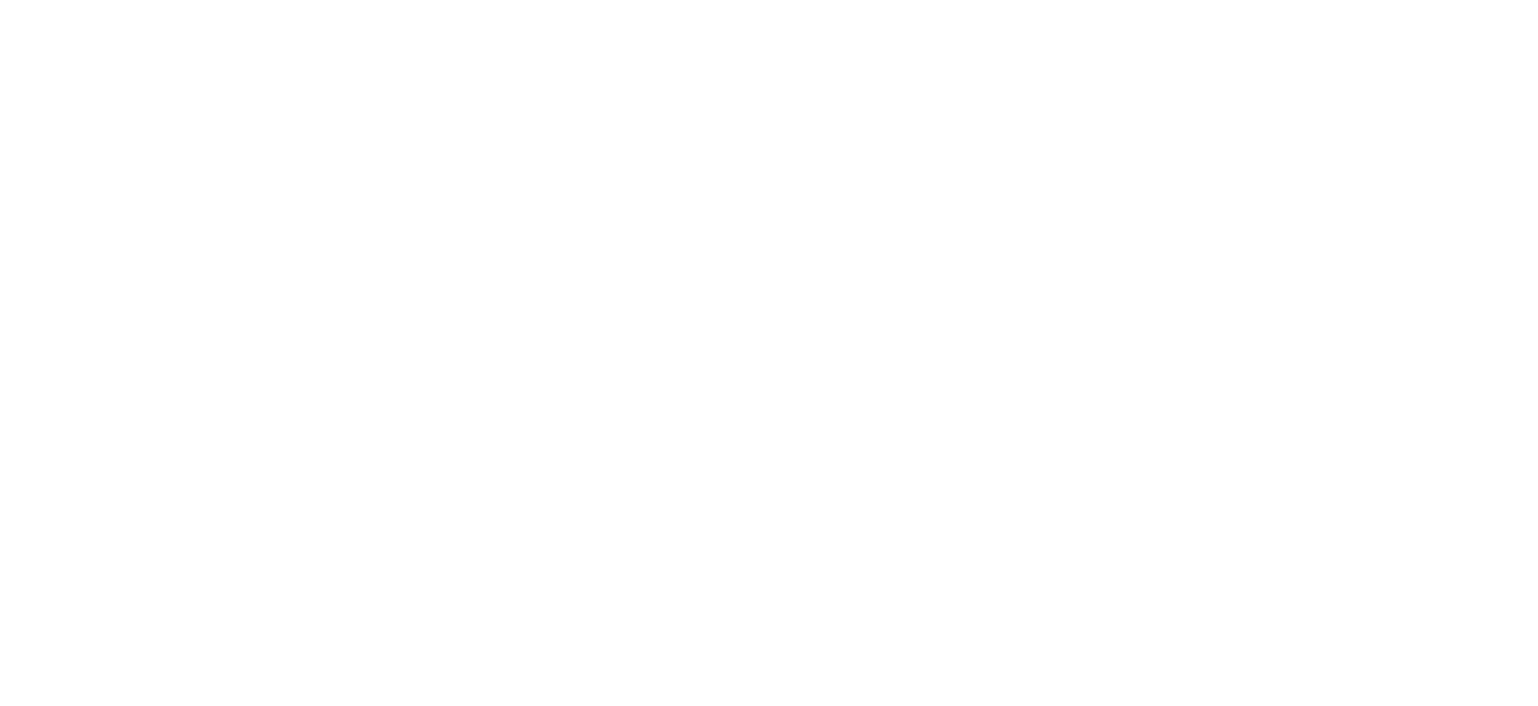 scroll, scrollTop: 0, scrollLeft: 0, axis: both 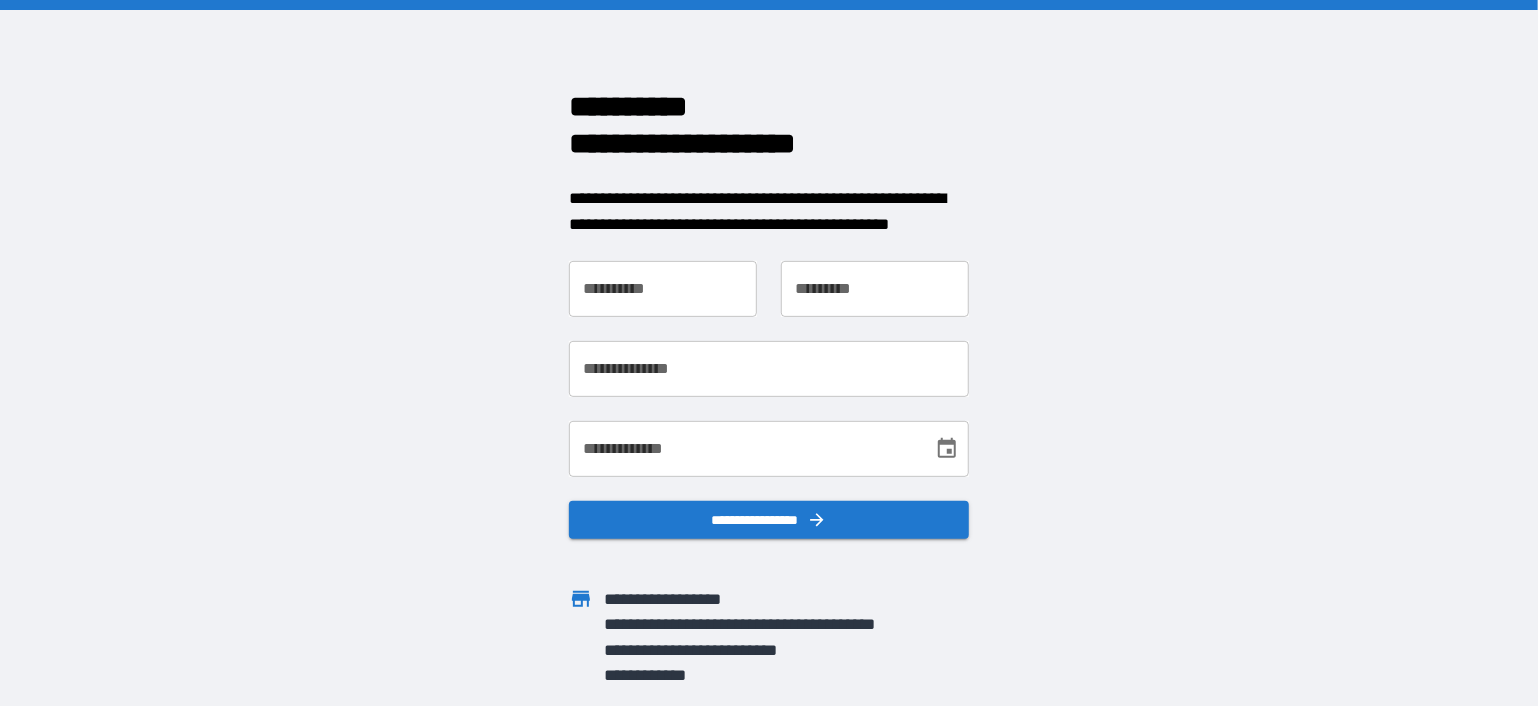 click on "**********" at bounding box center (663, 289) 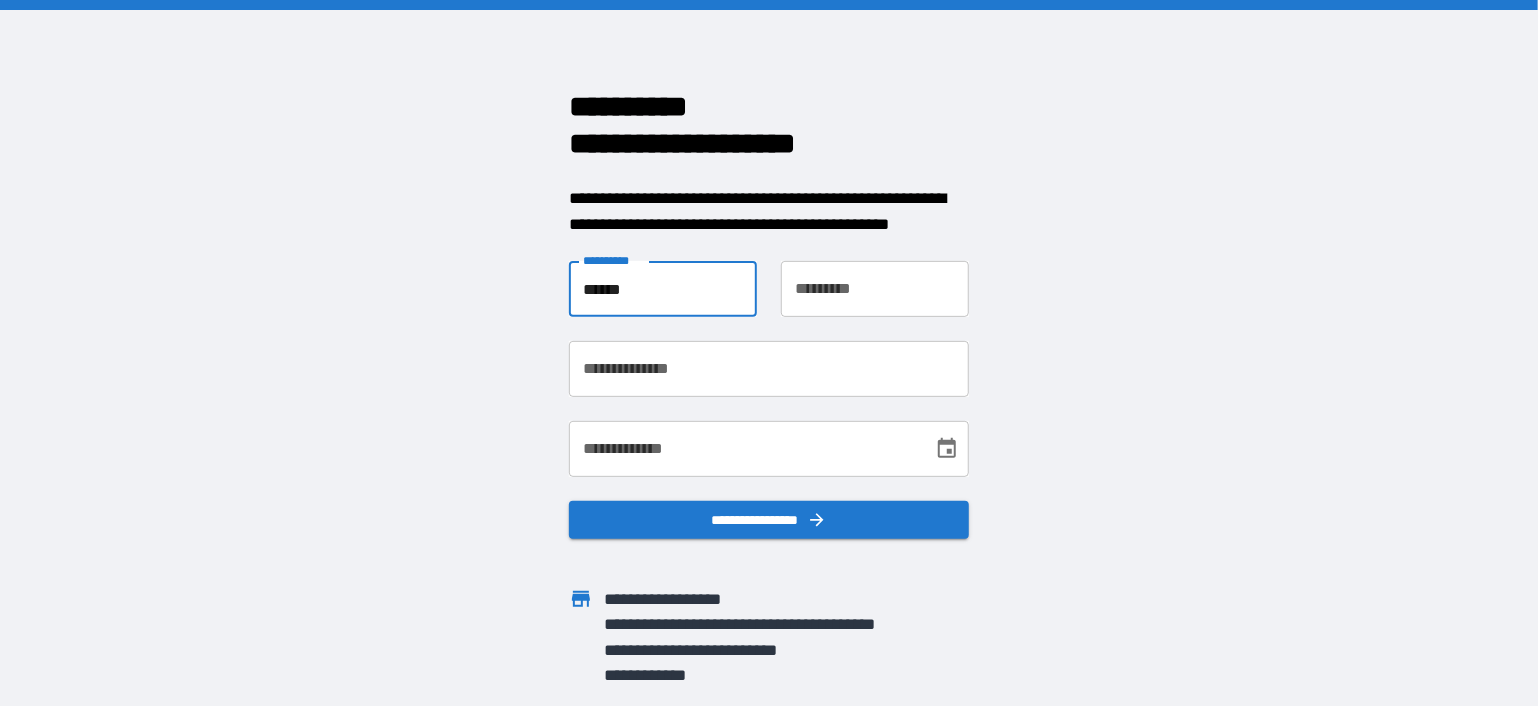 type on "******" 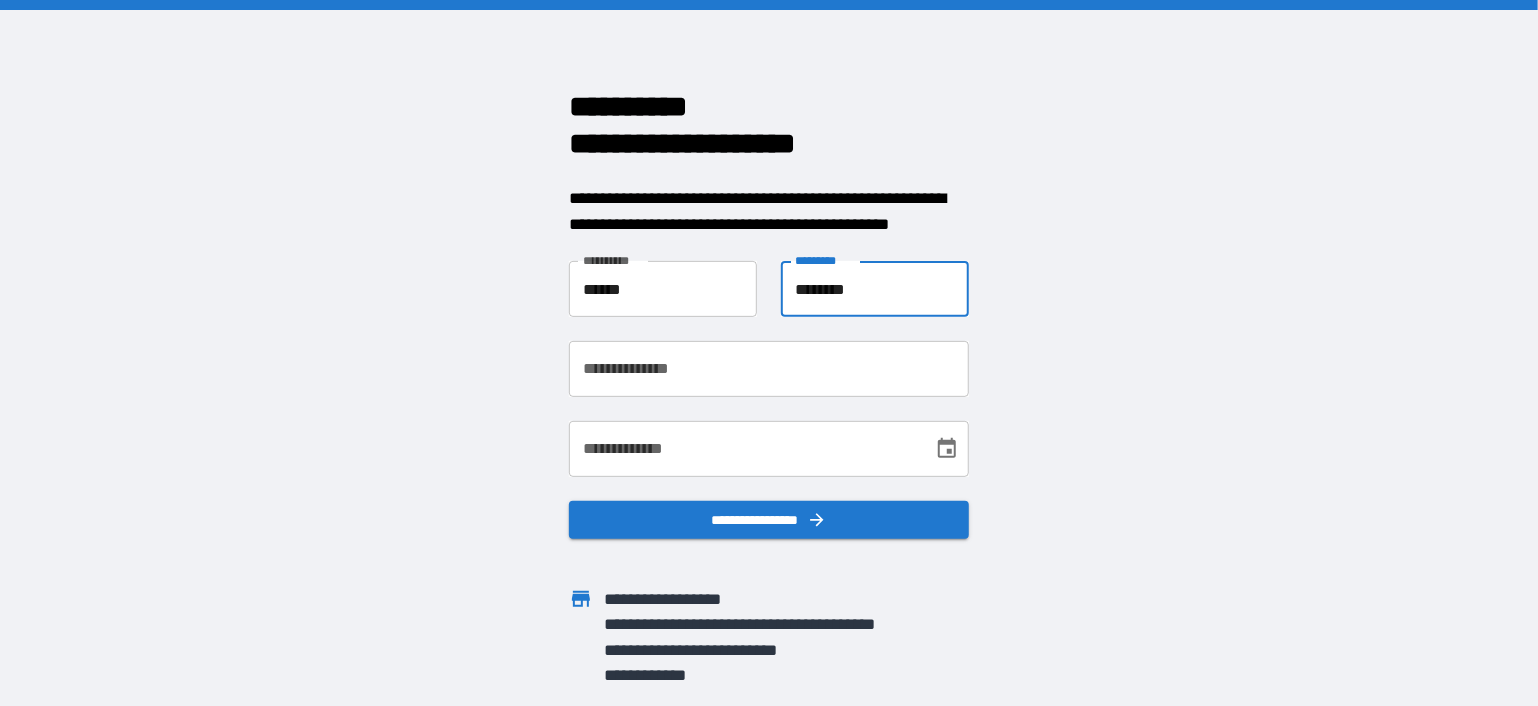 type on "********" 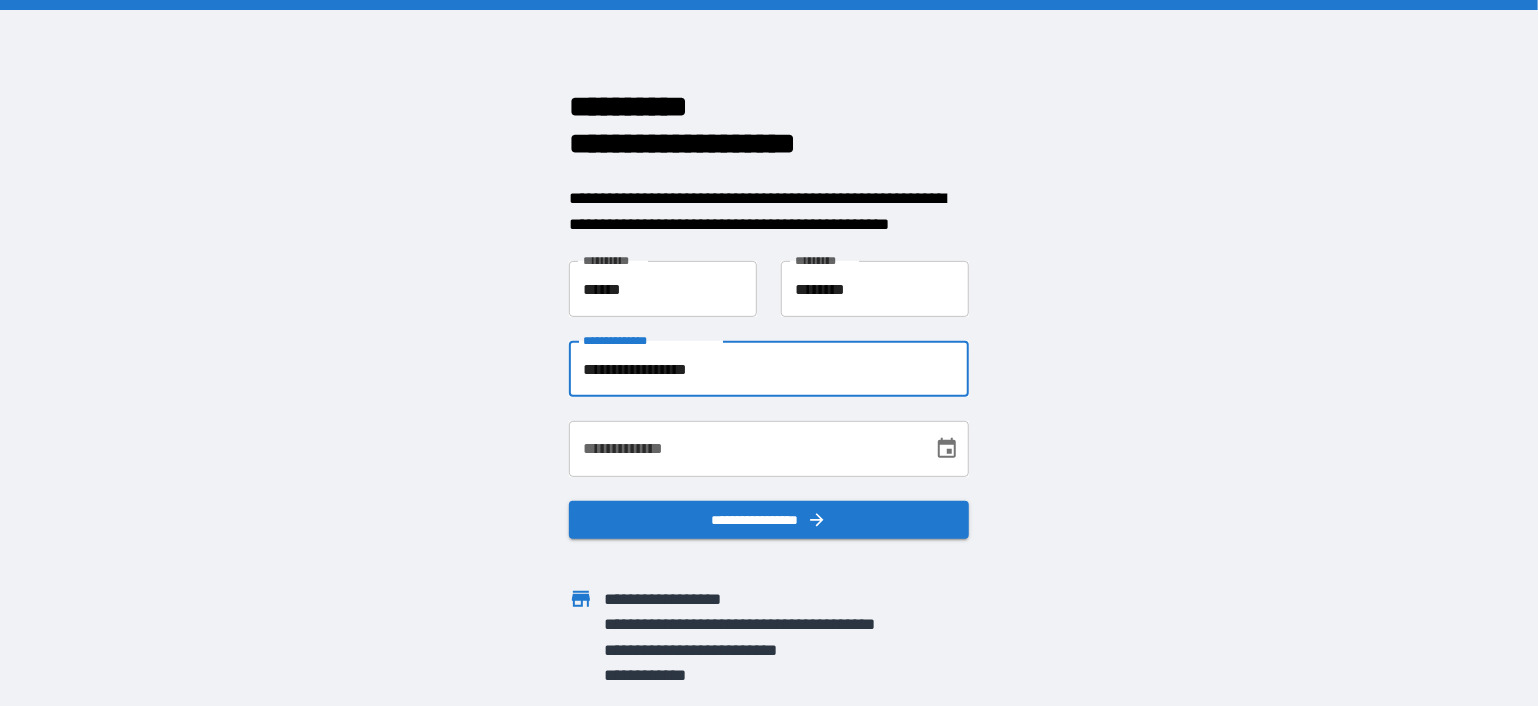type on "**********" 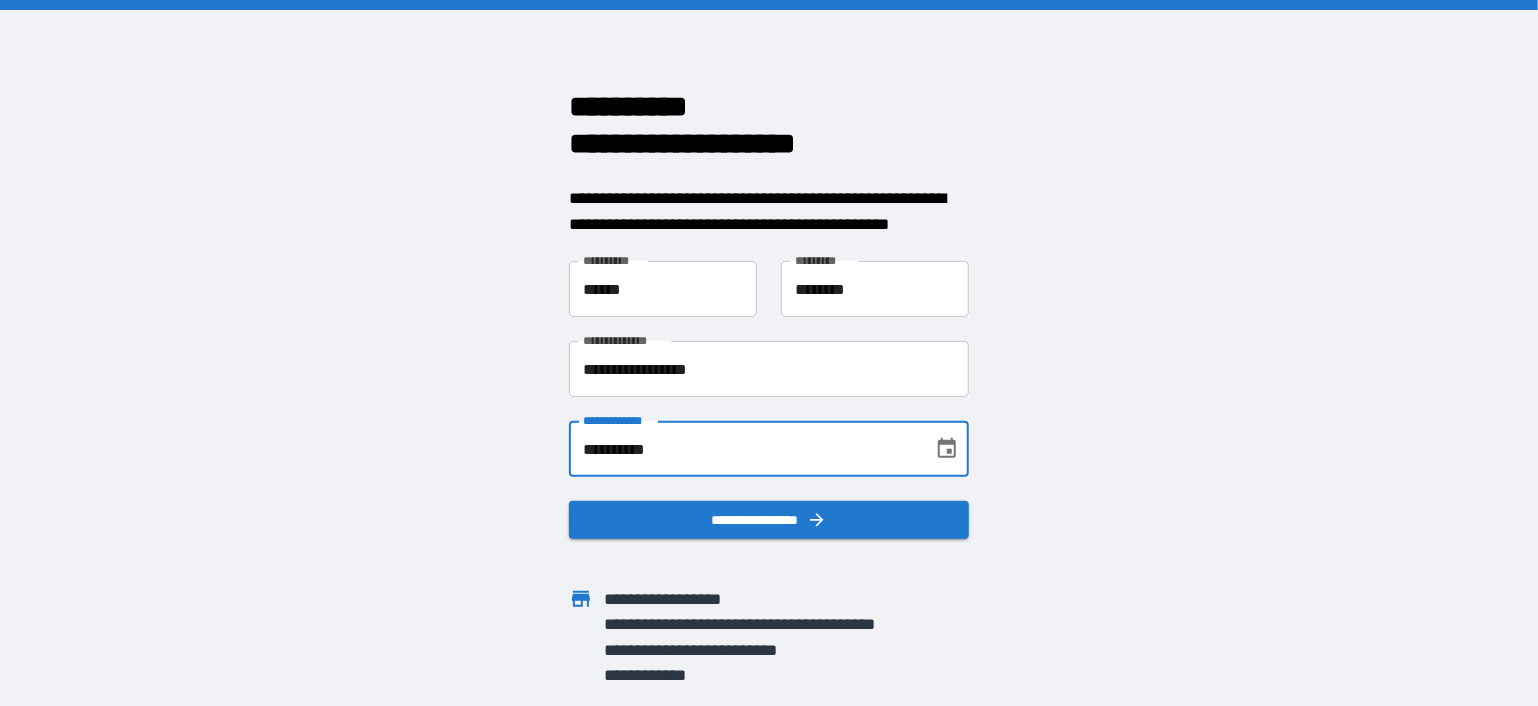 scroll, scrollTop: 8, scrollLeft: 0, axis: vertical 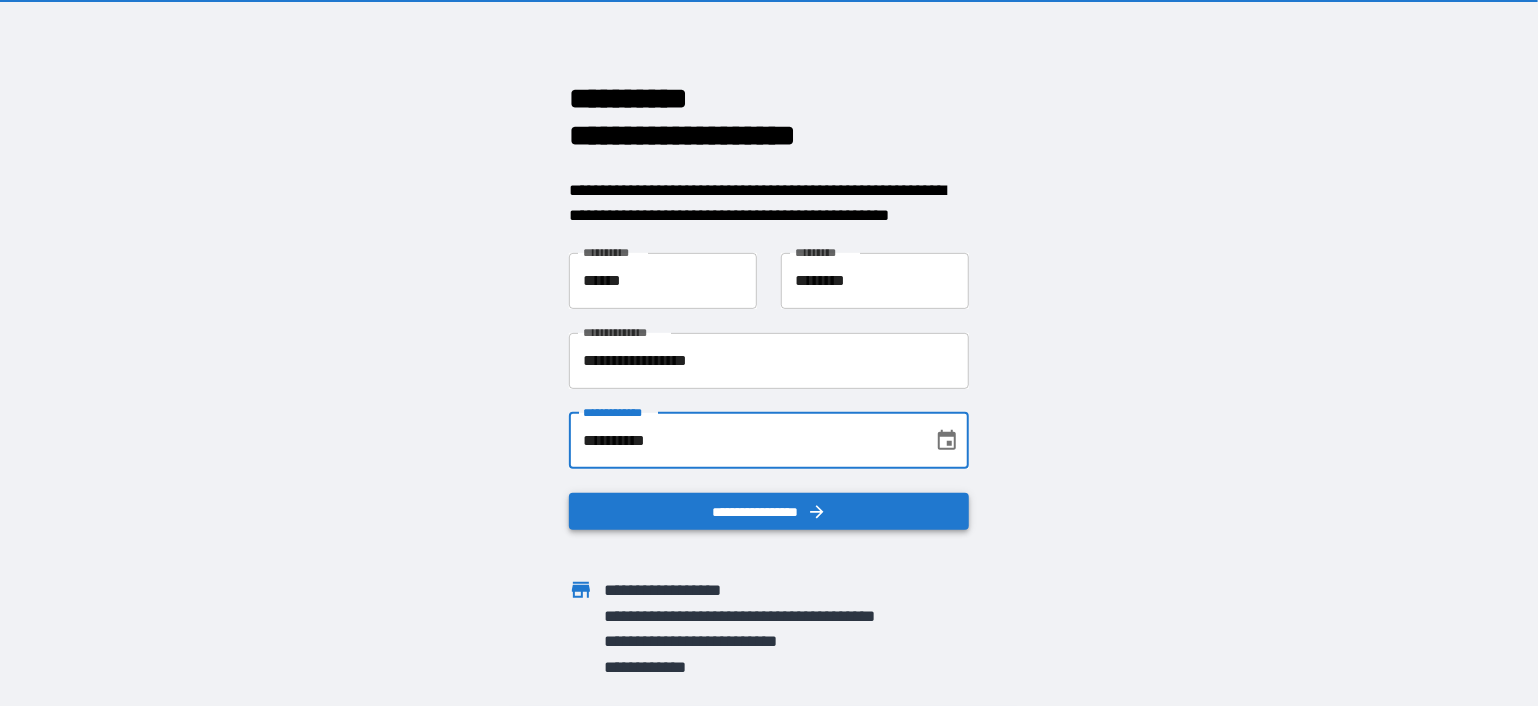 type on "**********" 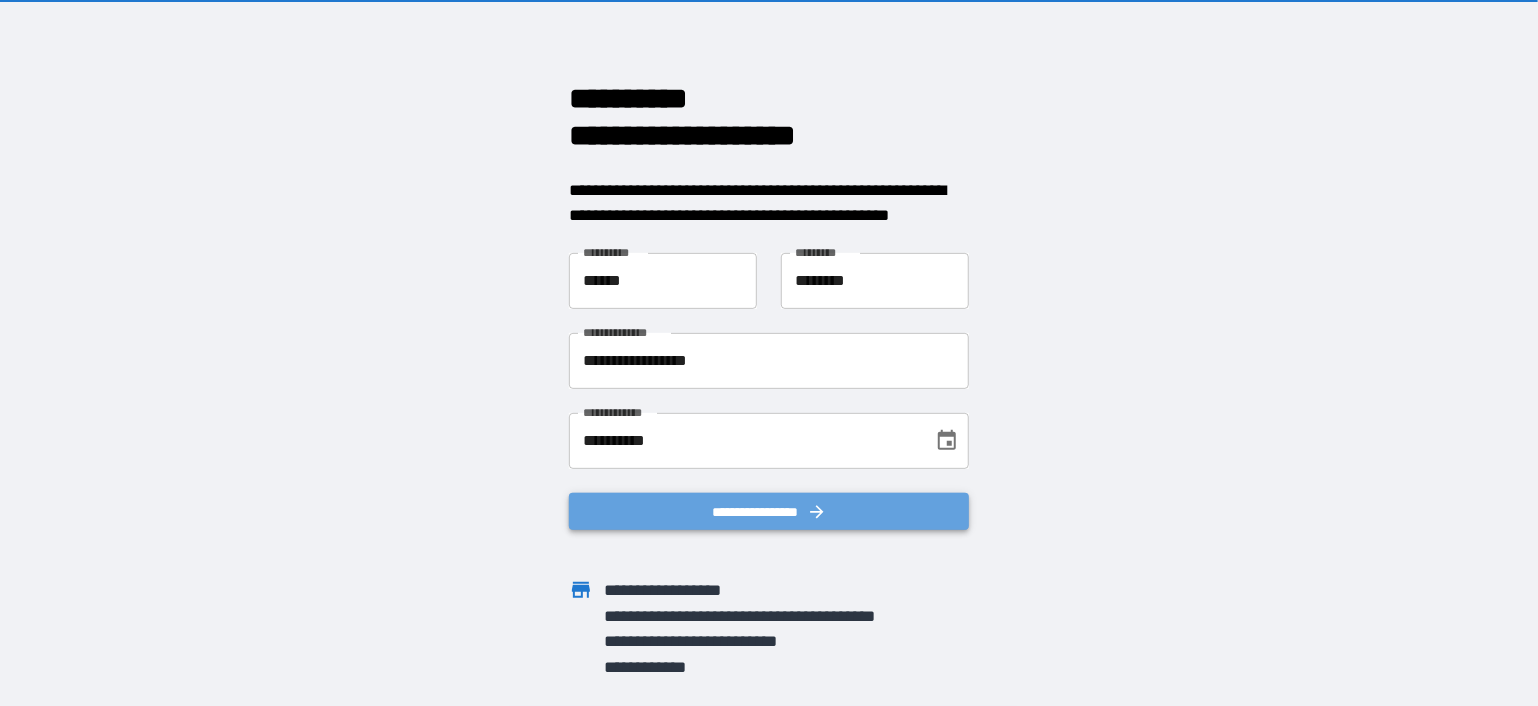 click on "**********" at bounding box center (769, 512) 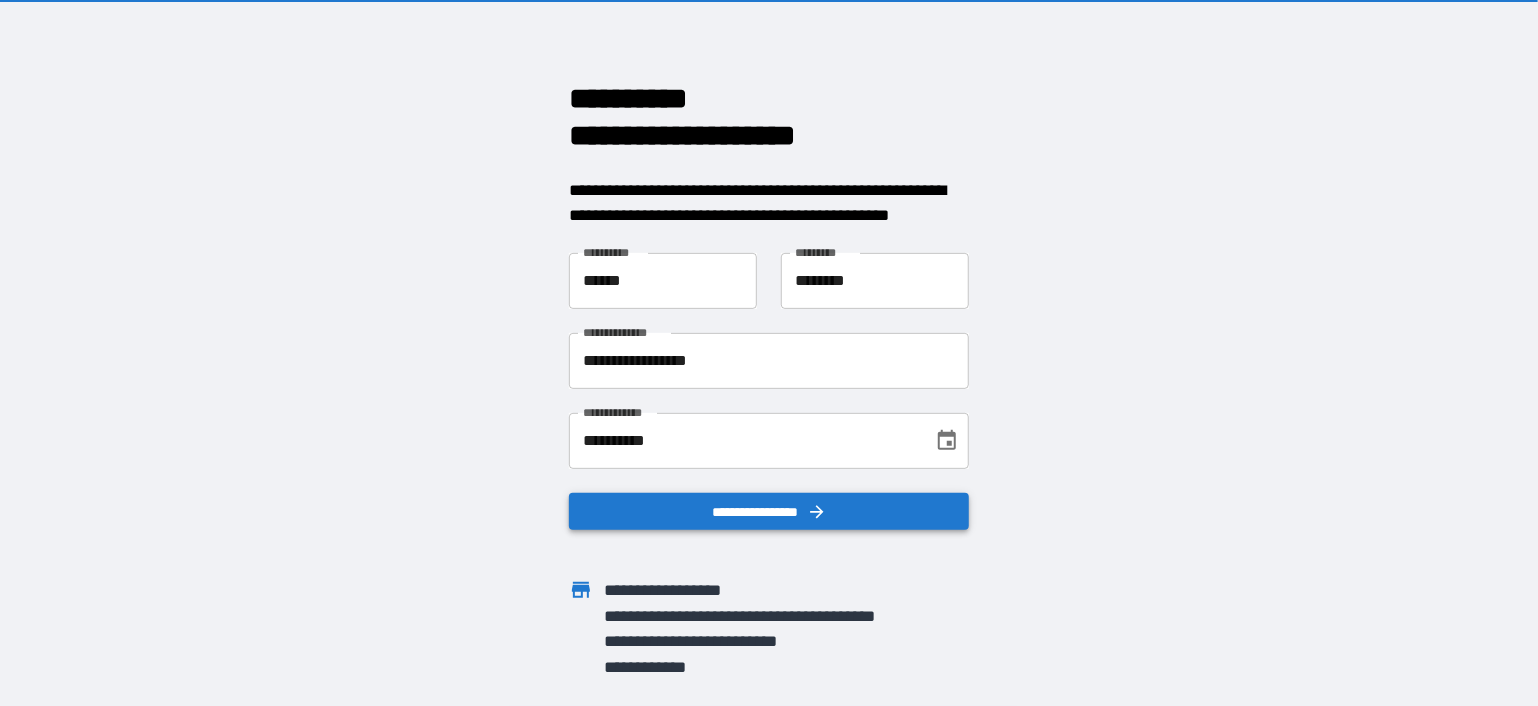 scroll, scrollTop: 0, scrollLeft: 0, axis: both 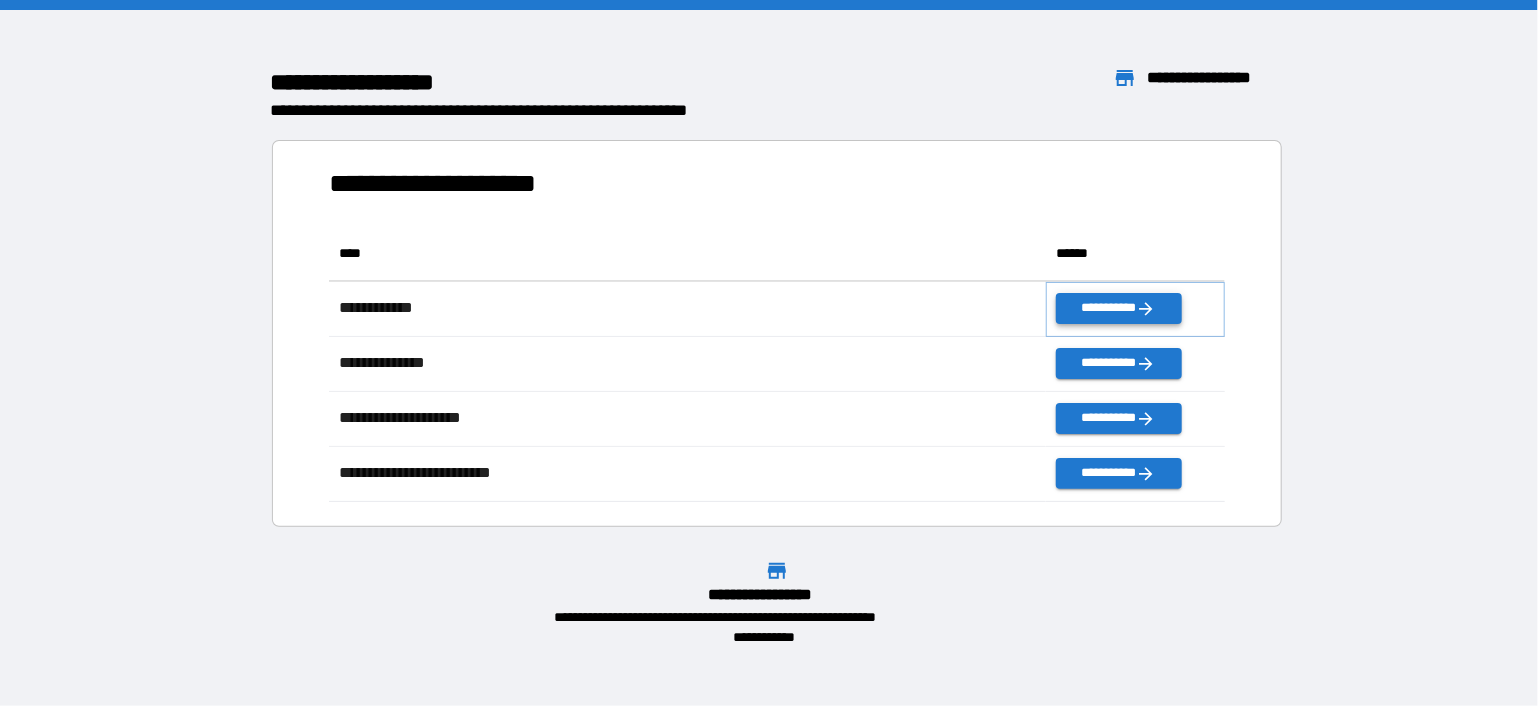 click on "**********" at bounding box center [1118, 308] 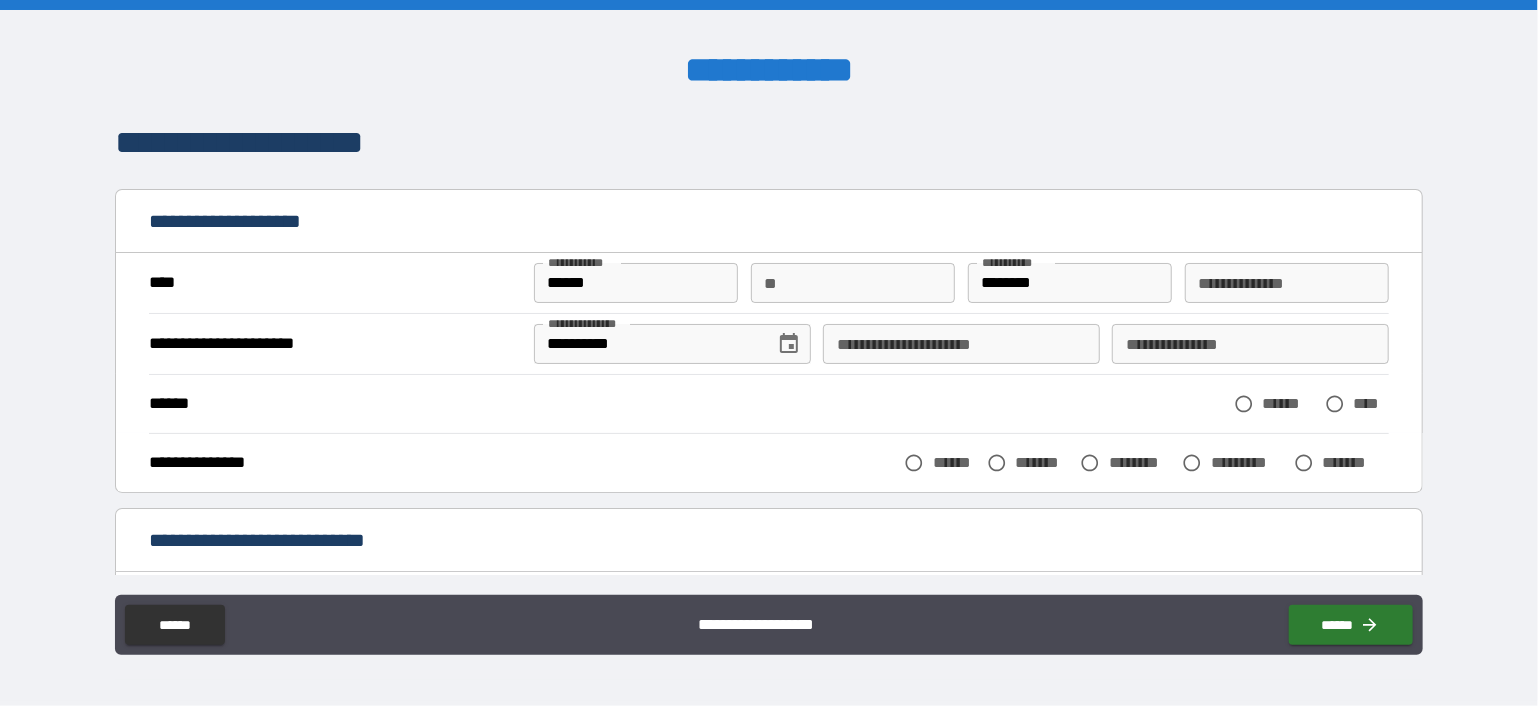 click on "**********" at bounding box center [1287, 283] 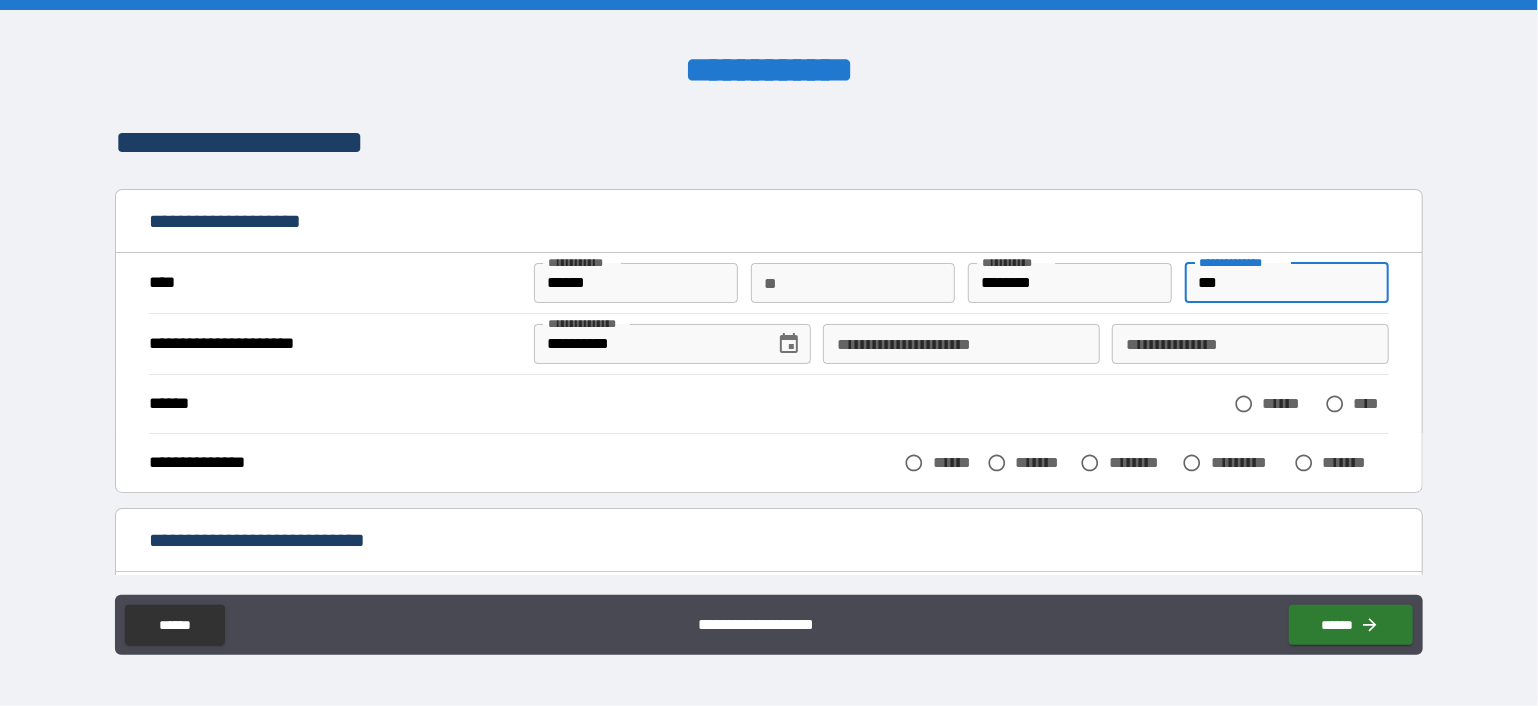 type on "***" 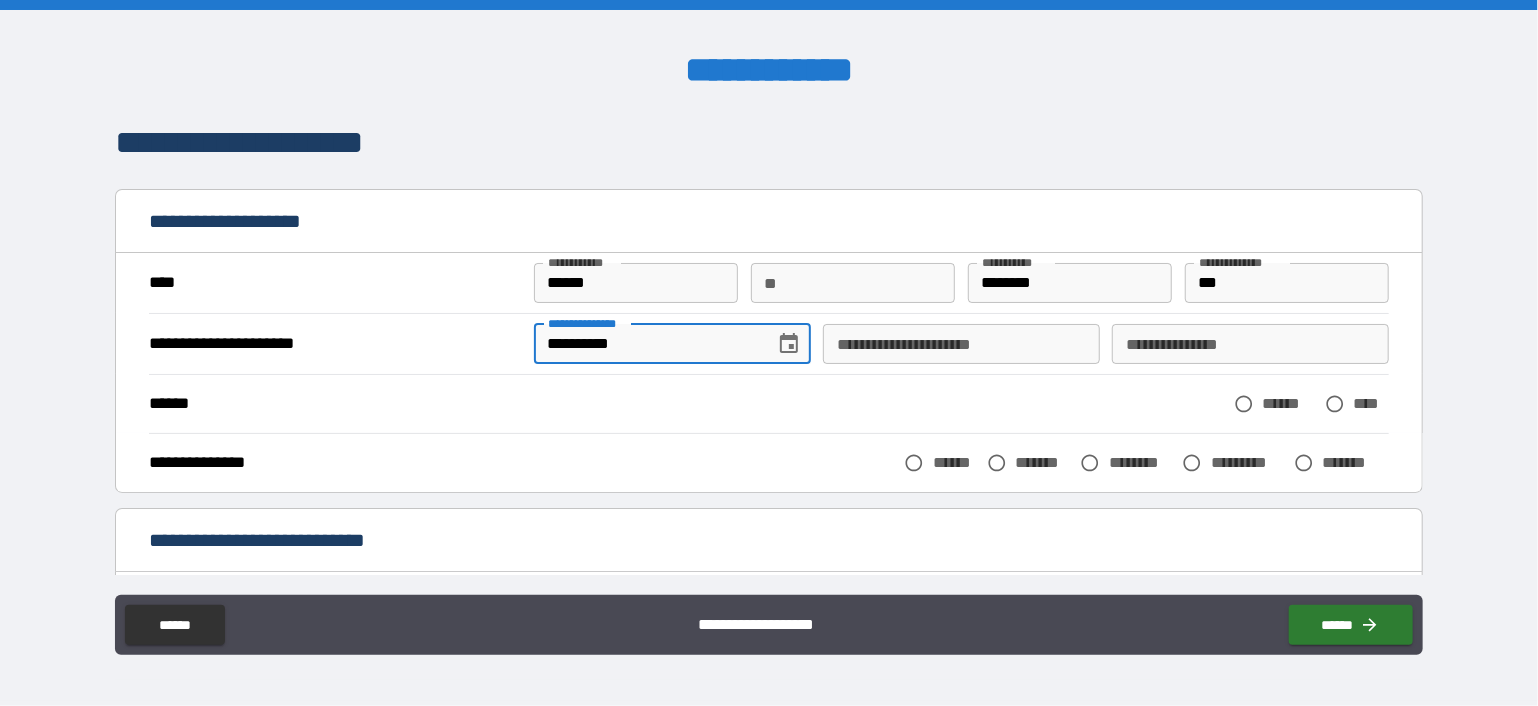 scroll, scrollTop: 100, scrollLeft: 0, axis: vertical 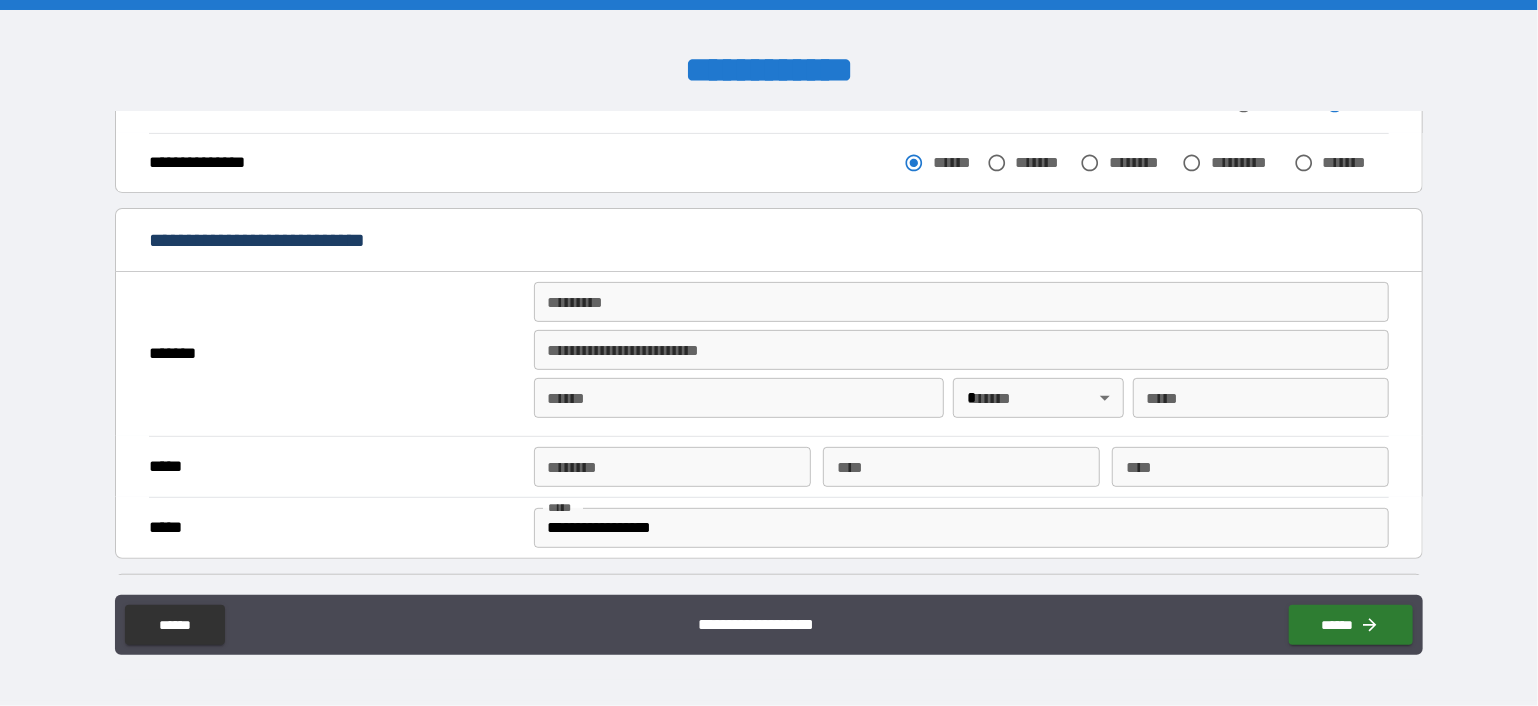 click on "*******   * *******   *" at bounding box center [962, 306] 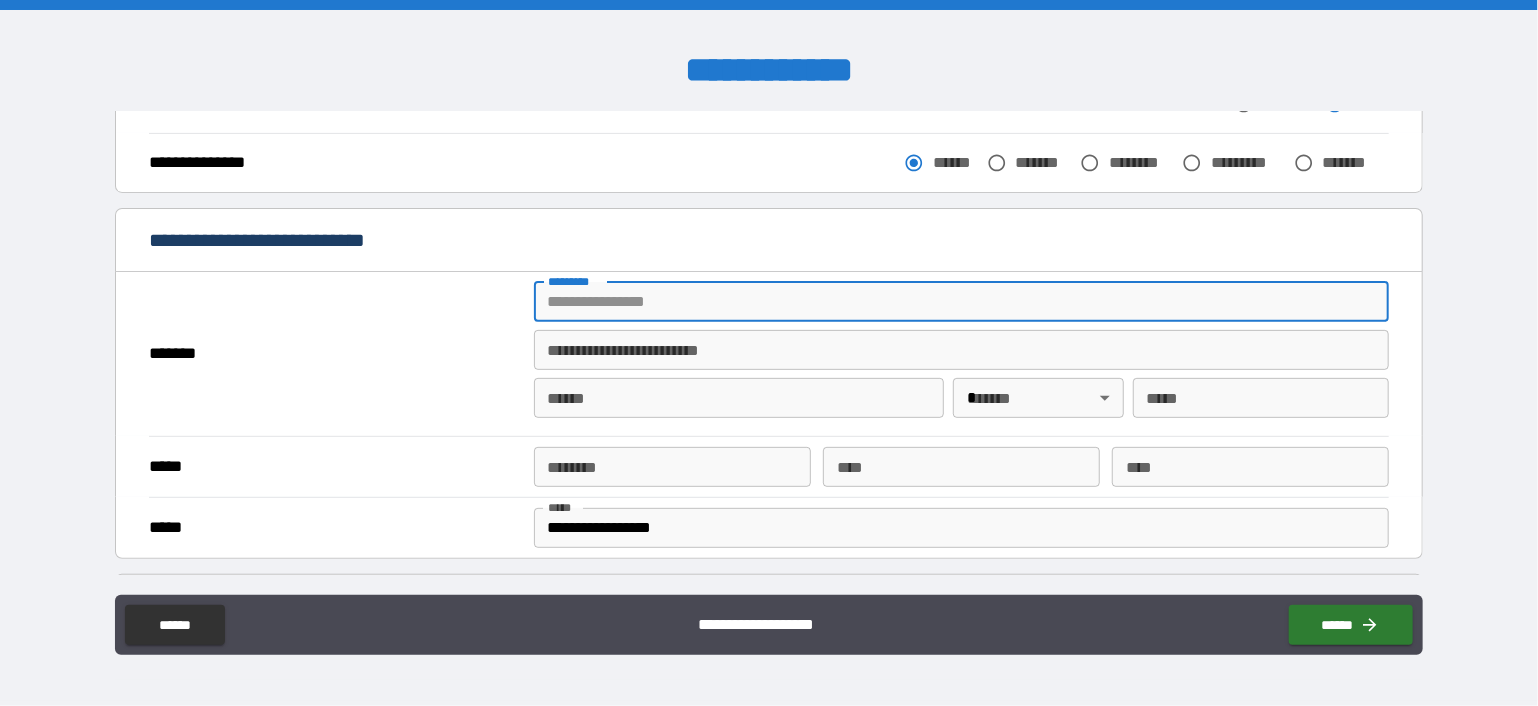 click on "*******   *" at bounding box center [962, 302] 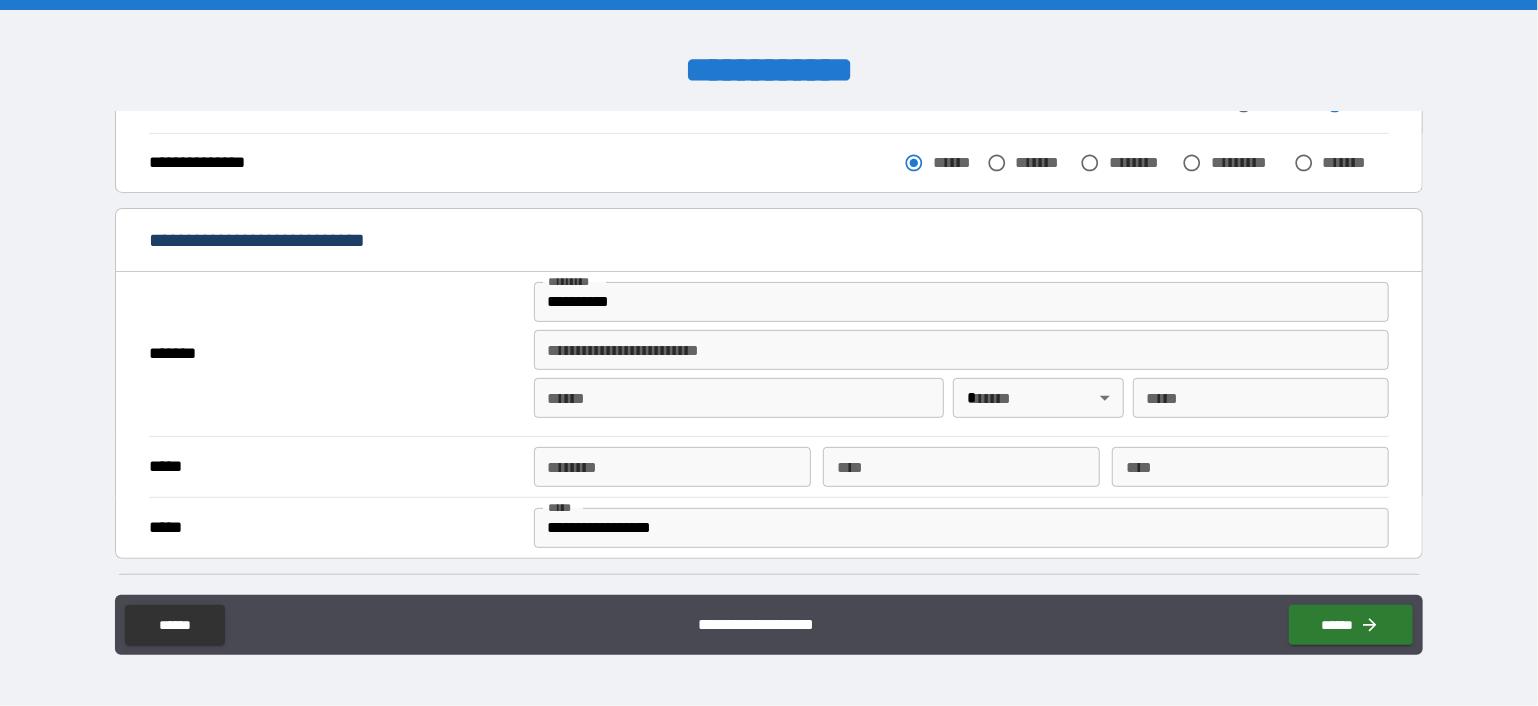 type on "**********" 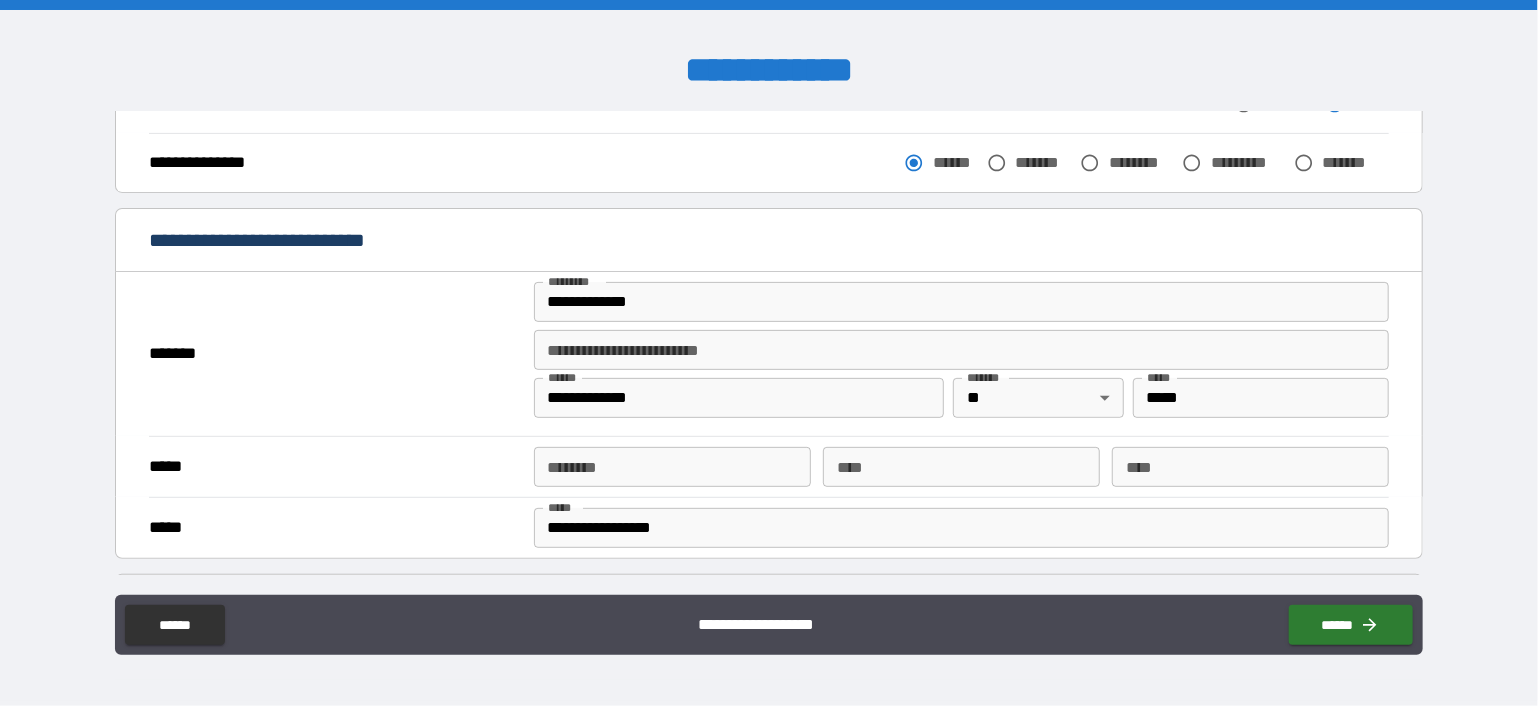 scroll, scrollTop: 400, scrollLeft: 0, axis: vertical 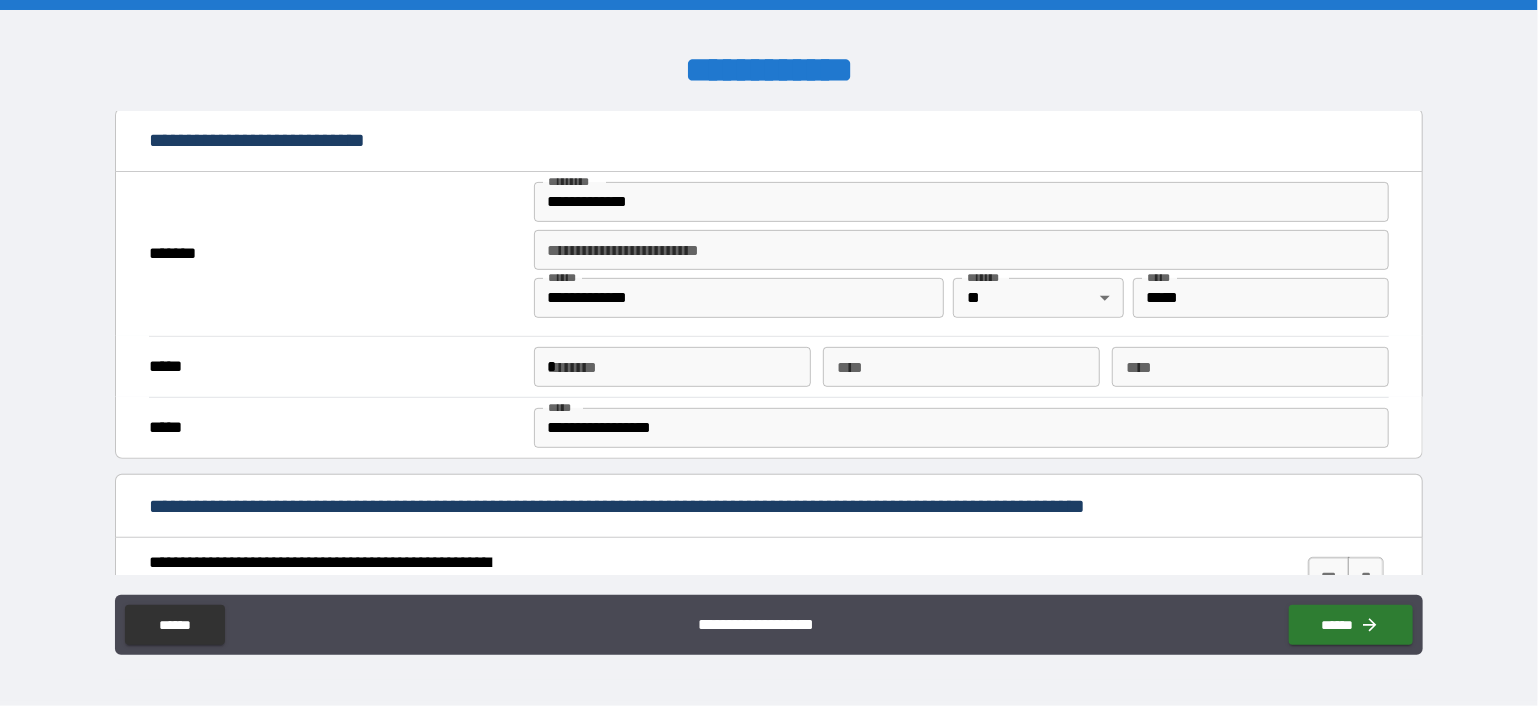 click on "*" at bounding box center (672, 367) 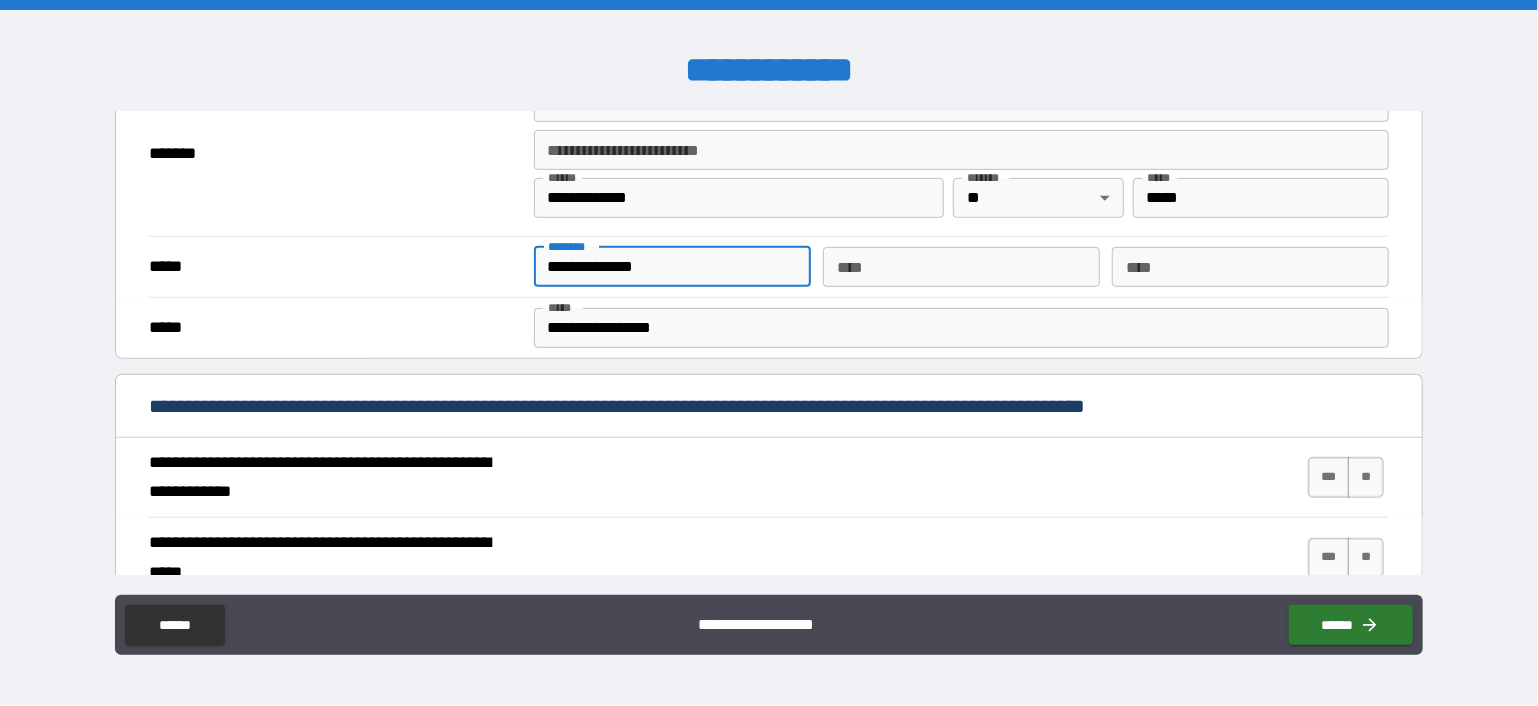 scroll, scrollTop: 600, scrollLeft: 0, axis: vertical 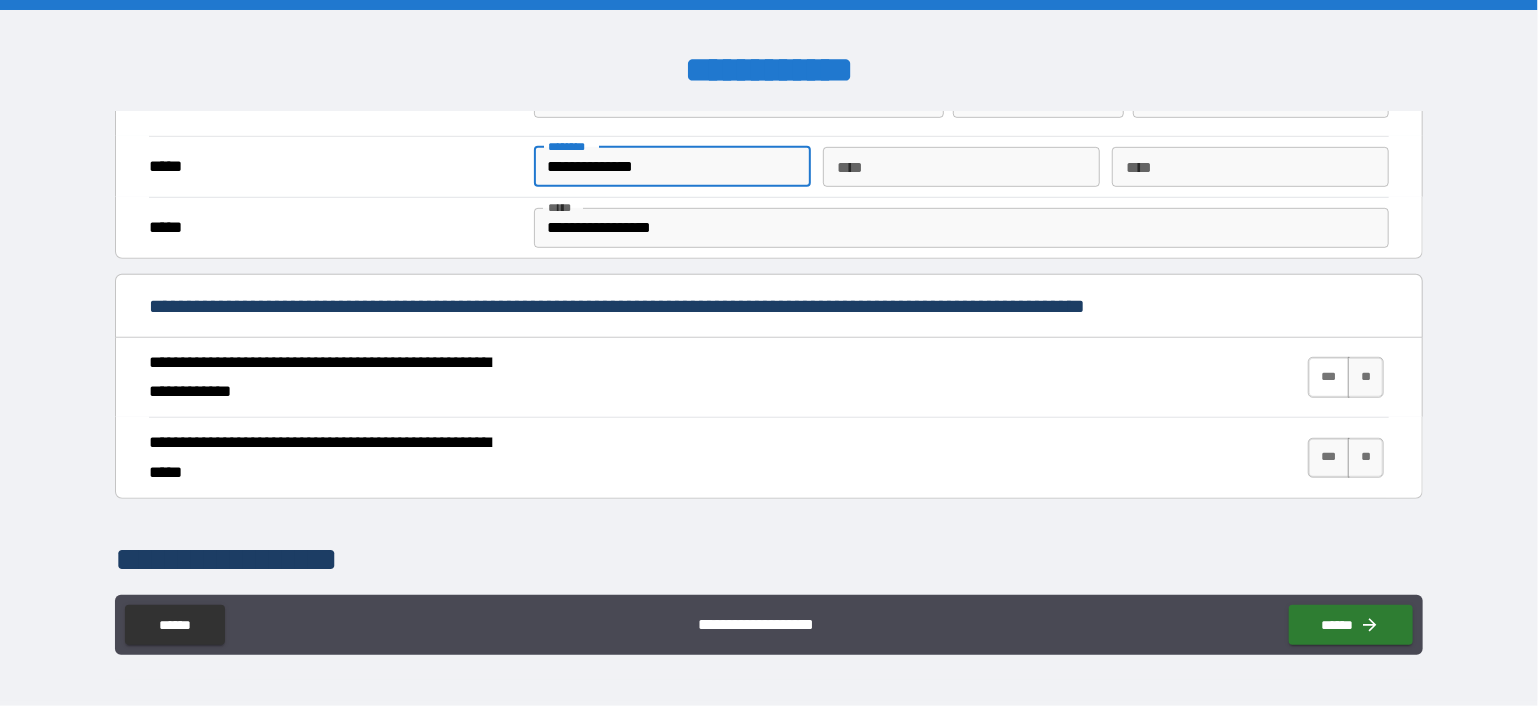 type on "**********" 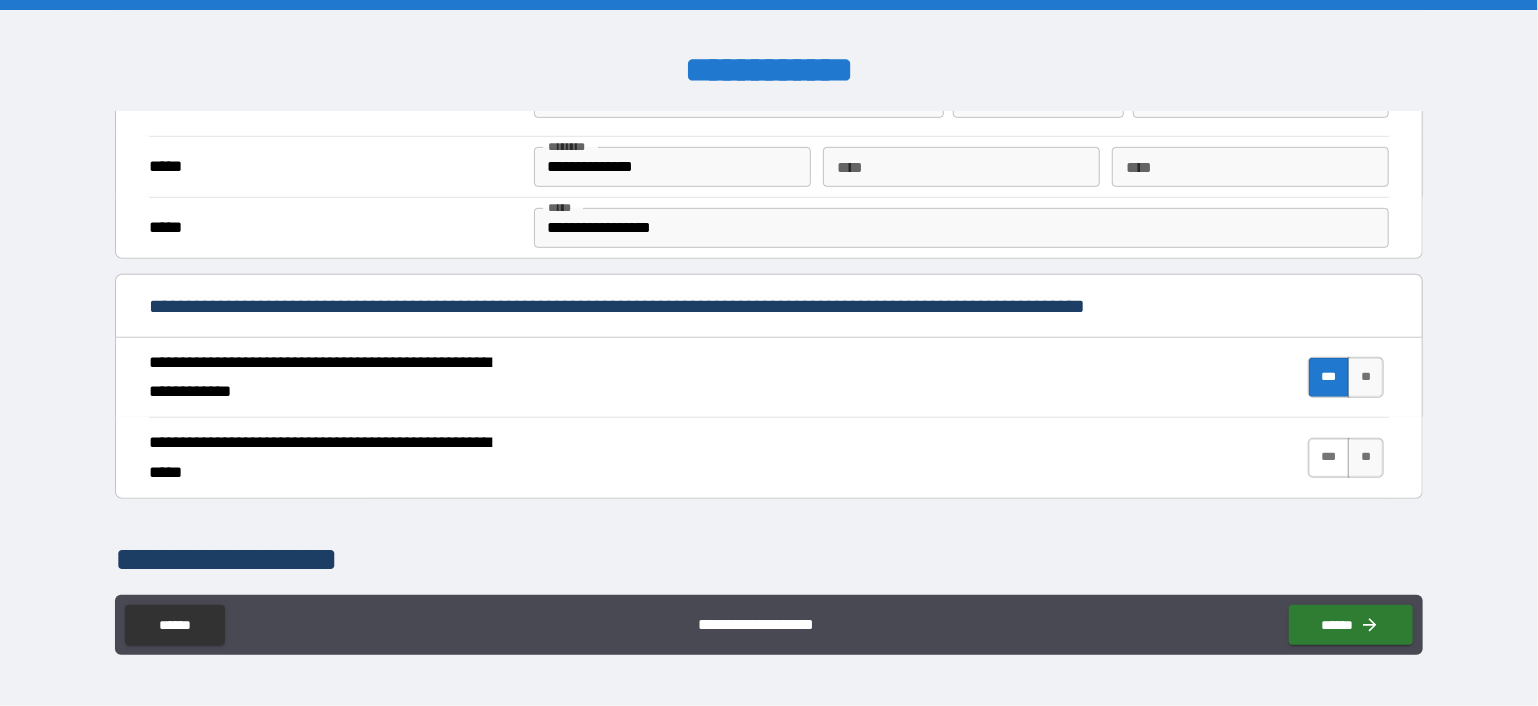 click on "***" at bounding box center (1329, 458) 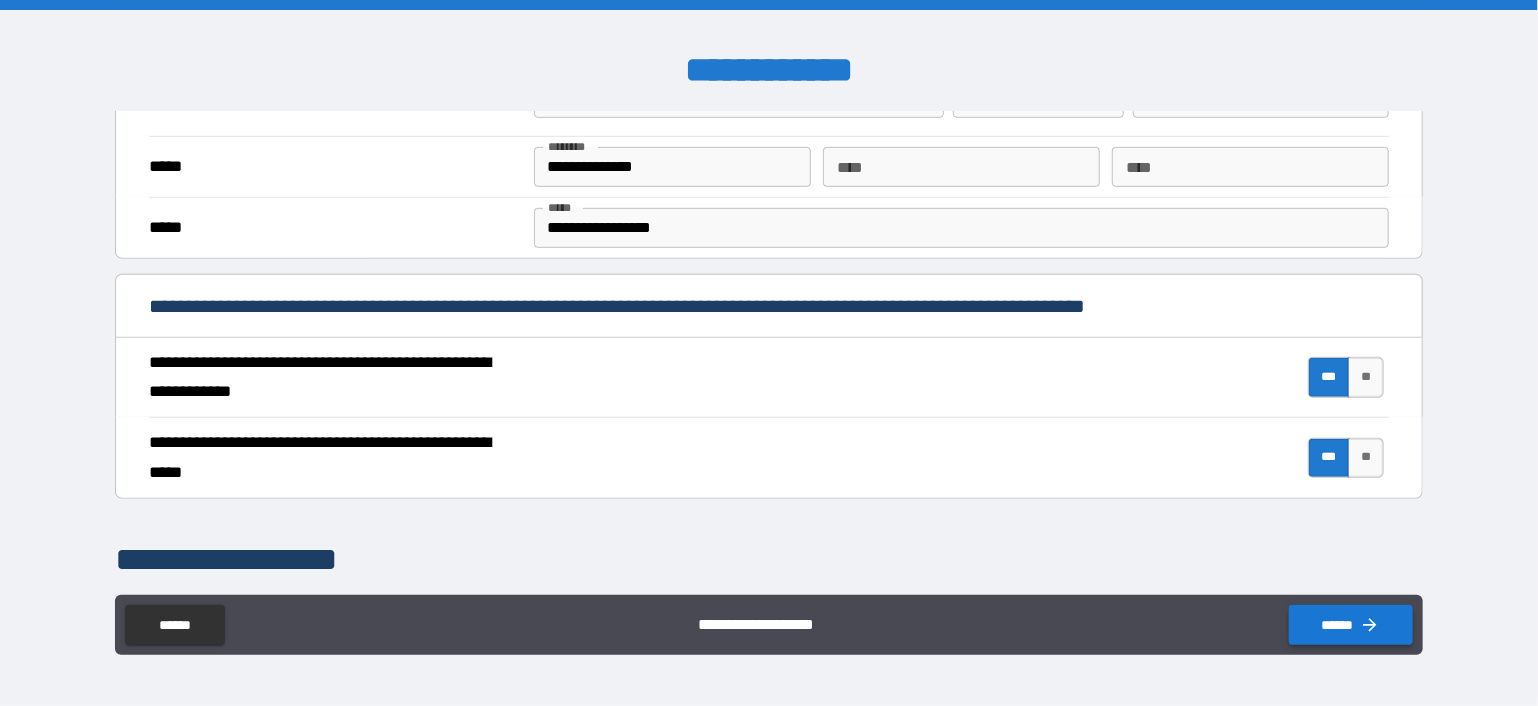 click on "******" at bounding box center [1351, 625] 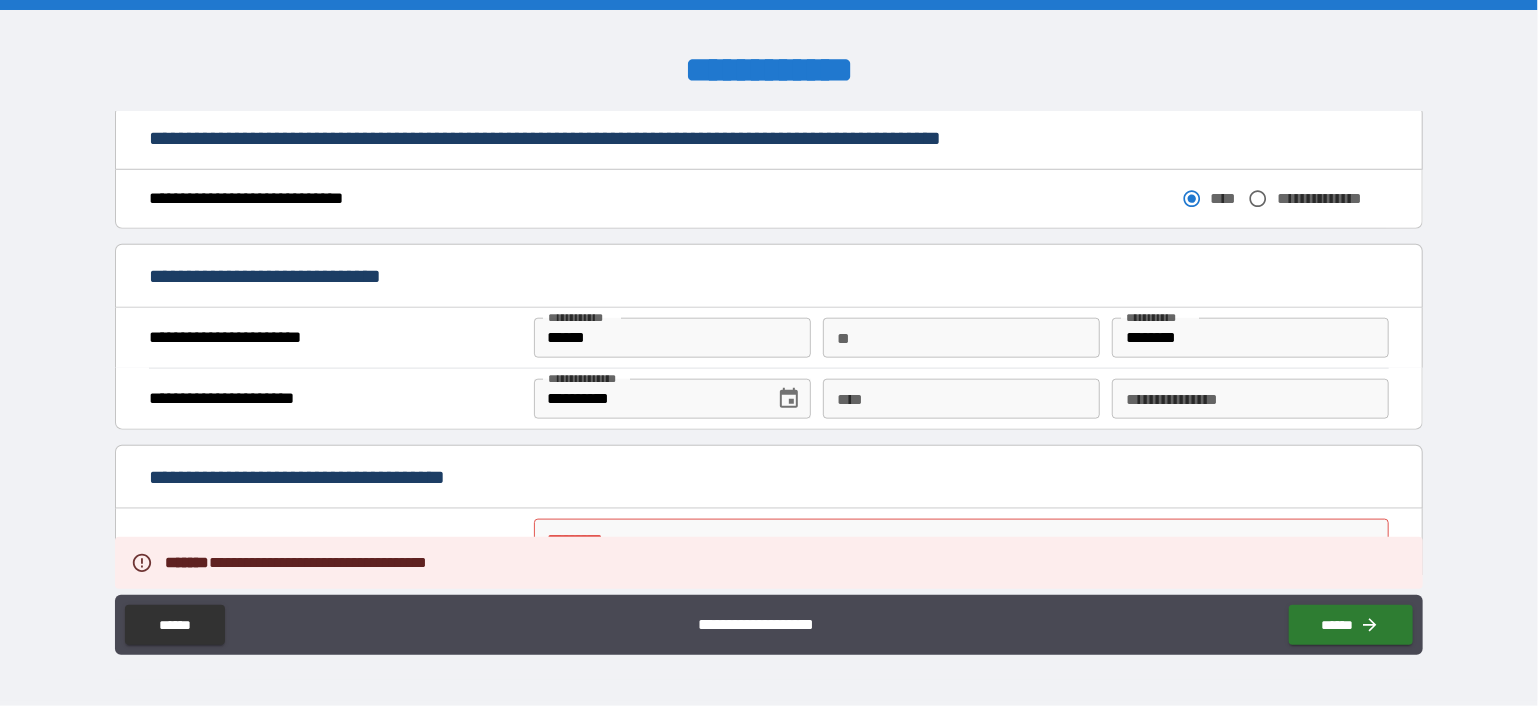 scroll, scrollTop: 1200, scrollLeft: 0, axis: vertical 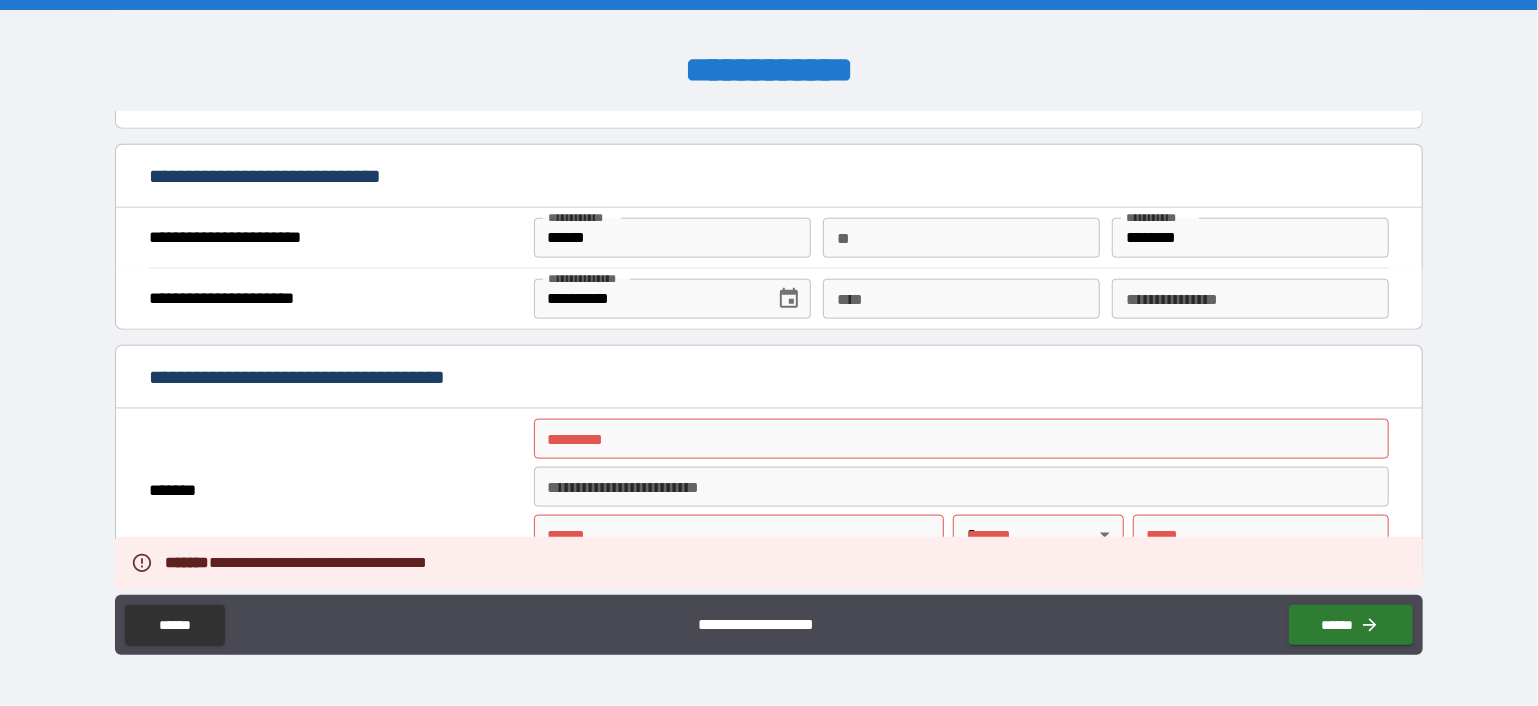 click on "*******   *" at bounding box center [962, 439] 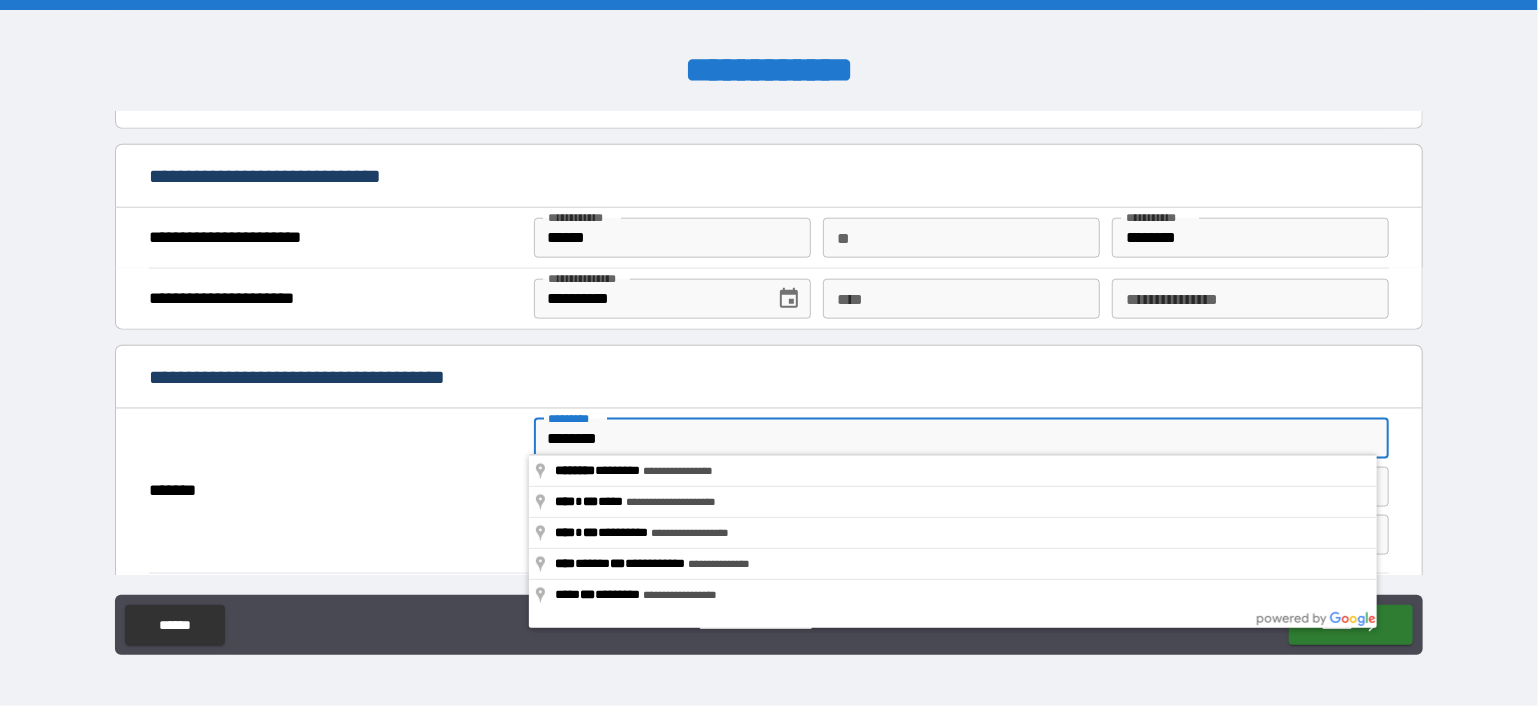 type on "**********" 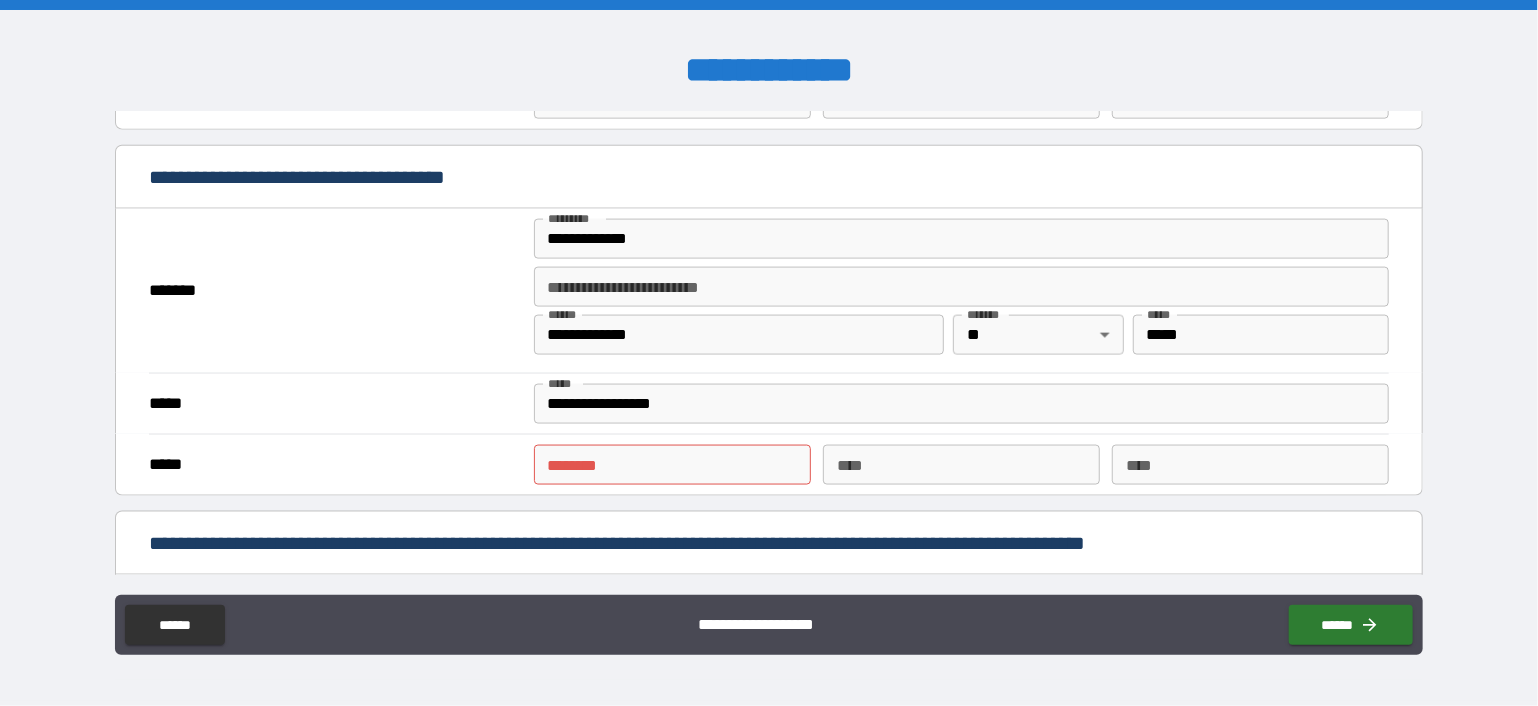 scroll, scrollTop: 1500, scrollLeft: 0, axis: vertical 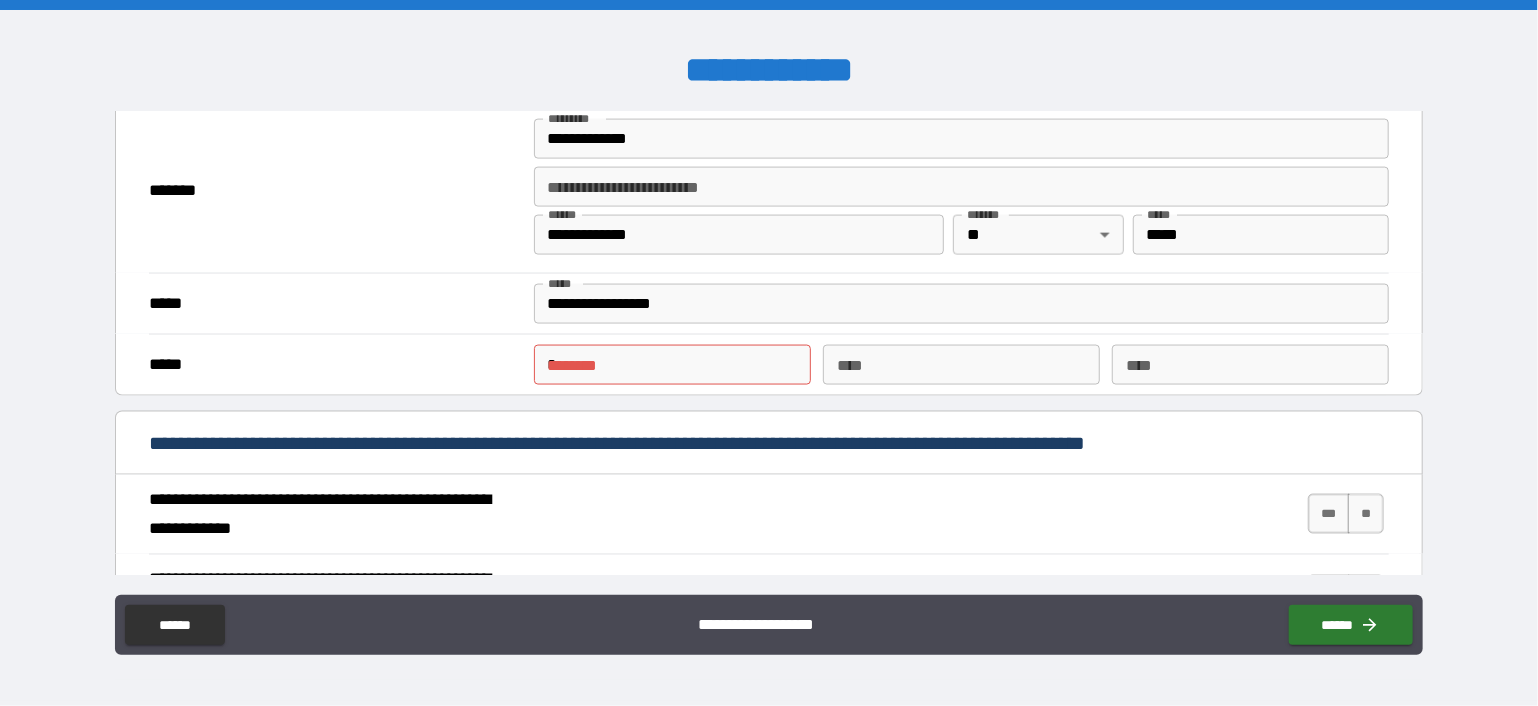 click on "*" at bounding box center [672, 365] 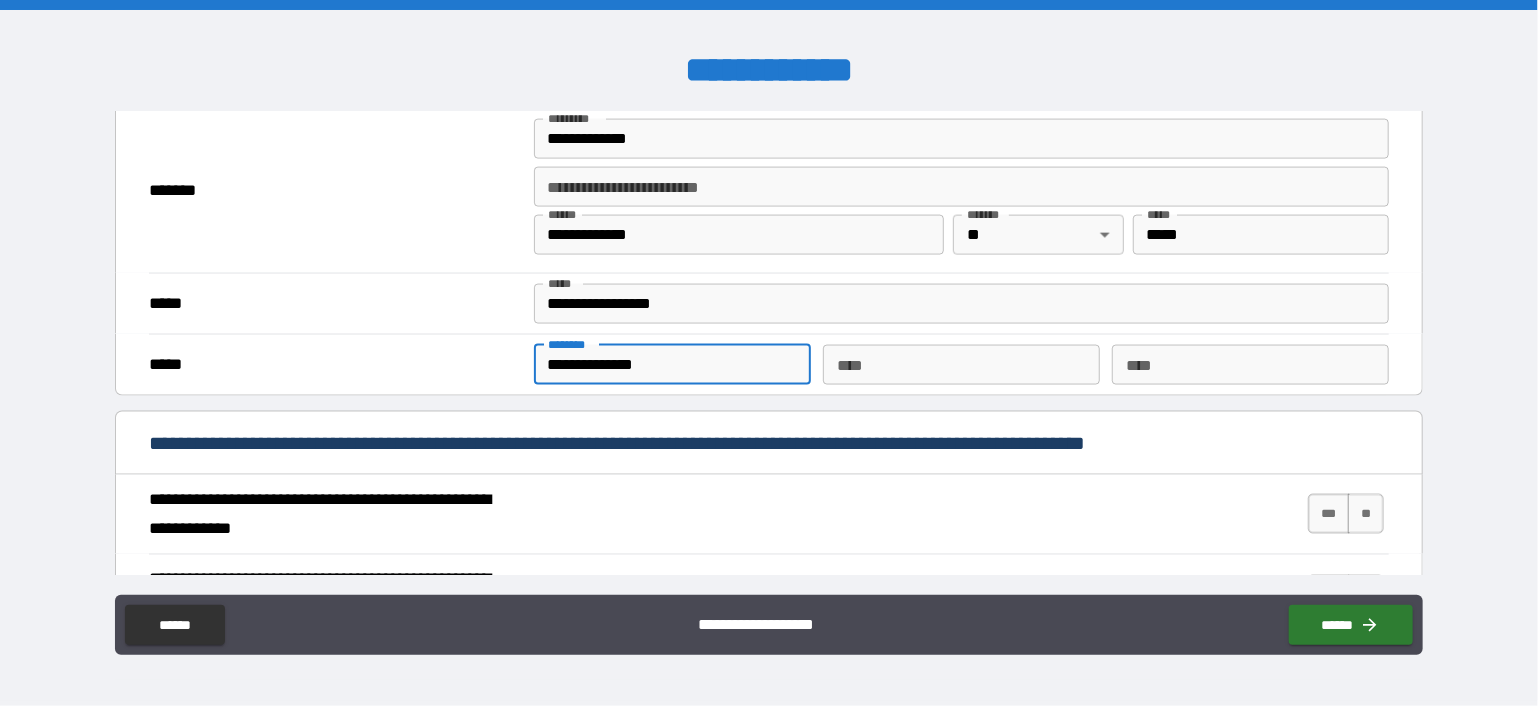 scroll, scrollTop: 1600, scrollLeft: 0, axis: vertical 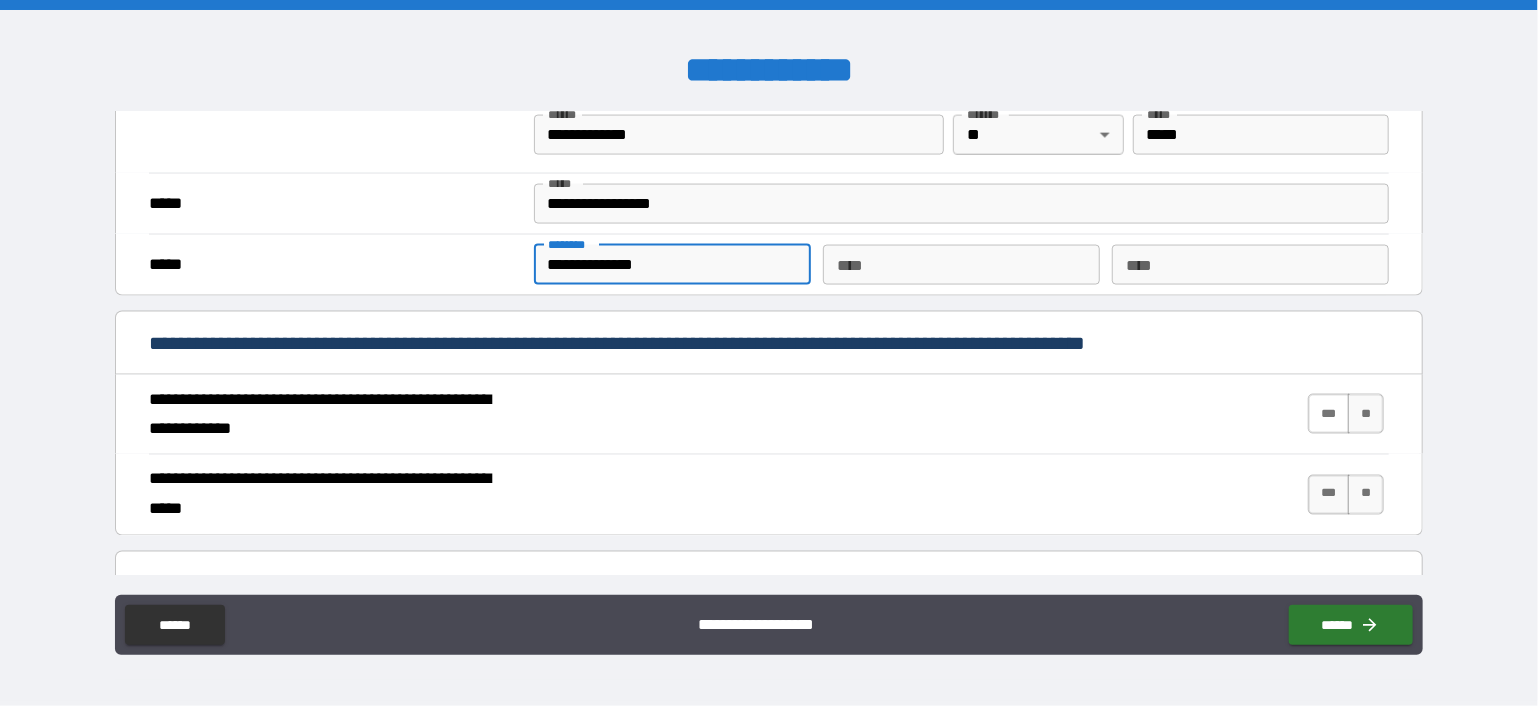 type on "**********" 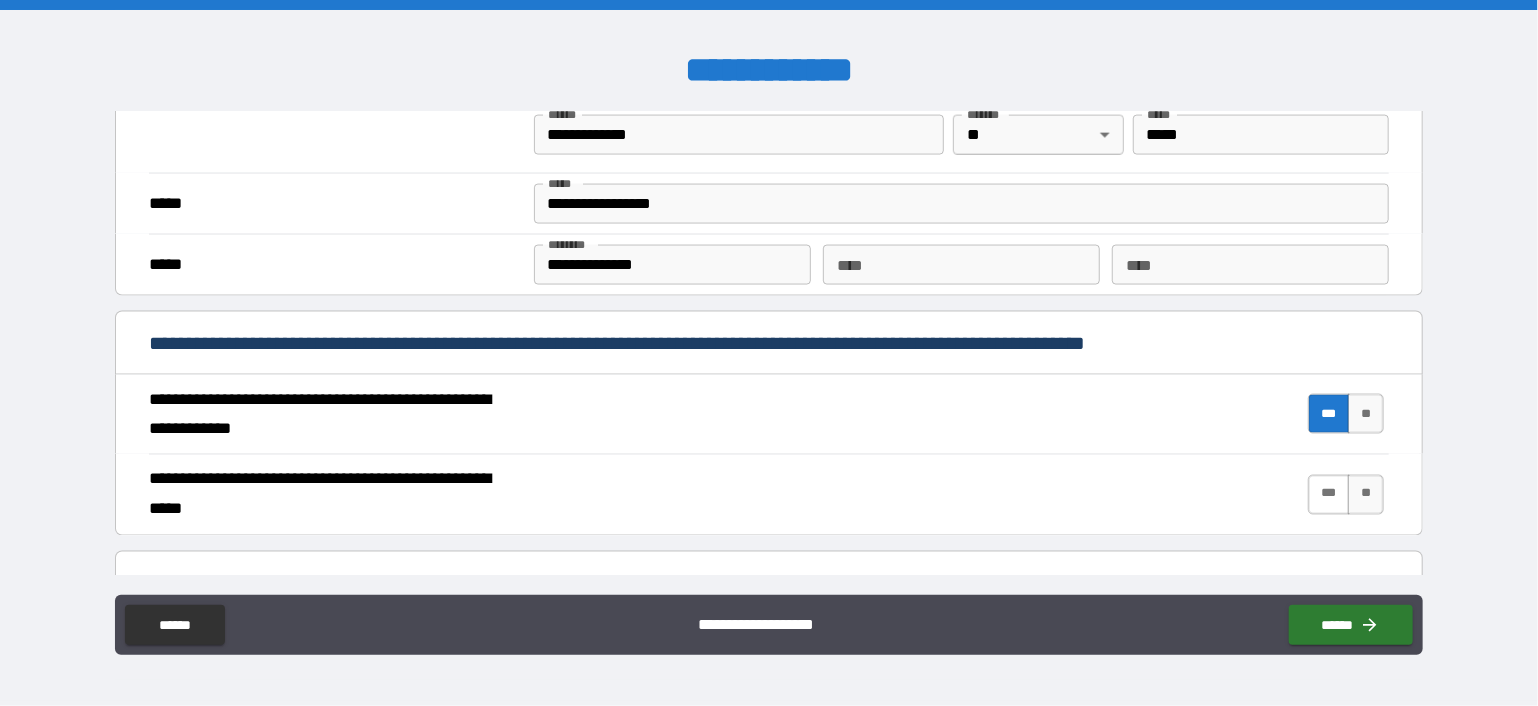 click on "***" at bounding box center (1329, 495) 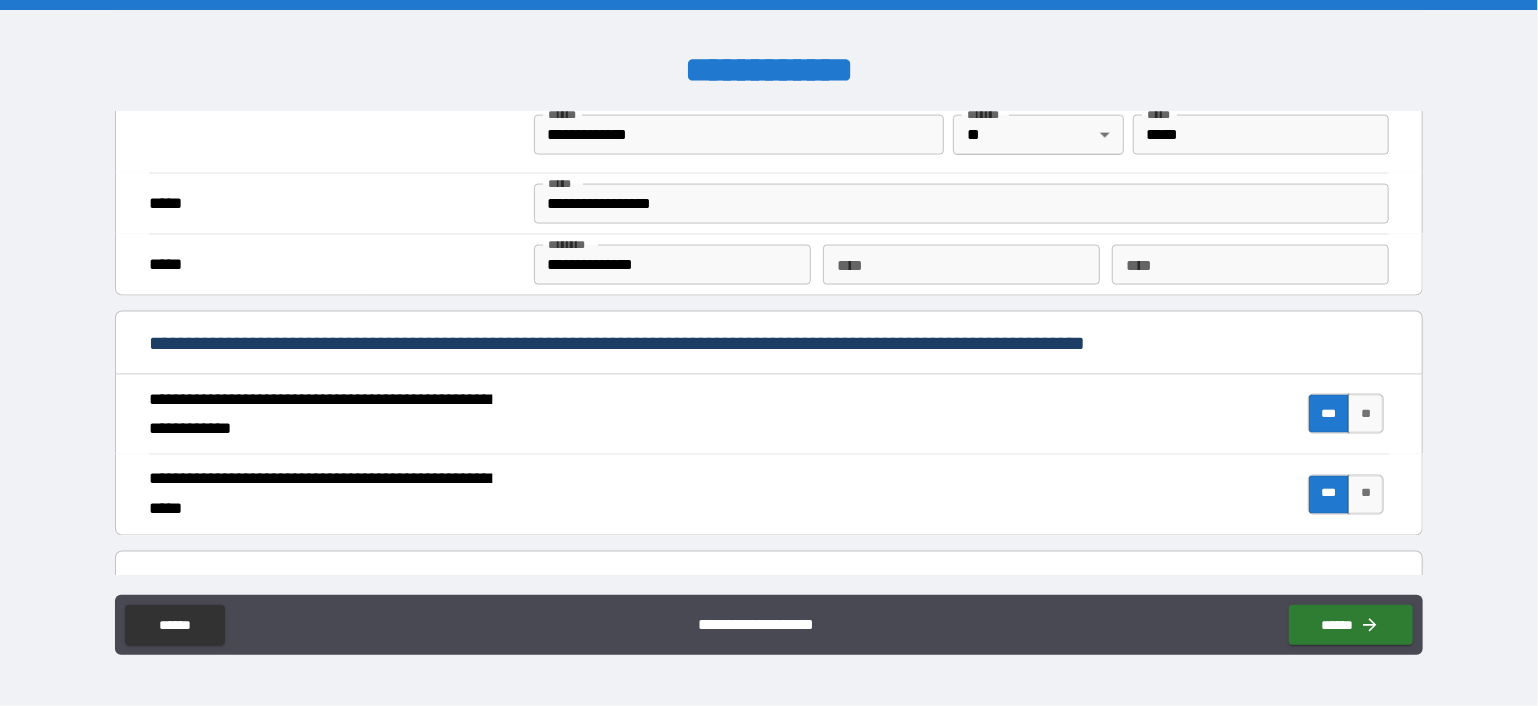 scroll, scrollTop: 1888, scrollLeft: 0, axis: vertical 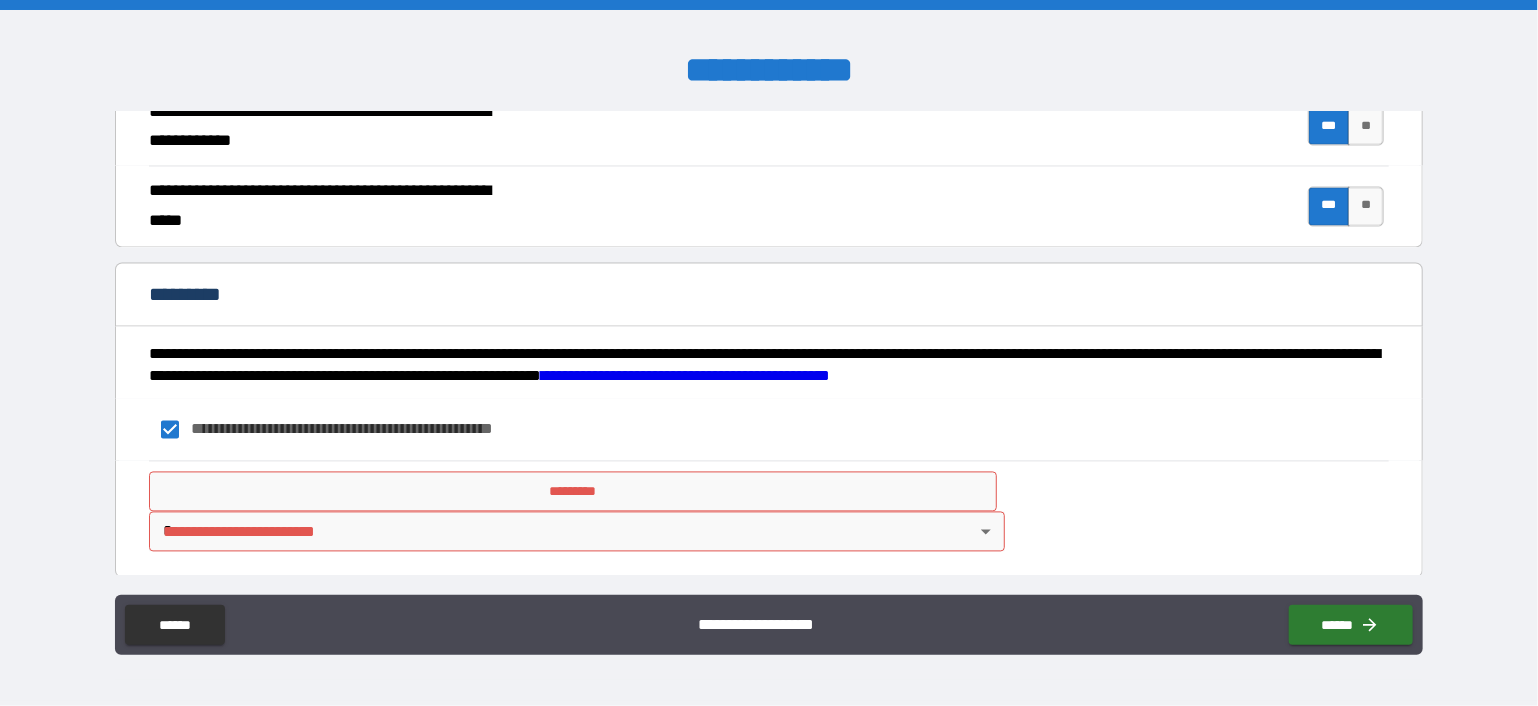 click on "**********" at bounding box center (769, 353) 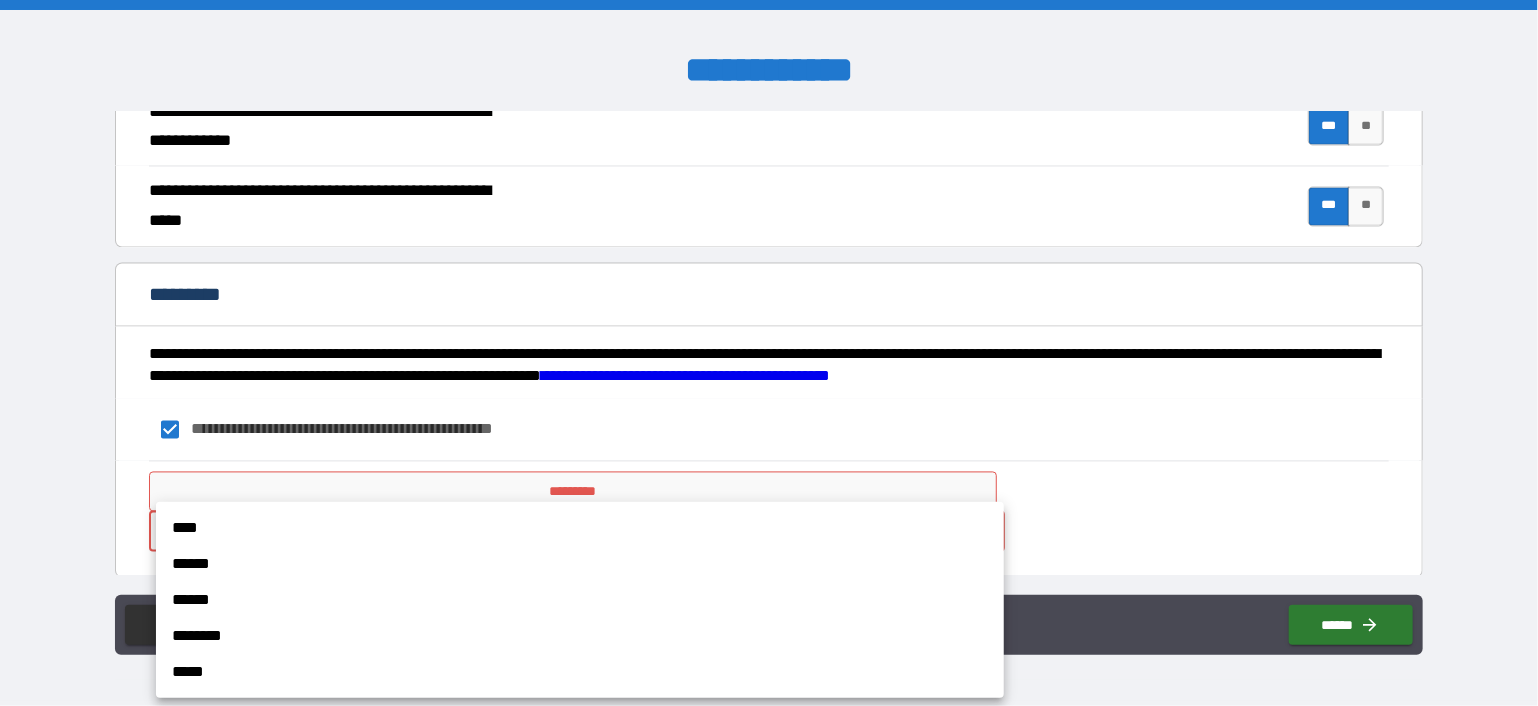 click on "****" at bounding box center (580, 528) 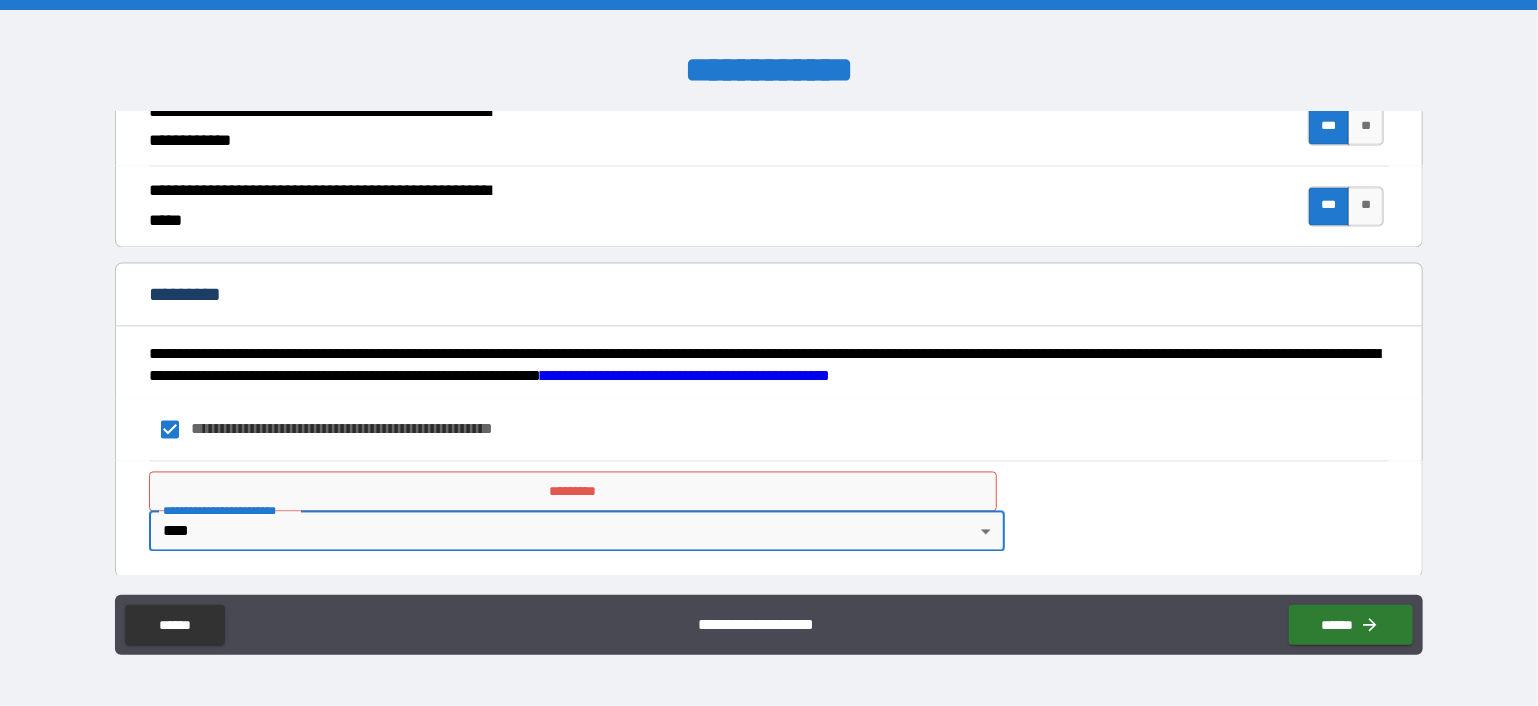 click on "*********" at bounding box center [573, 492] 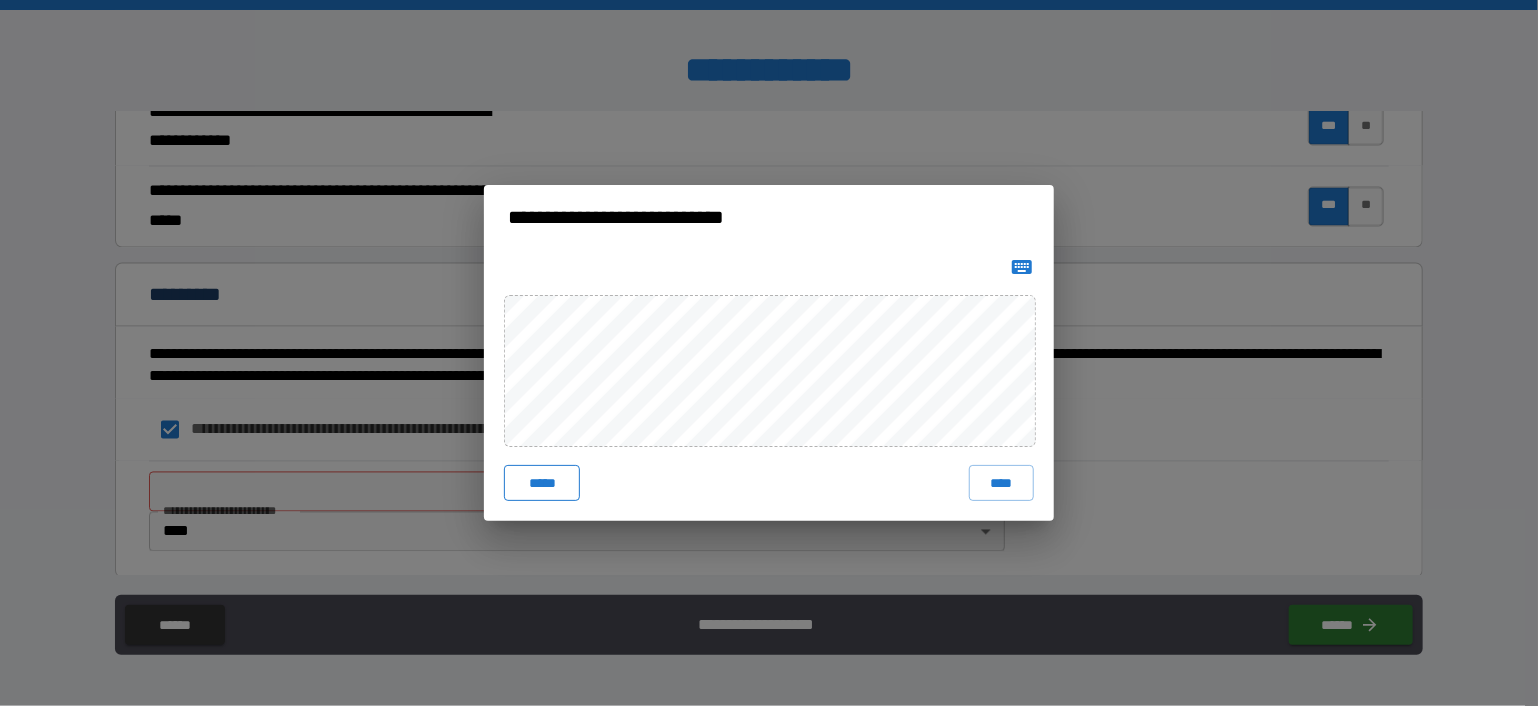 click on "*****" at bounding box center (542, 483) 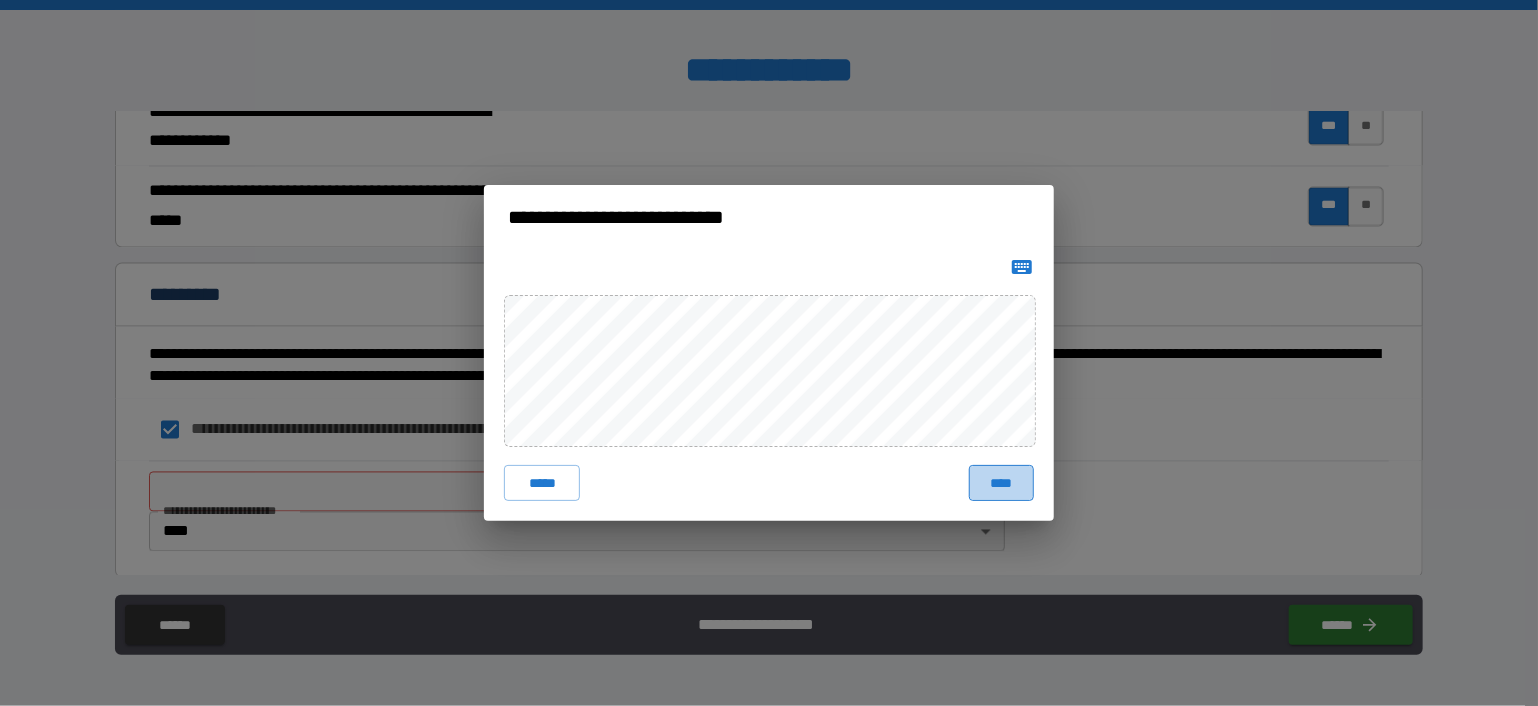 click on "****" at bounding box center [1001, 483] 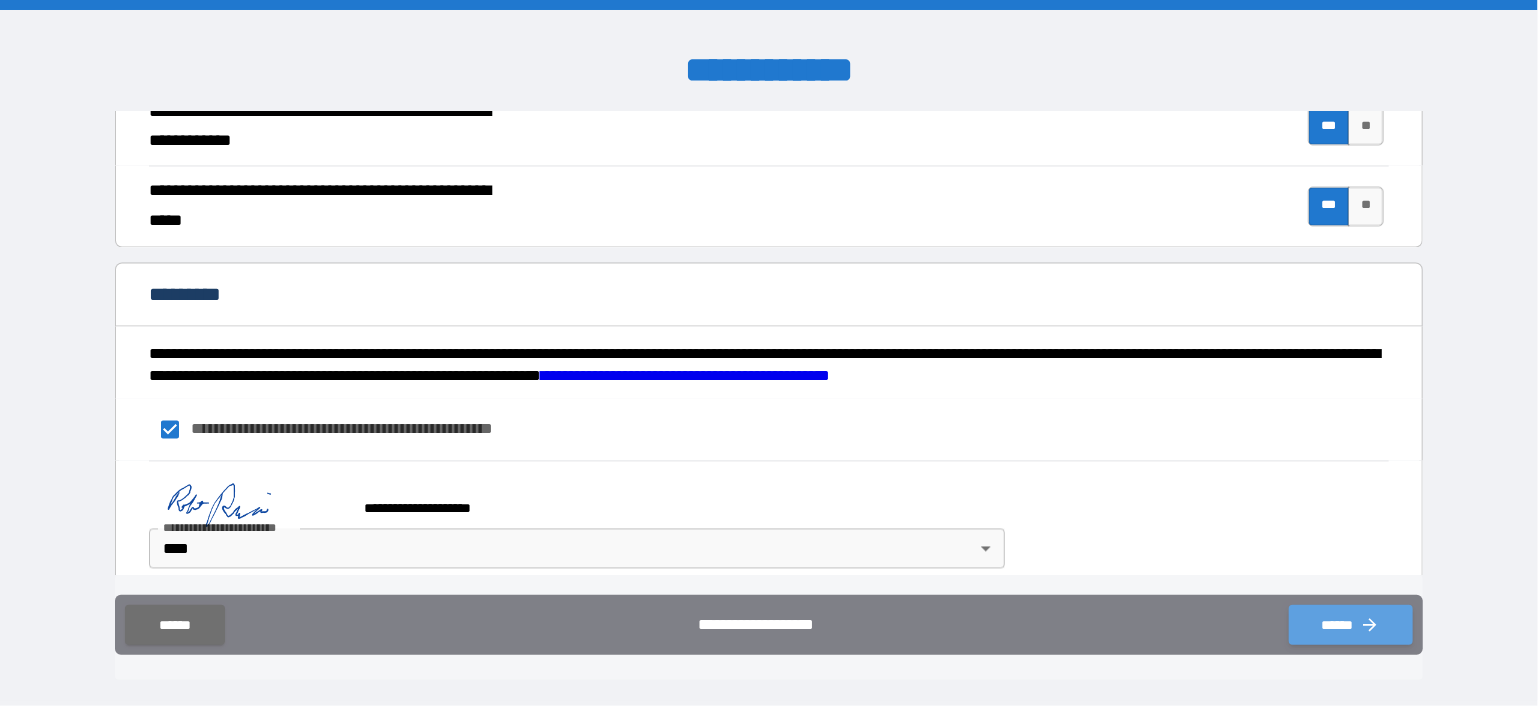 click 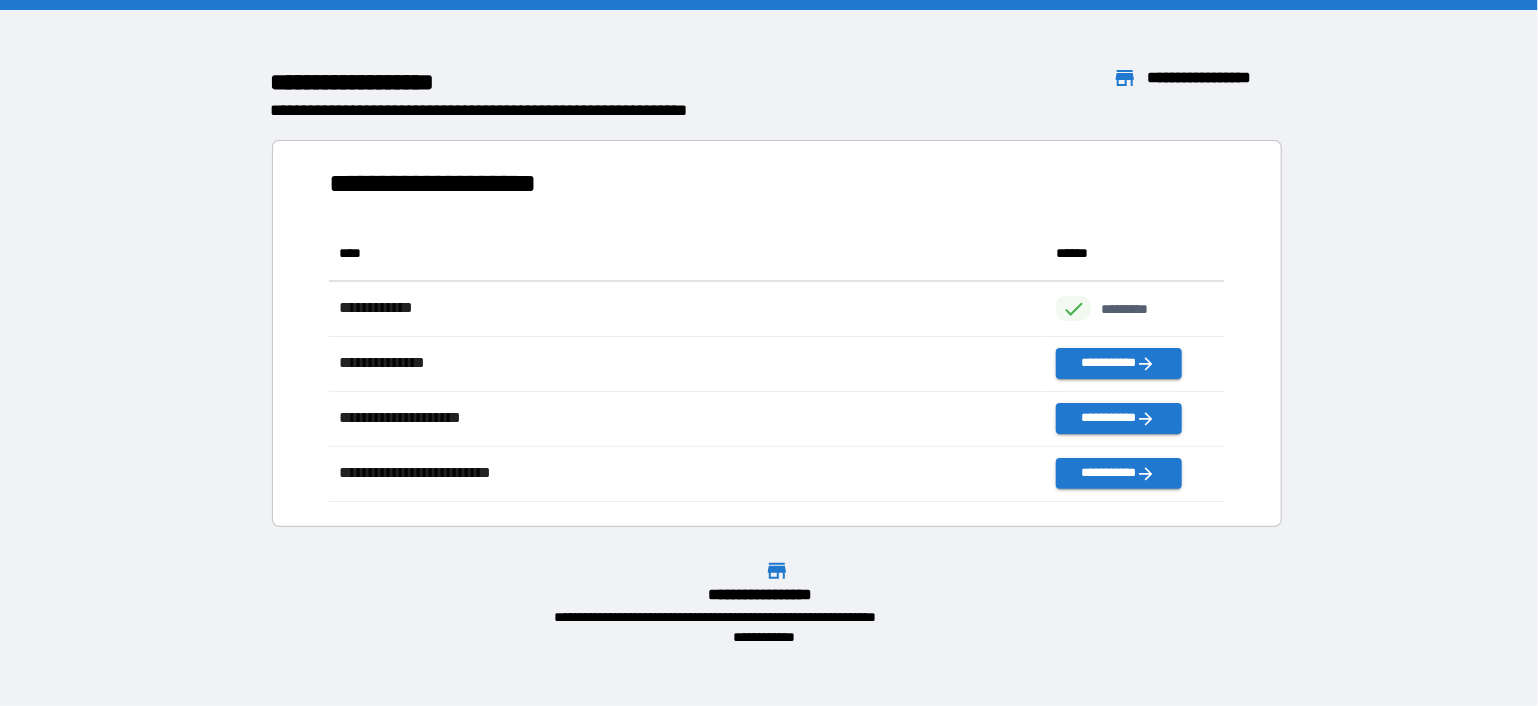 scroll, scrollTop: 16, scrollLeft: 16, axis: both 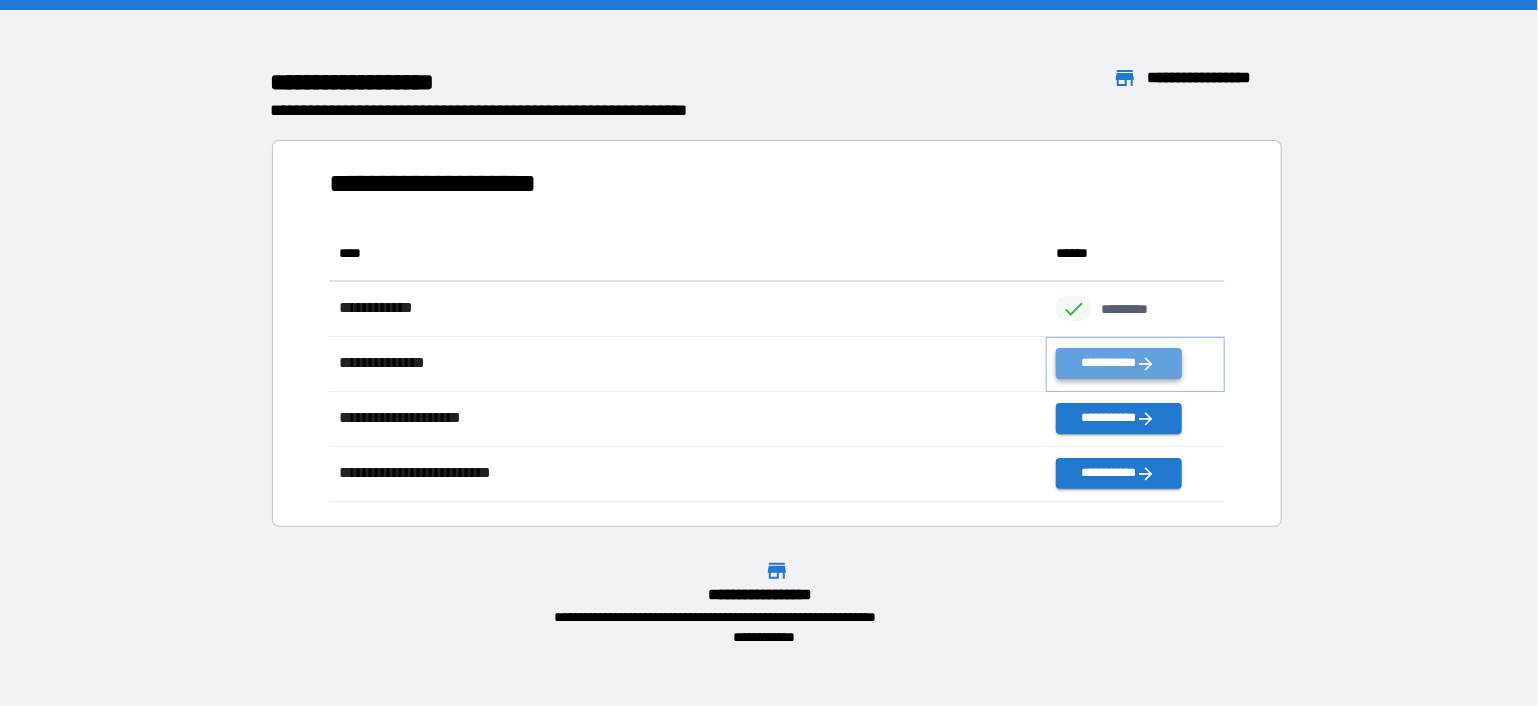 click on "**********" at bounding box center [1118, 363] 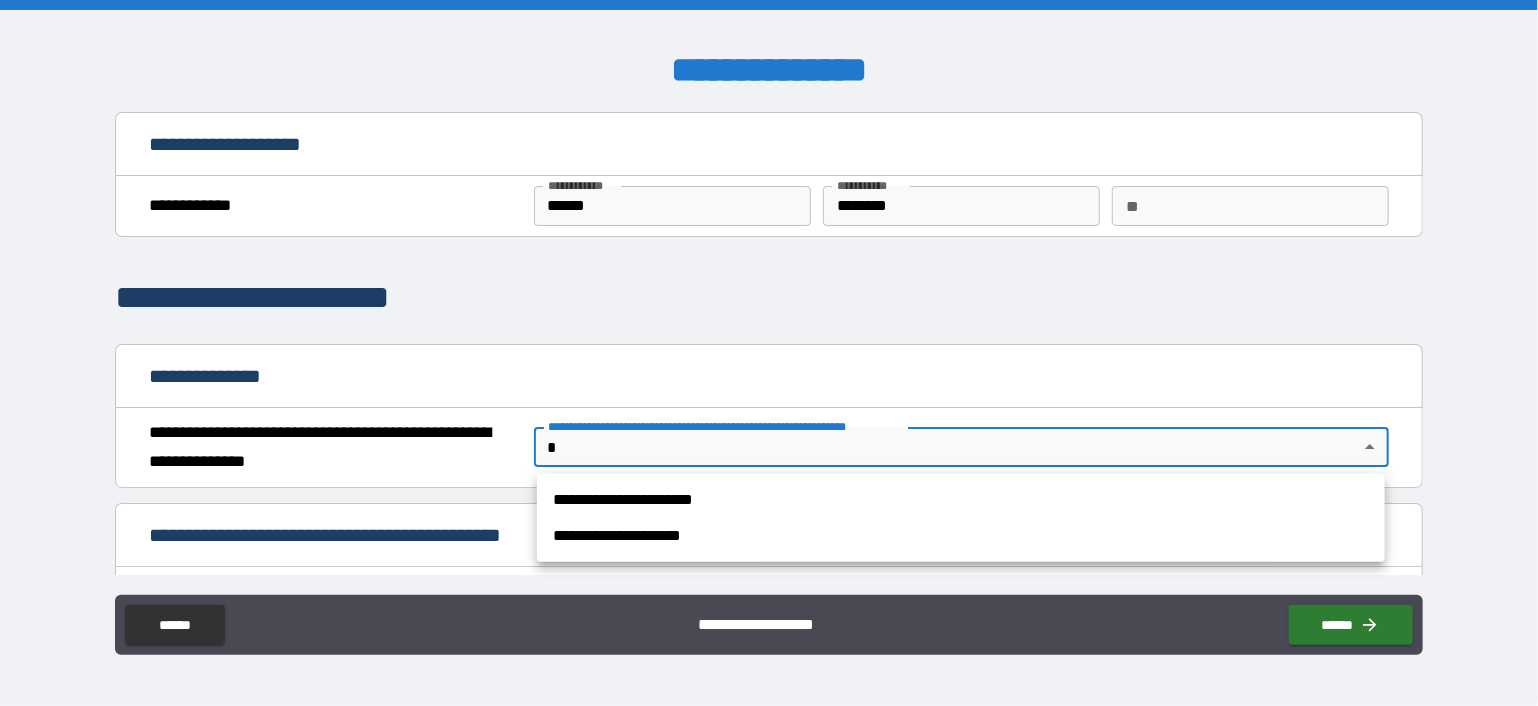 click on "**********" at bounding box center (769, 353) 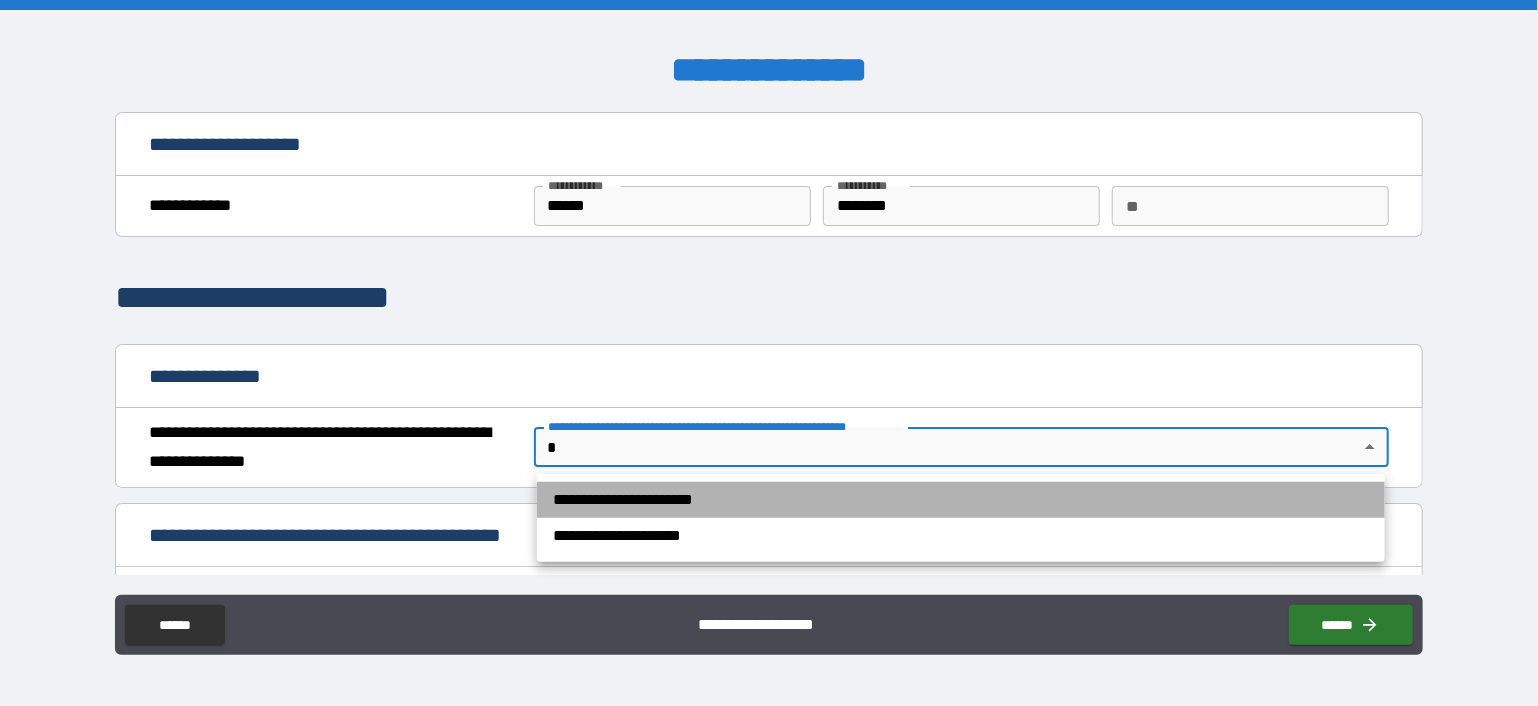 click on "**********" at bounding box center (961, 500) 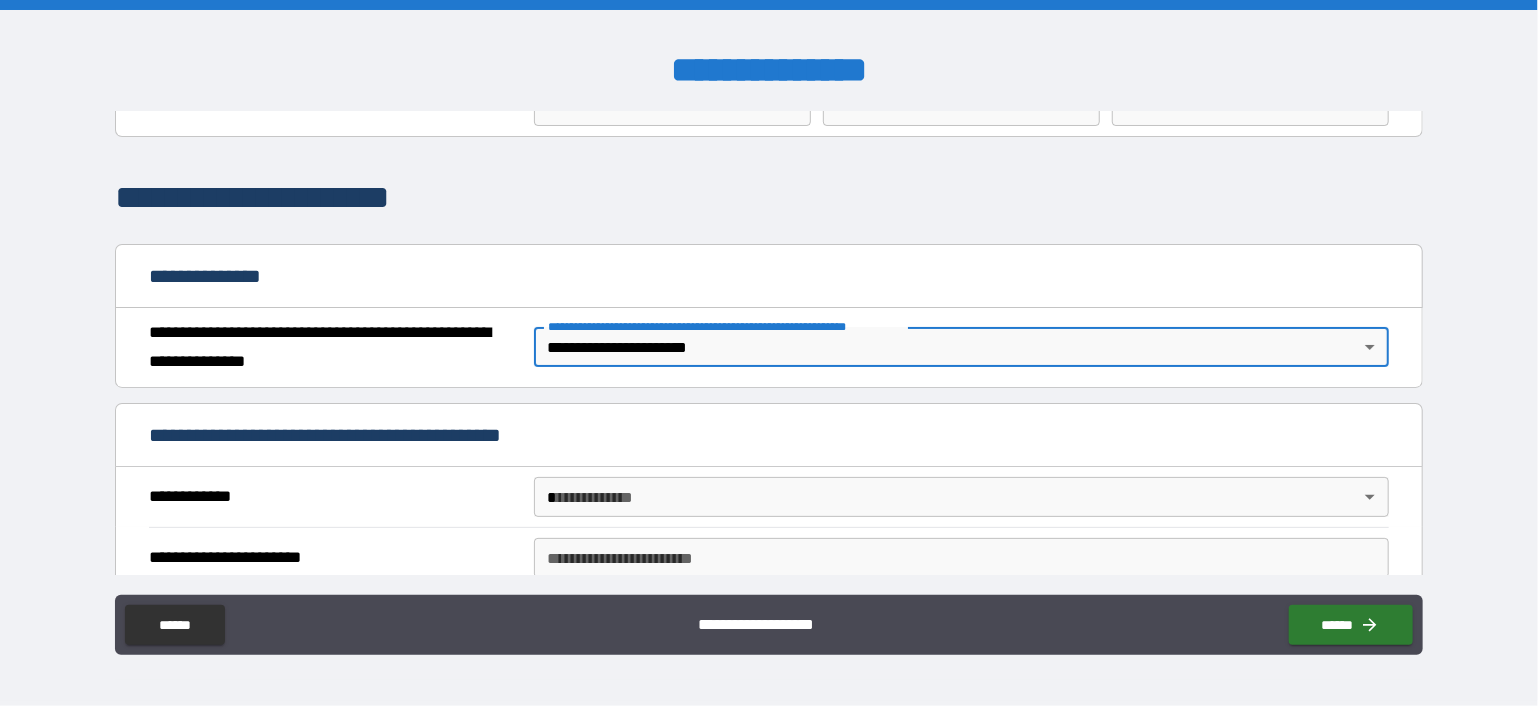 scroll, scrollTop: 200, scrollLeft: 0, axis: vertical 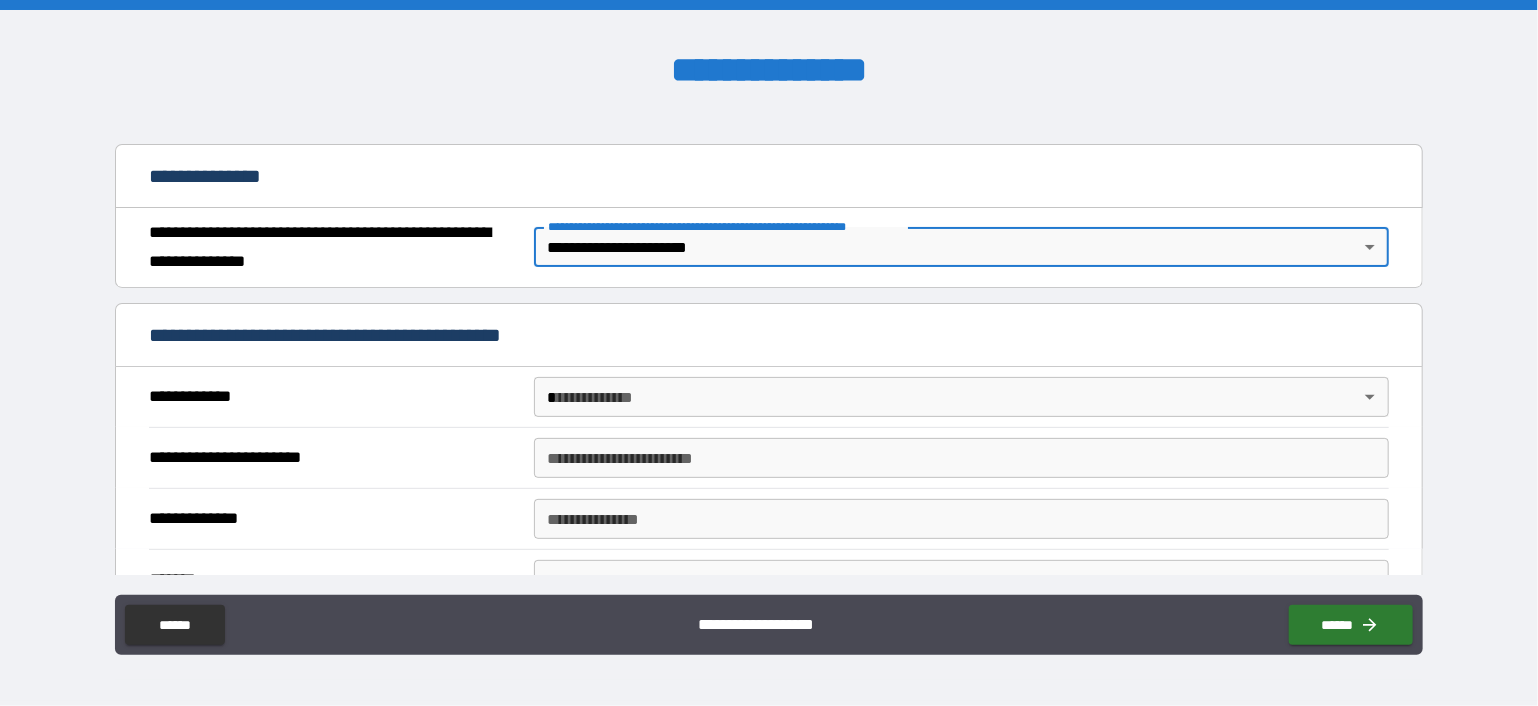 click on "**********" at bounding box center (769, 353) 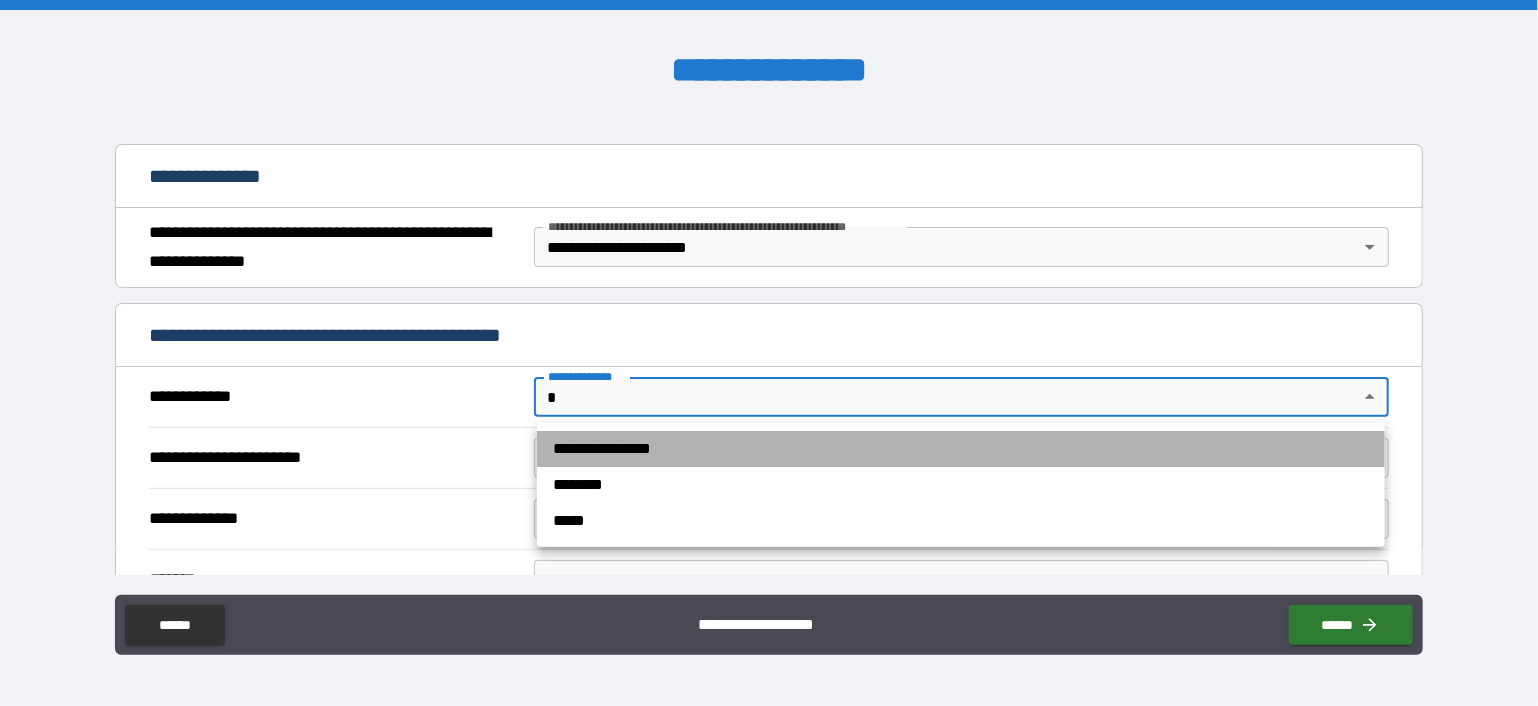 click on "**********" at bounding box center [961, 449] 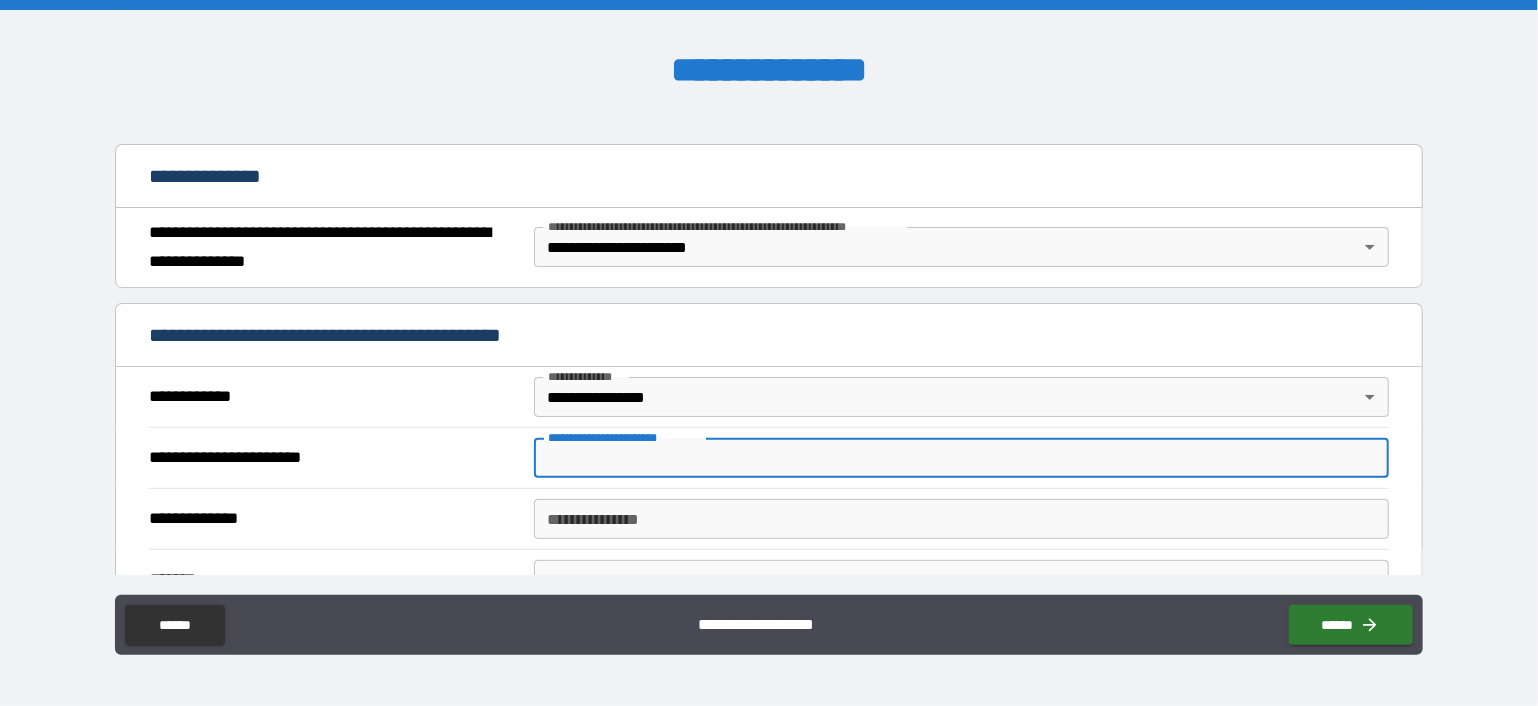 click on "**********" at bounding box center (962, 458) 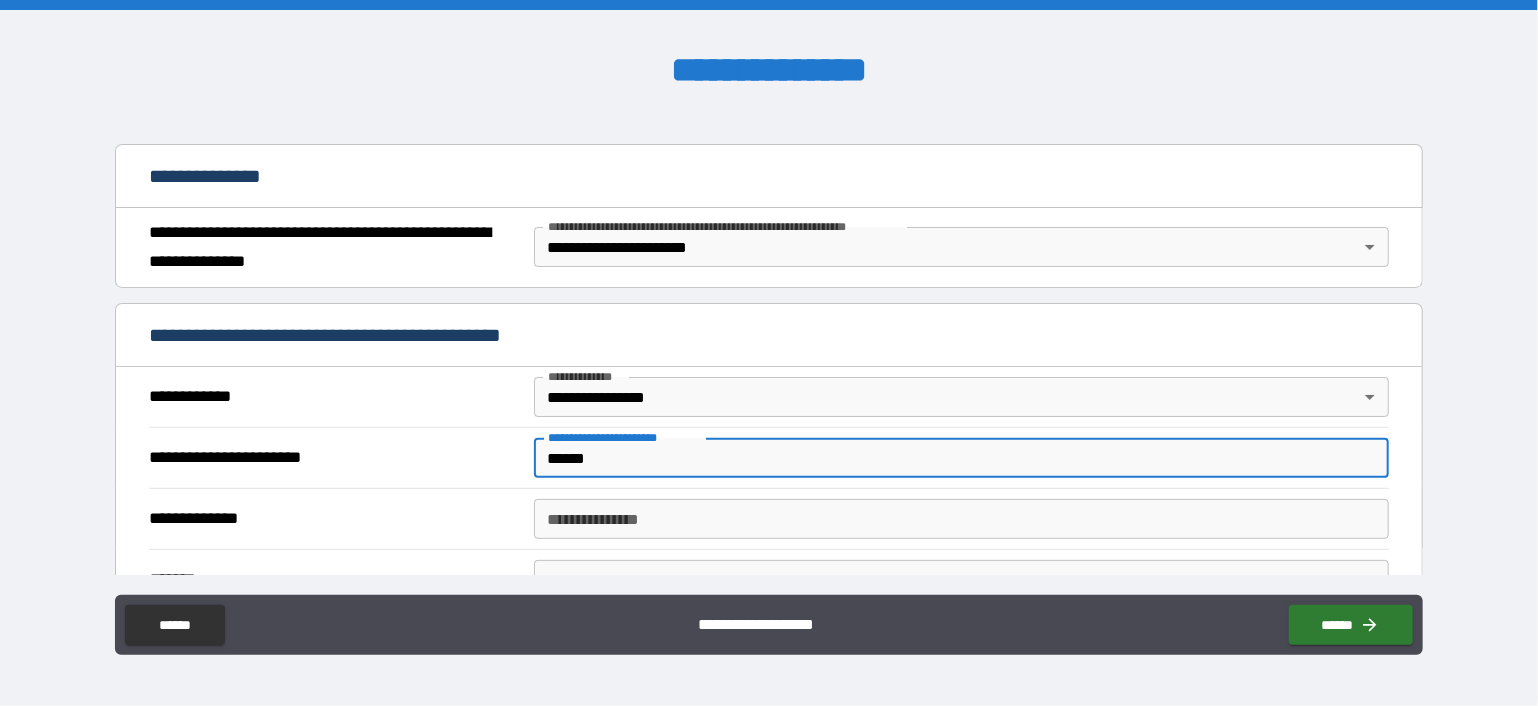 type on "******" 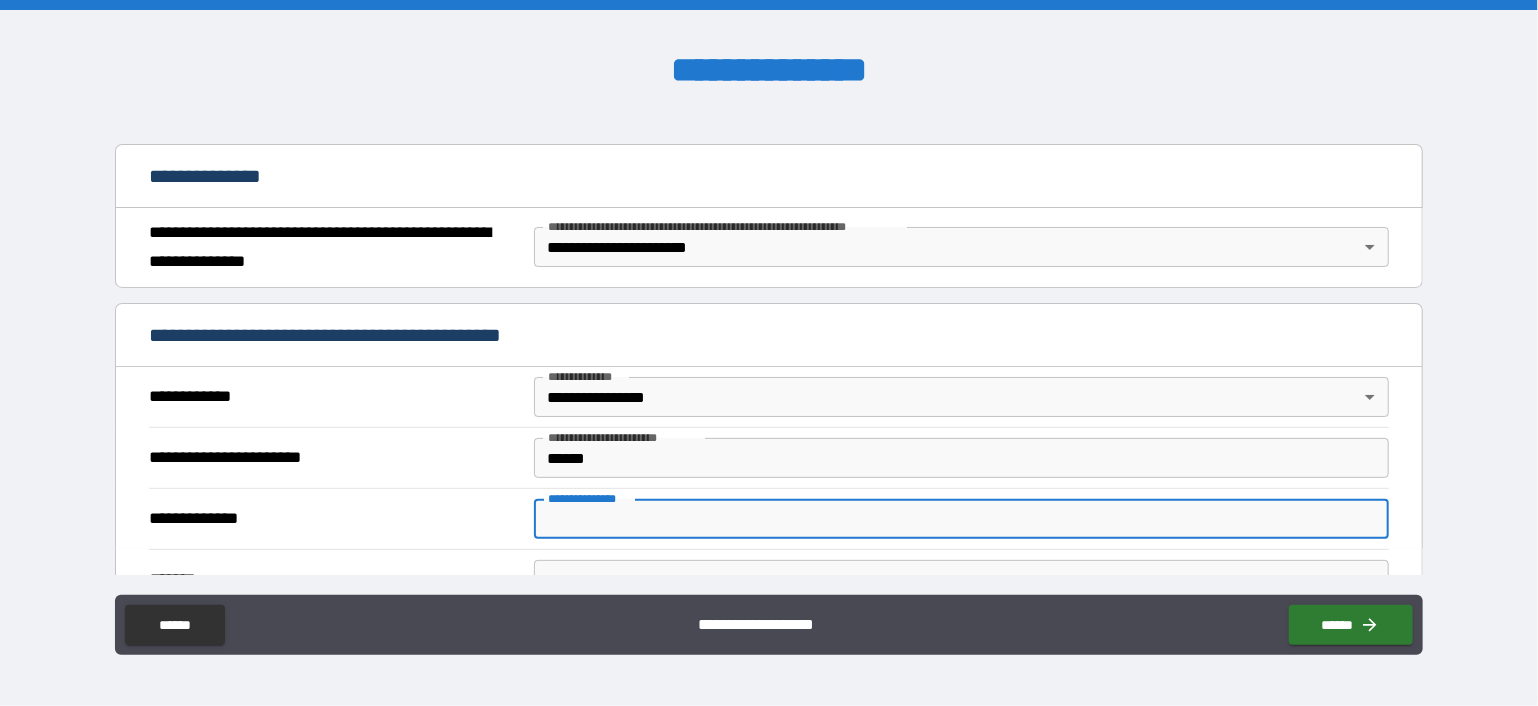 click on "**********" at bounding box center [962, 519] 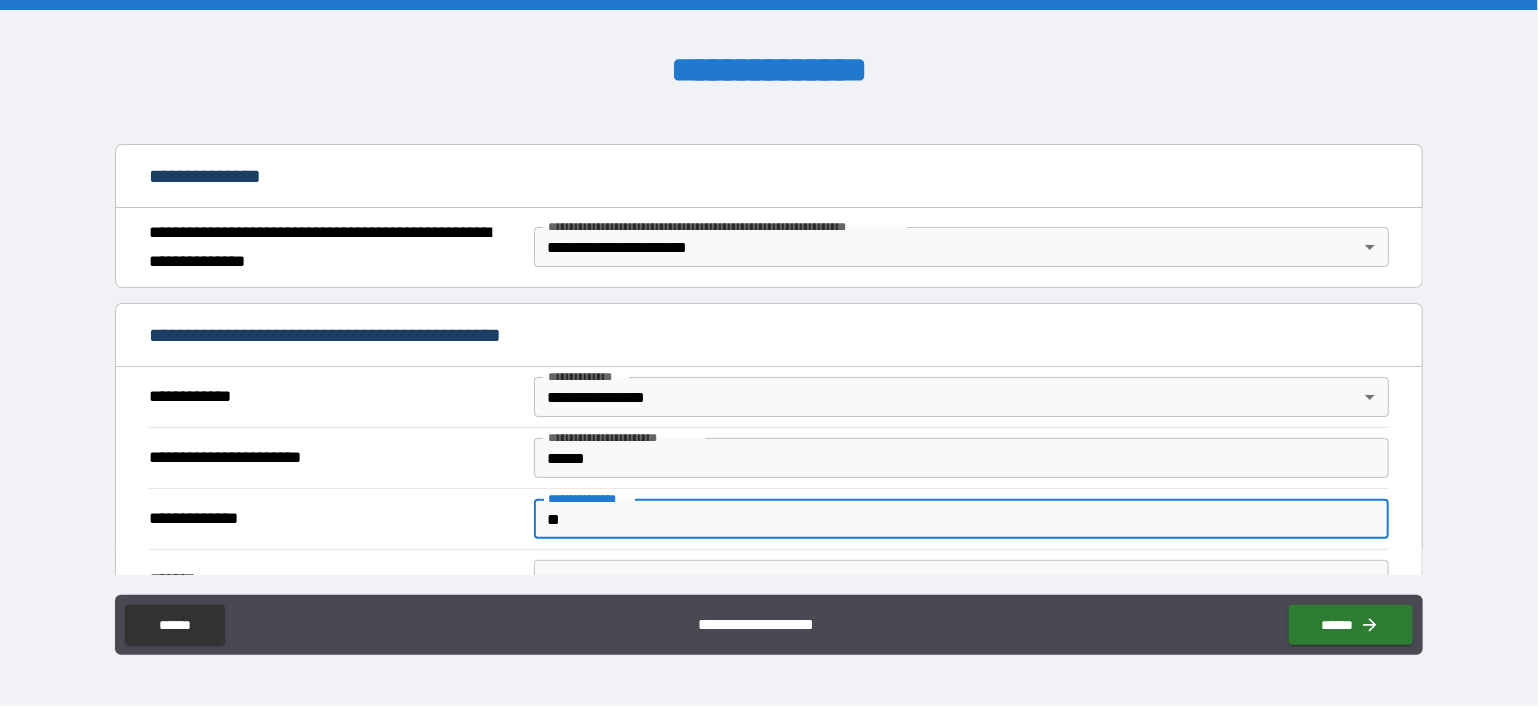 type on "*" 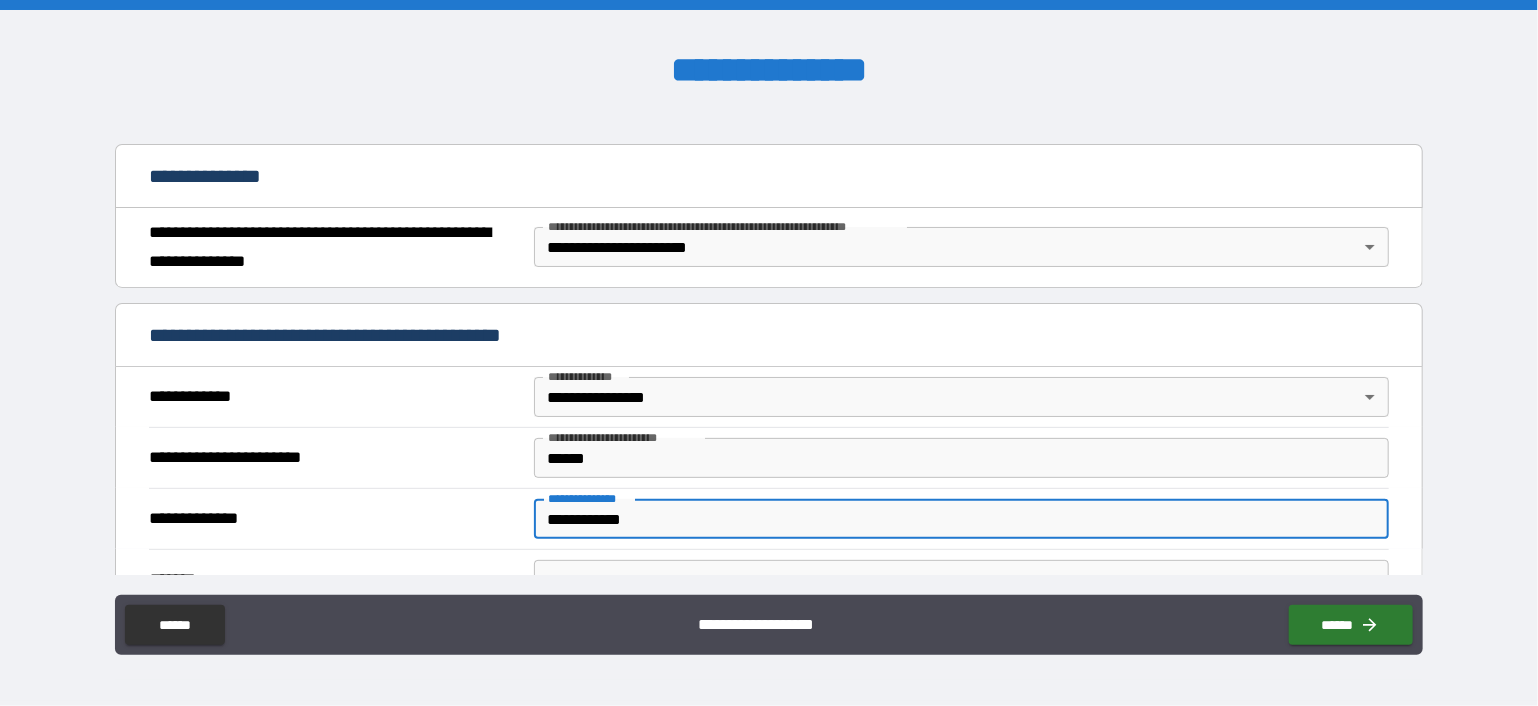 scroll, scrollTop: 500, scrollLeft: 0, axis: vertical 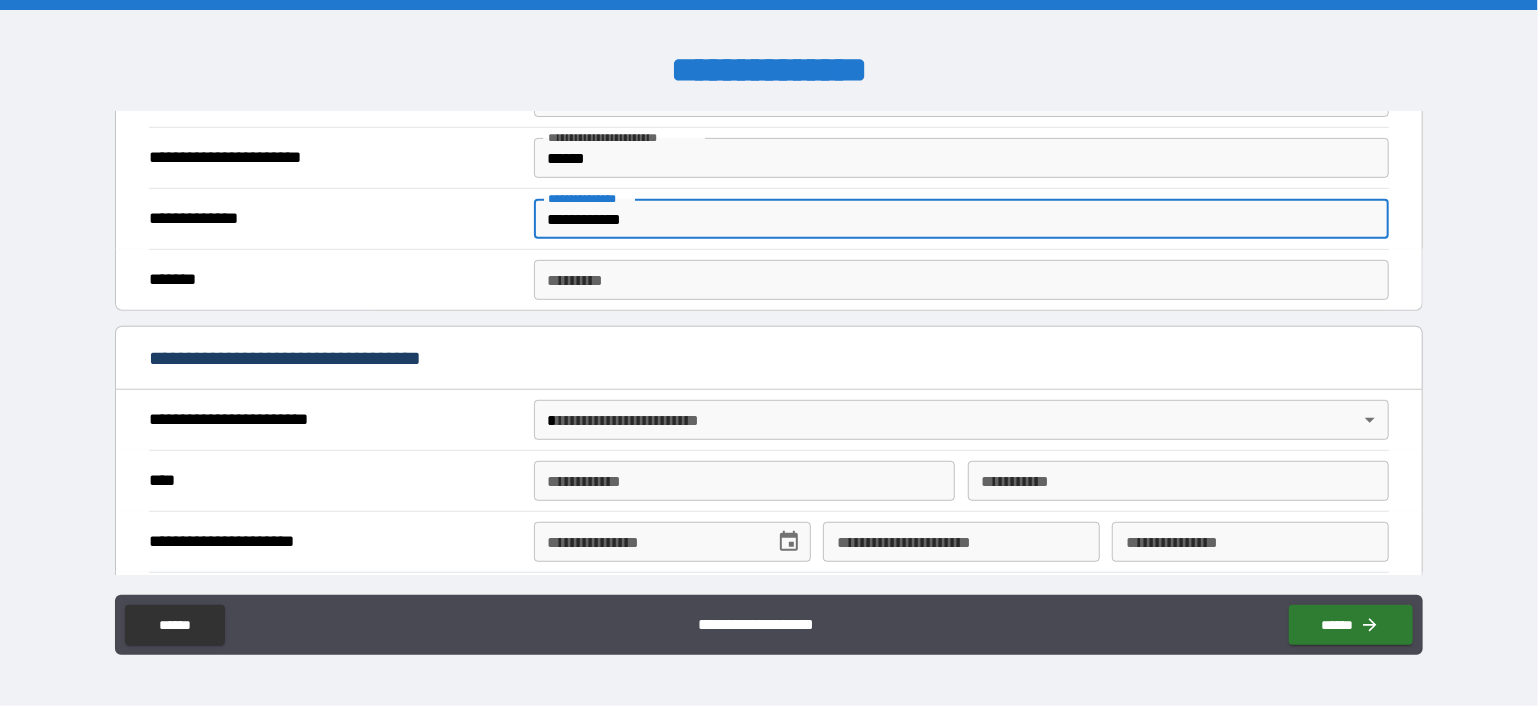 type on "**********" 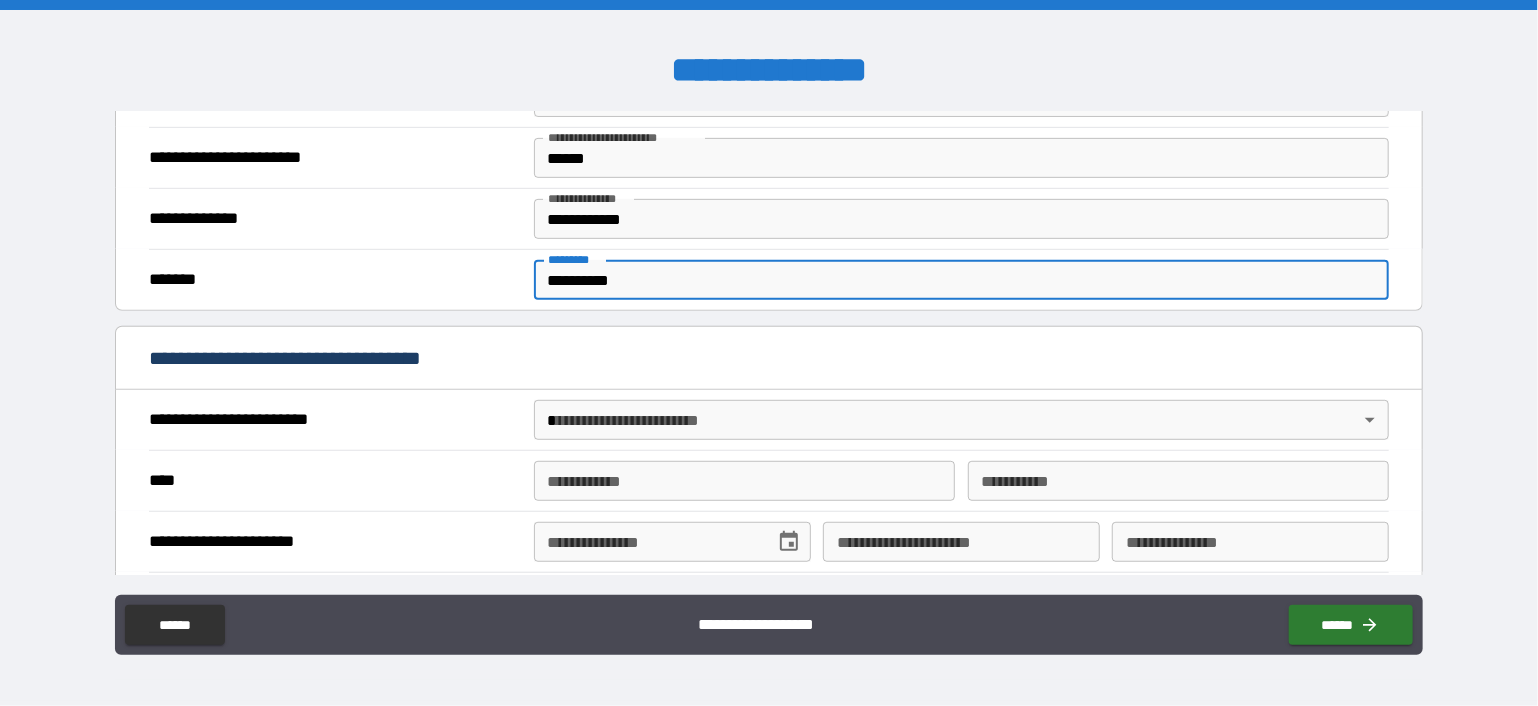 scroll, scrollTop: 700, scrollLeft: 0, axis: vertical 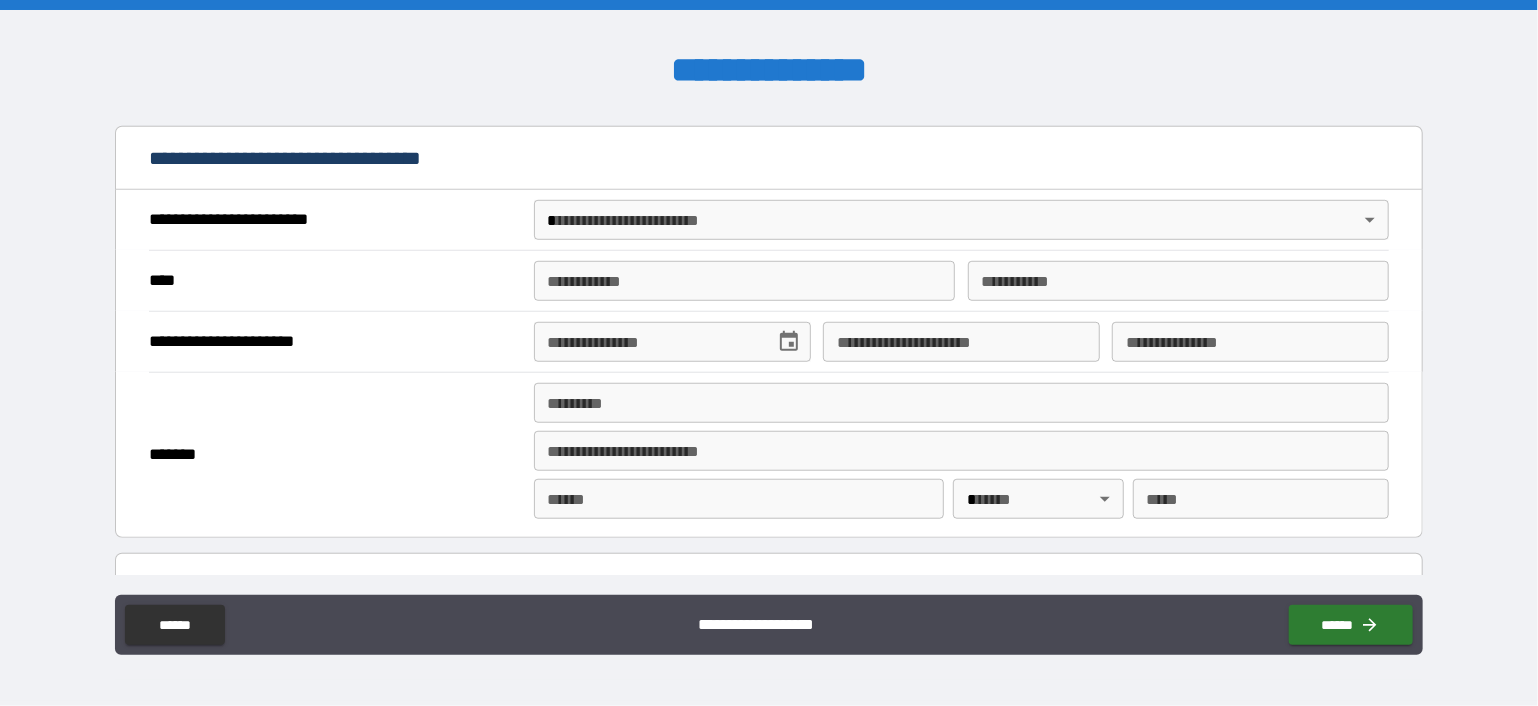 type on "**********" 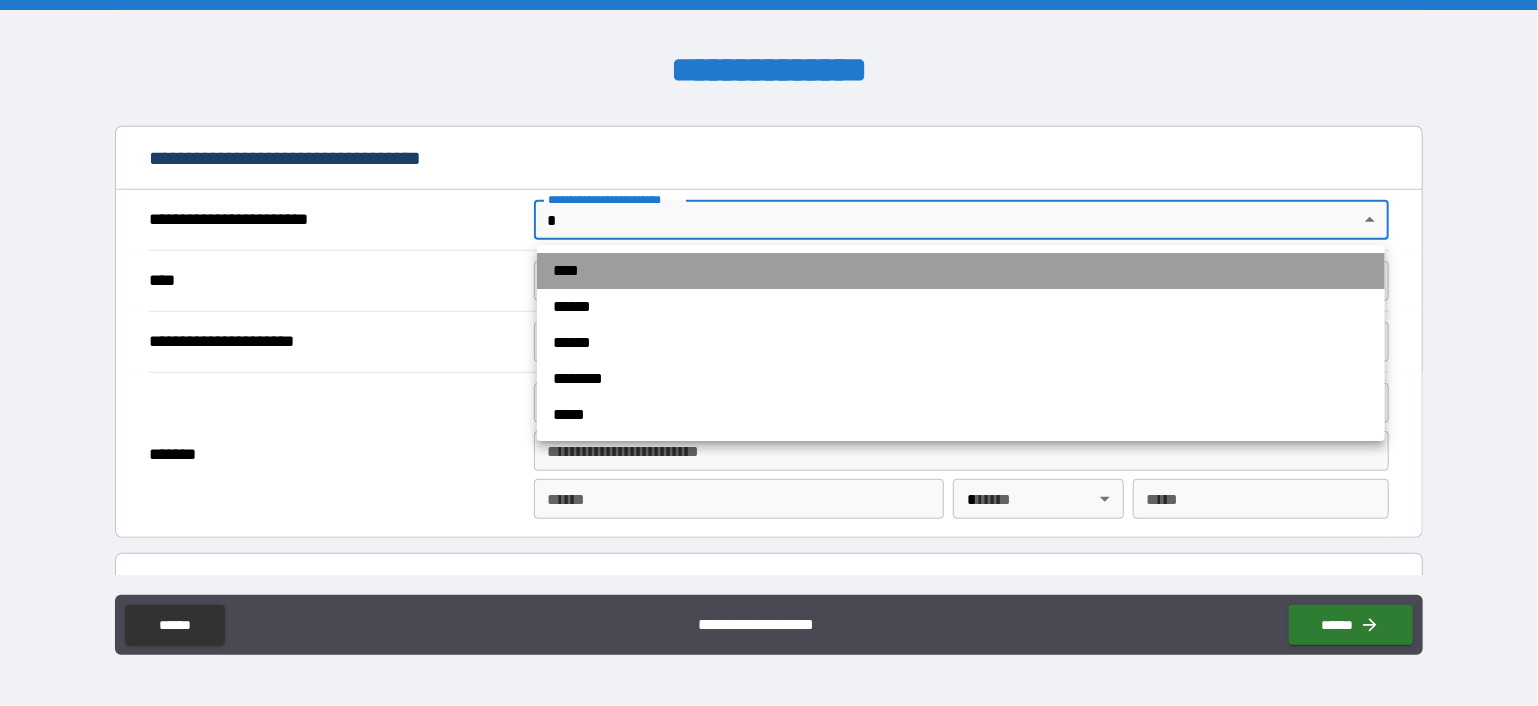 click on "****" at bounding box center (961, 271) 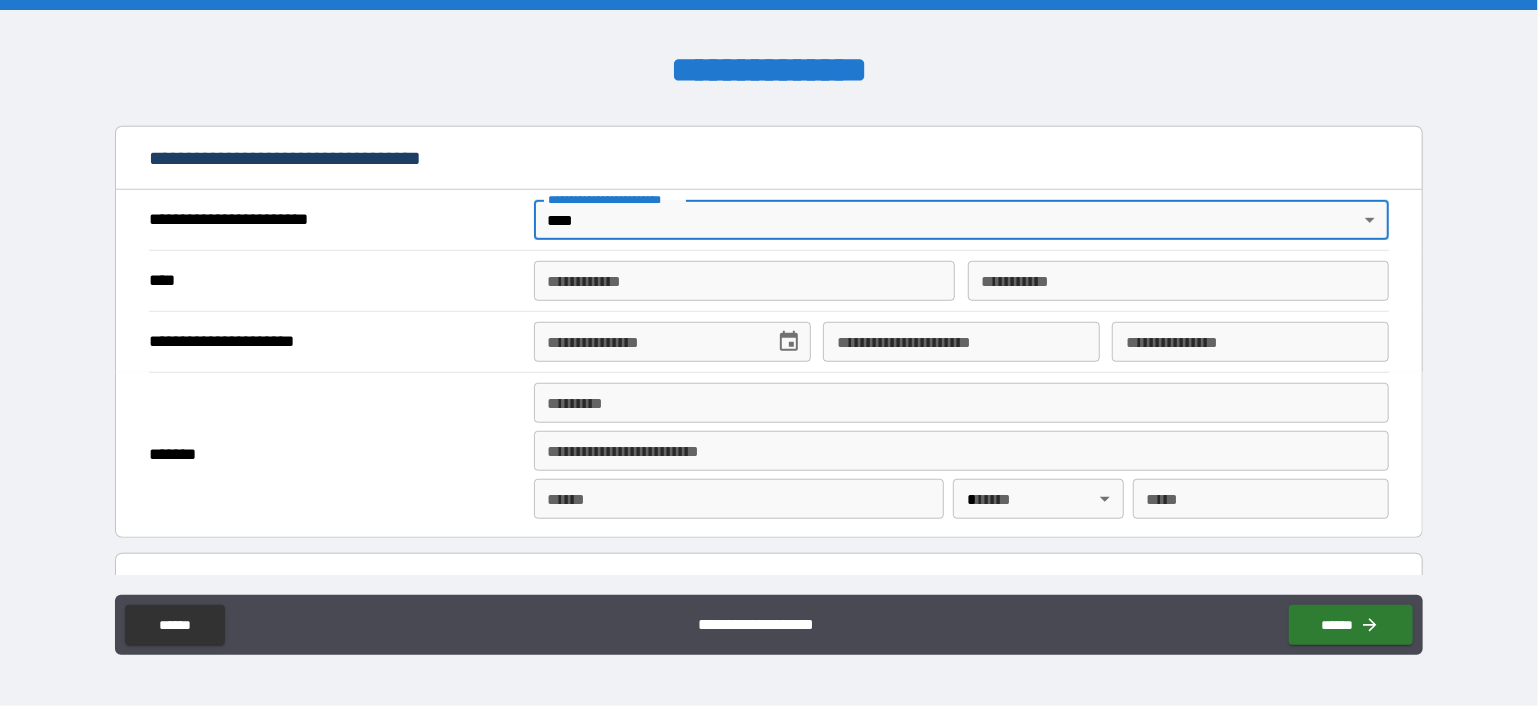 click on "**********" at bounding box center (745, 281) 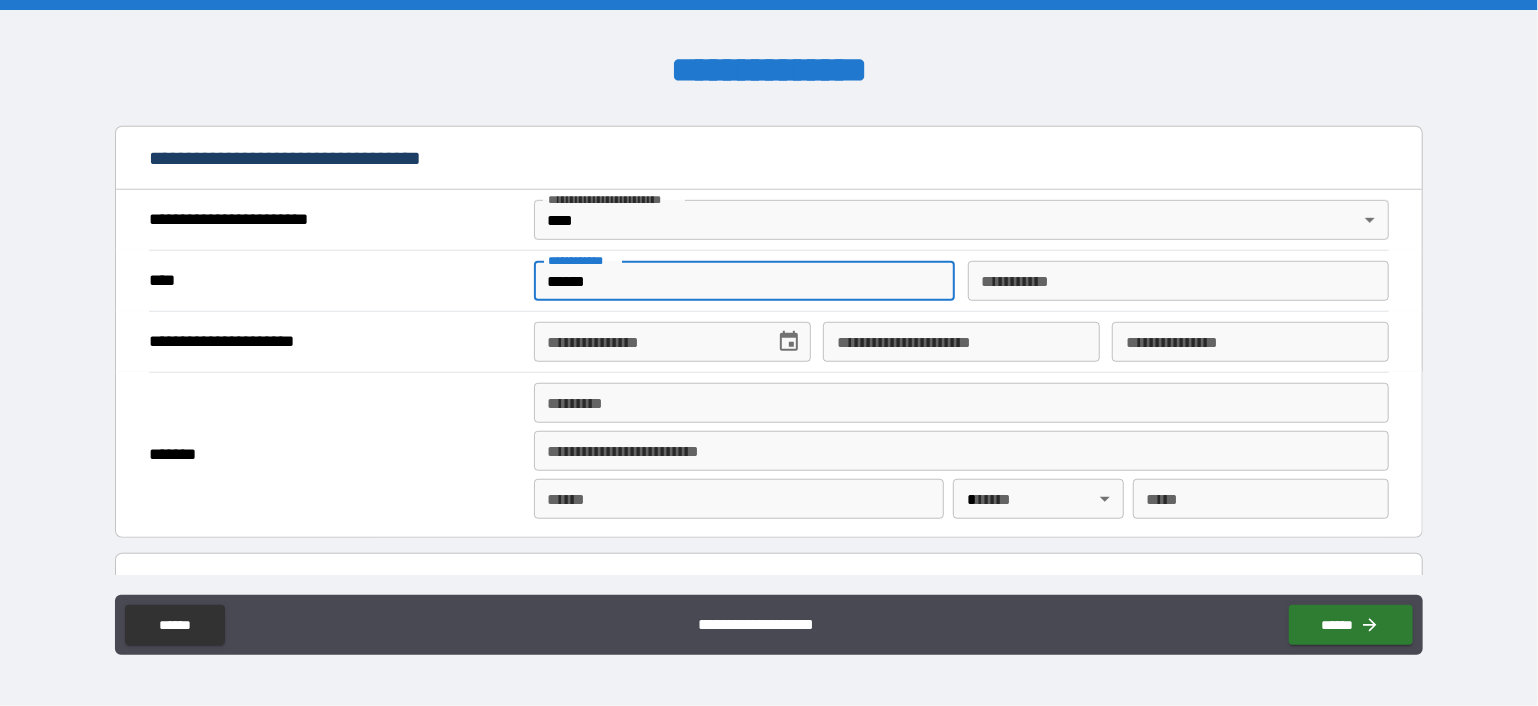 type on "******" 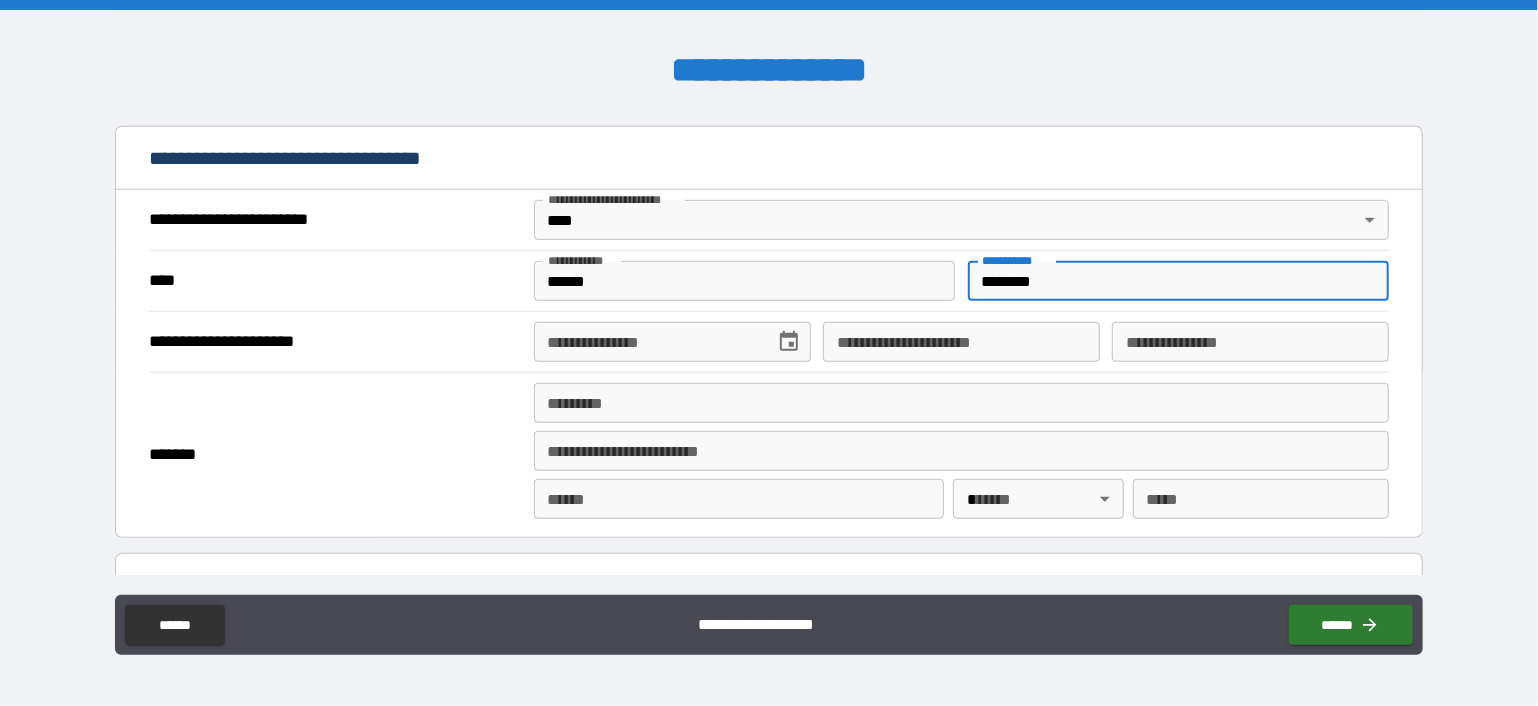 type on "********" 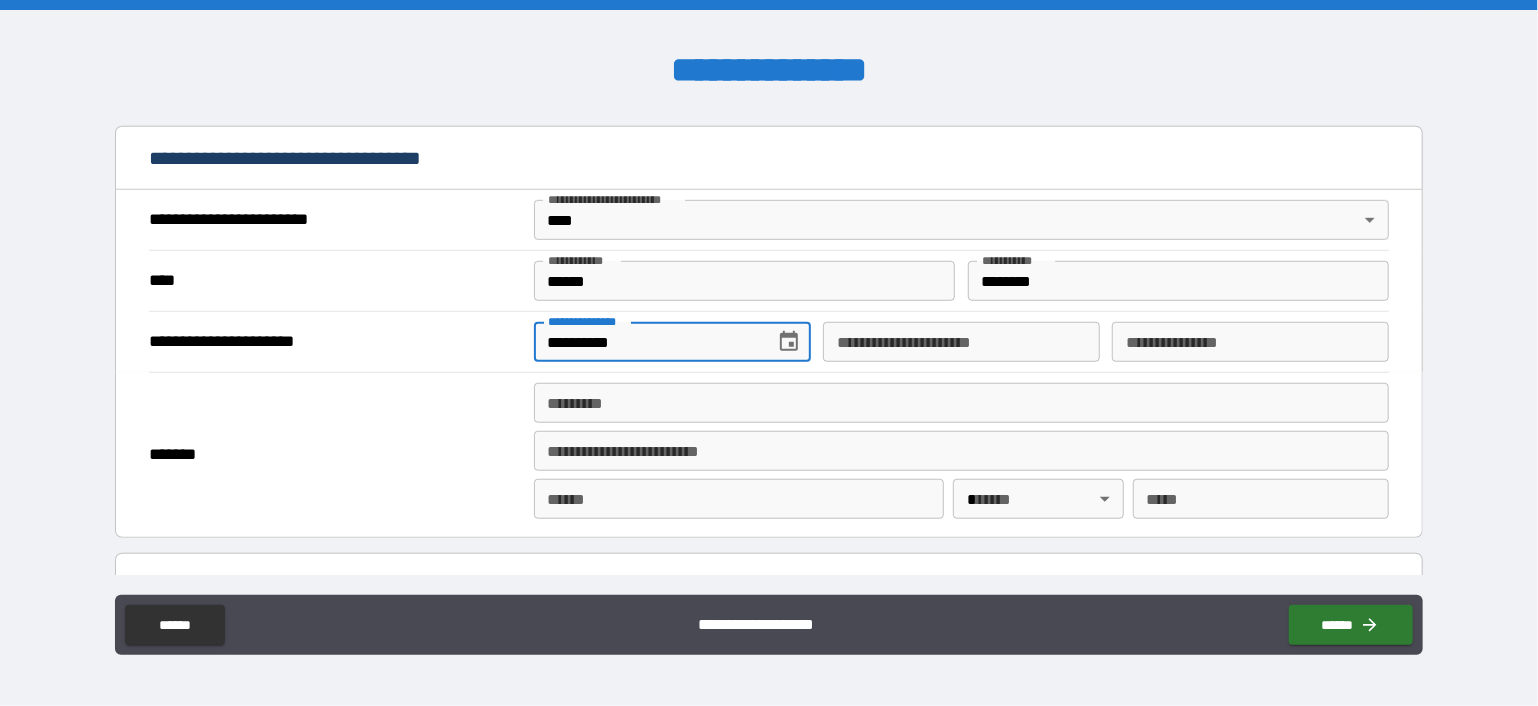 type on "**********" 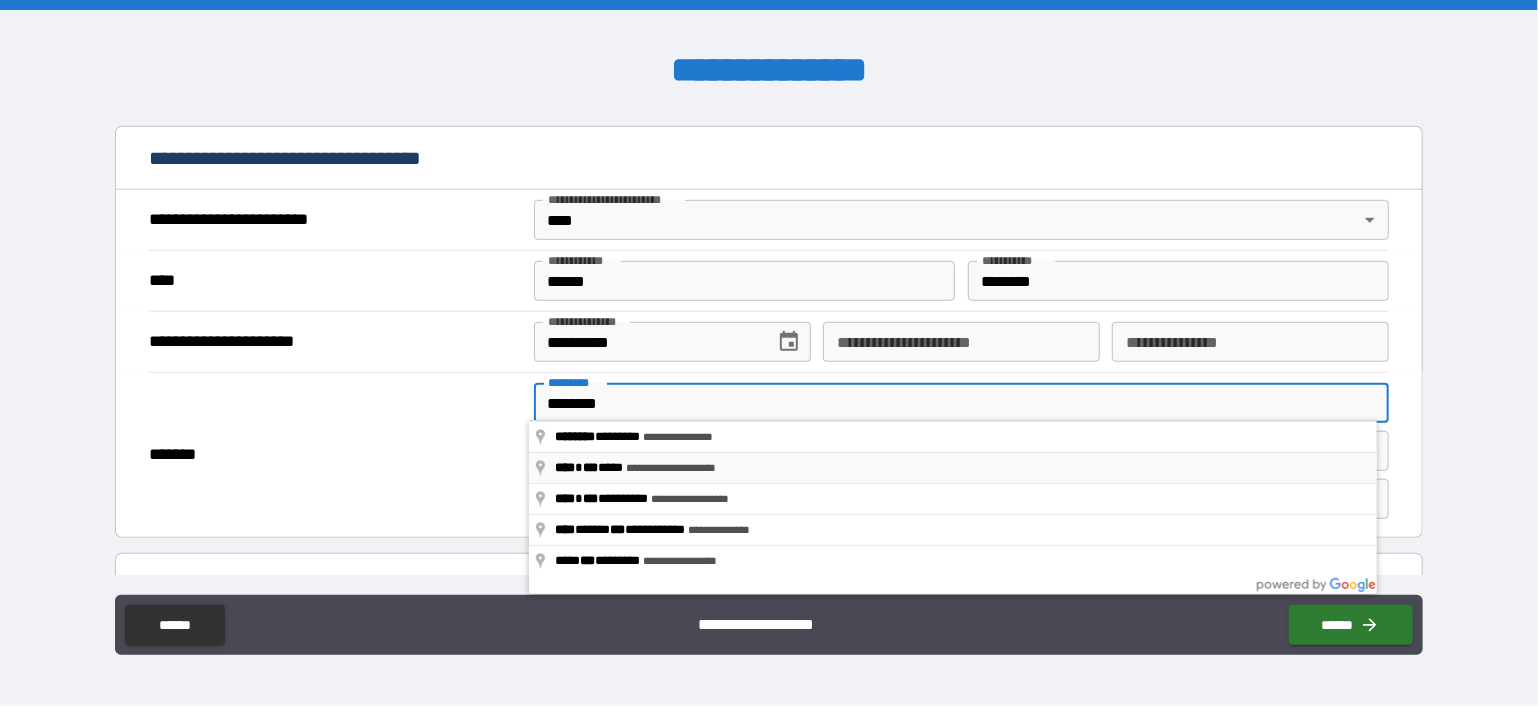 type on "**********" 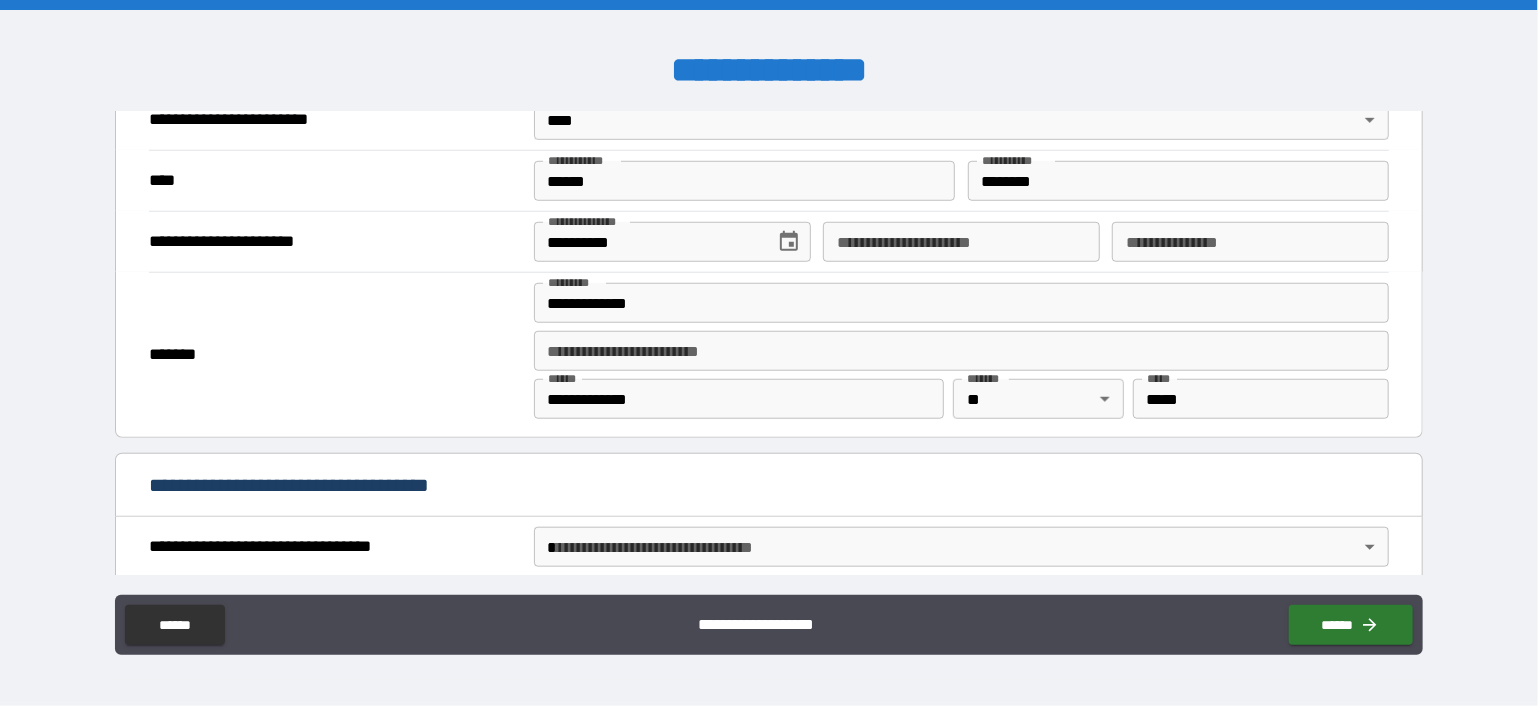 scroll, scrollTop: 900, scrollLeft: 0, axis: vertical 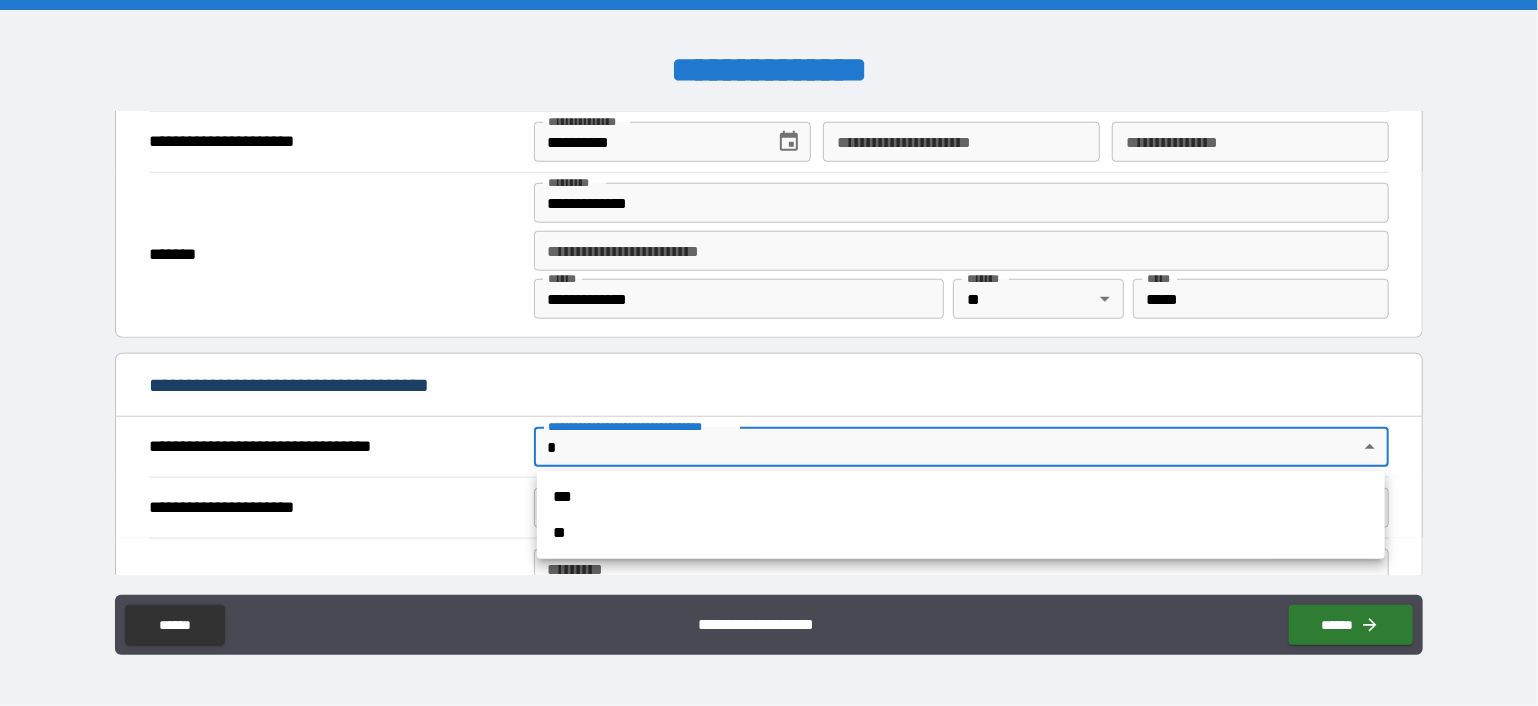 click on "**********" at bounding box center [769, 353] 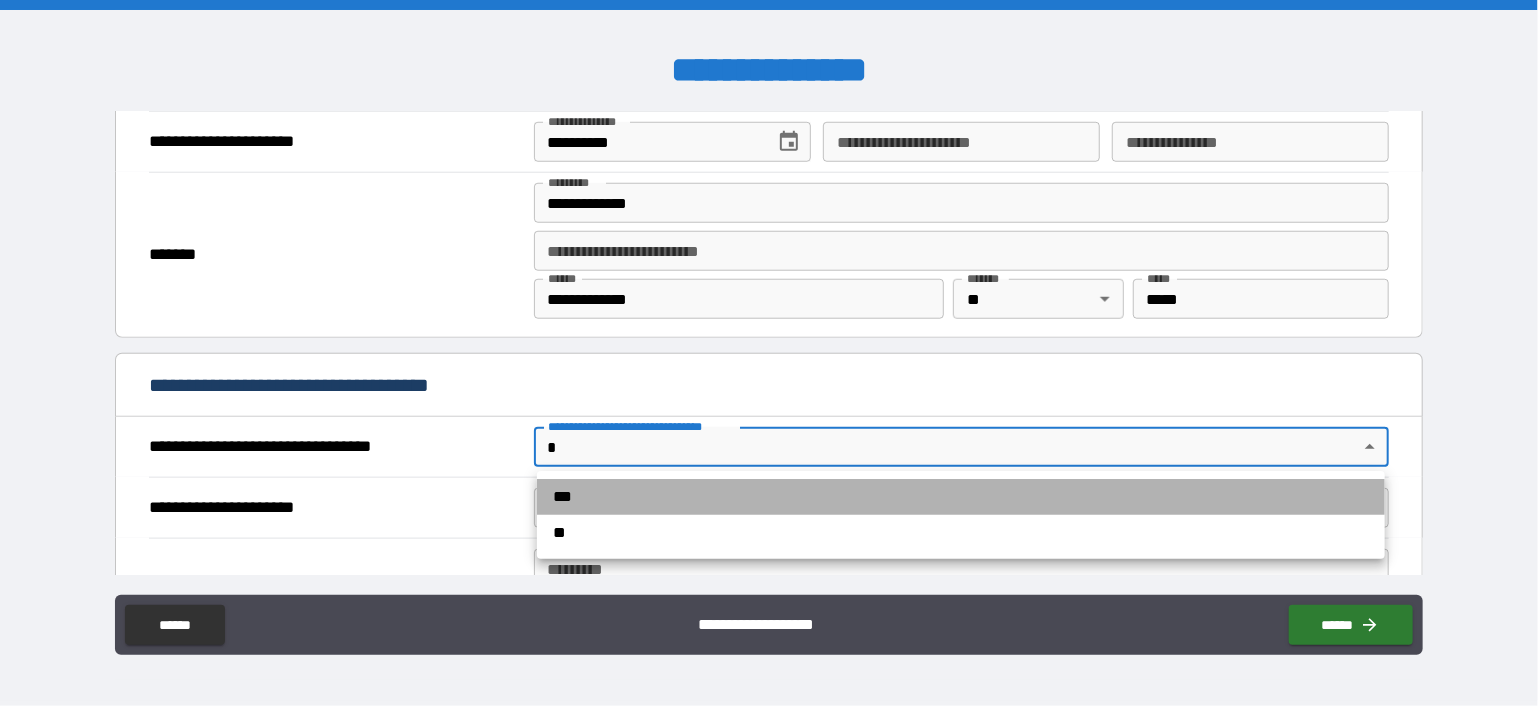click on "***" at bounding box center [961, 497] 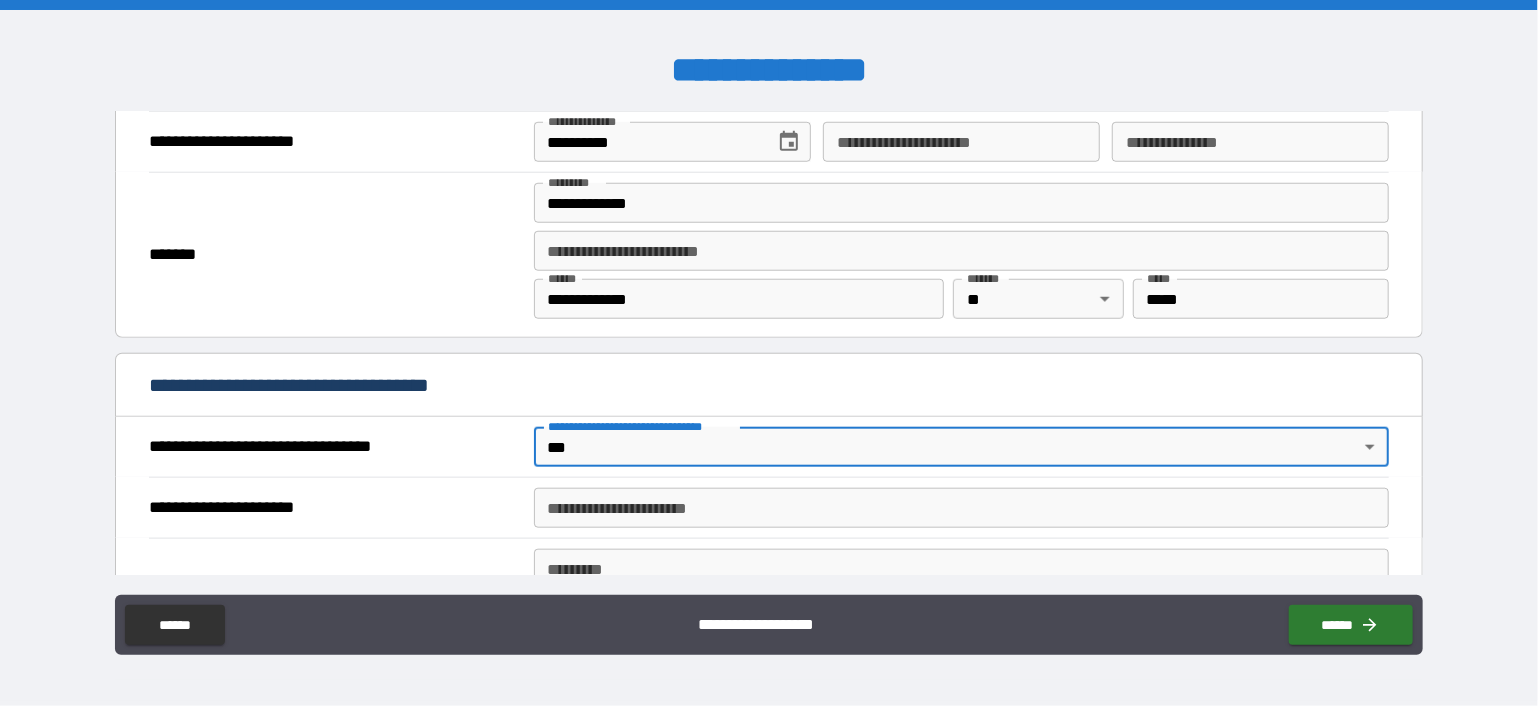 click on "**********" at bounding box center [962, 508] 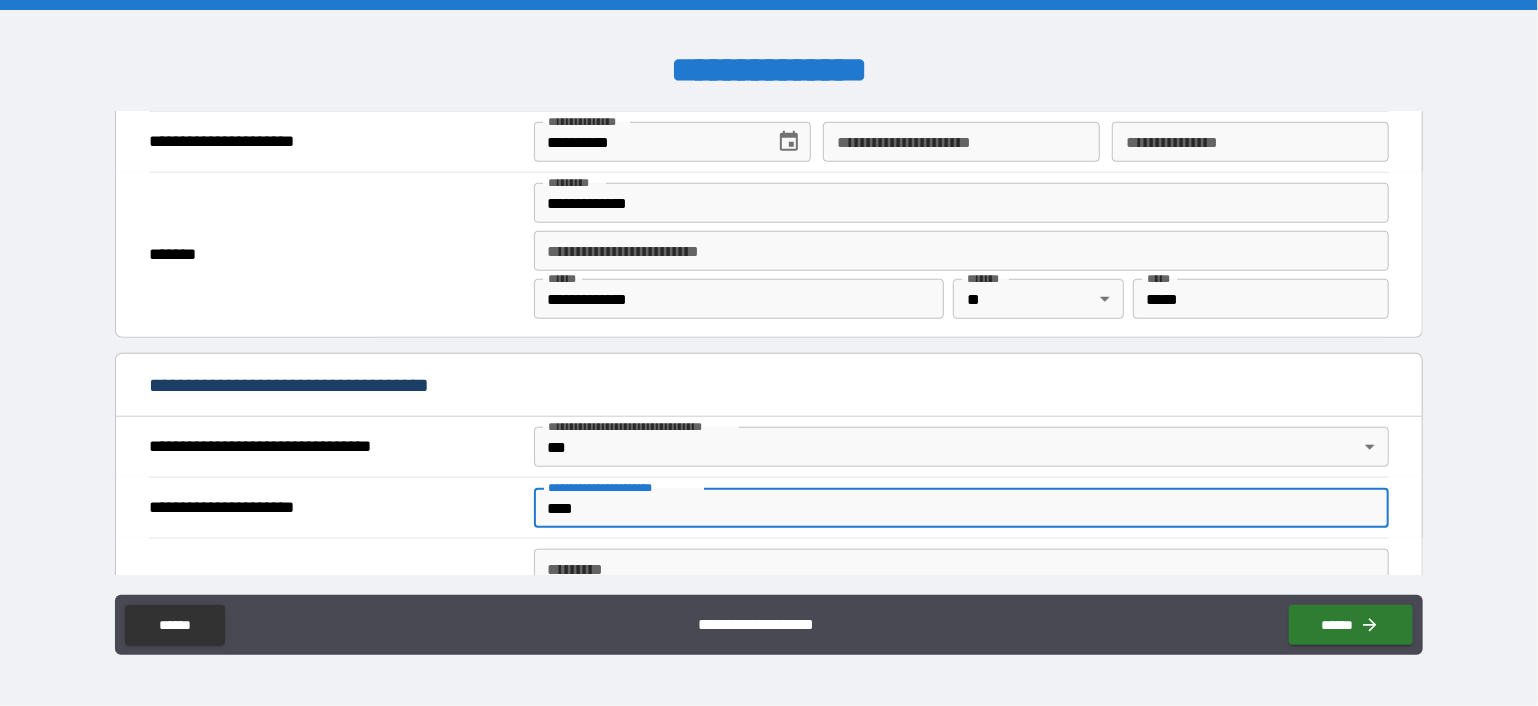scroll, scrollTop: 1000, scrollLeft: 0, axis: vertical 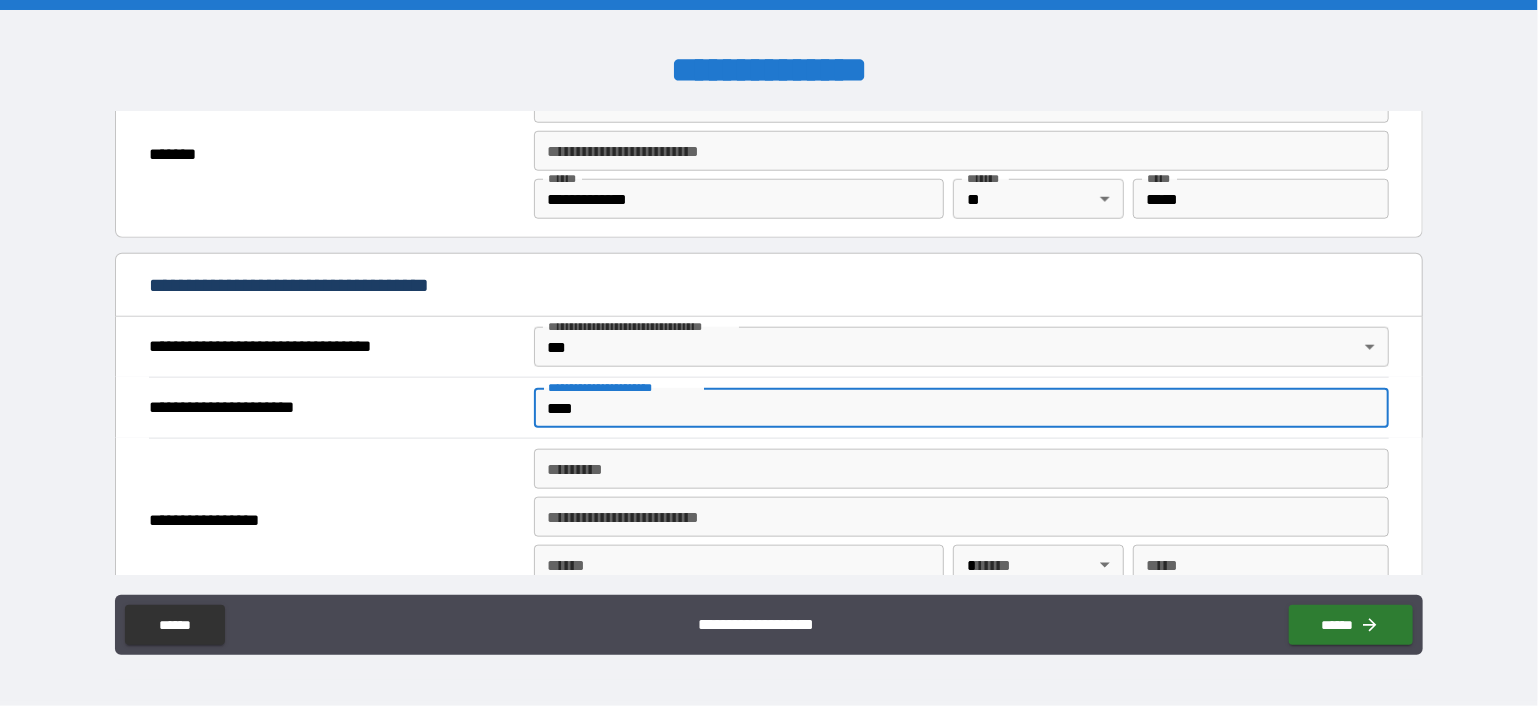 type on "****" 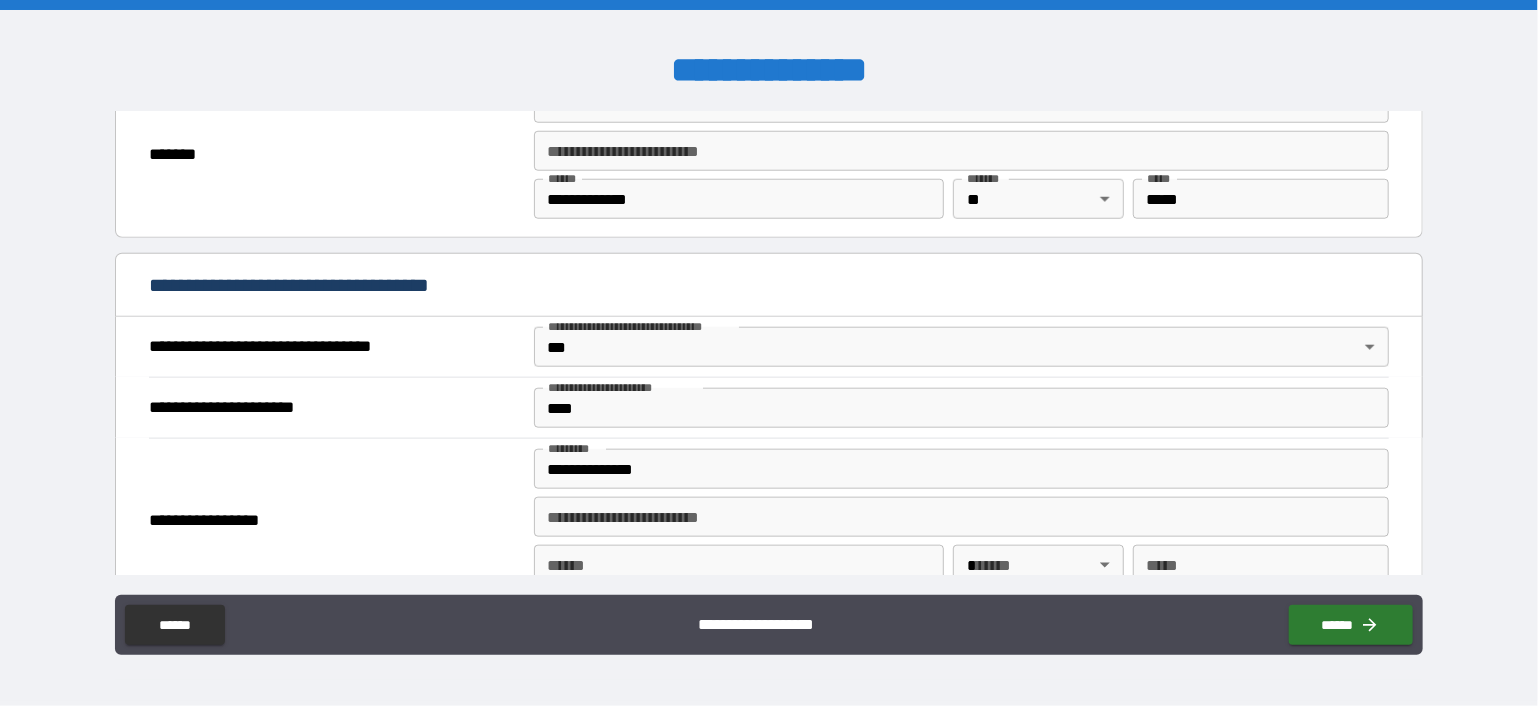 type on "**********" 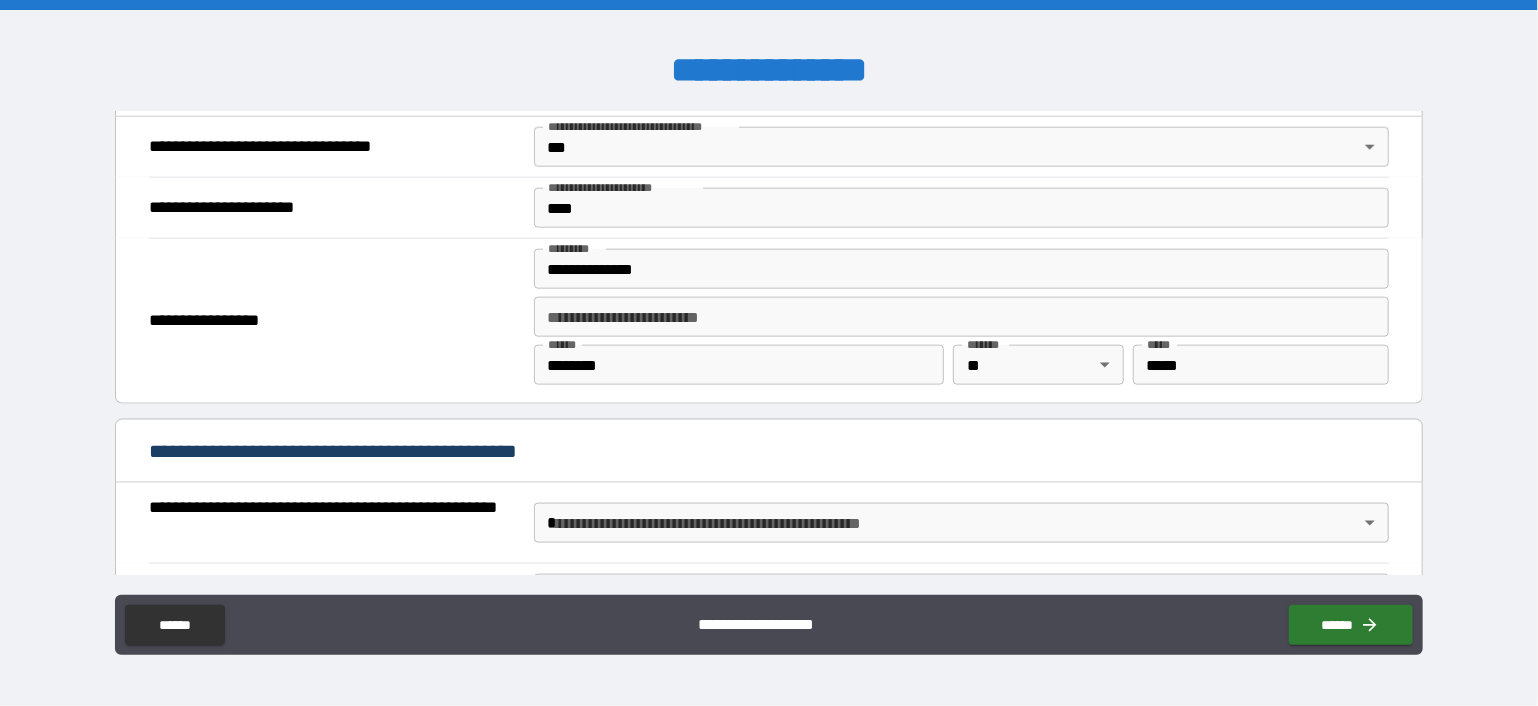 scroll, scrollTop: 1300, scrollLeft: 0, axis: vertical 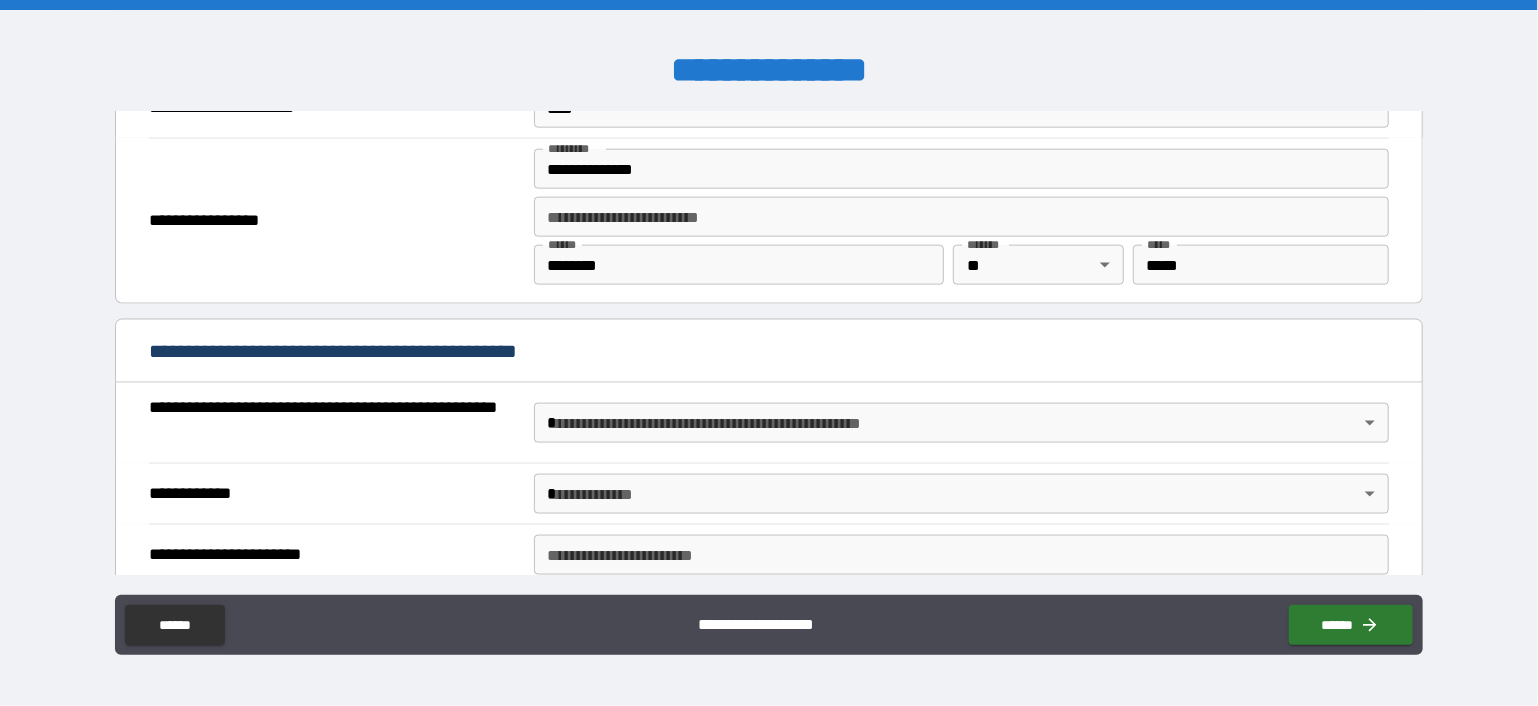 click on "**********" at bounding box center (769, 353) 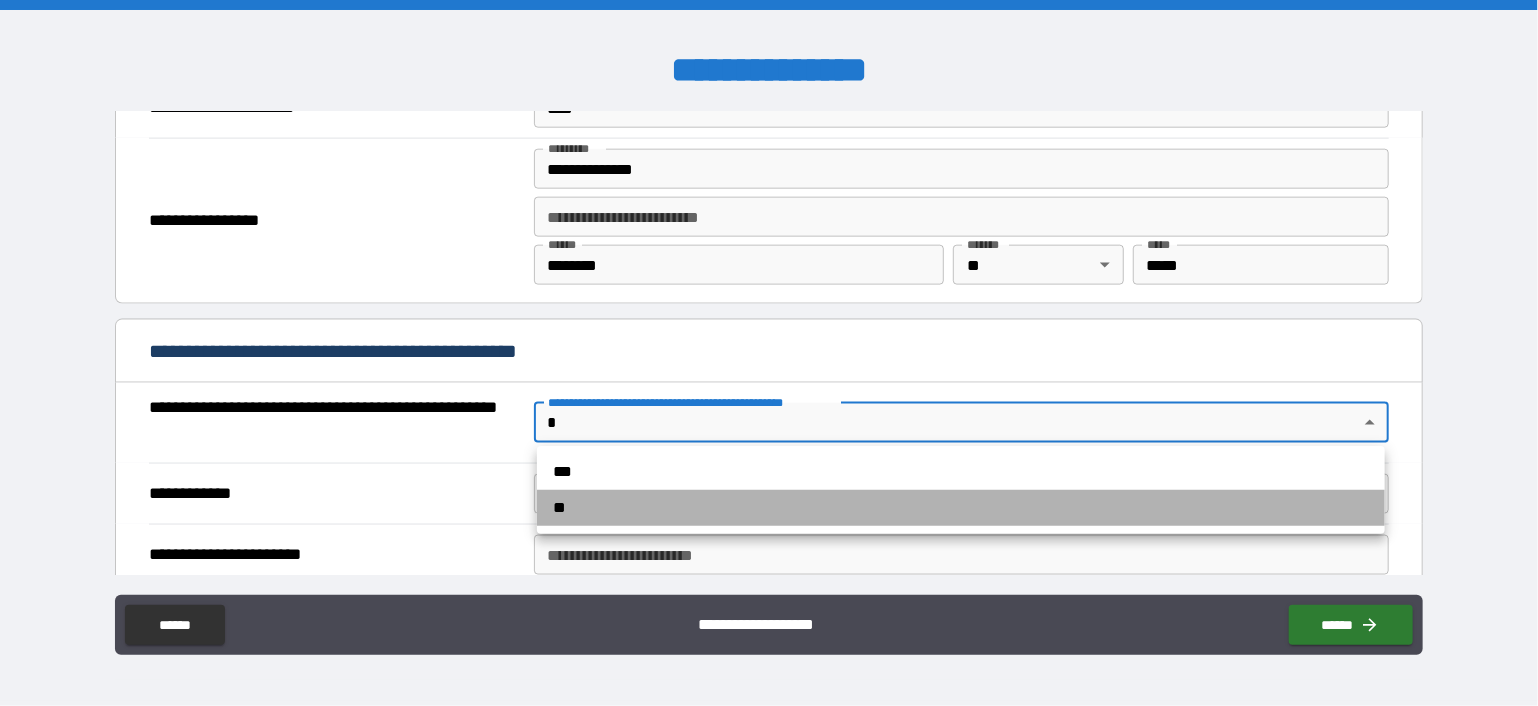 click on "**" at bounding box center (961, 508) 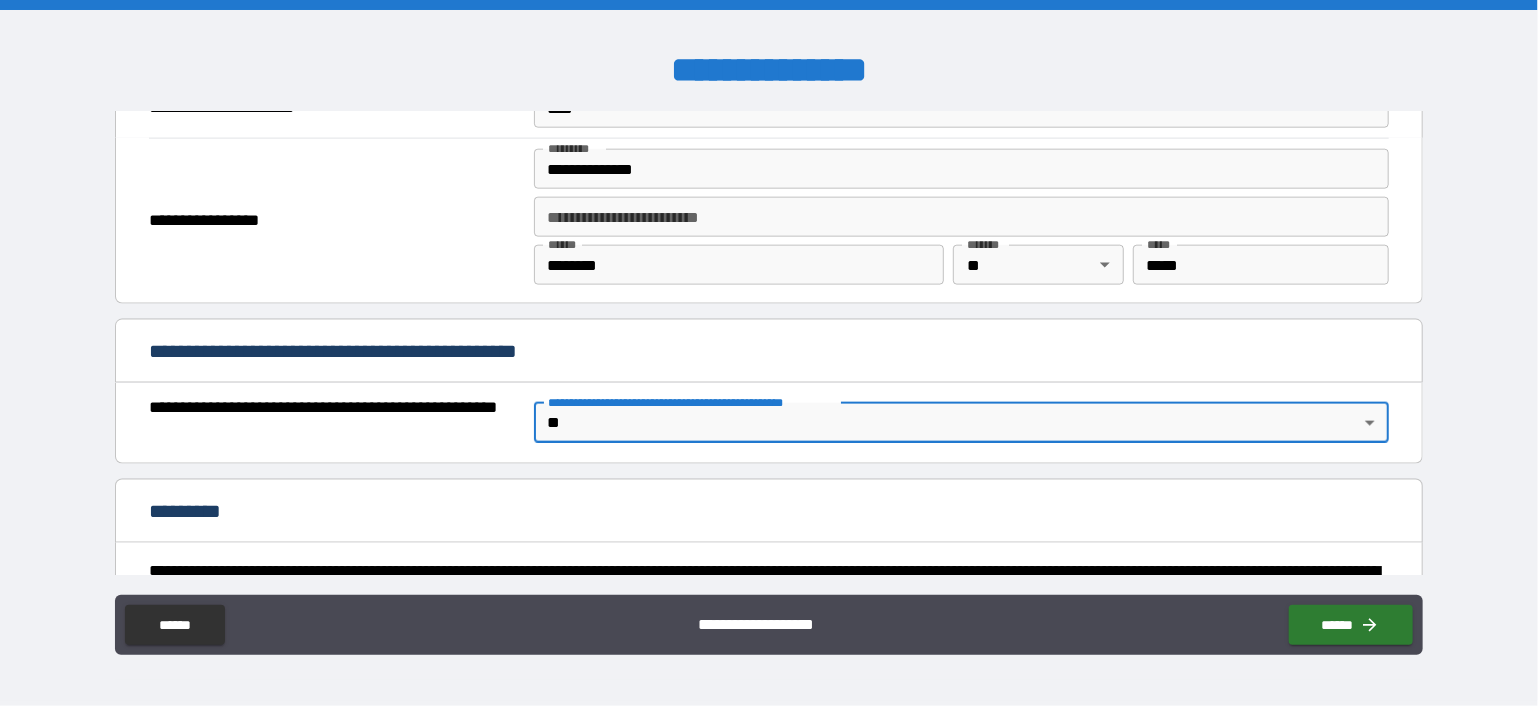 scroll, scrollTop: 1500, scrollLeft: 0, axis: vertical 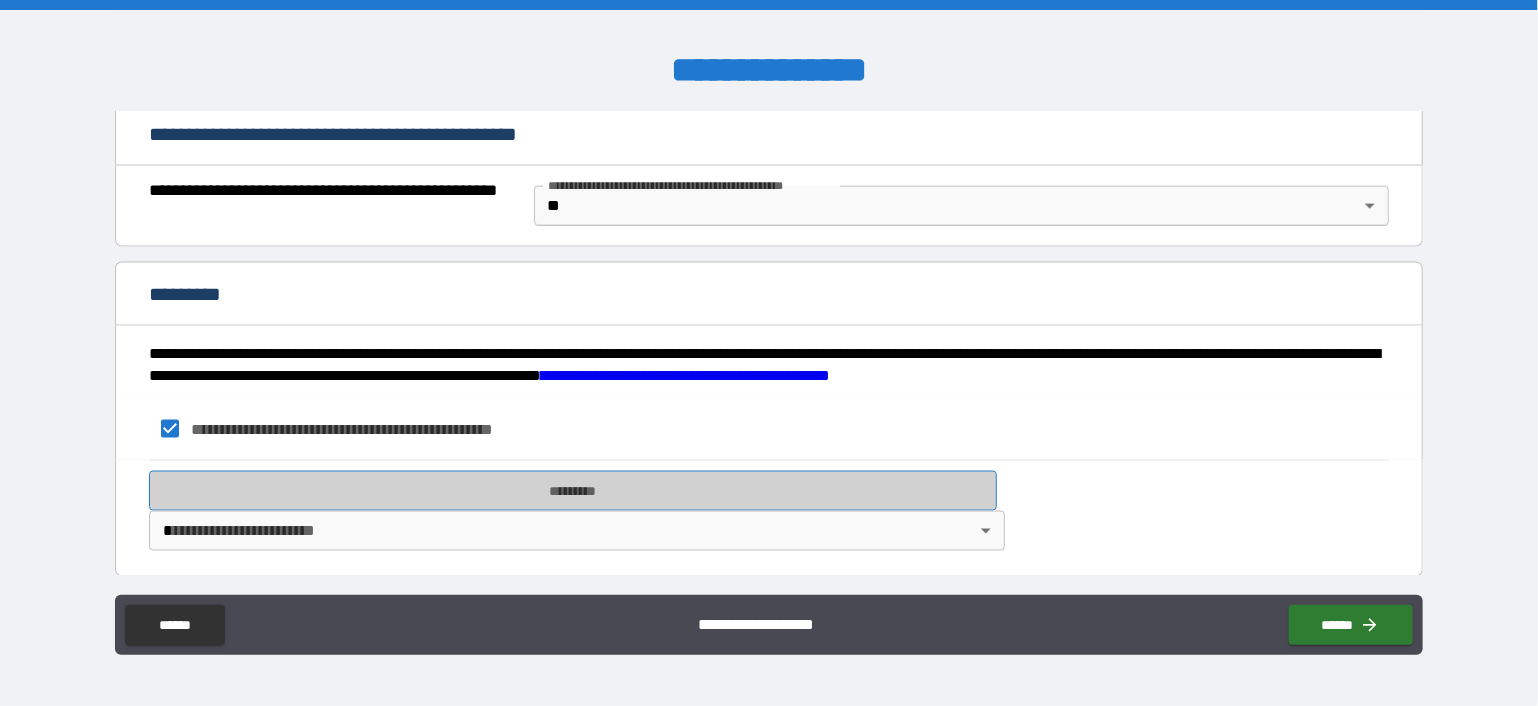 click on "*********" at bounding box center [573, 491] 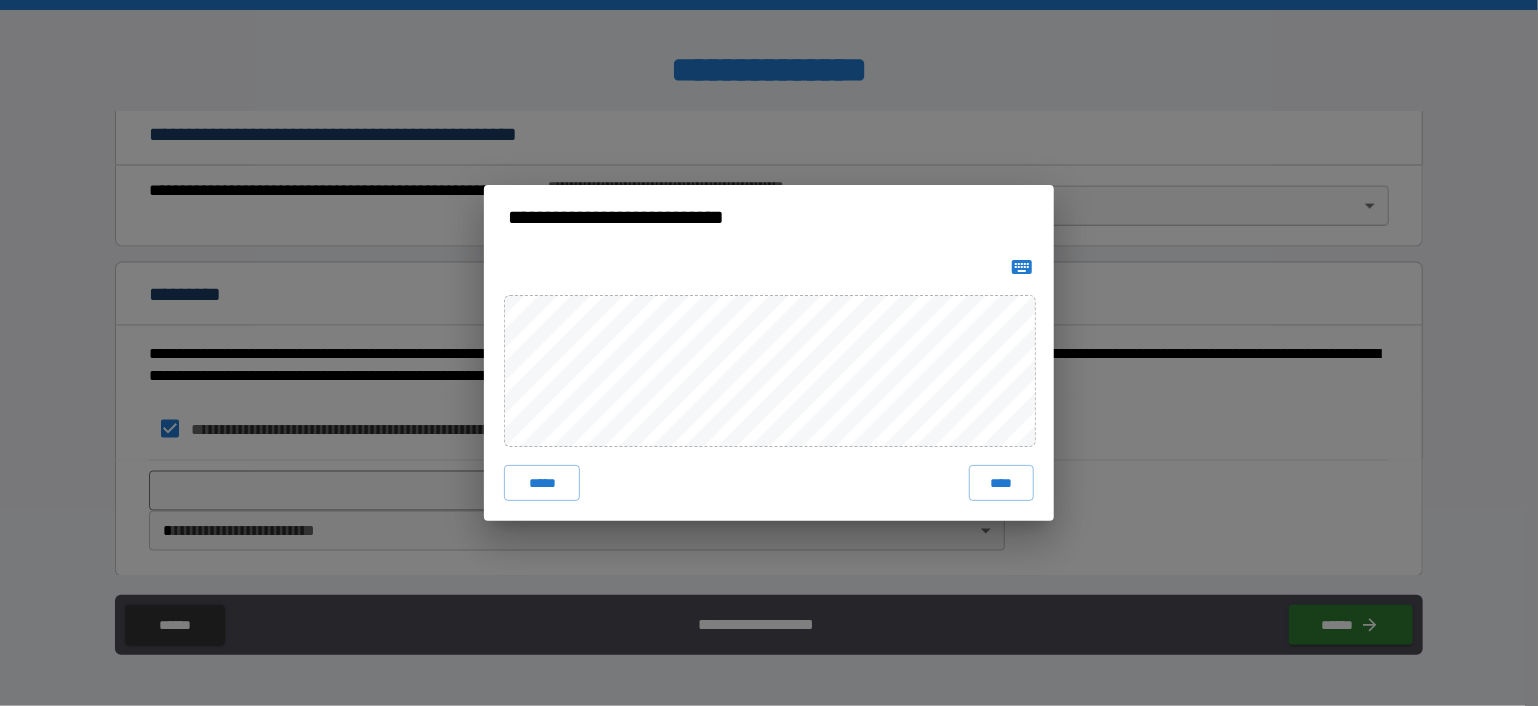 drag, startPoint x: 947, startPoint y: 275, endPoint x: 948, endPoint y: 287, distance: 12.0415945 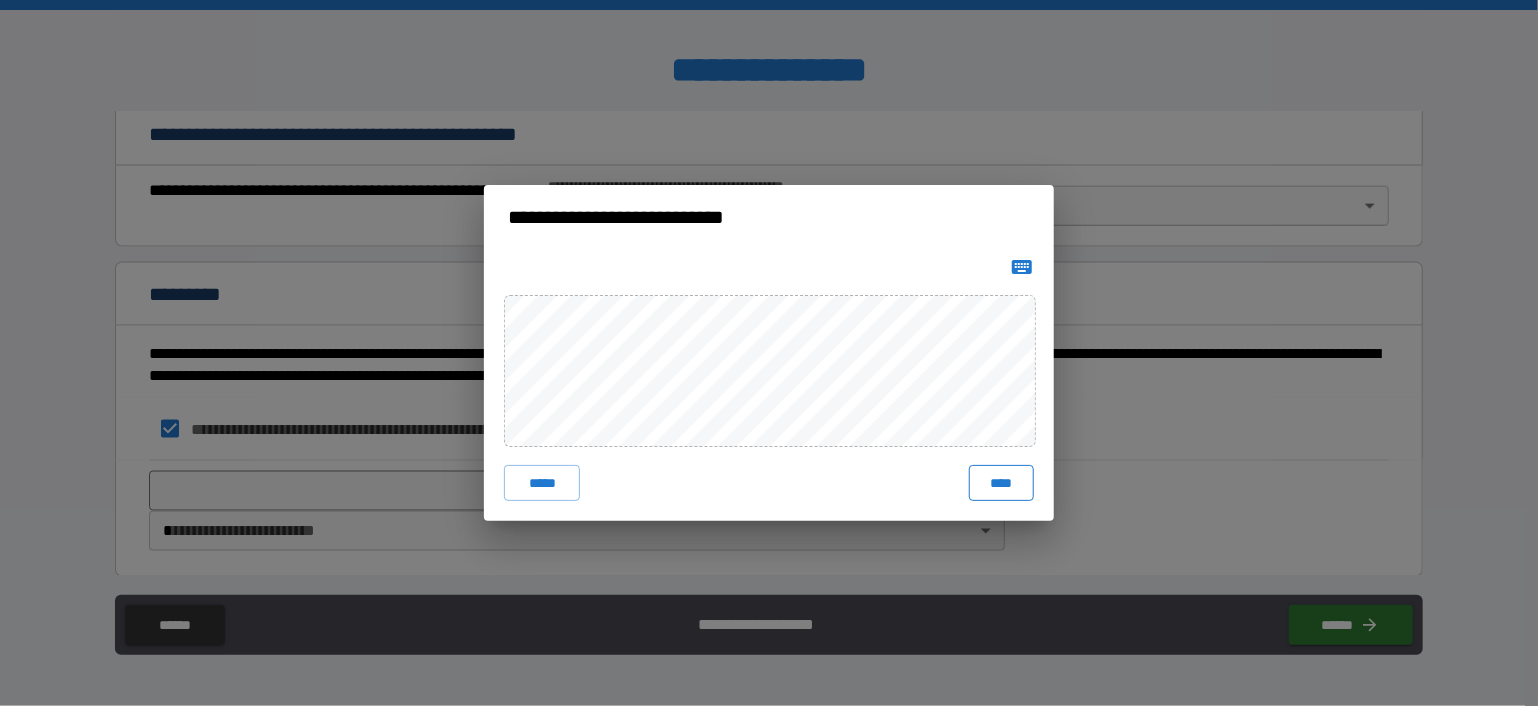 click on "****" at bounding box center (1001, 483) 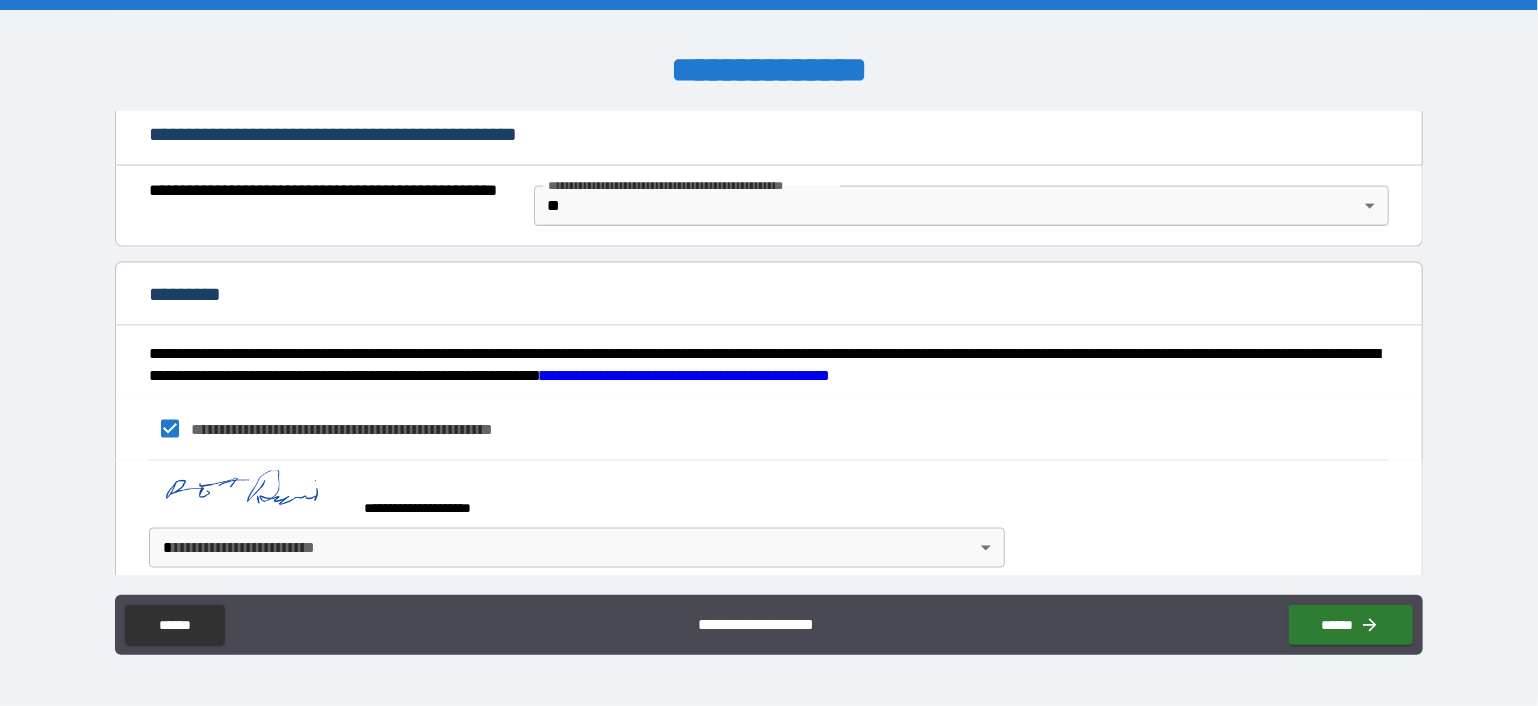 scroll, scrollTop: 1535, scrollLeft: 0, axis: vertical 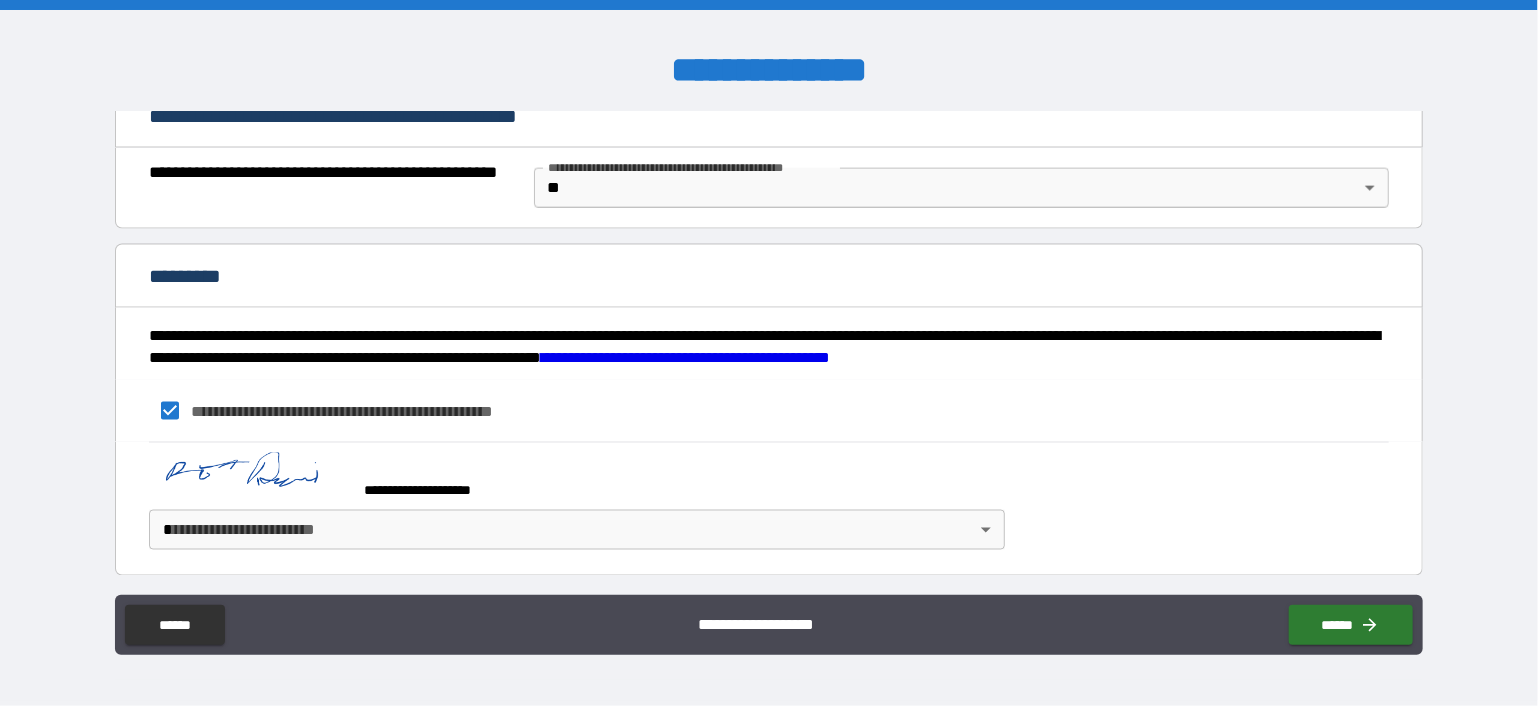 click on "**********" at bounding box center [769, 353] 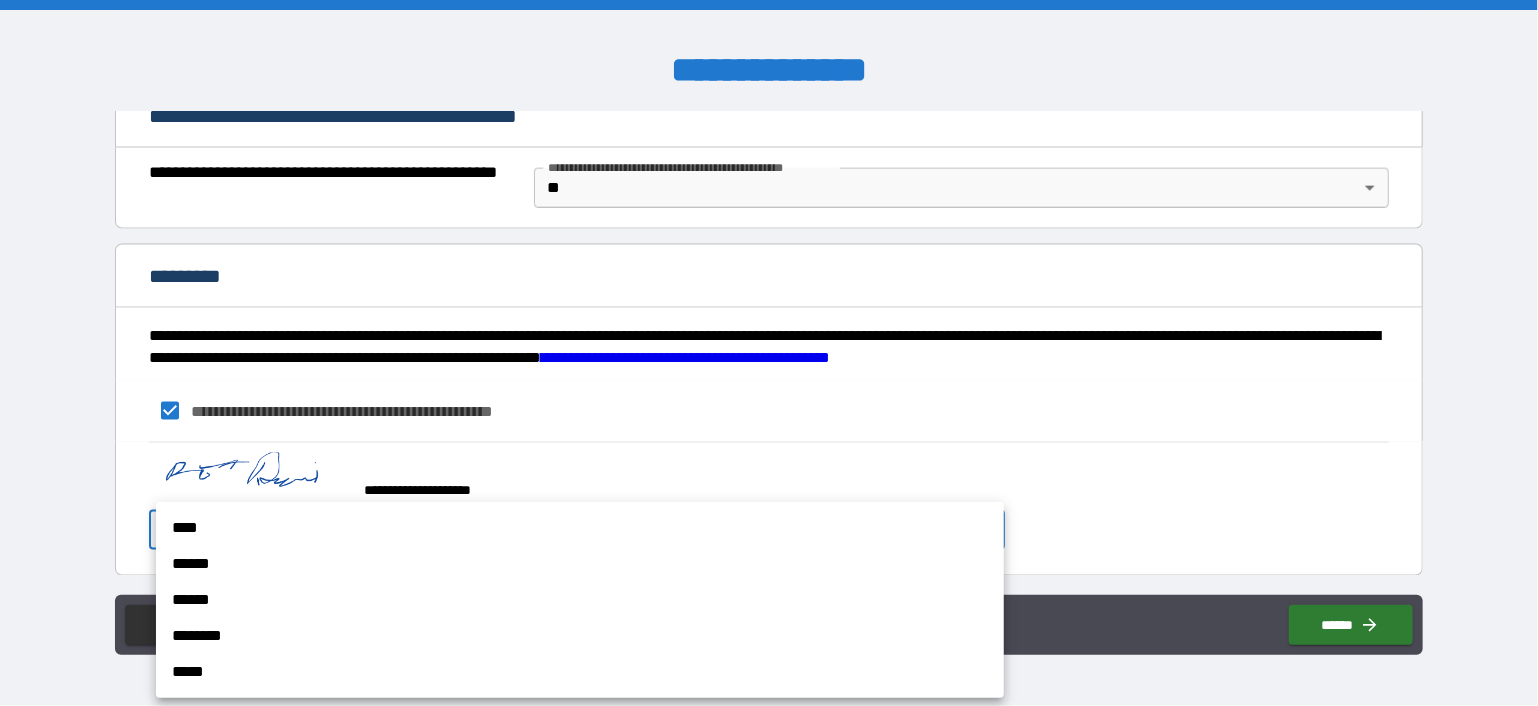 click on "****" at bounding box center (580, 528) 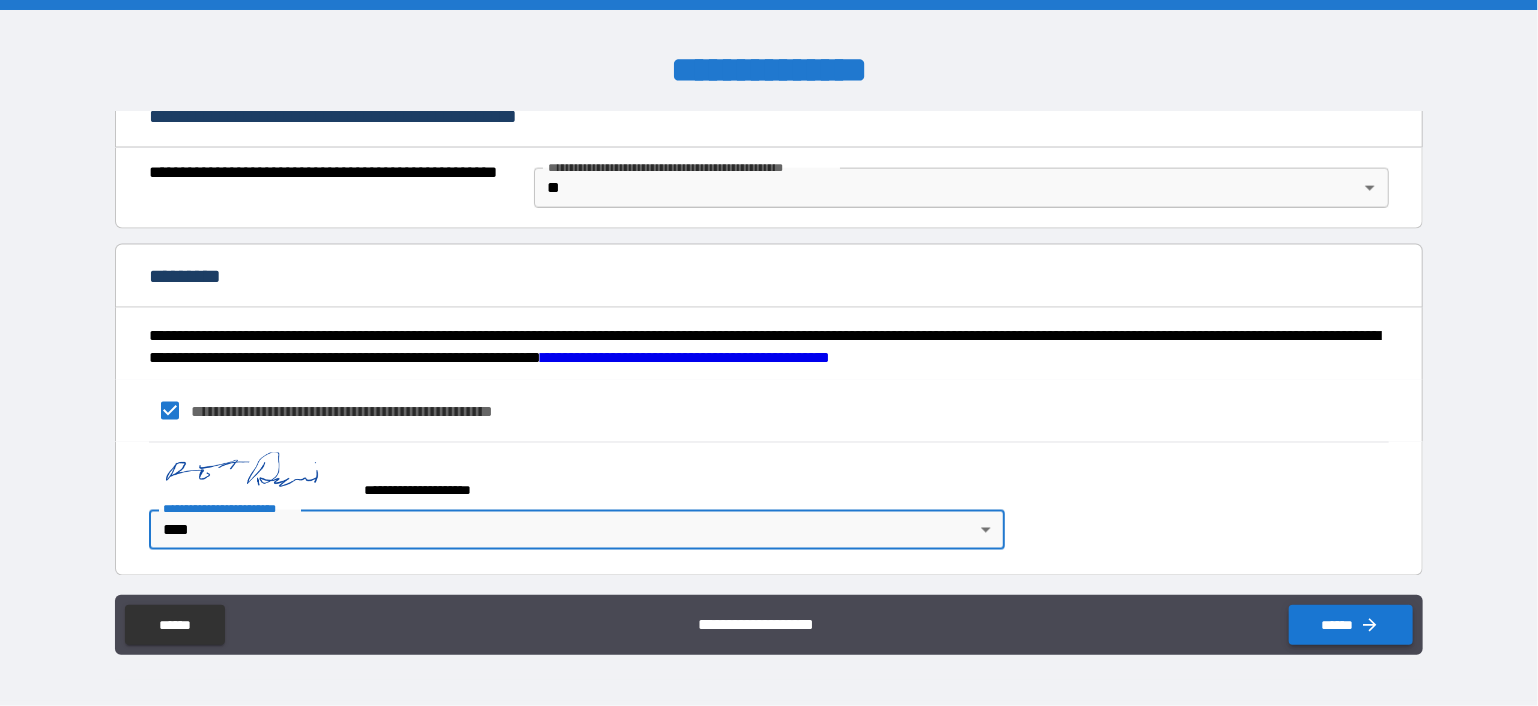 click on "******" at bounding box center [1351, 625] 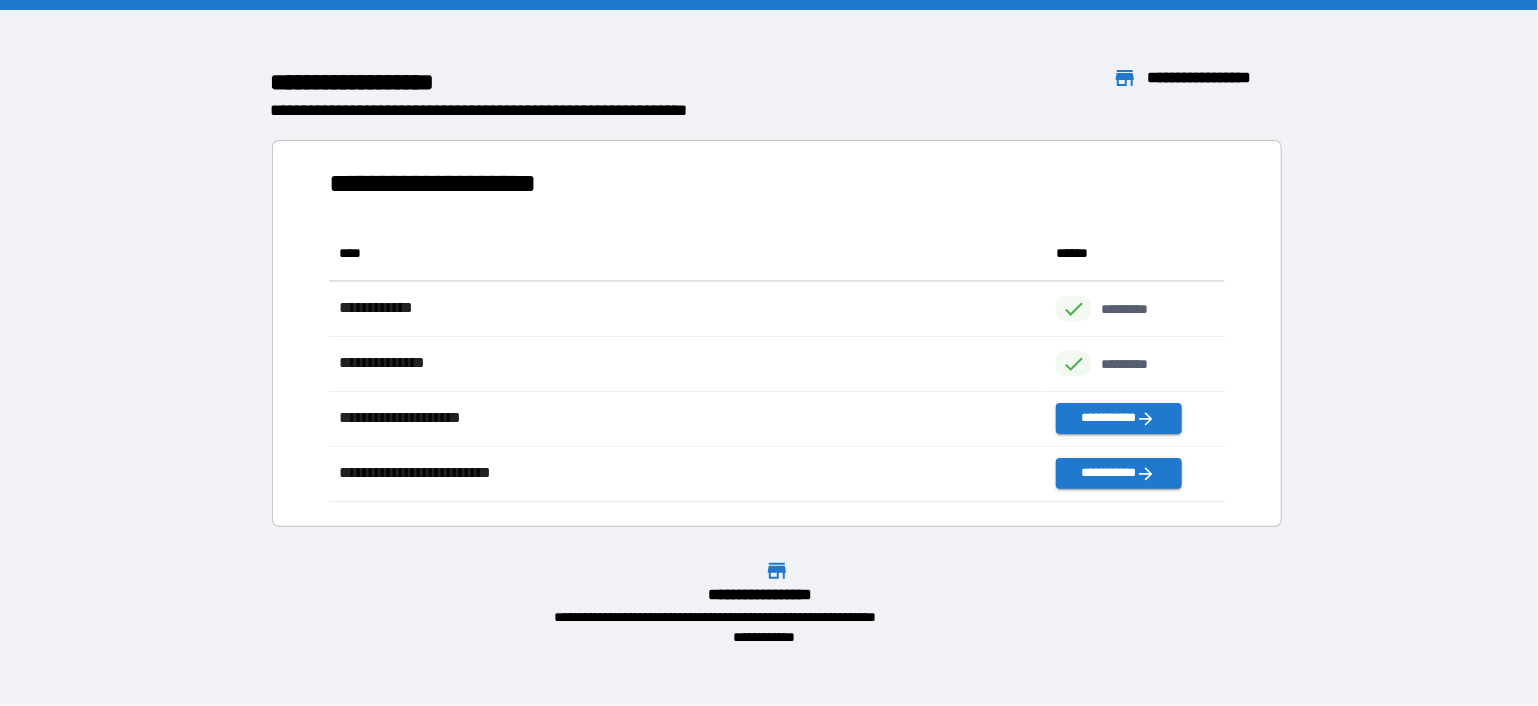 scroll, scrollTop: 16, scrollLeft: 16, axis: both 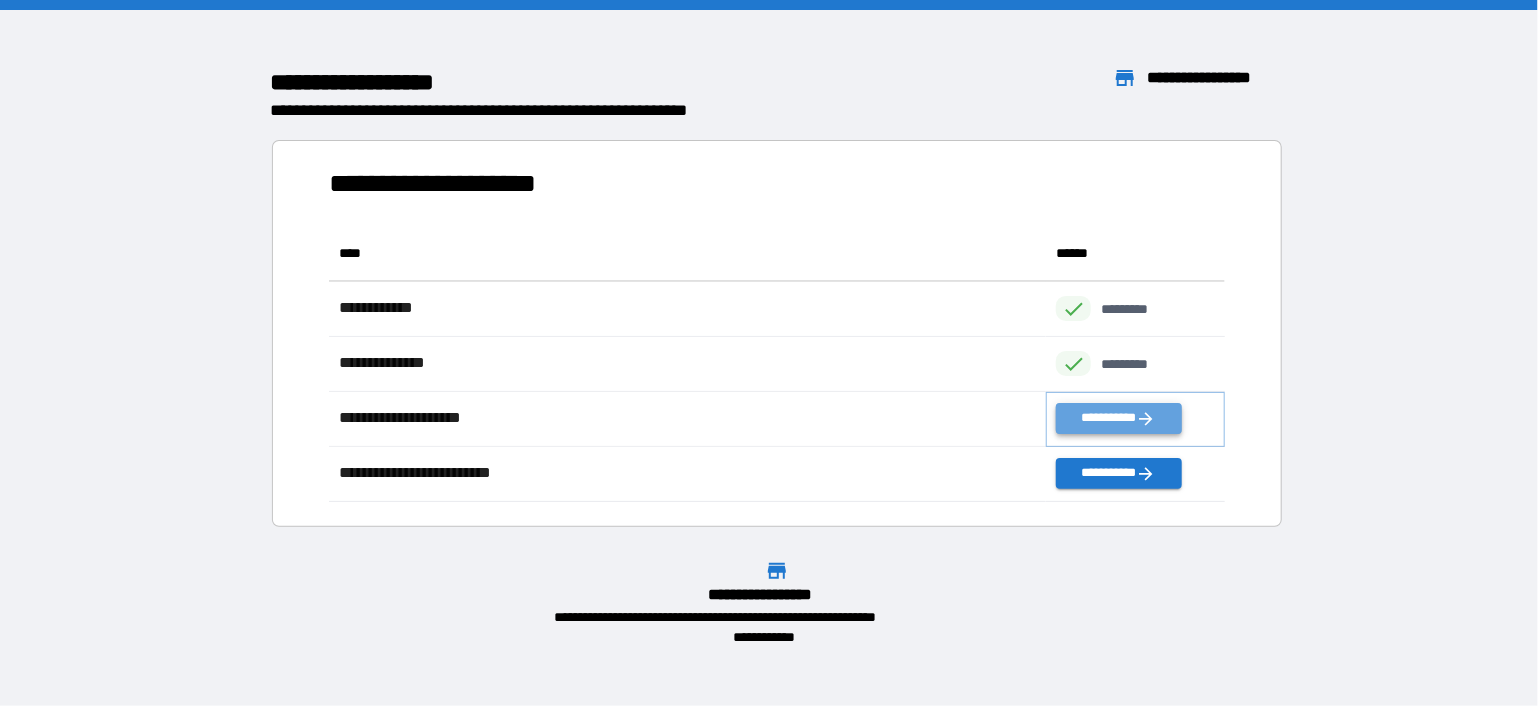 click on "**********" at bounding box center [1118, 418] 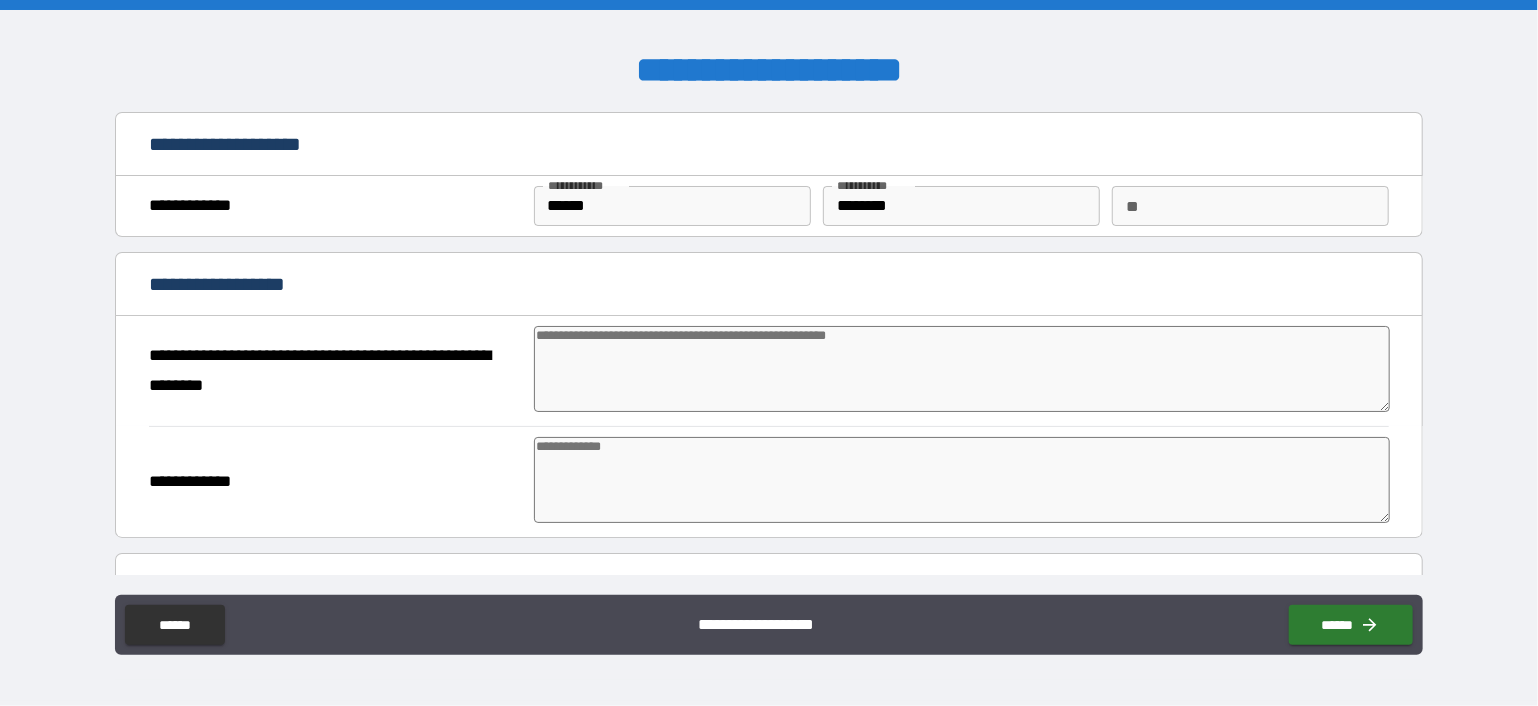 type on "*" 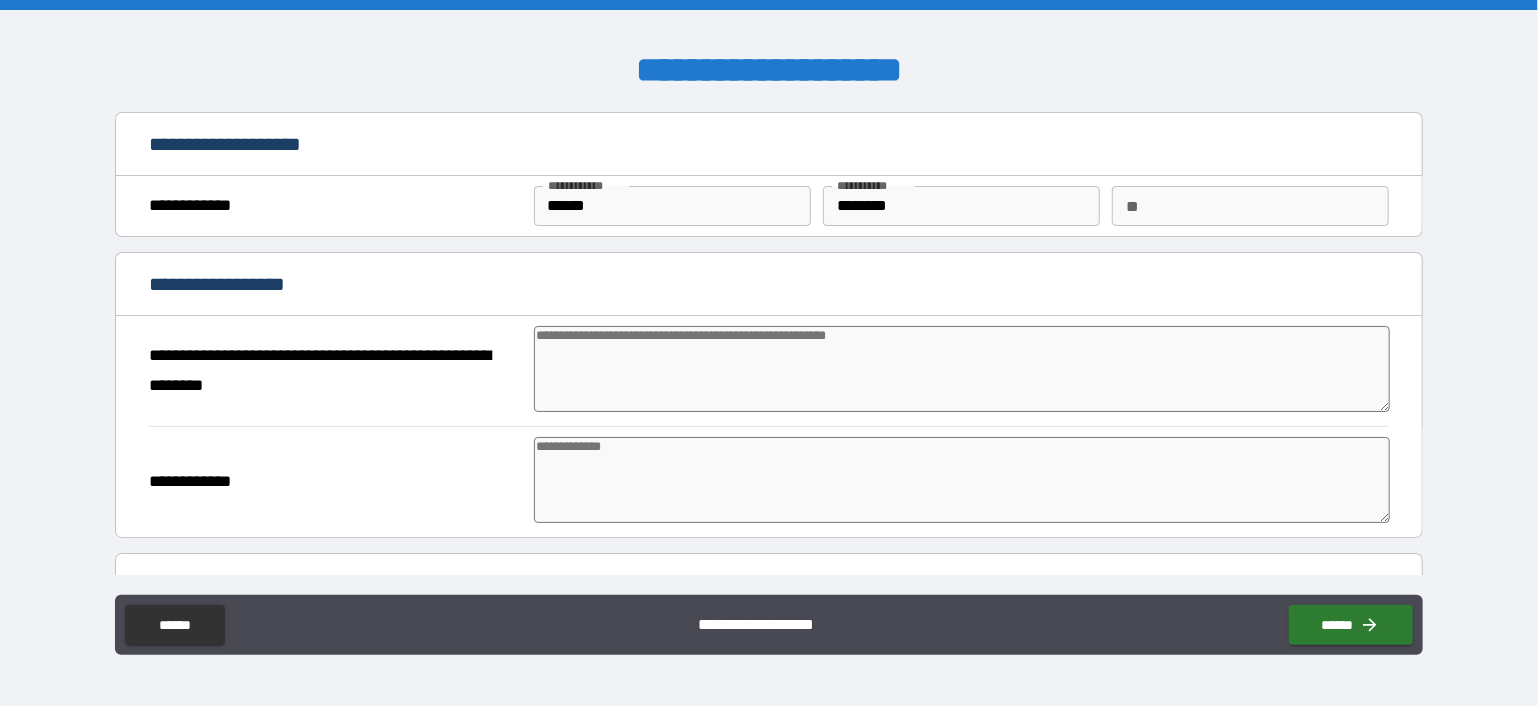 type on "*" 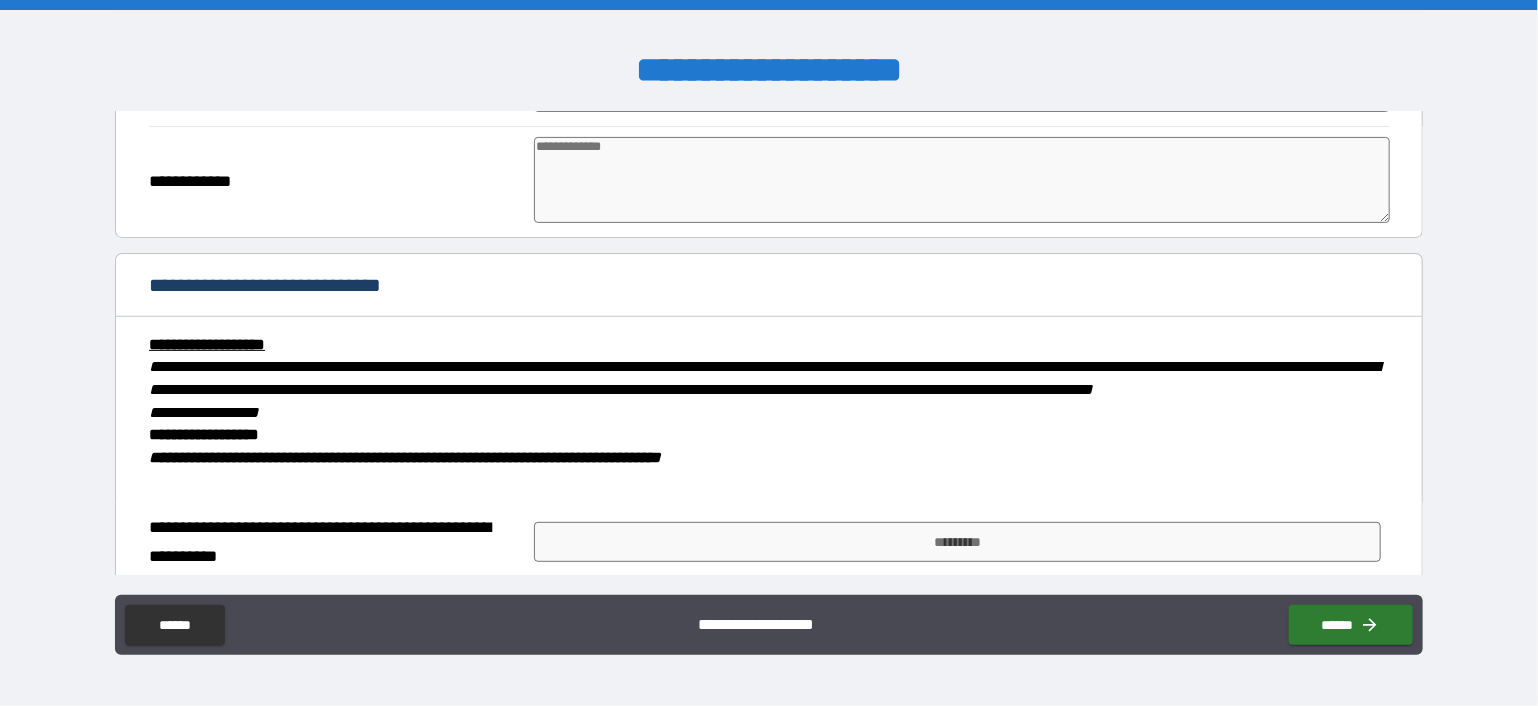 scroll, scrollTop: 500, scrollLeft: 0, axis: vertical 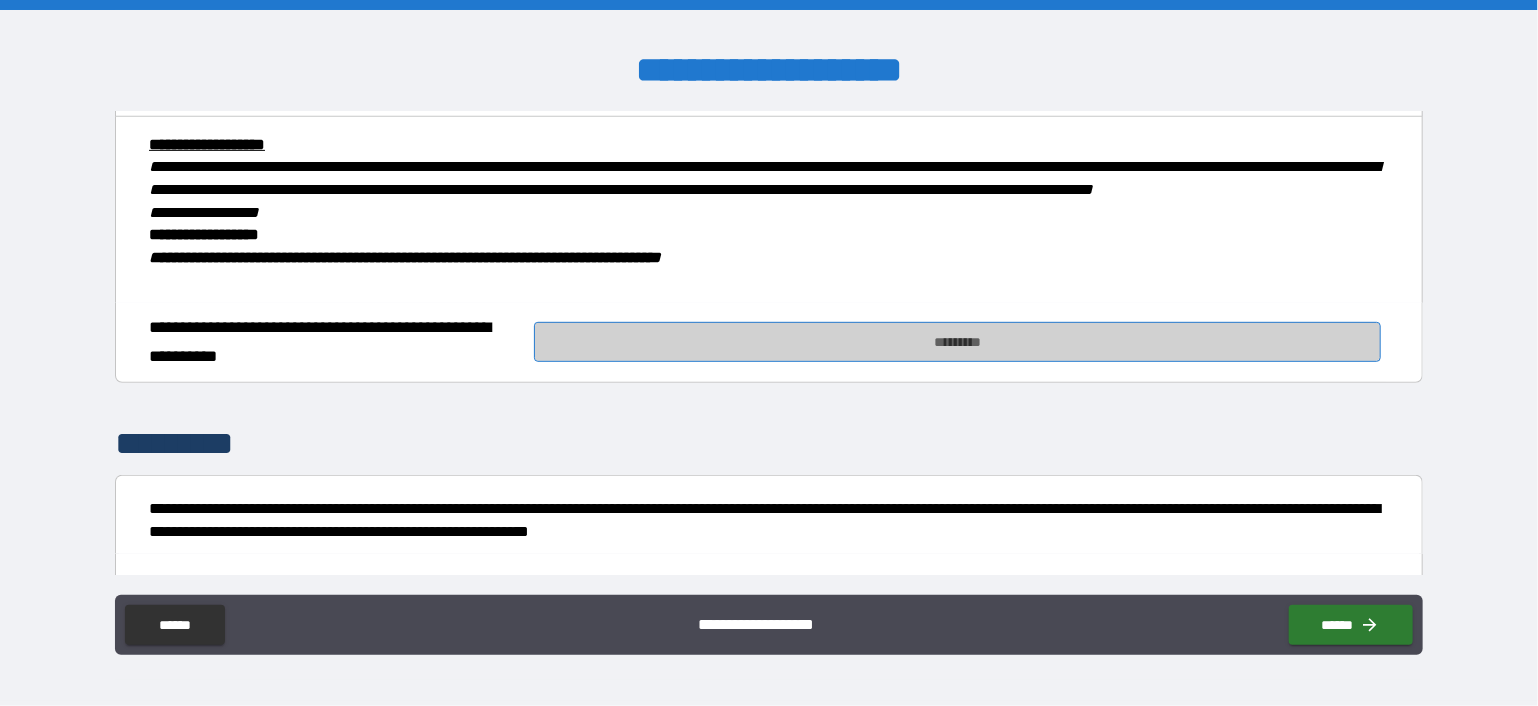 click on "*********" at bounding box center [958, 342] 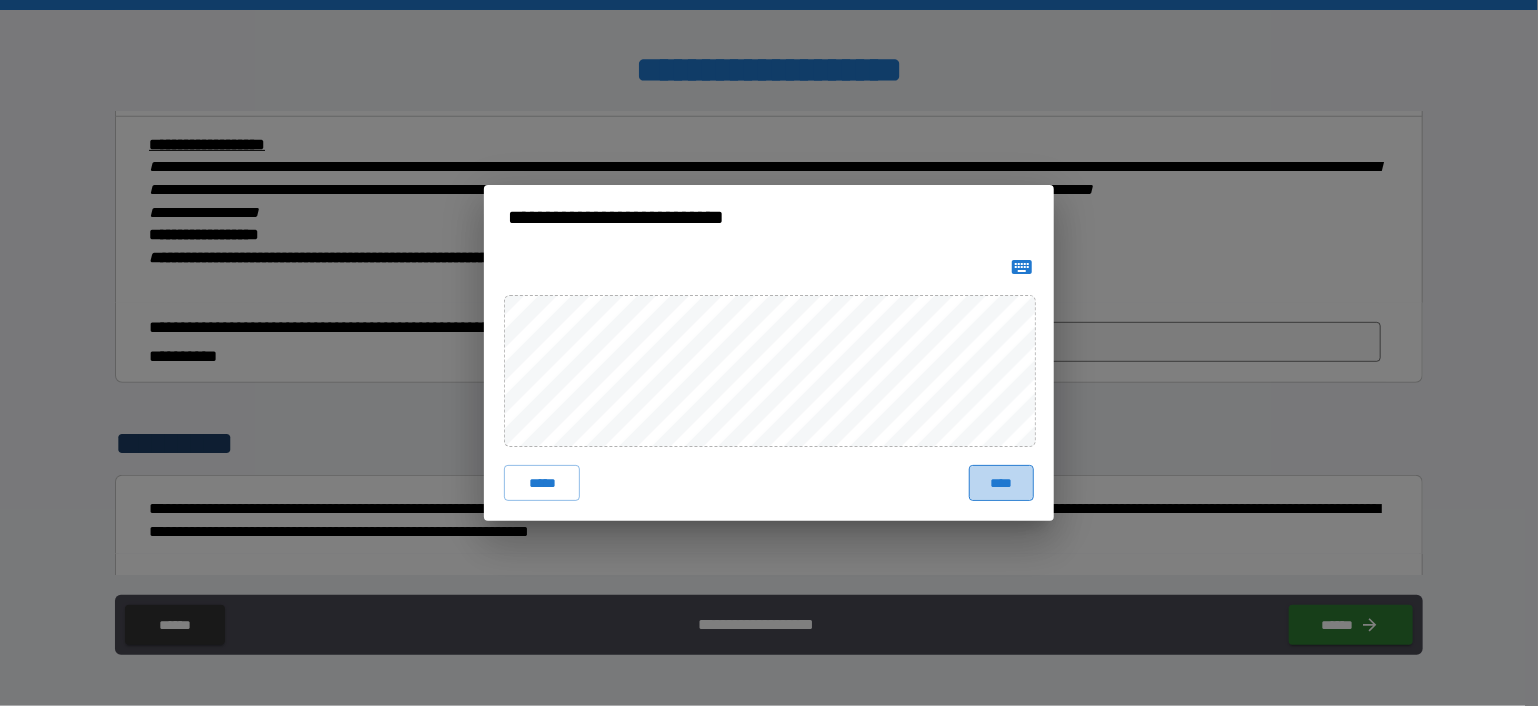click on "****" at bounding box center (1001, 483) 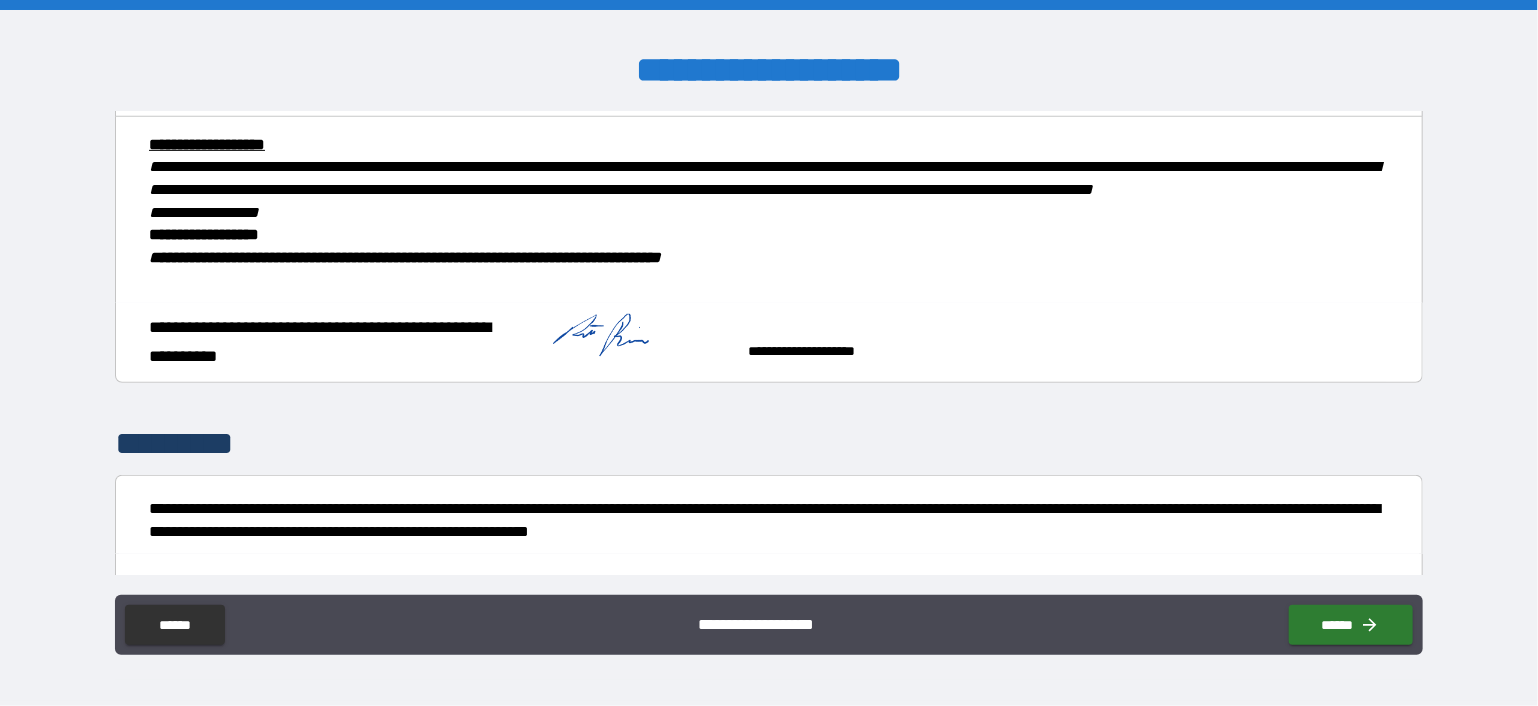 type on "*" 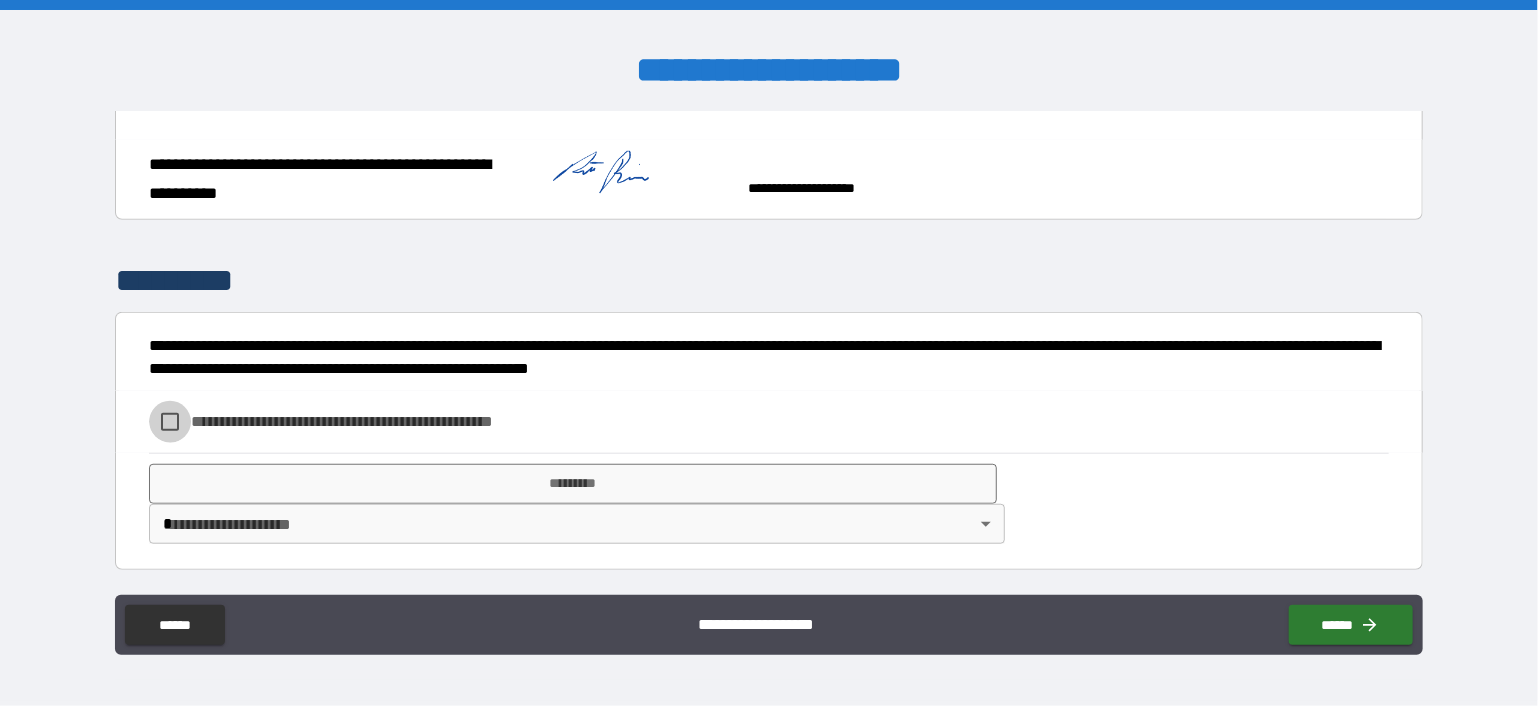type on "*" 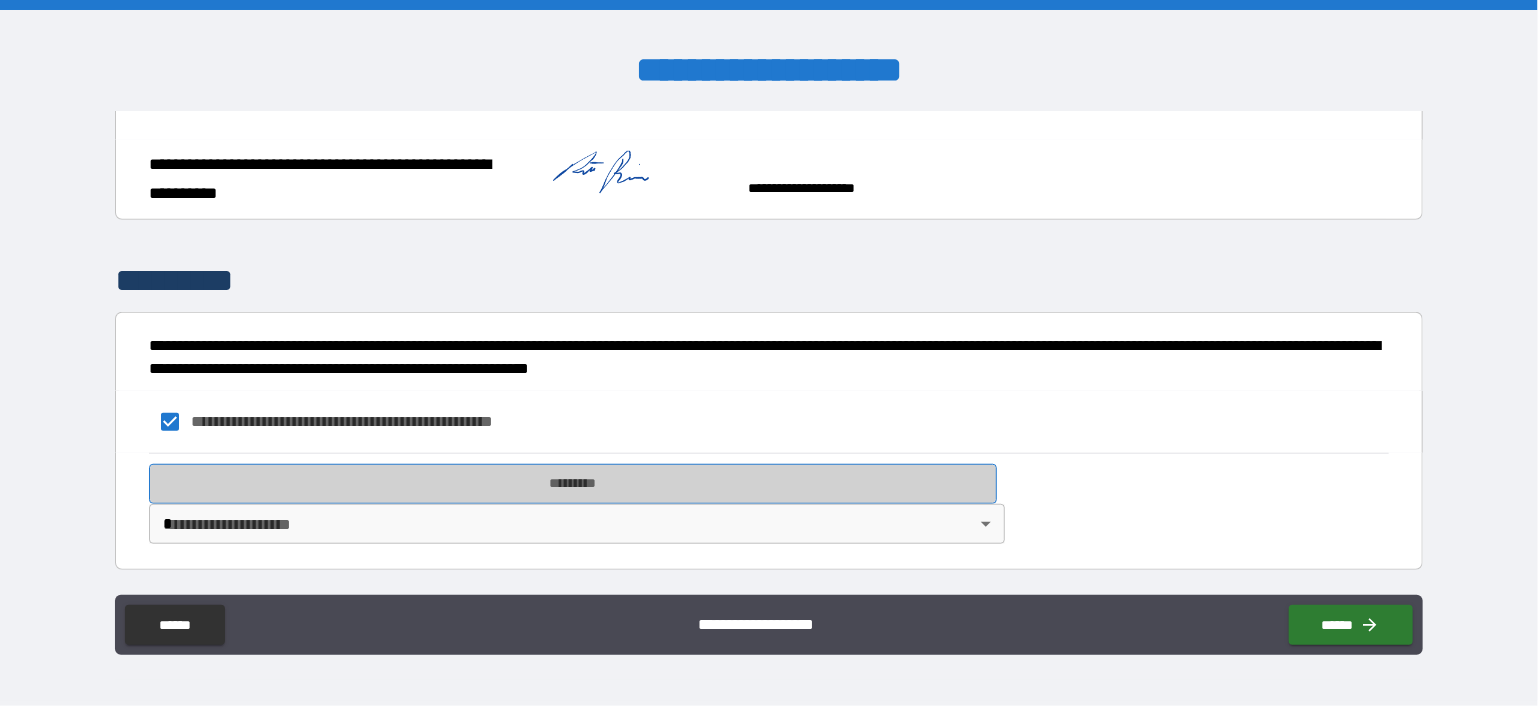 click on "*********" at bounding box center (573, 484) 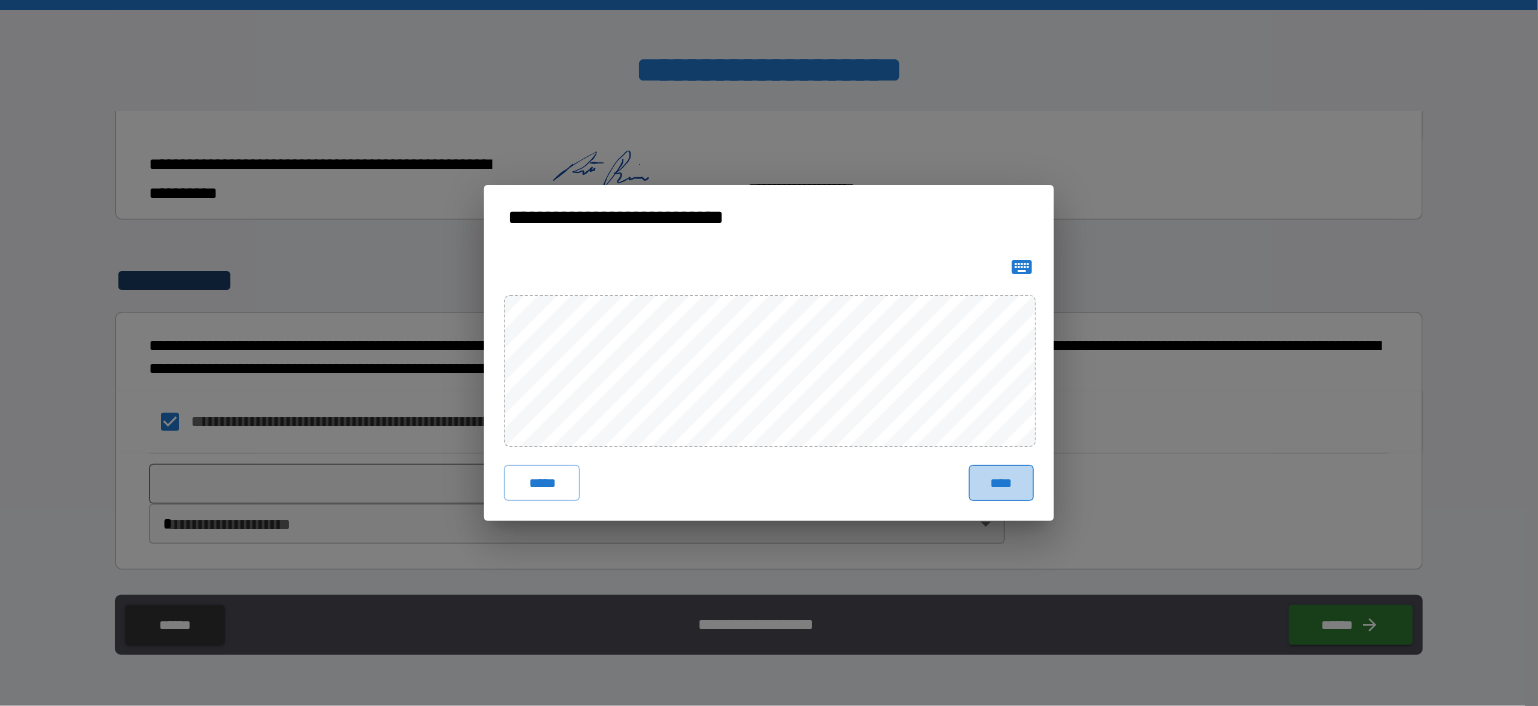 click on "****" at bounding box center (1001, 483) 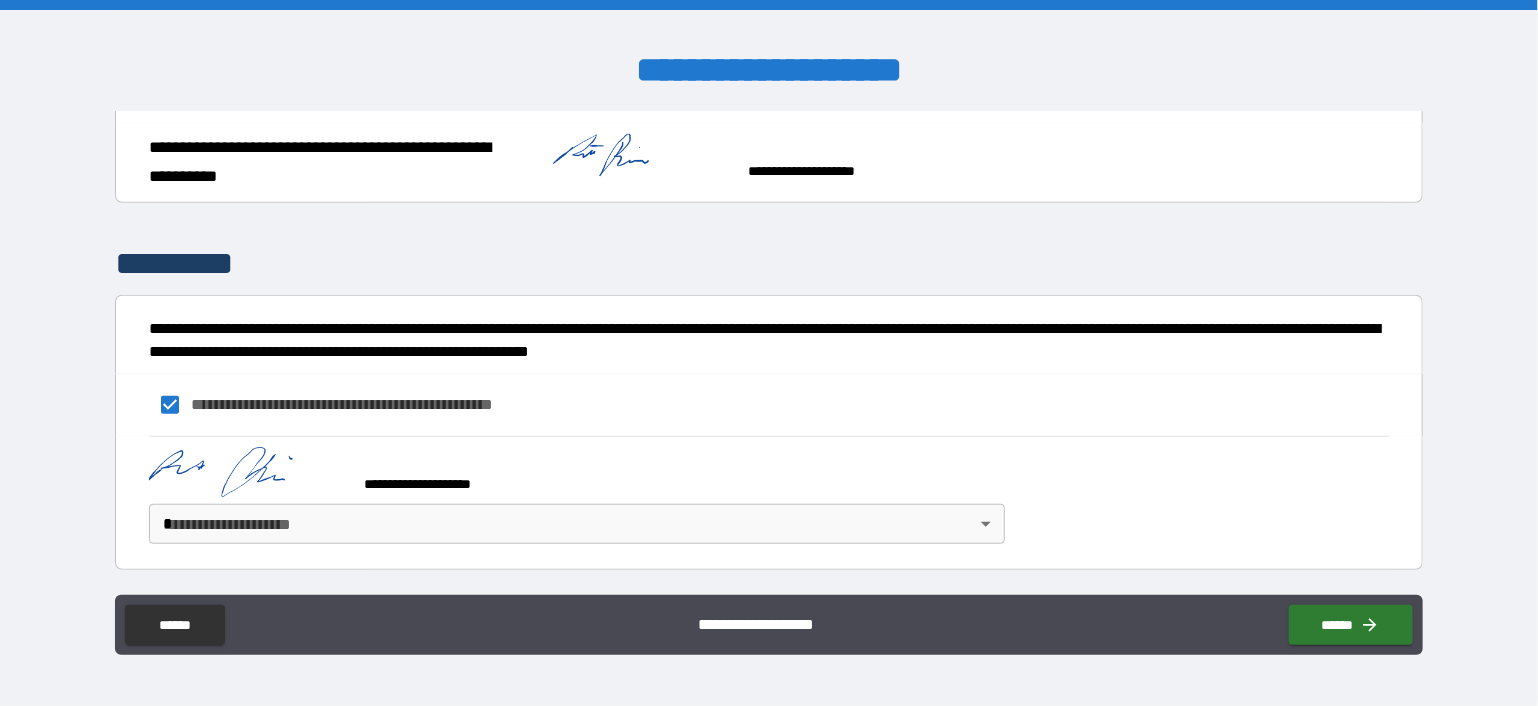 type on "*" 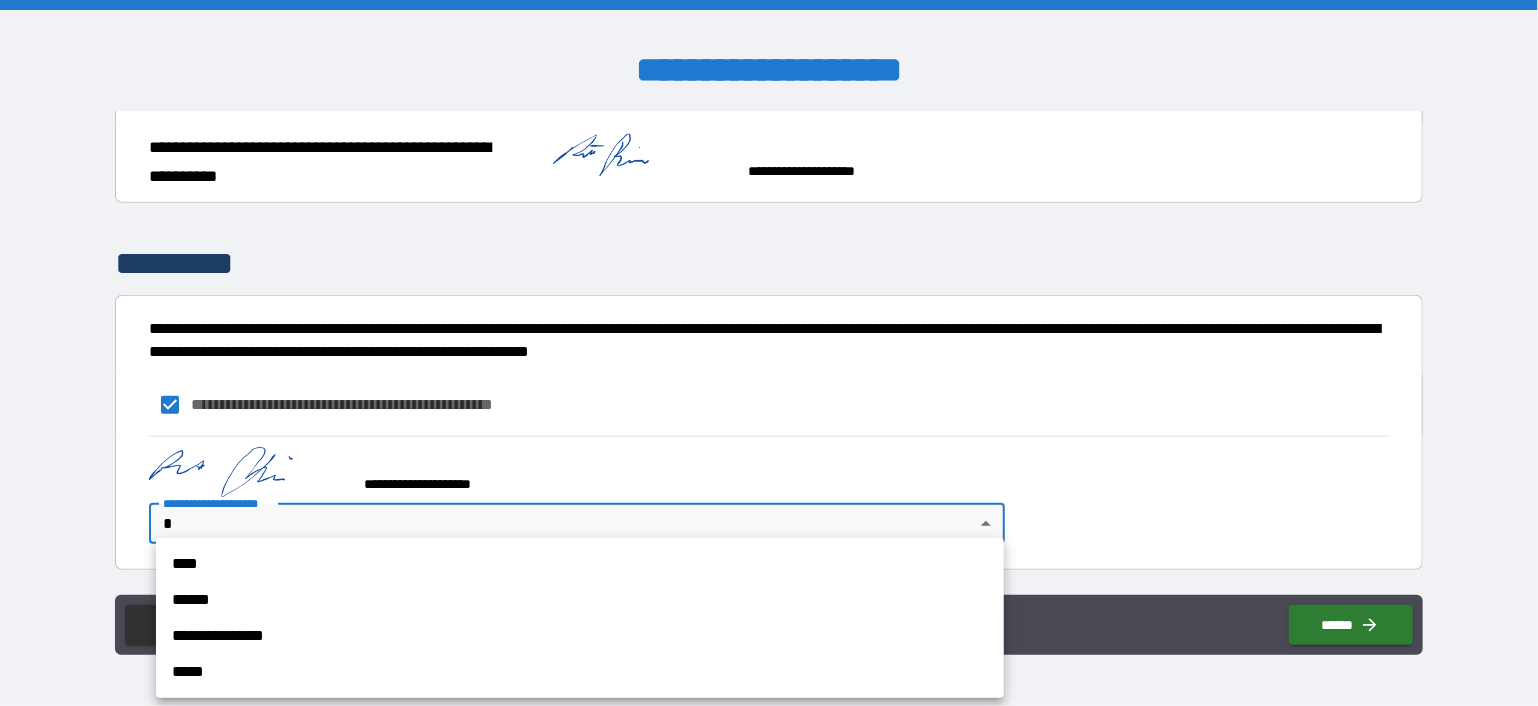 click on "****" at bounding box center (580, 564) 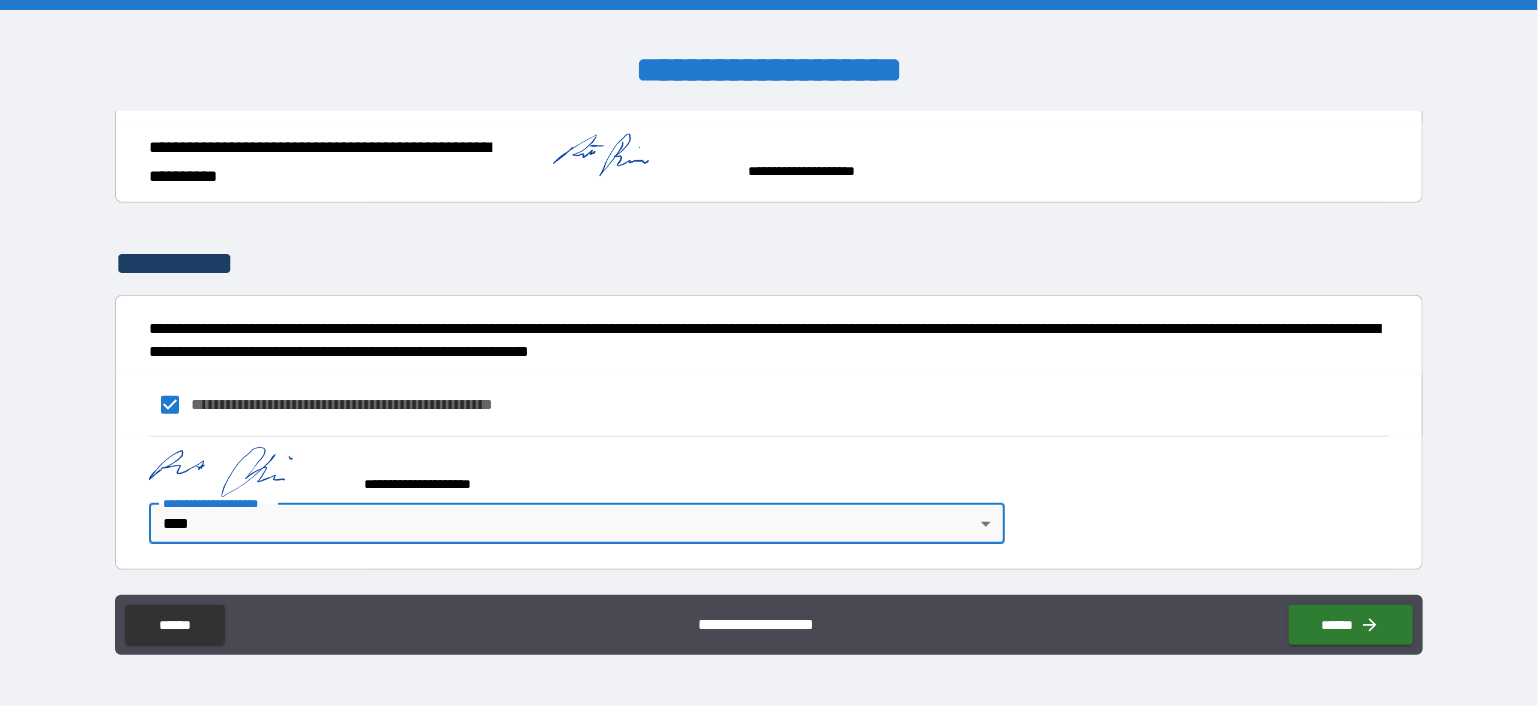 type on "*" 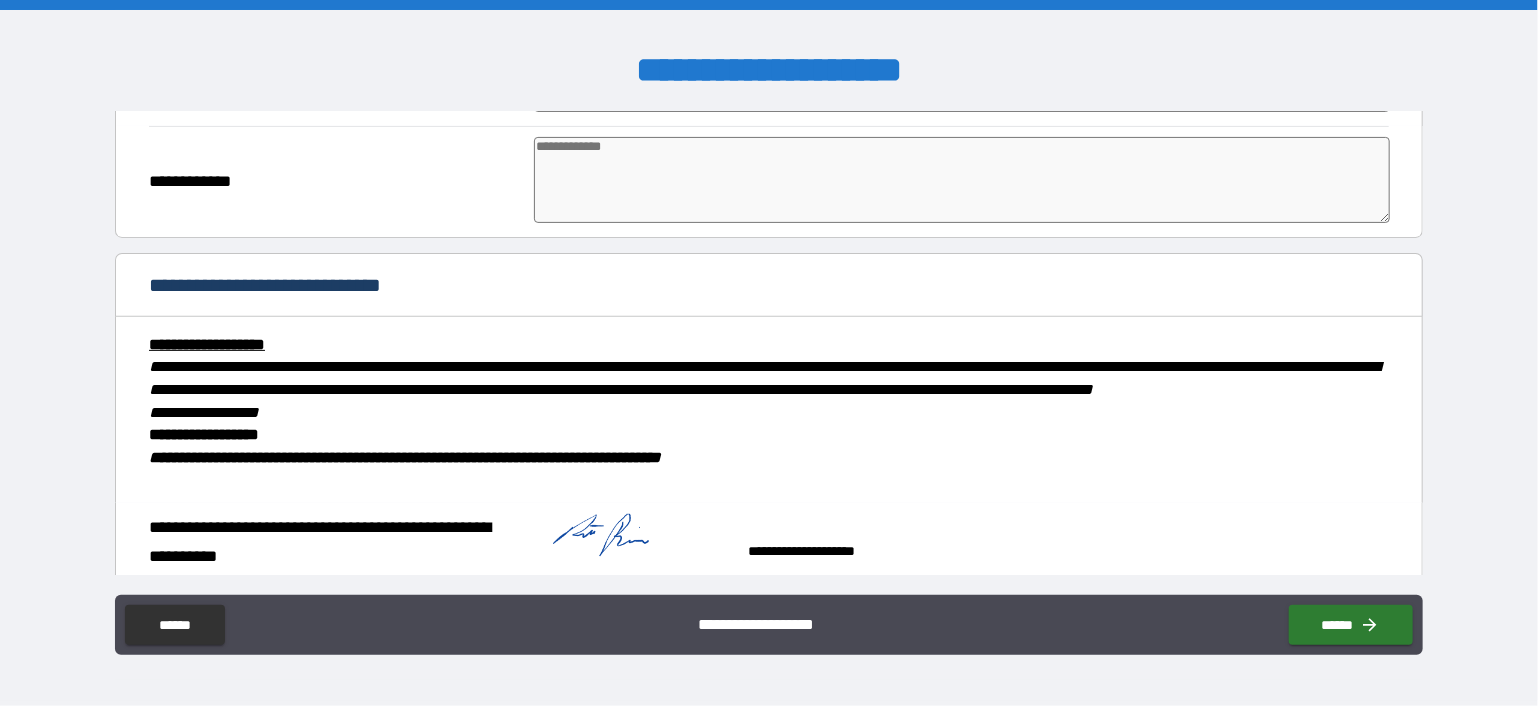scroll, scrollTop: 500, scrollLeft: 0, axis: vertical 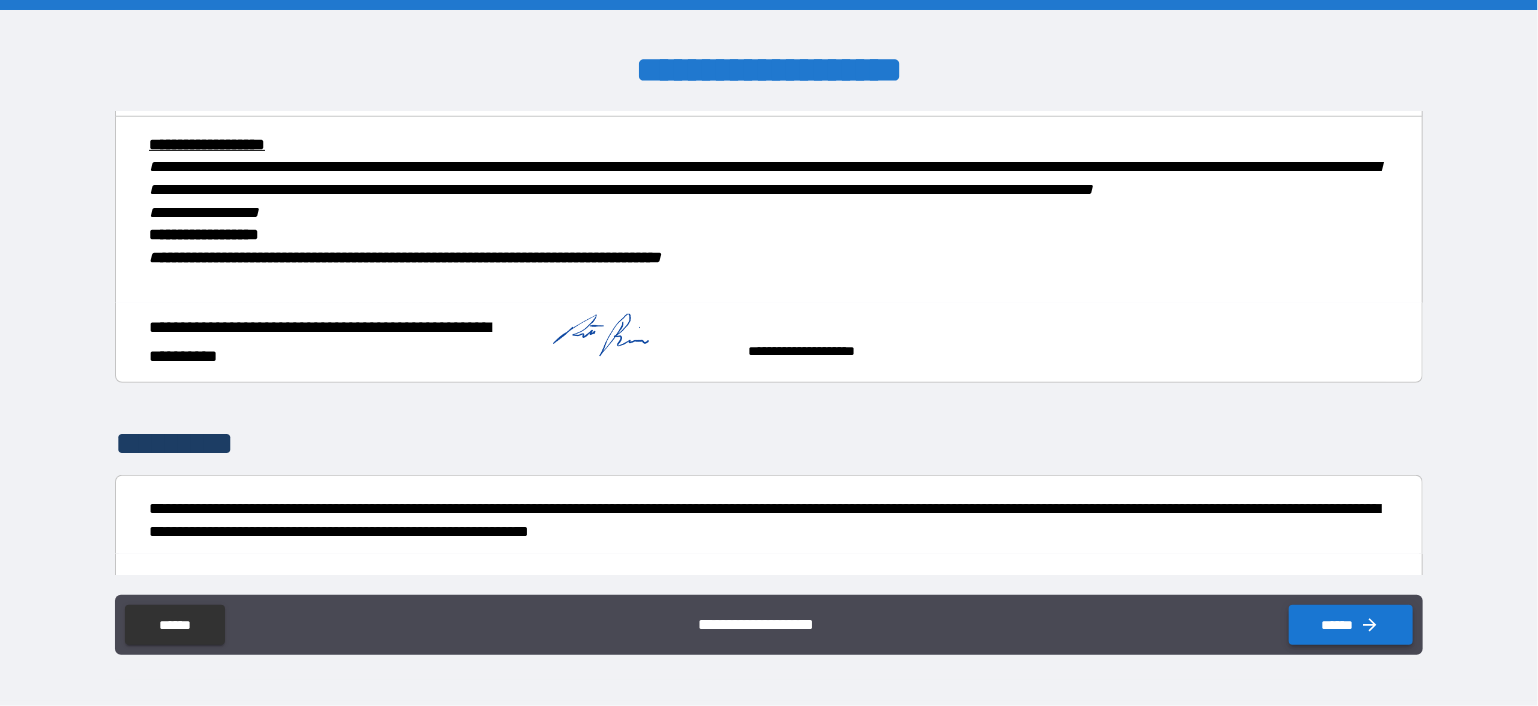 click on "******" at bounding box center (1351, 625) 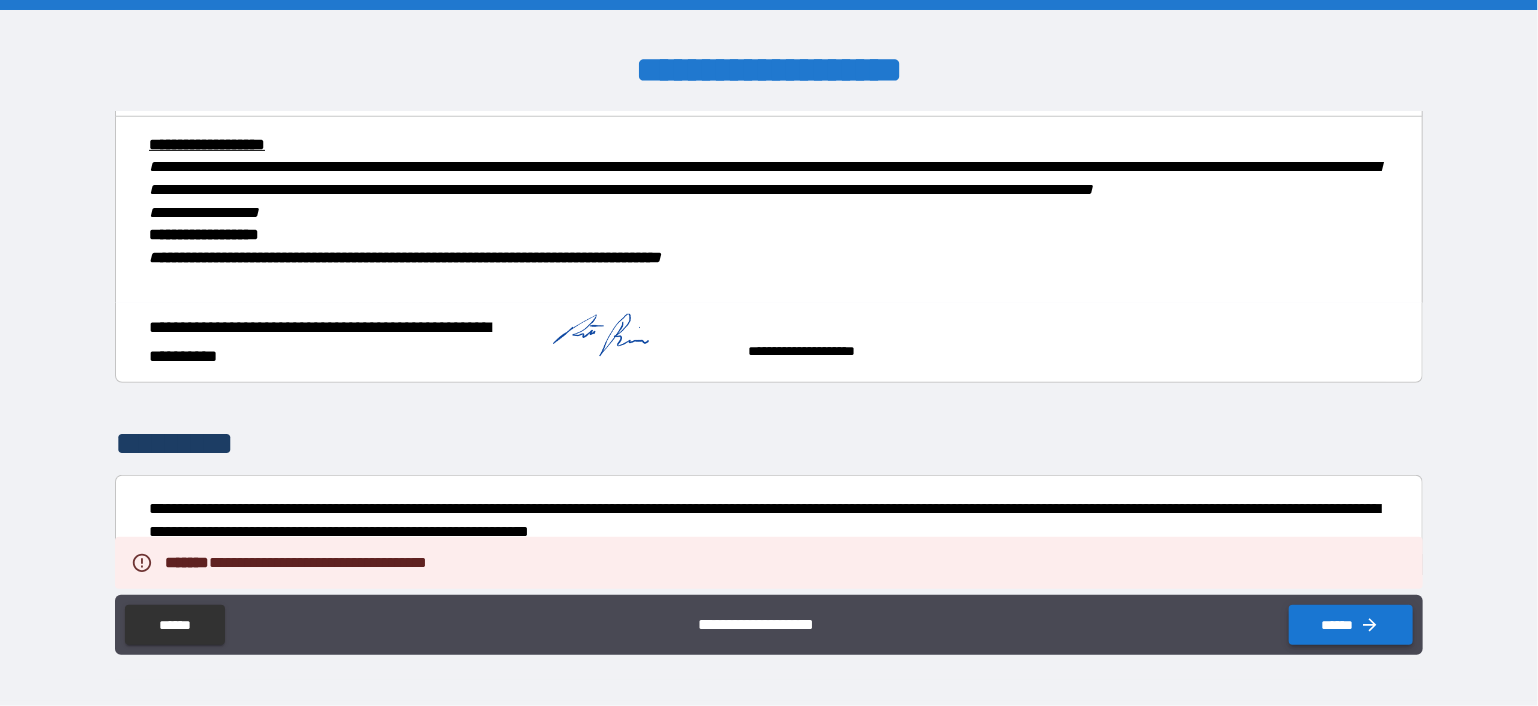 type on "*" 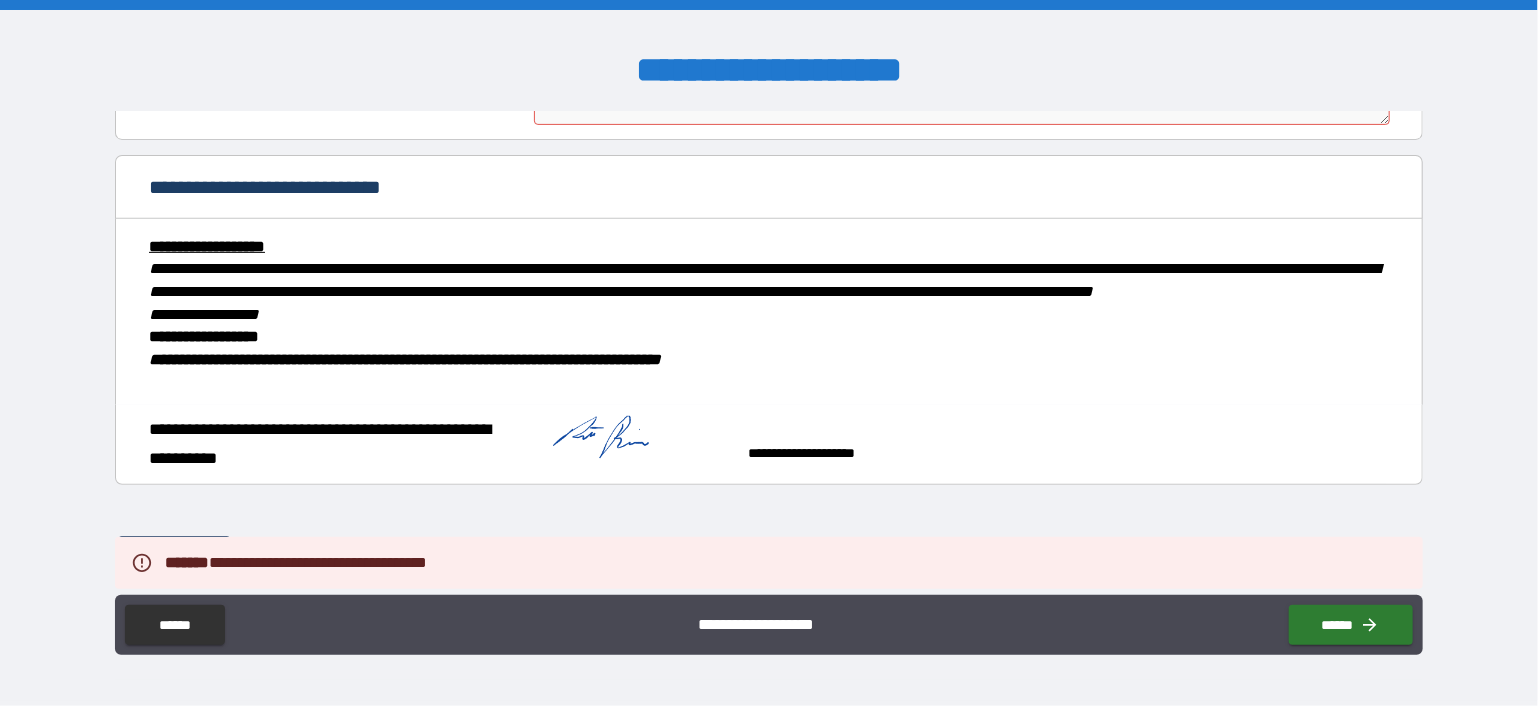 scroll, scrollTop: 98, scrollLeft: 0, axis: vertical 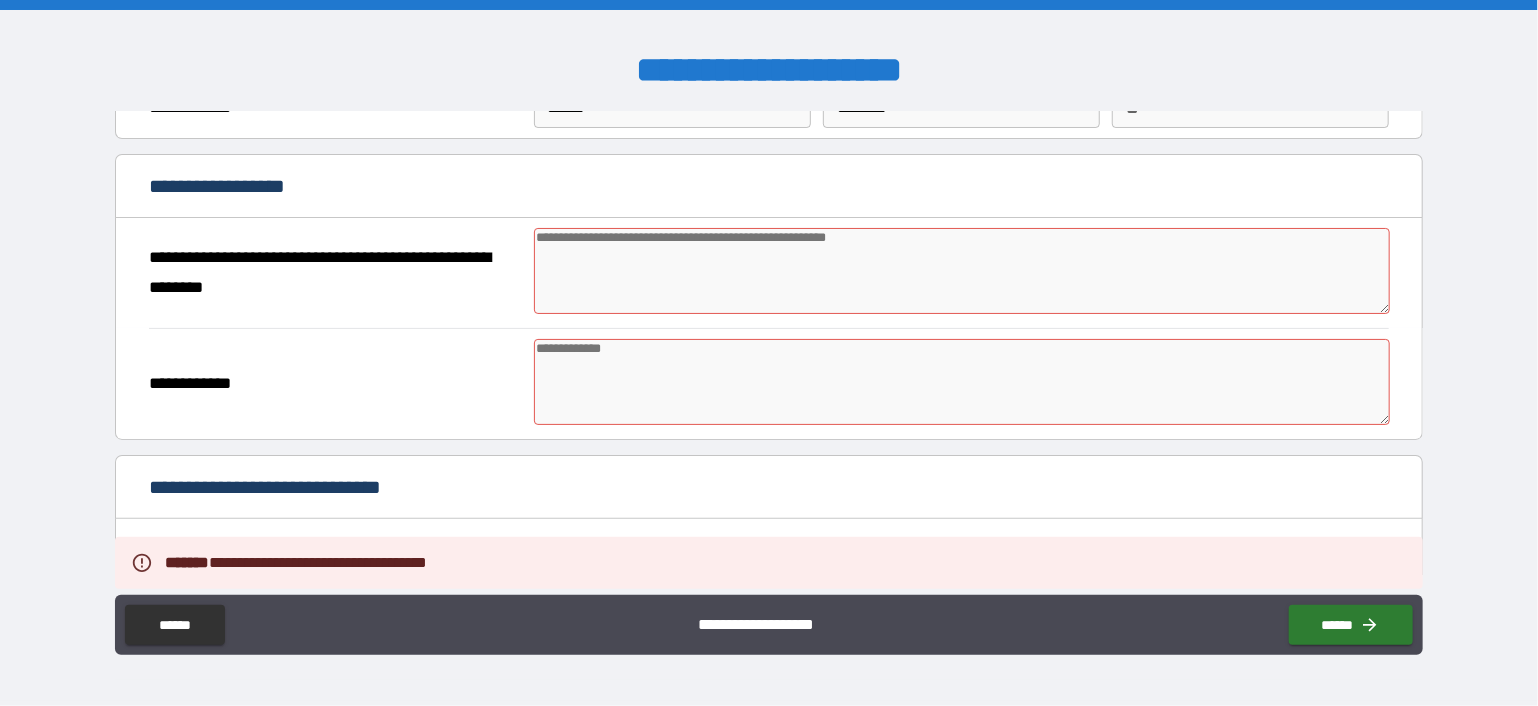 click at bounding box center (962, 271) 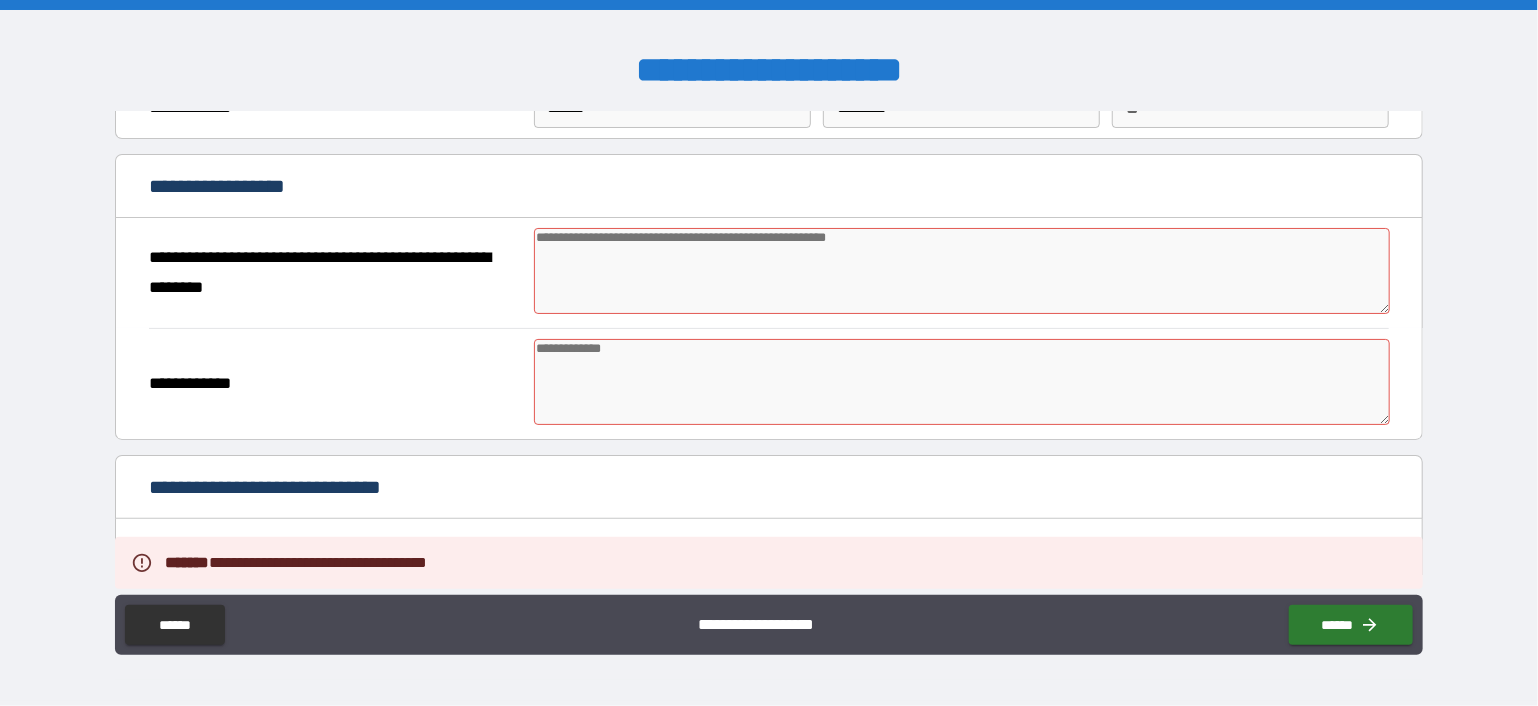 type on "*" 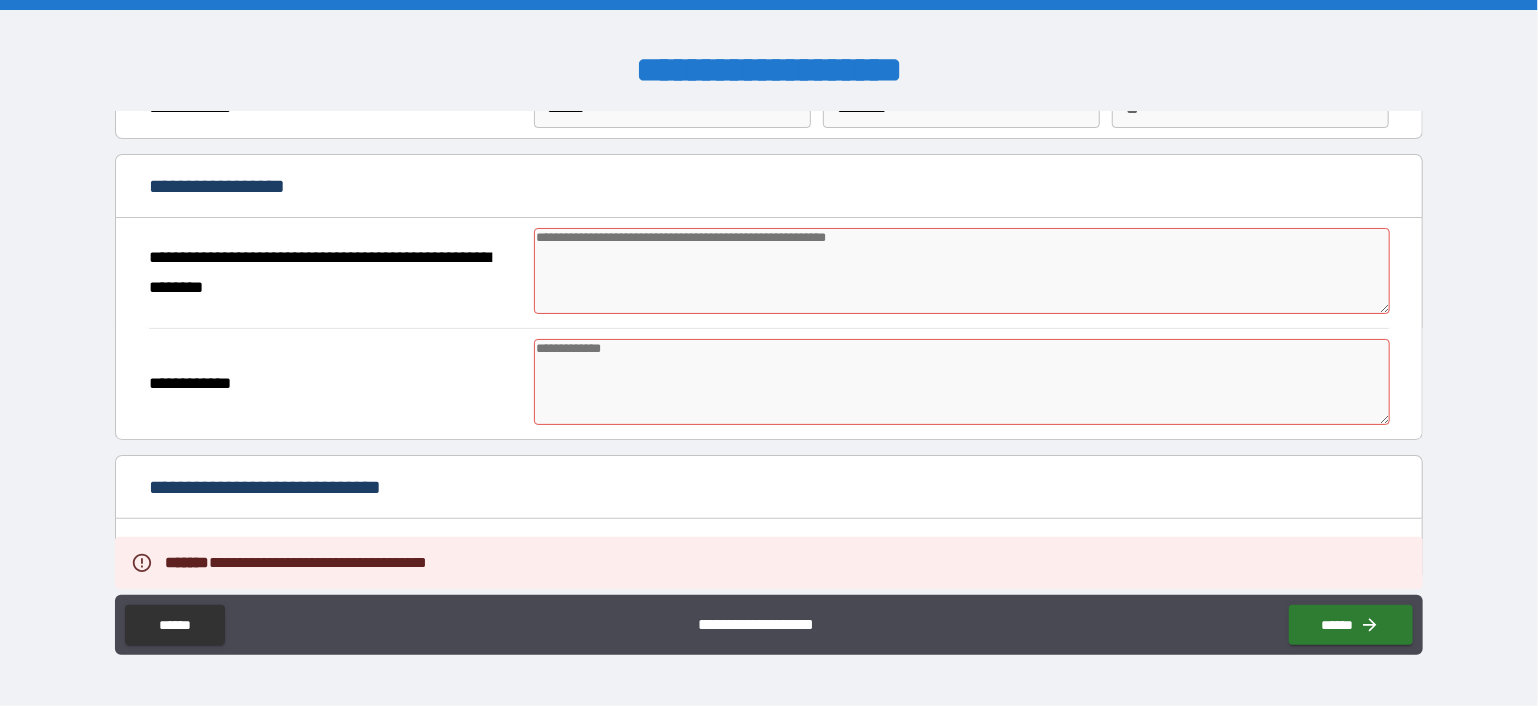 type on "*" 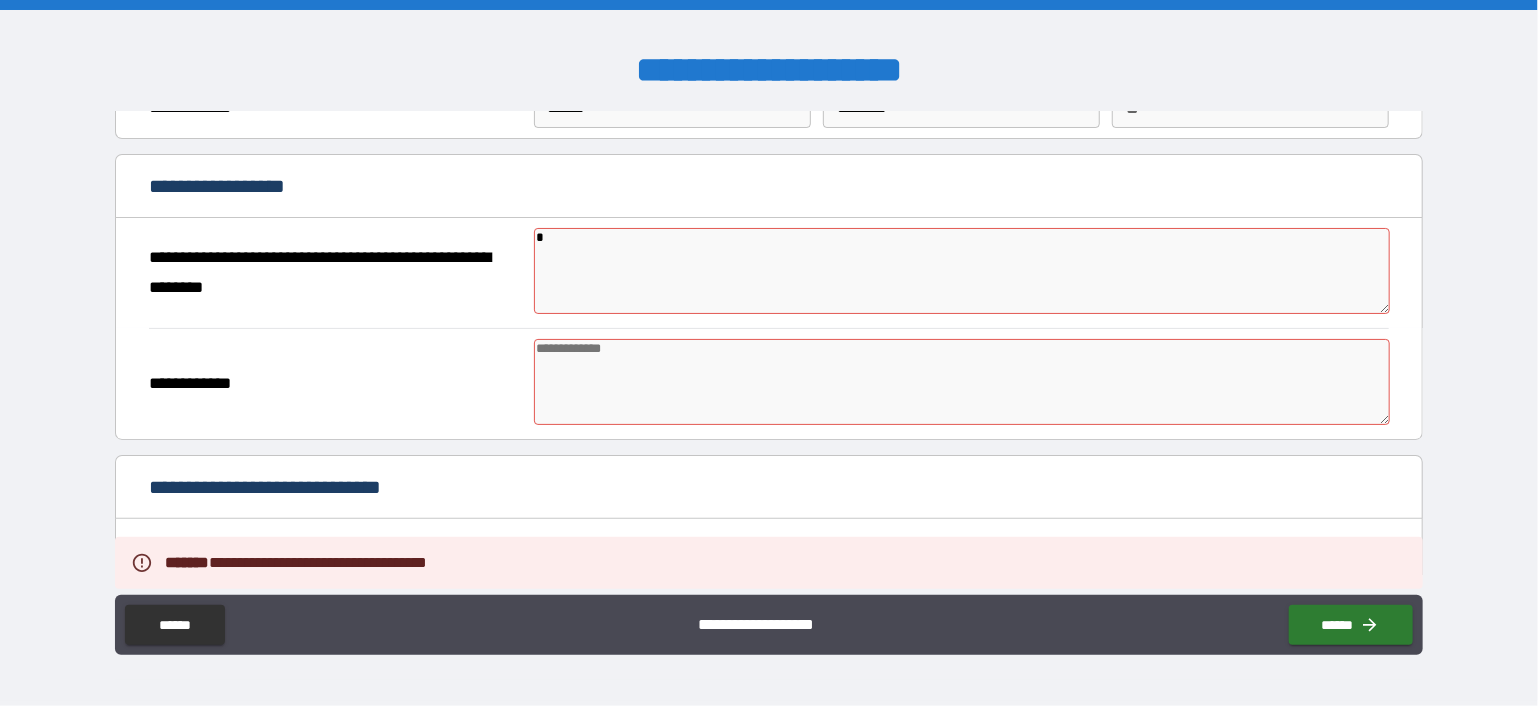 type on "**" 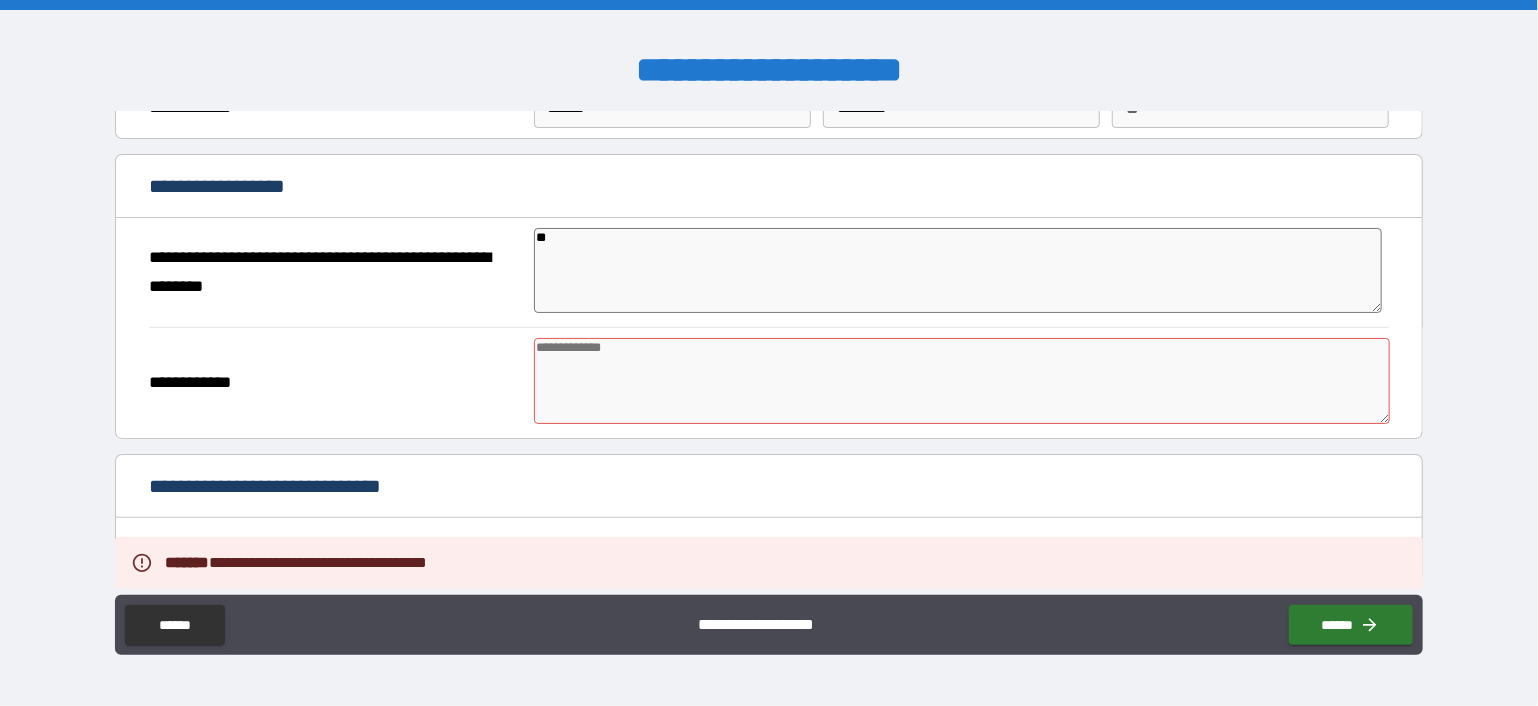 type on "***" 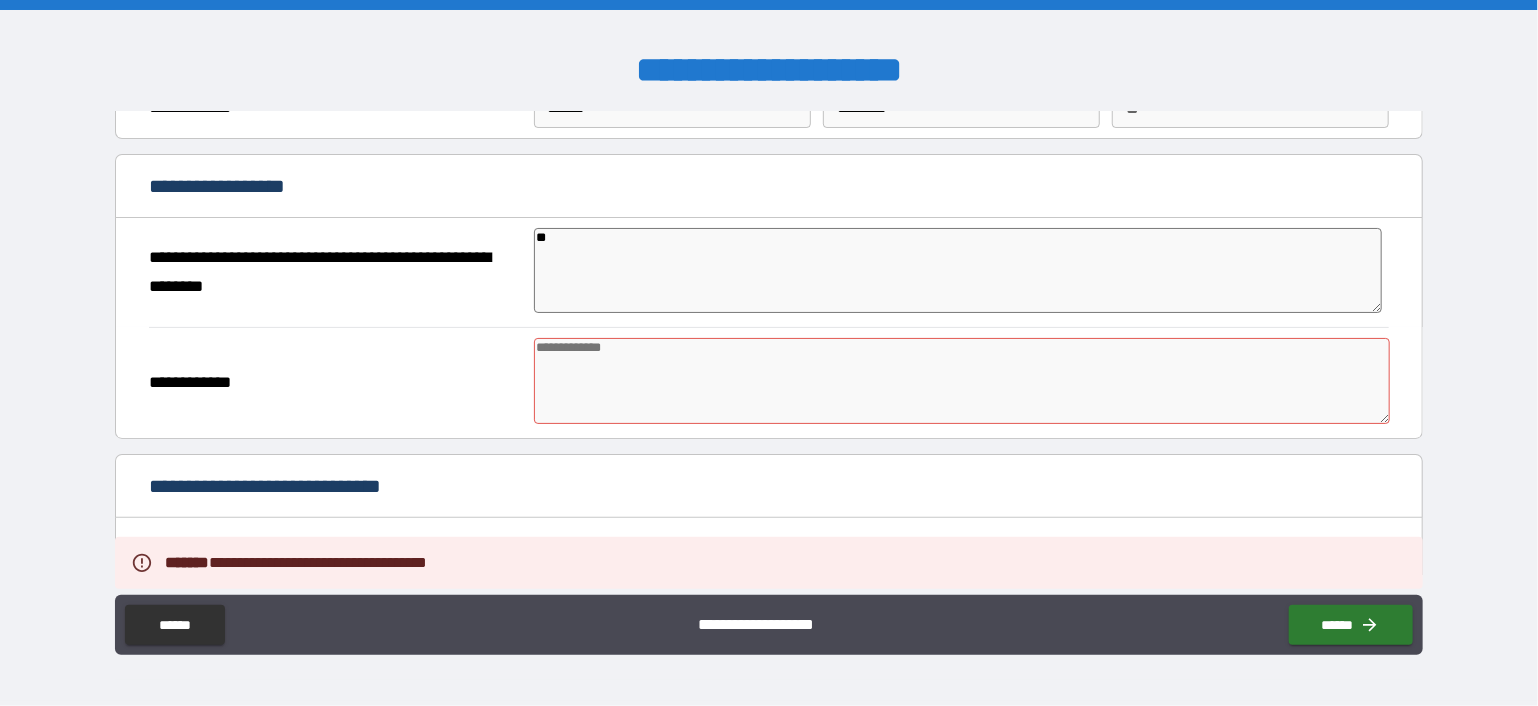 type on "*" 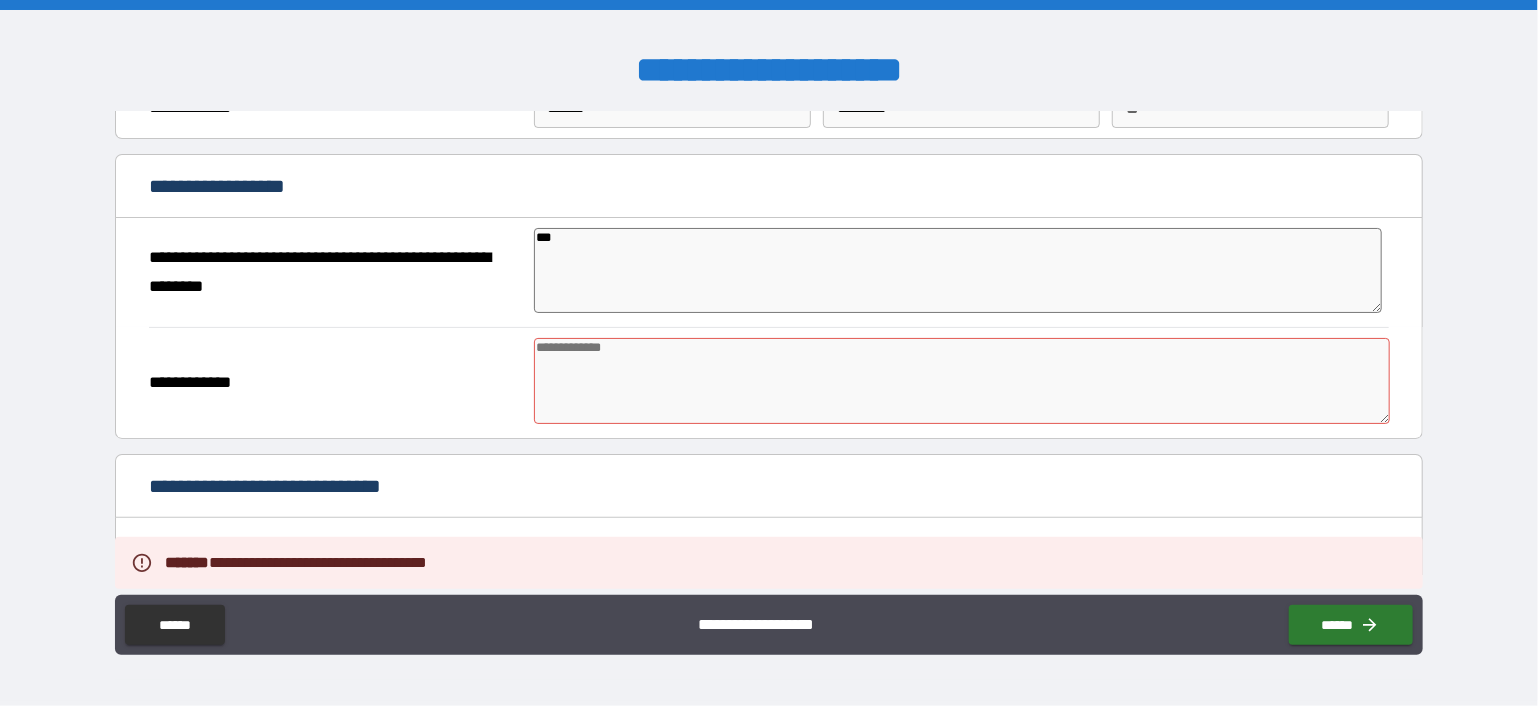 type on "****" 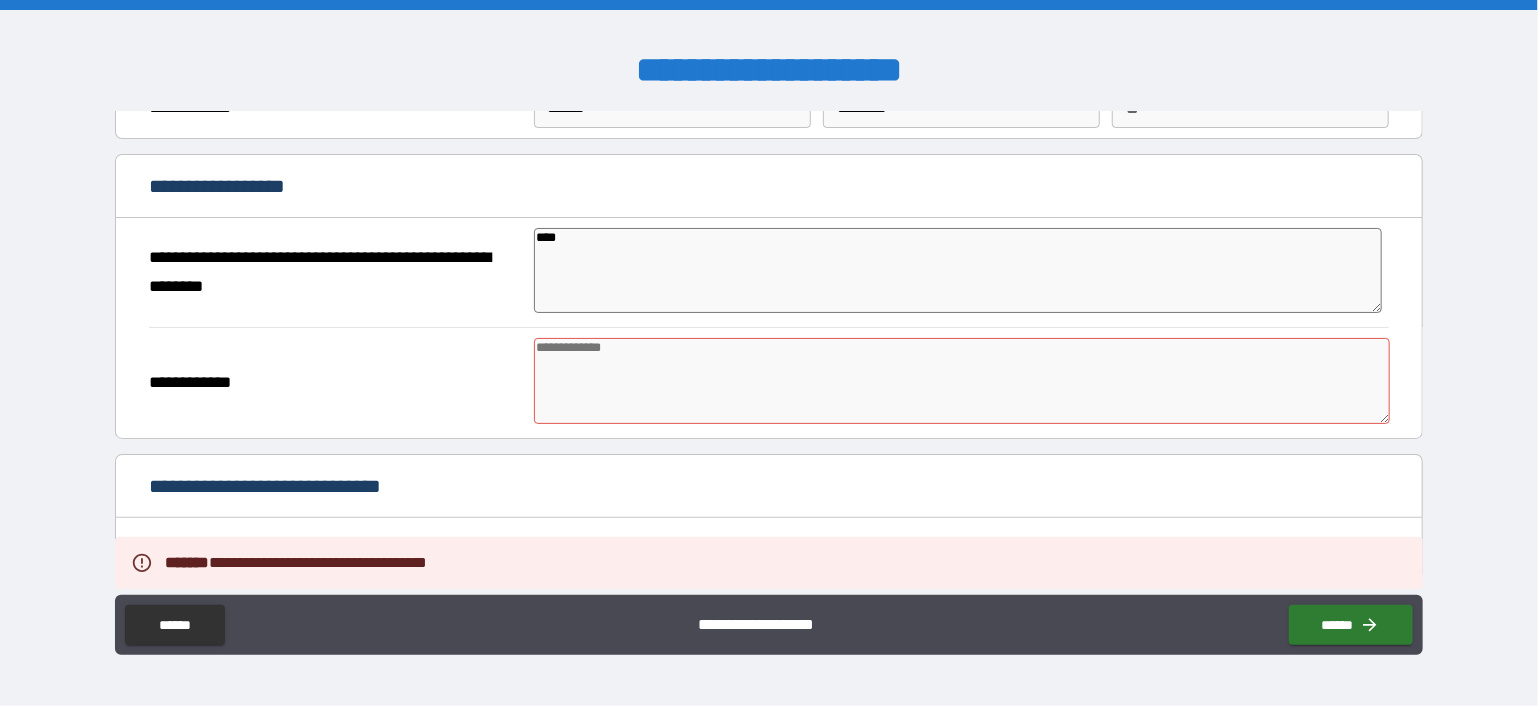 type on "*" 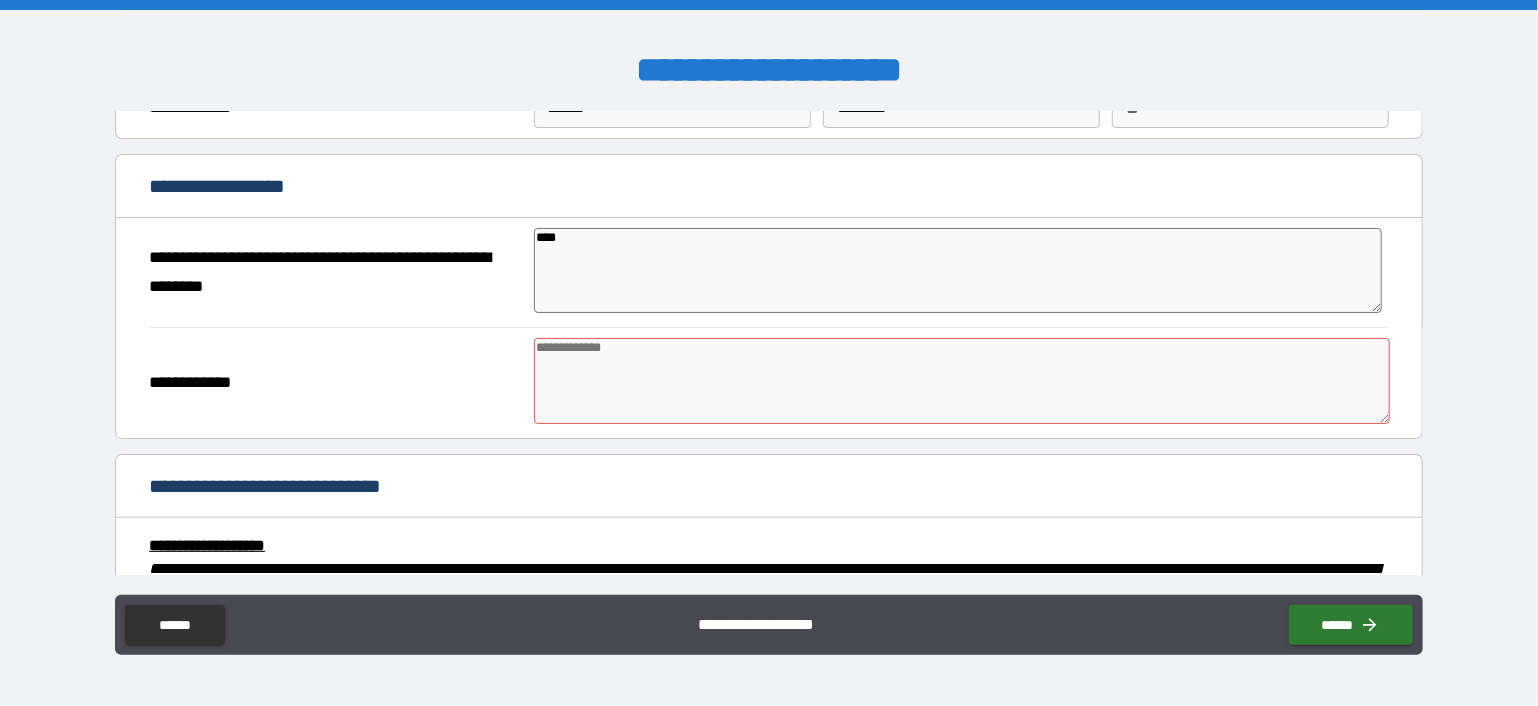 type on "*****" 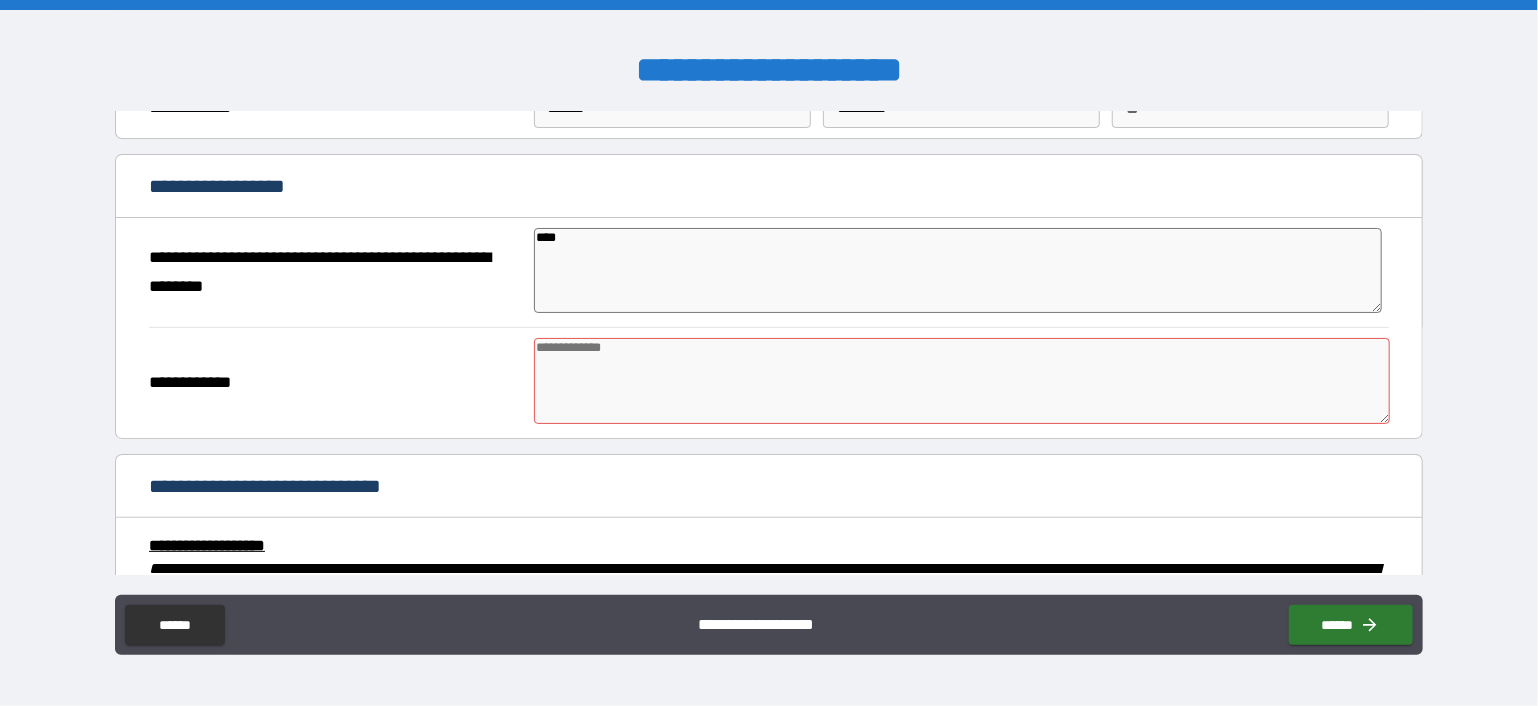 type on "*" 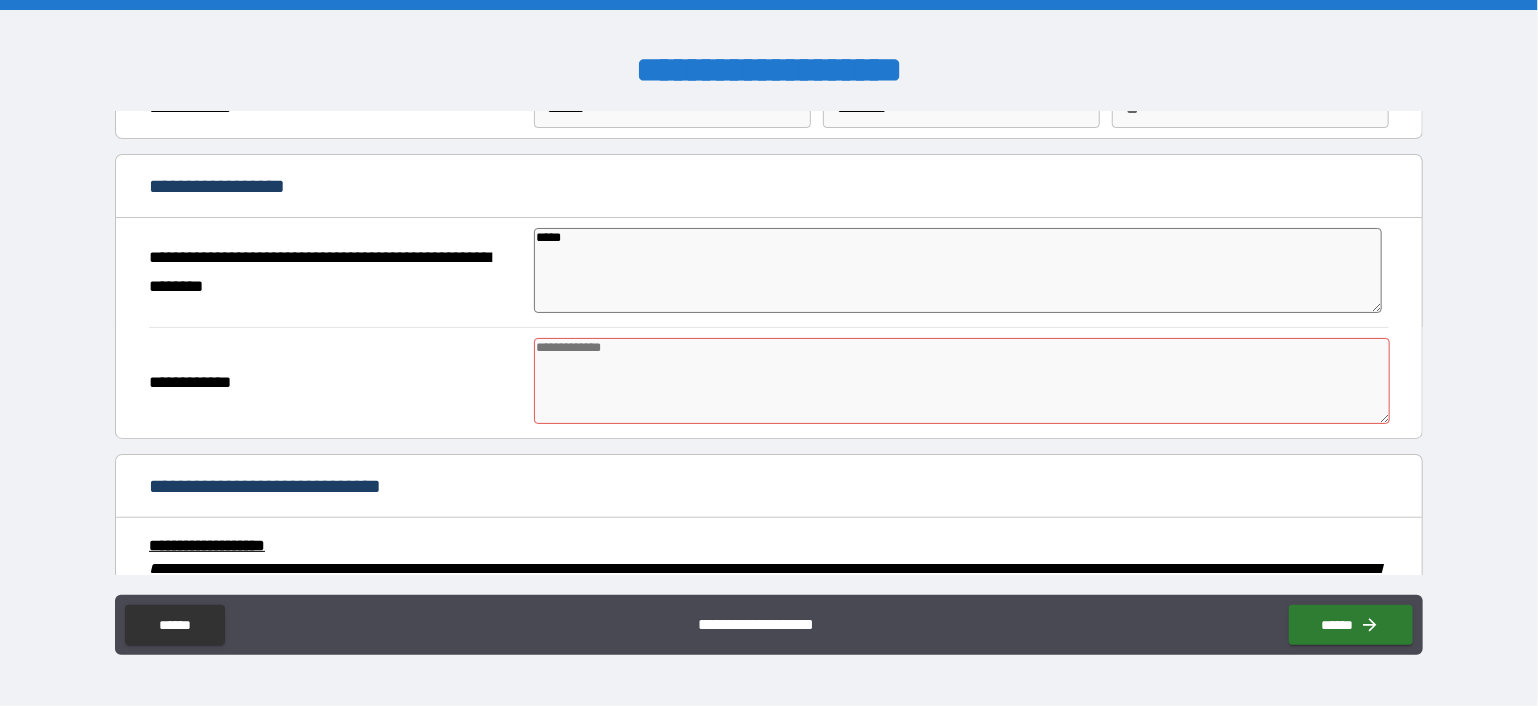 type on "******" 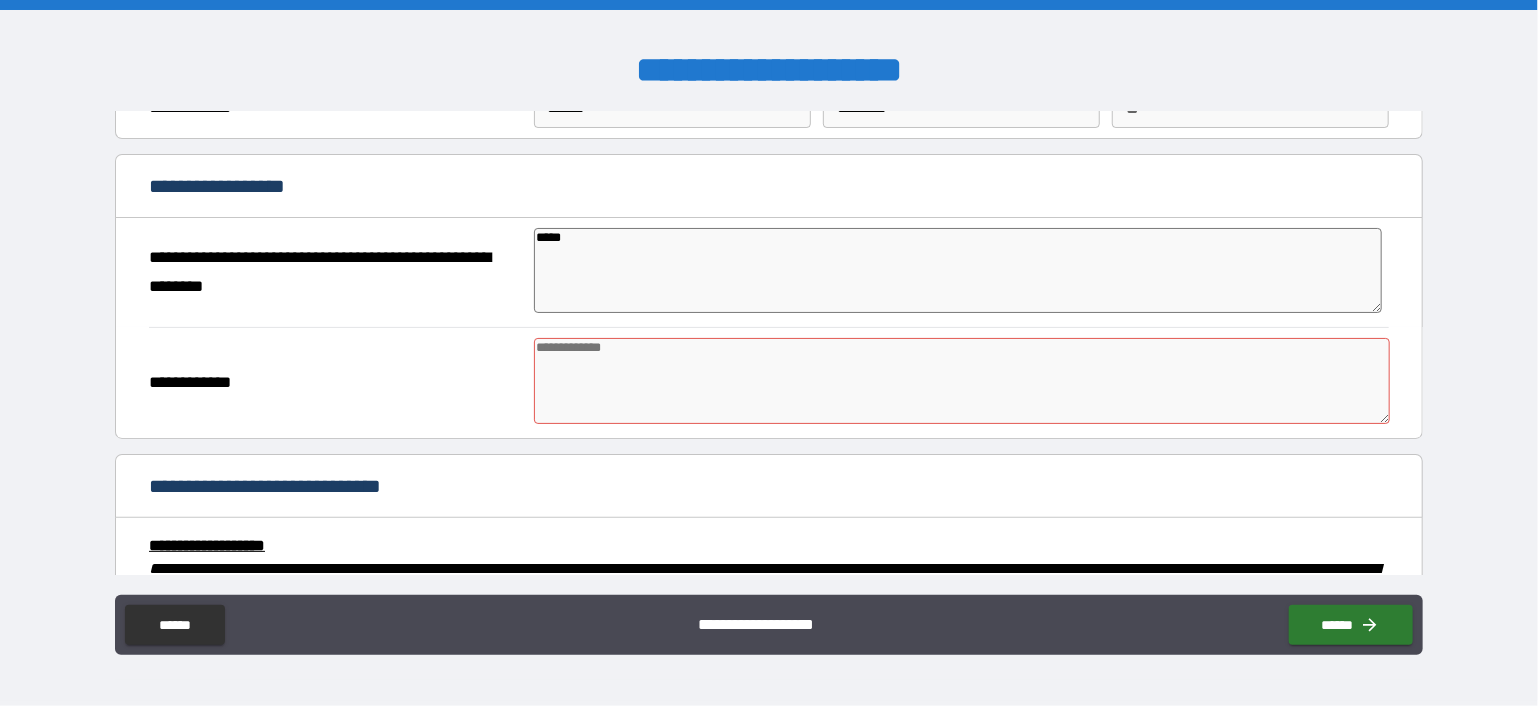 type on "*" 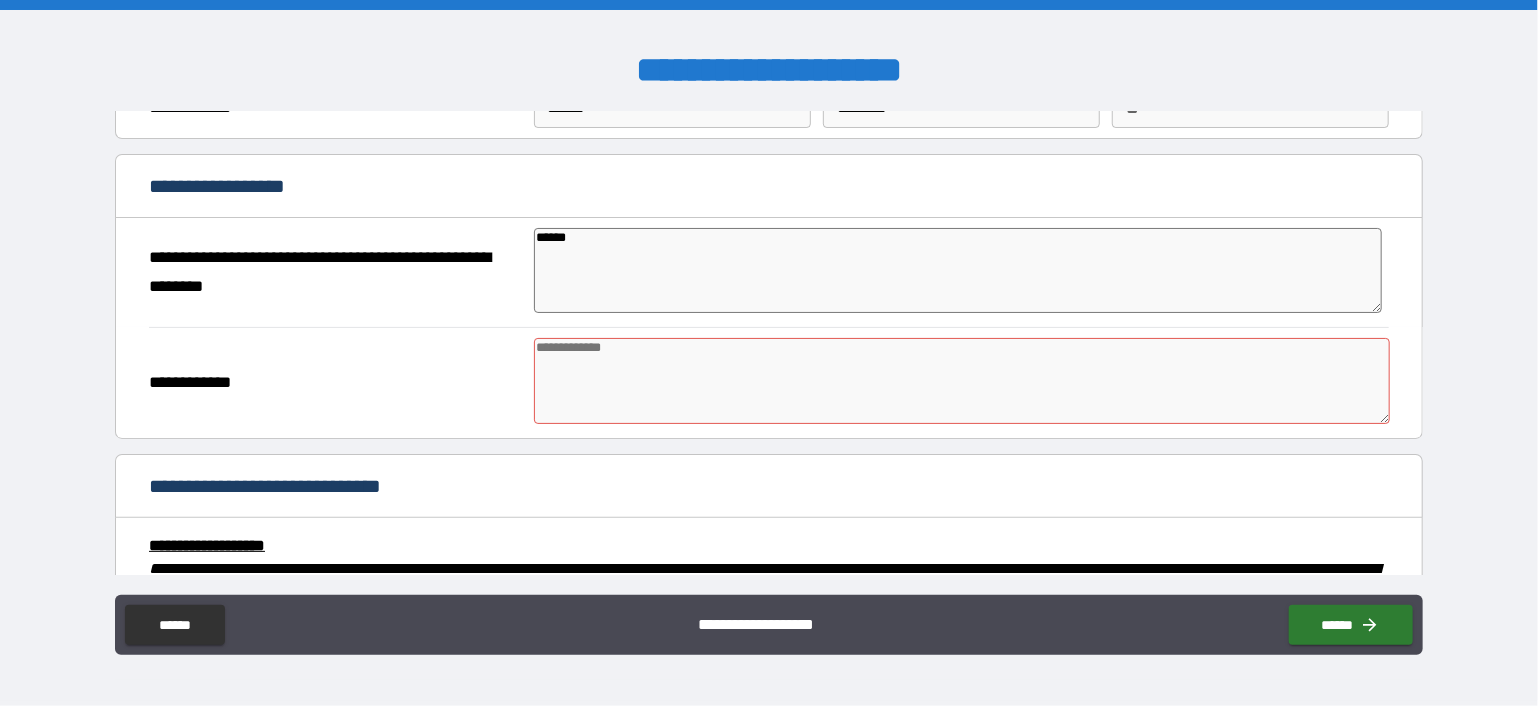 type on "*" 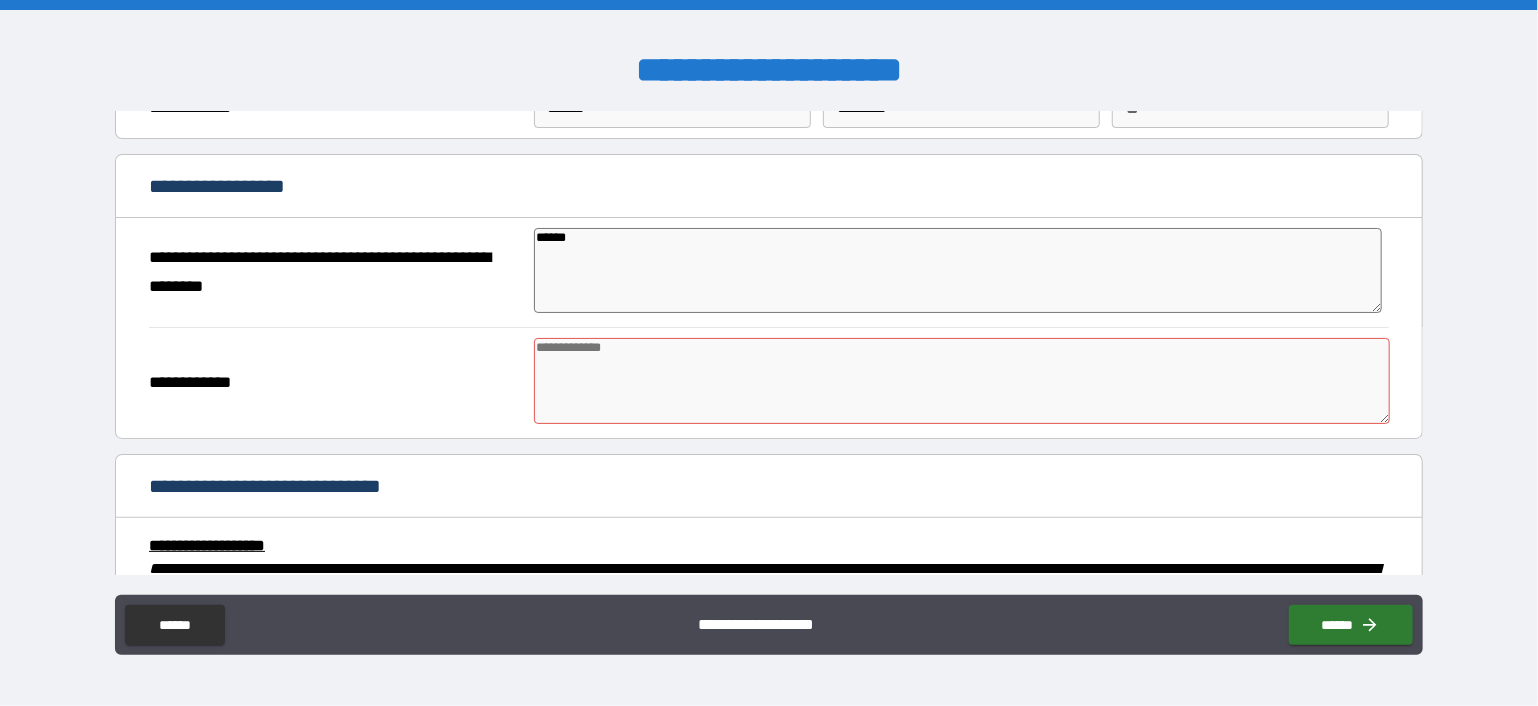 type on "*****" 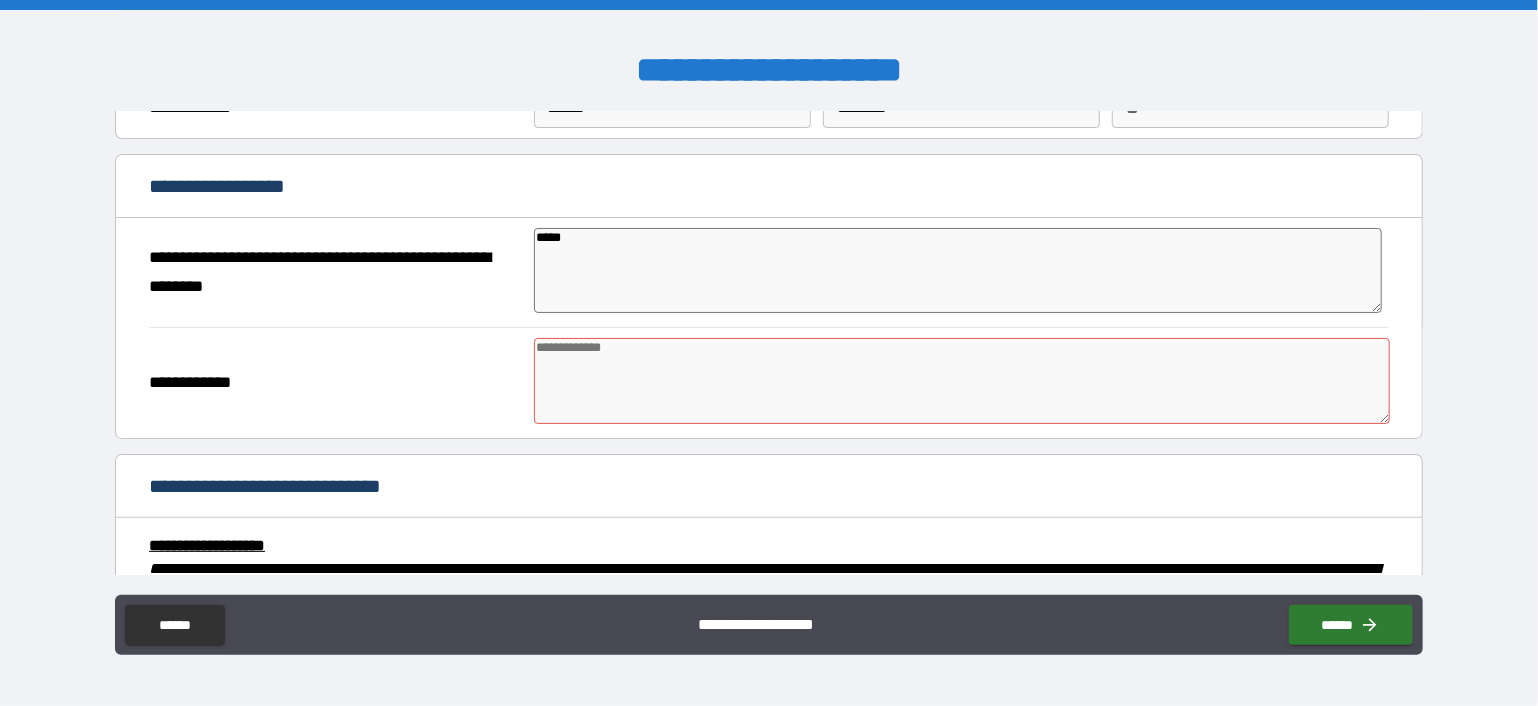 type on "****" 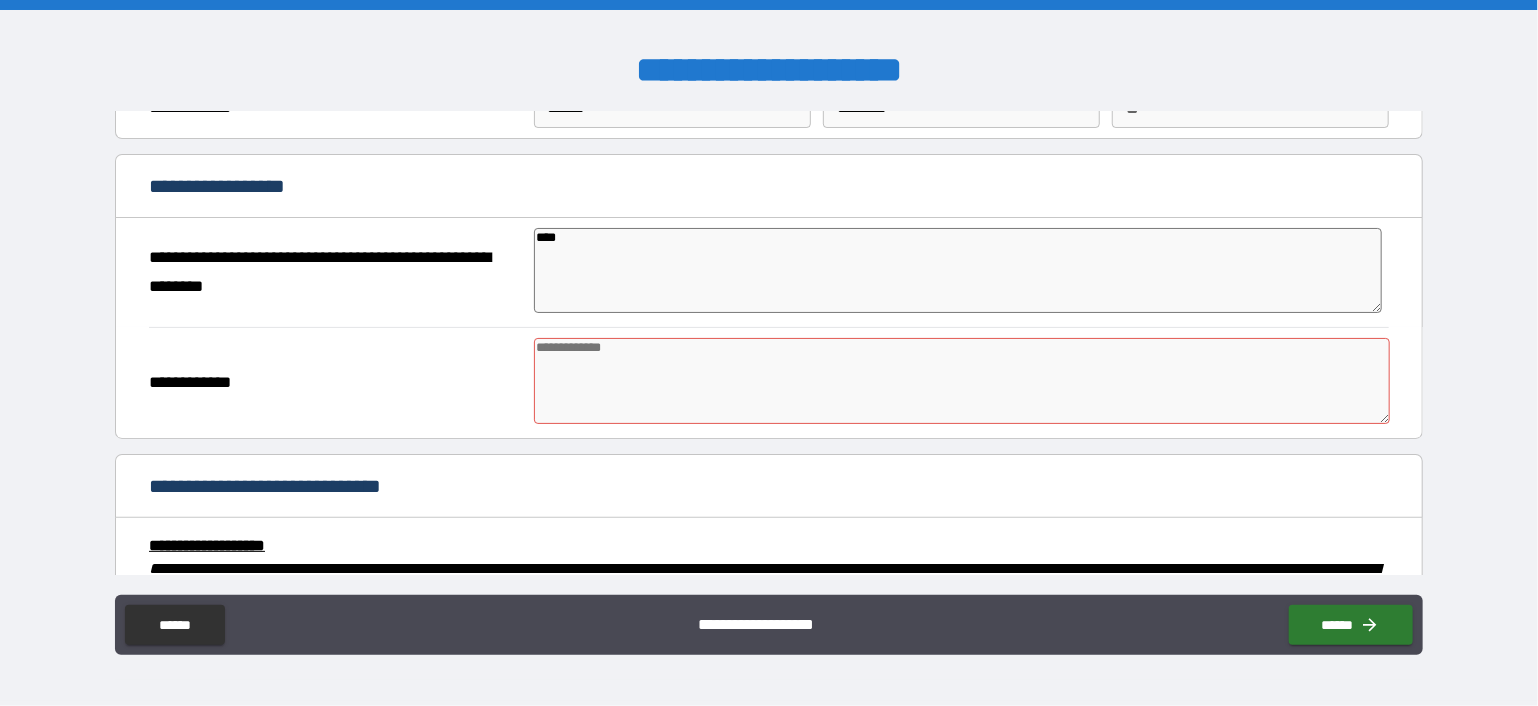 type on "*" 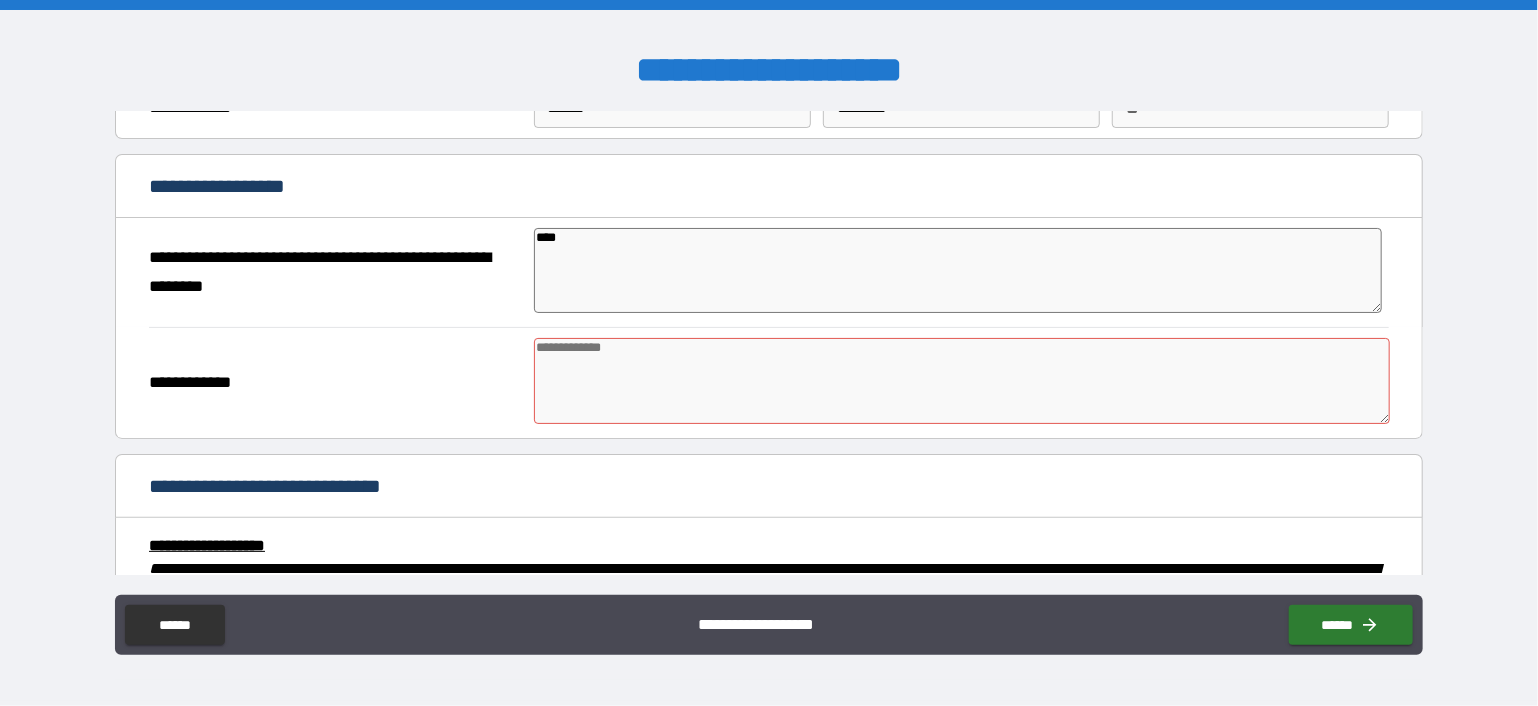 type on "*" 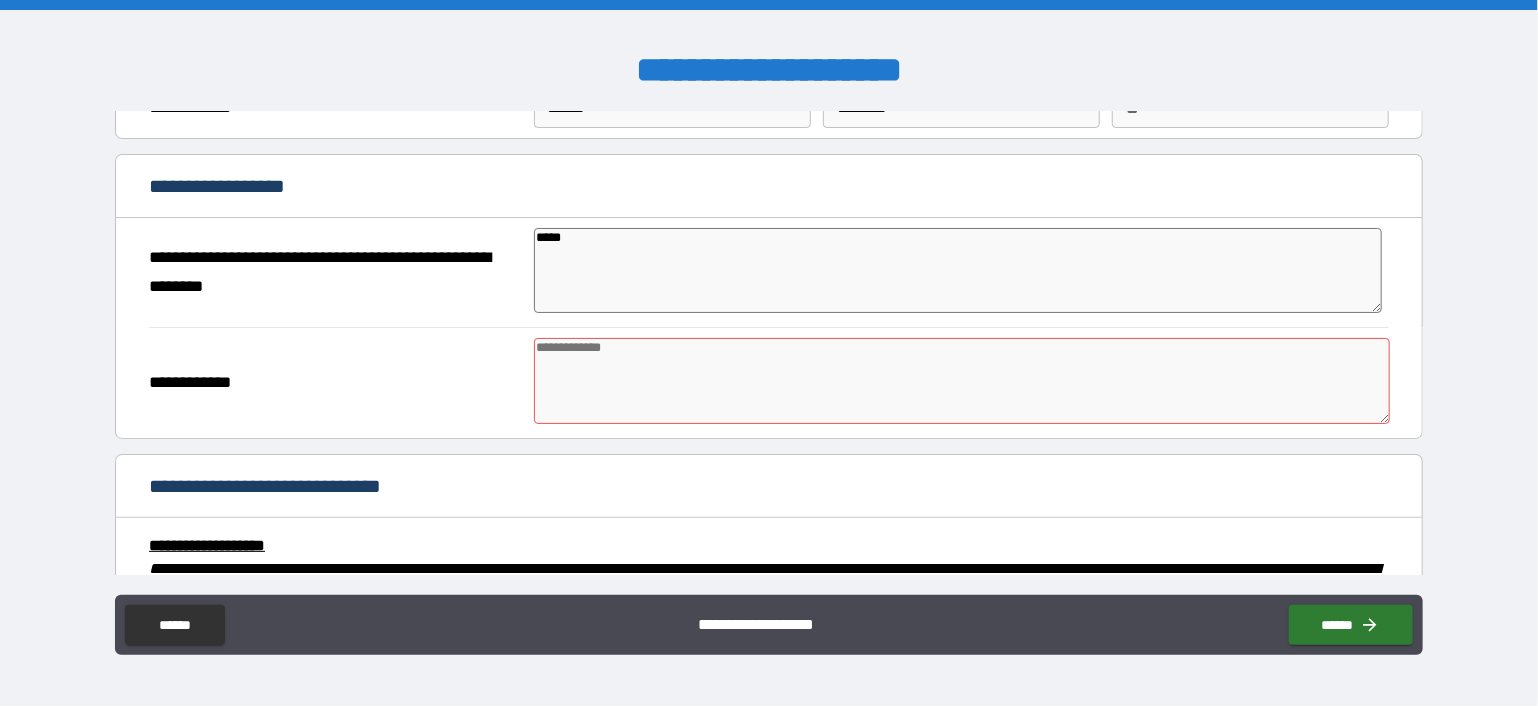 type on "*" 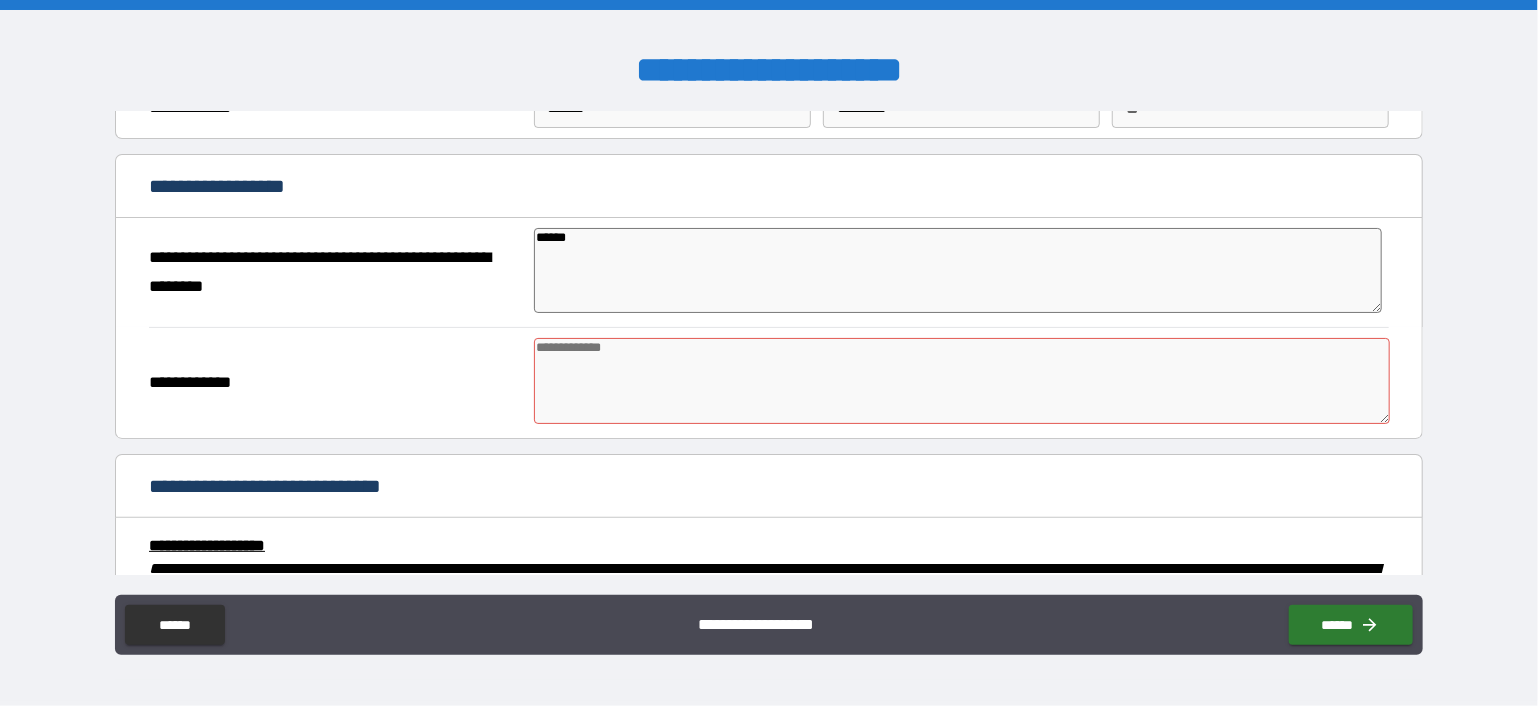 type on "*******" 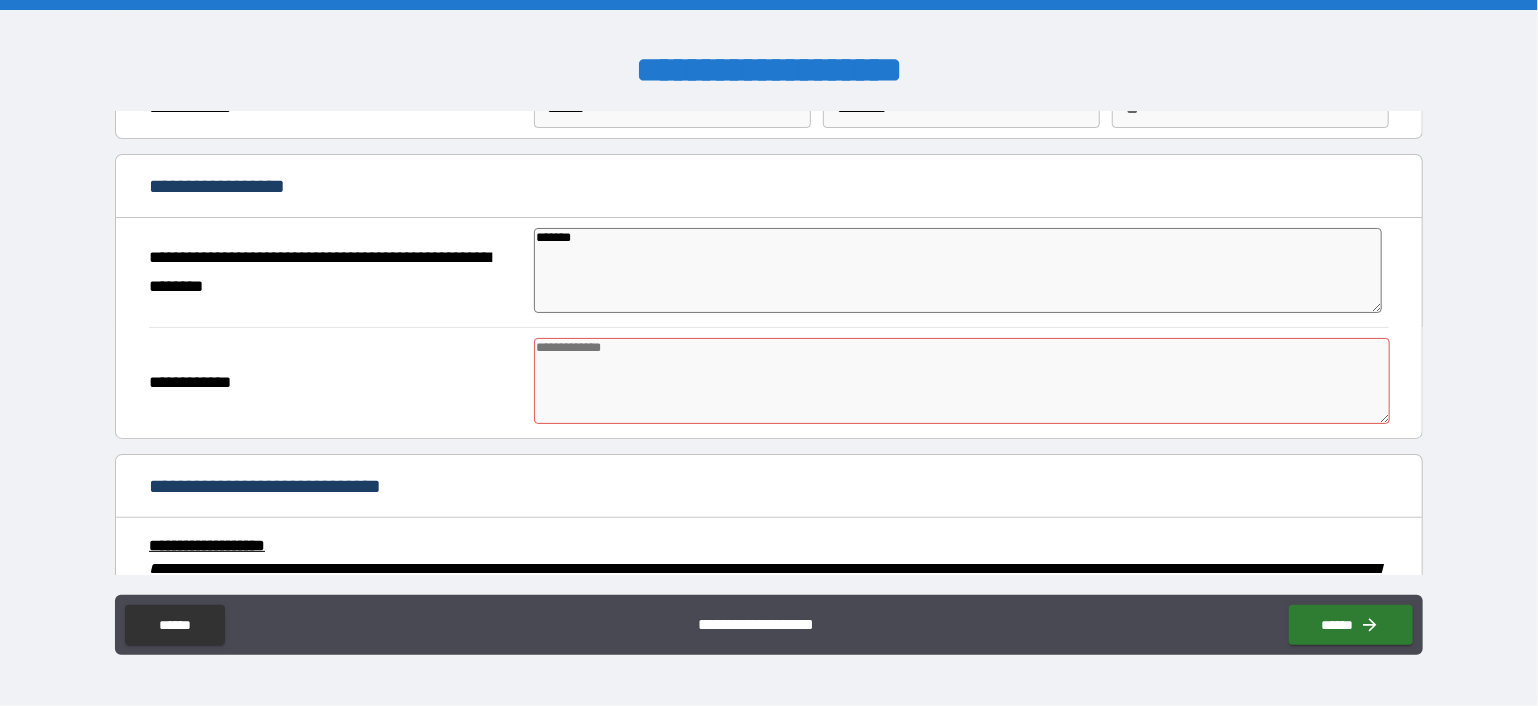 type on "********" 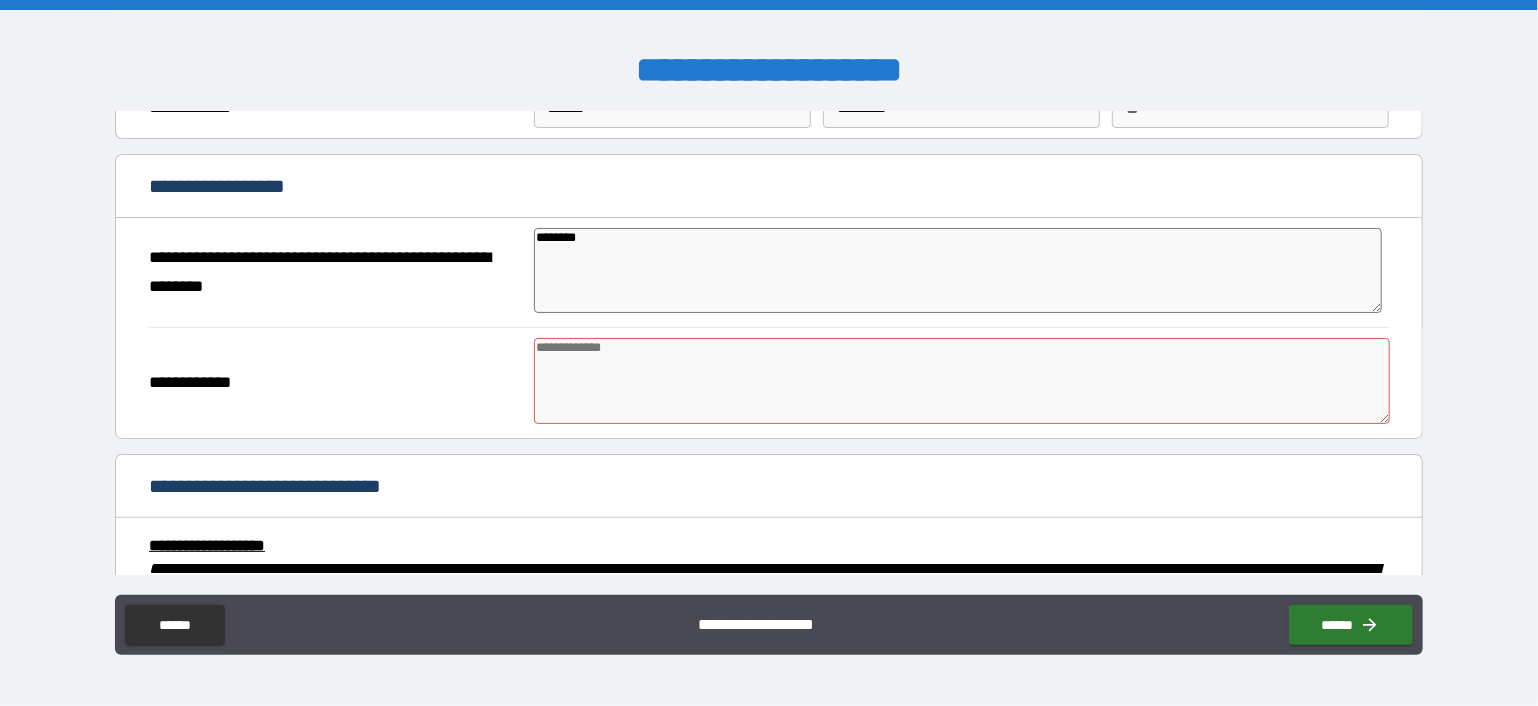 type on "*********" 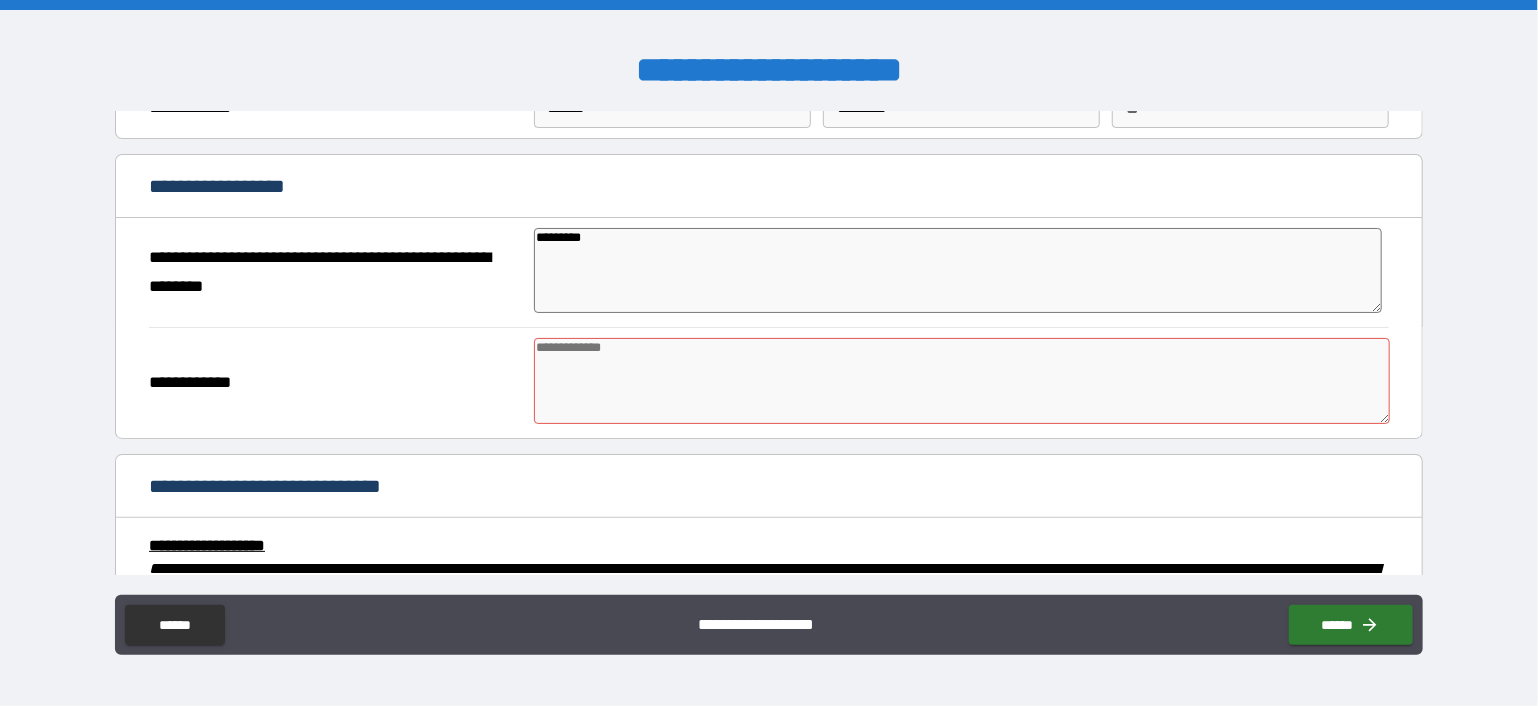 type on "**********" 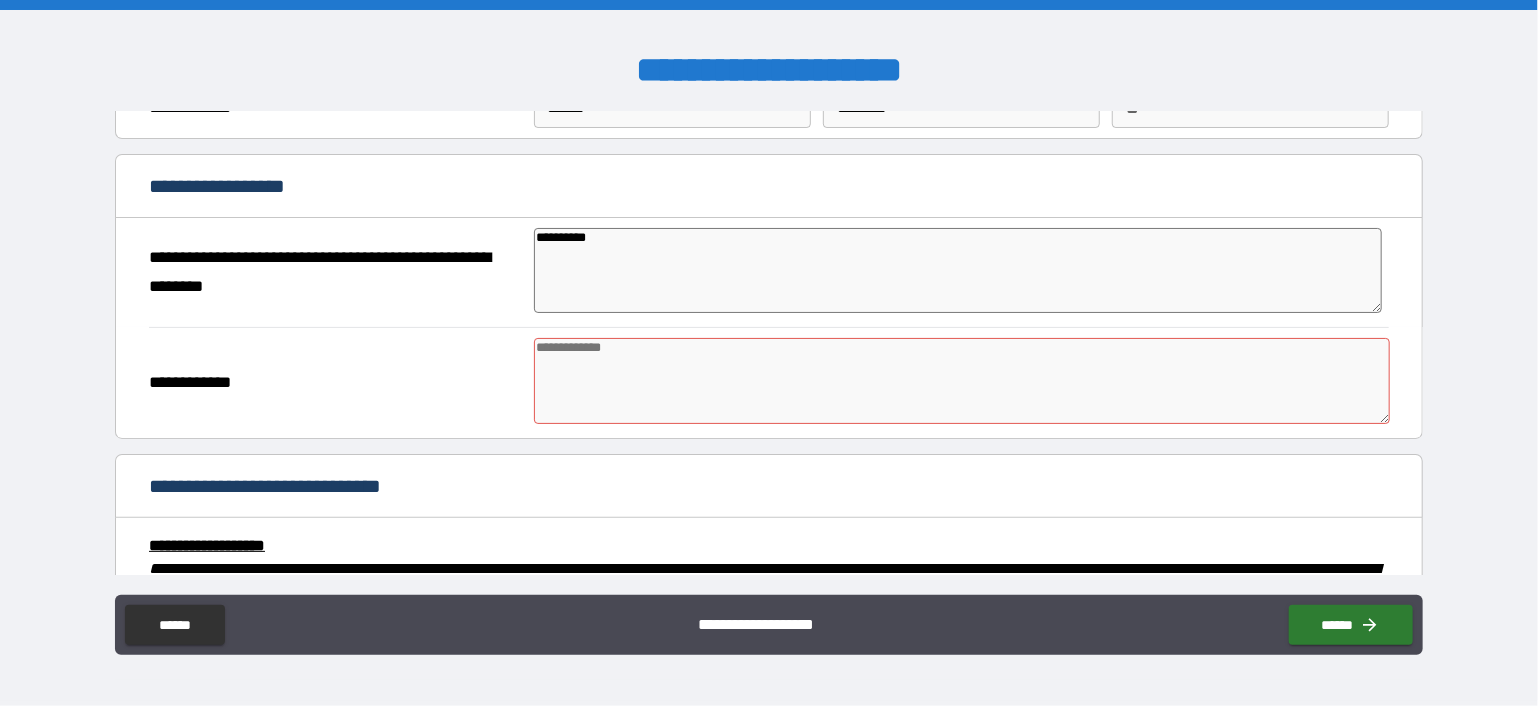 type on "*" 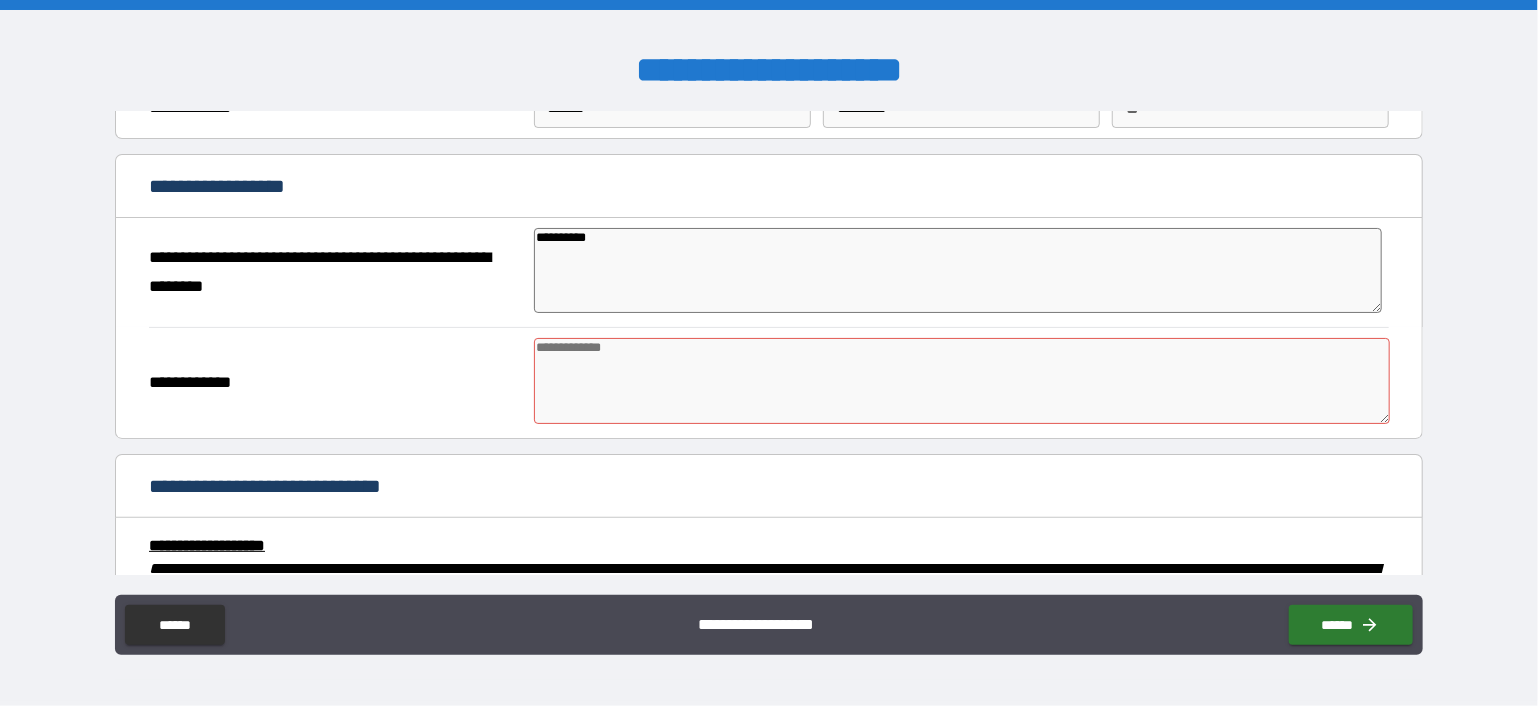 type on "**********" 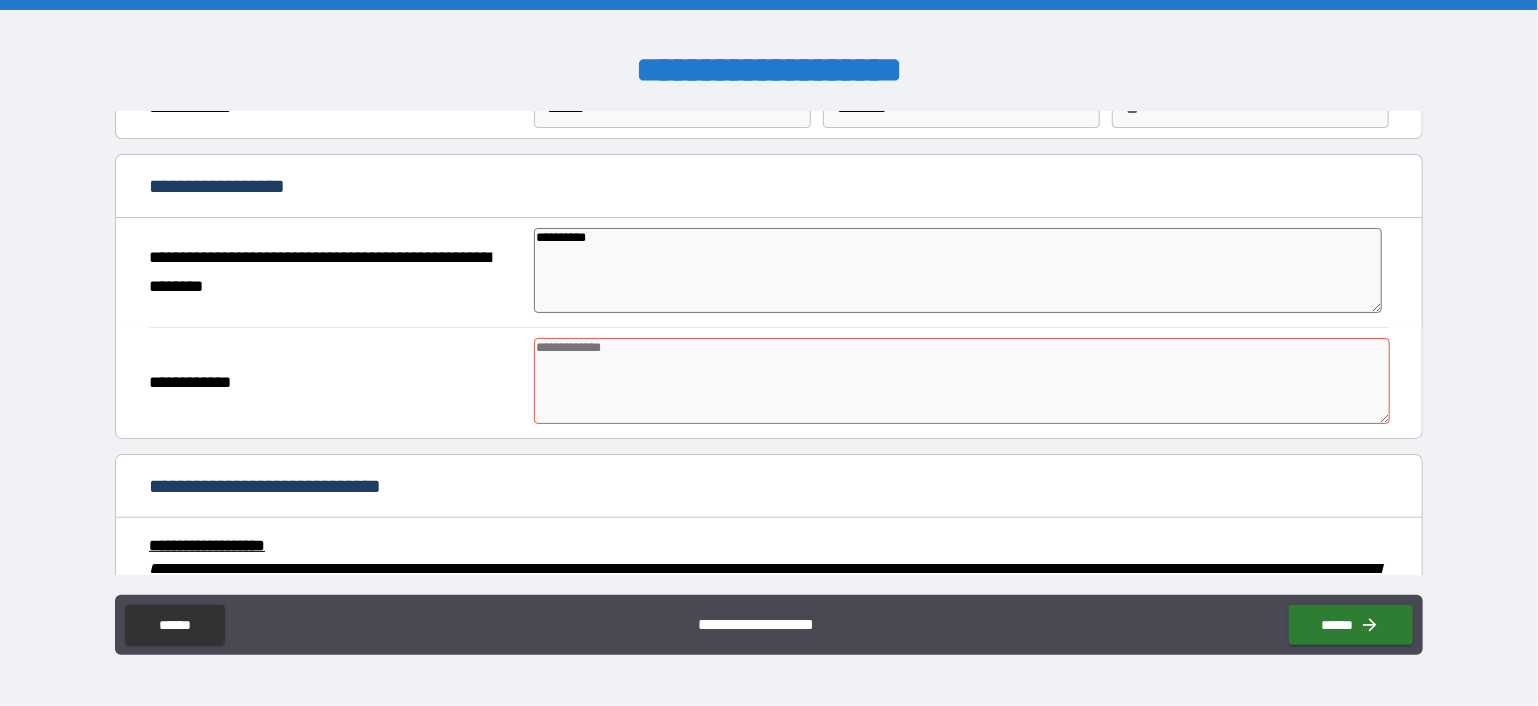 type on "*" 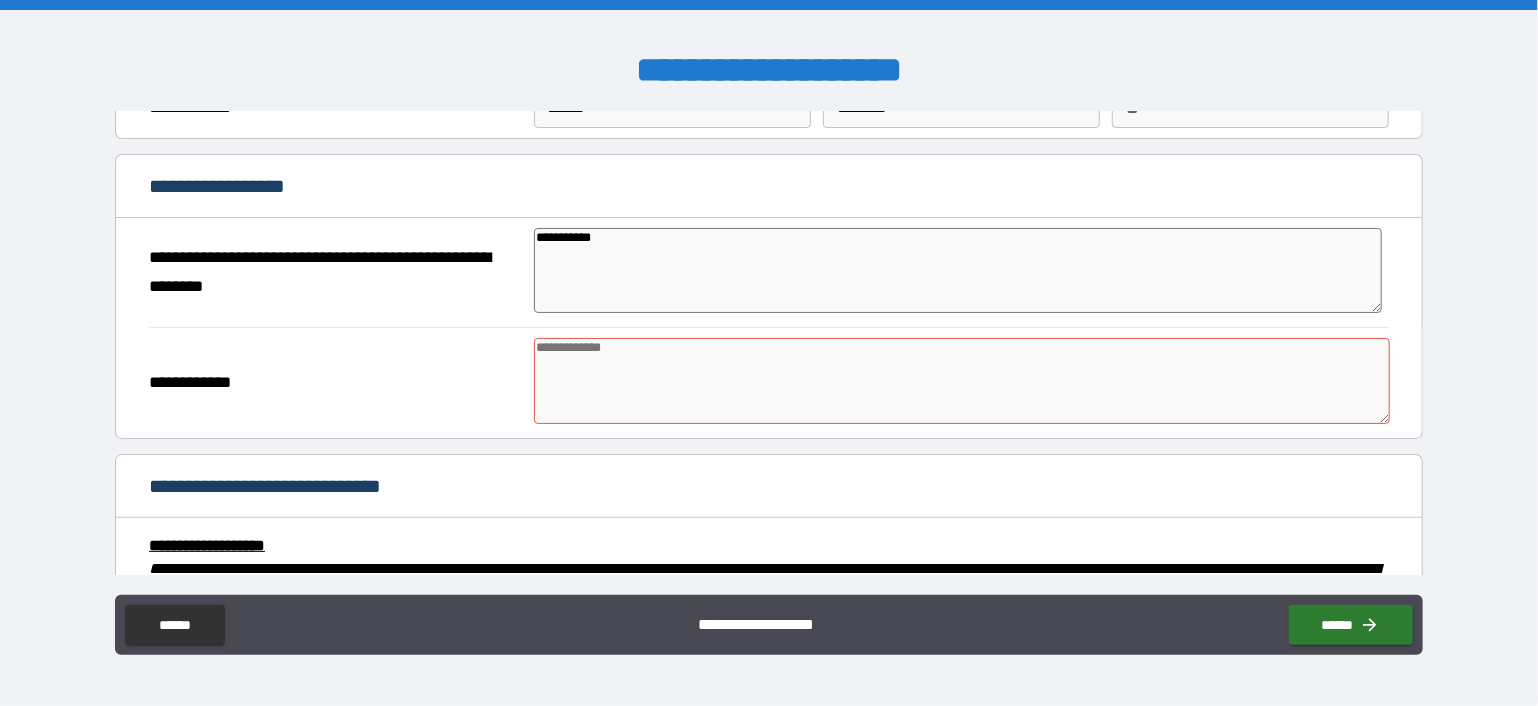 type on "**********" 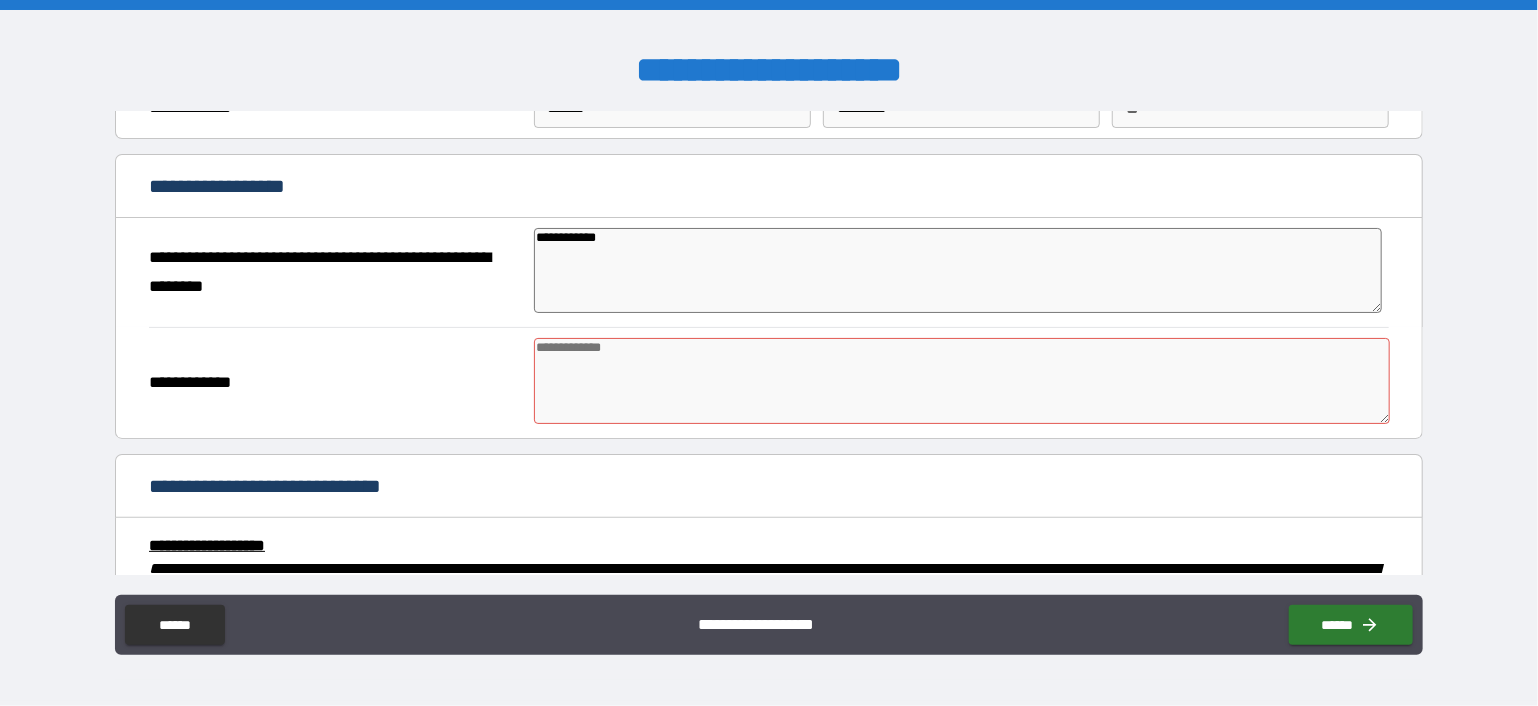 type on "**********" 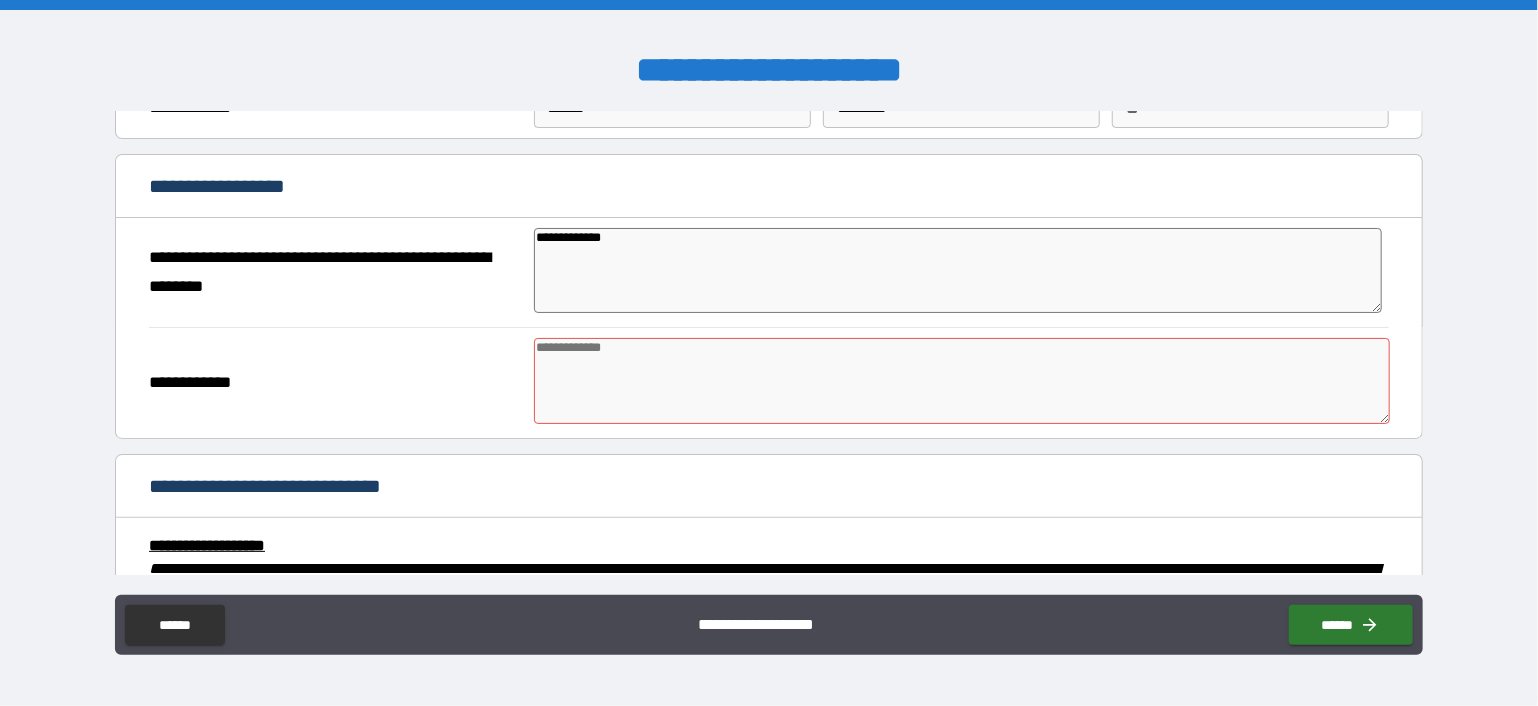 type on "*" 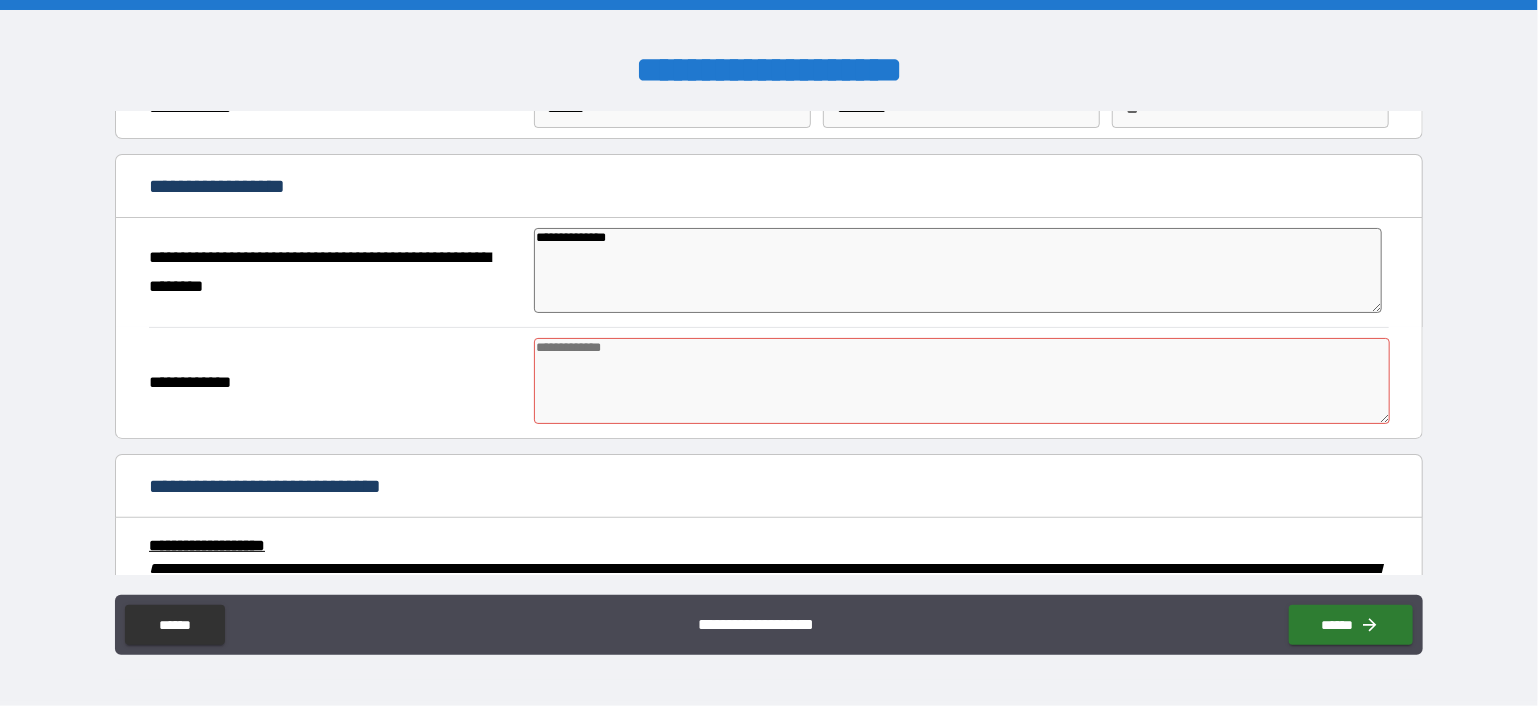 type on "**********" 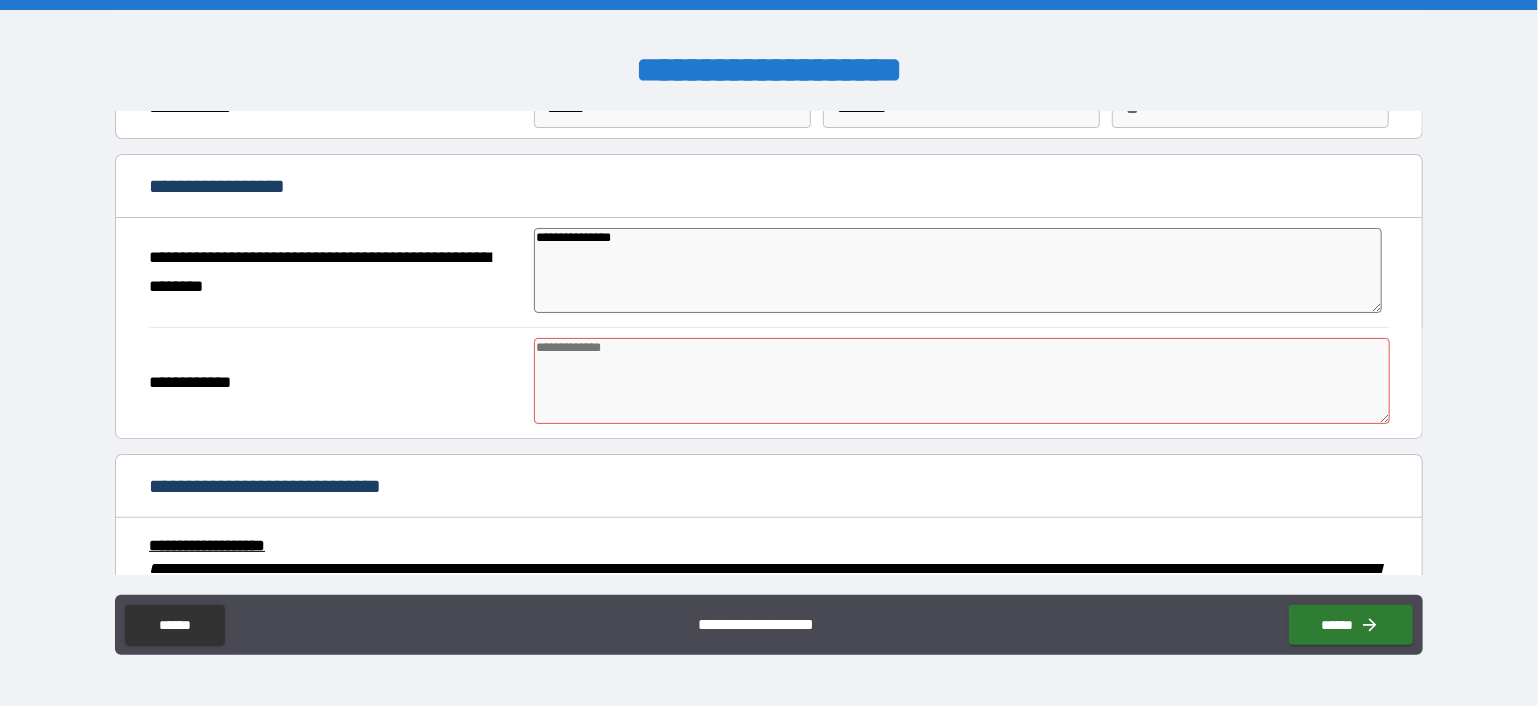 type on "**********" 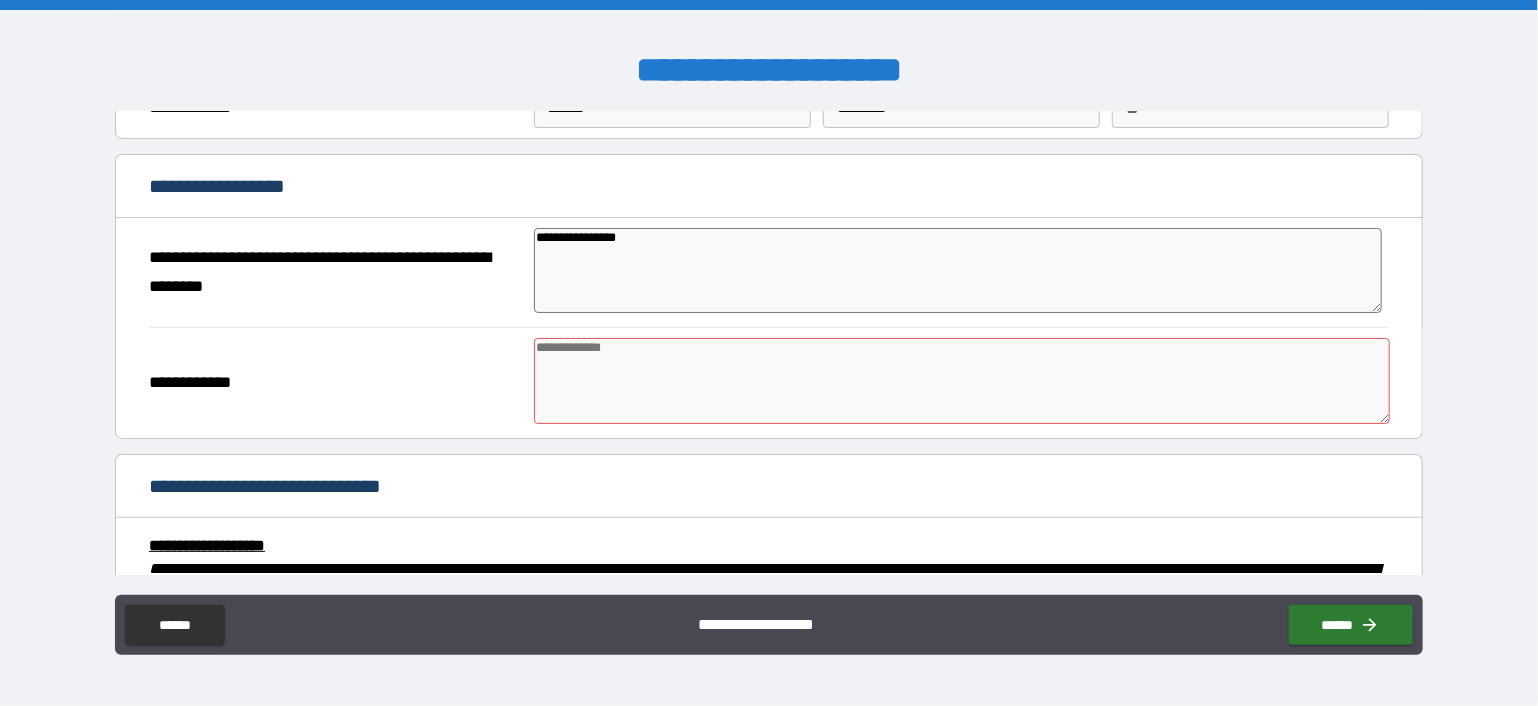 type on "*" 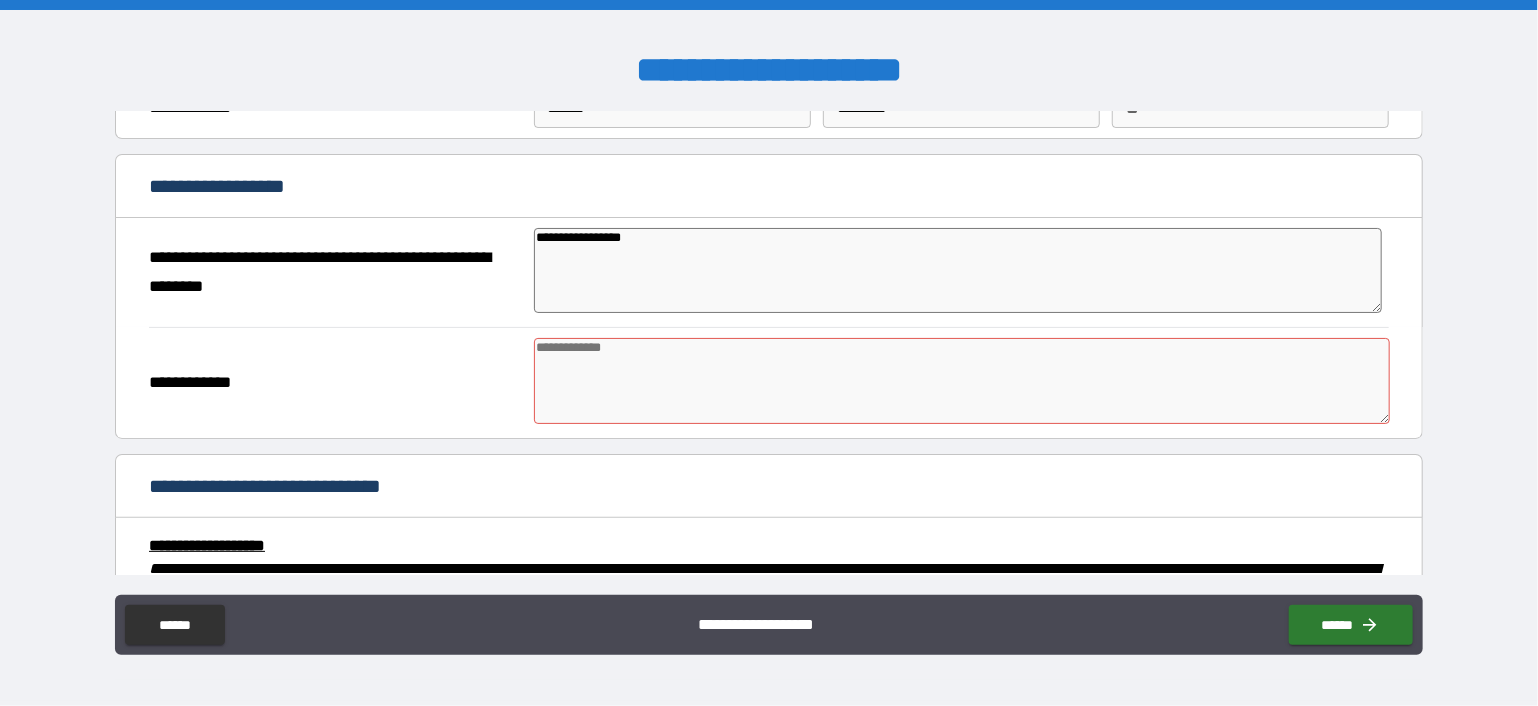 type on "**********" 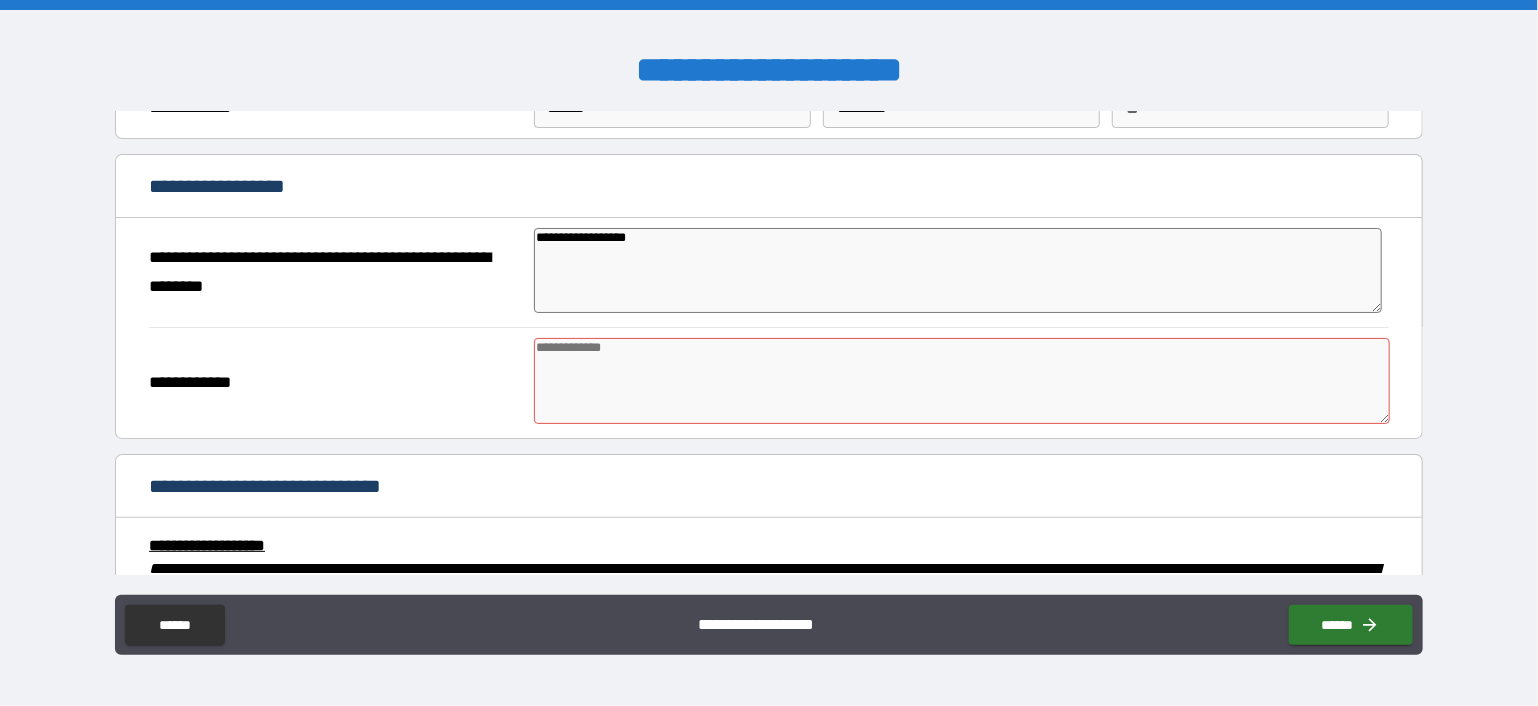 type on "*" 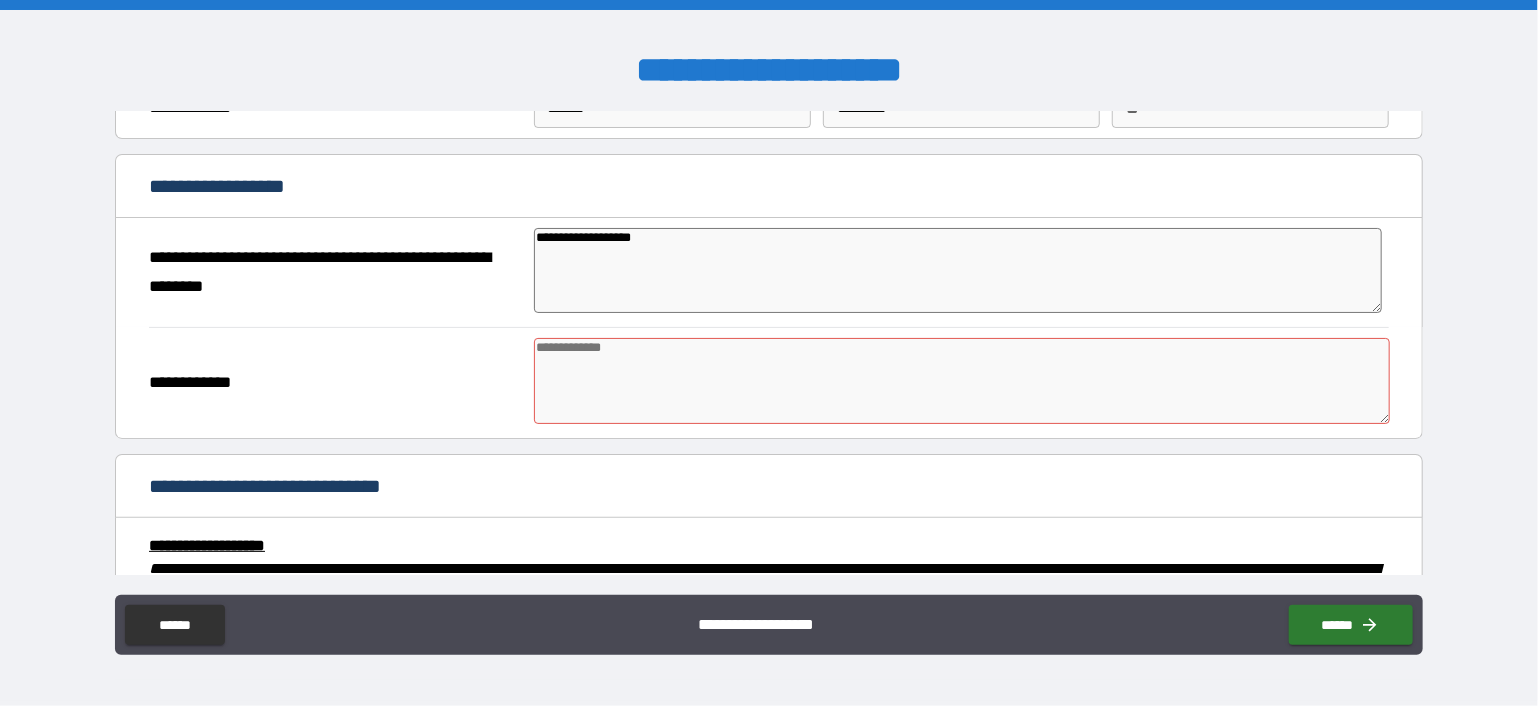 type on "**********" 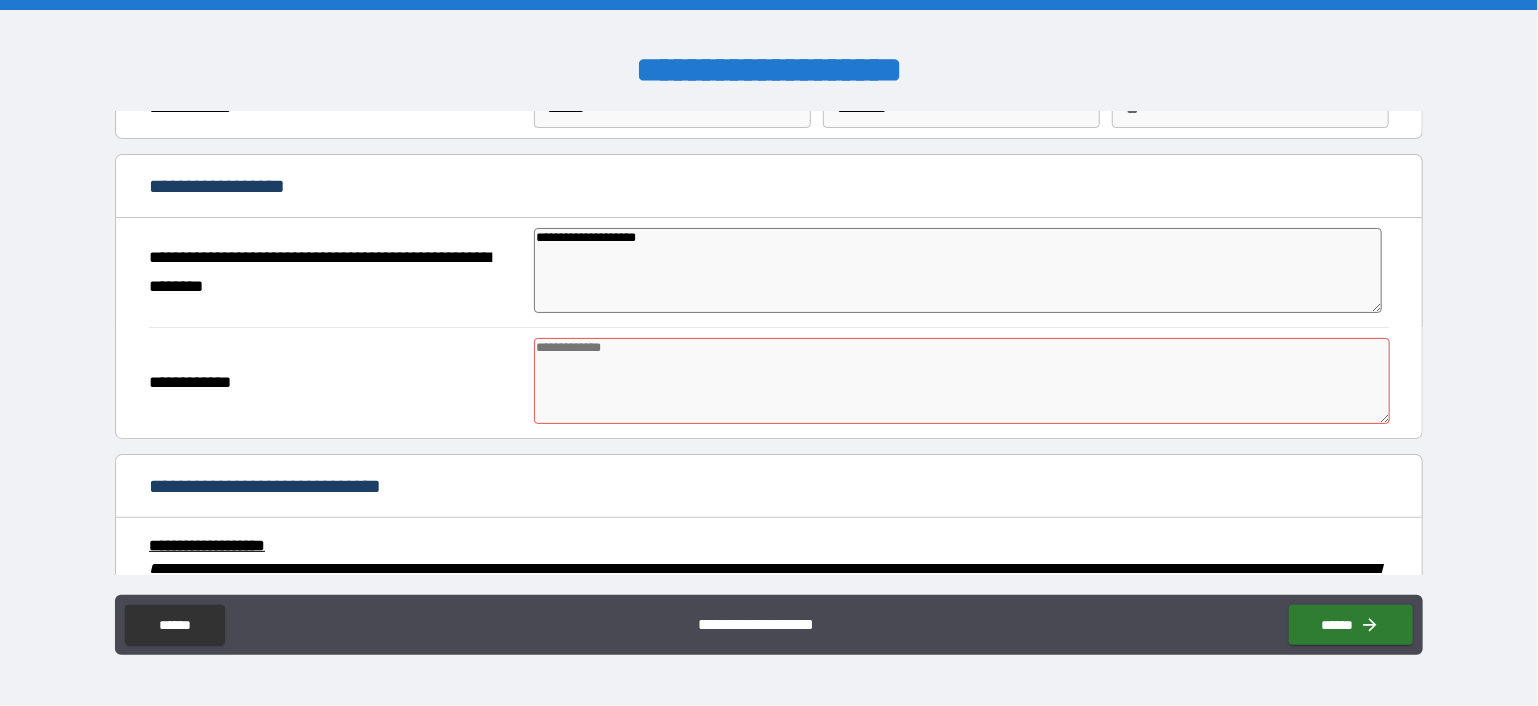 type on "**********" 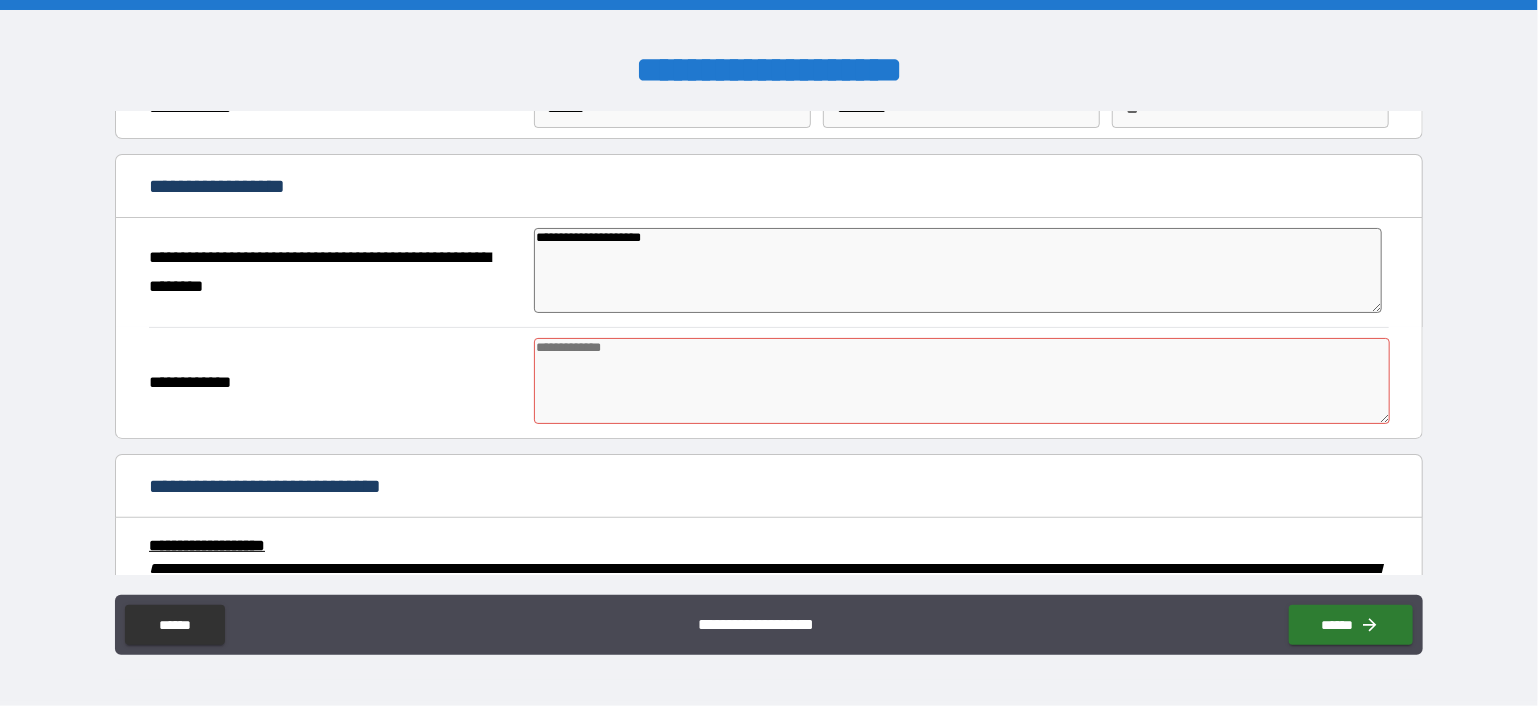 type on "*" 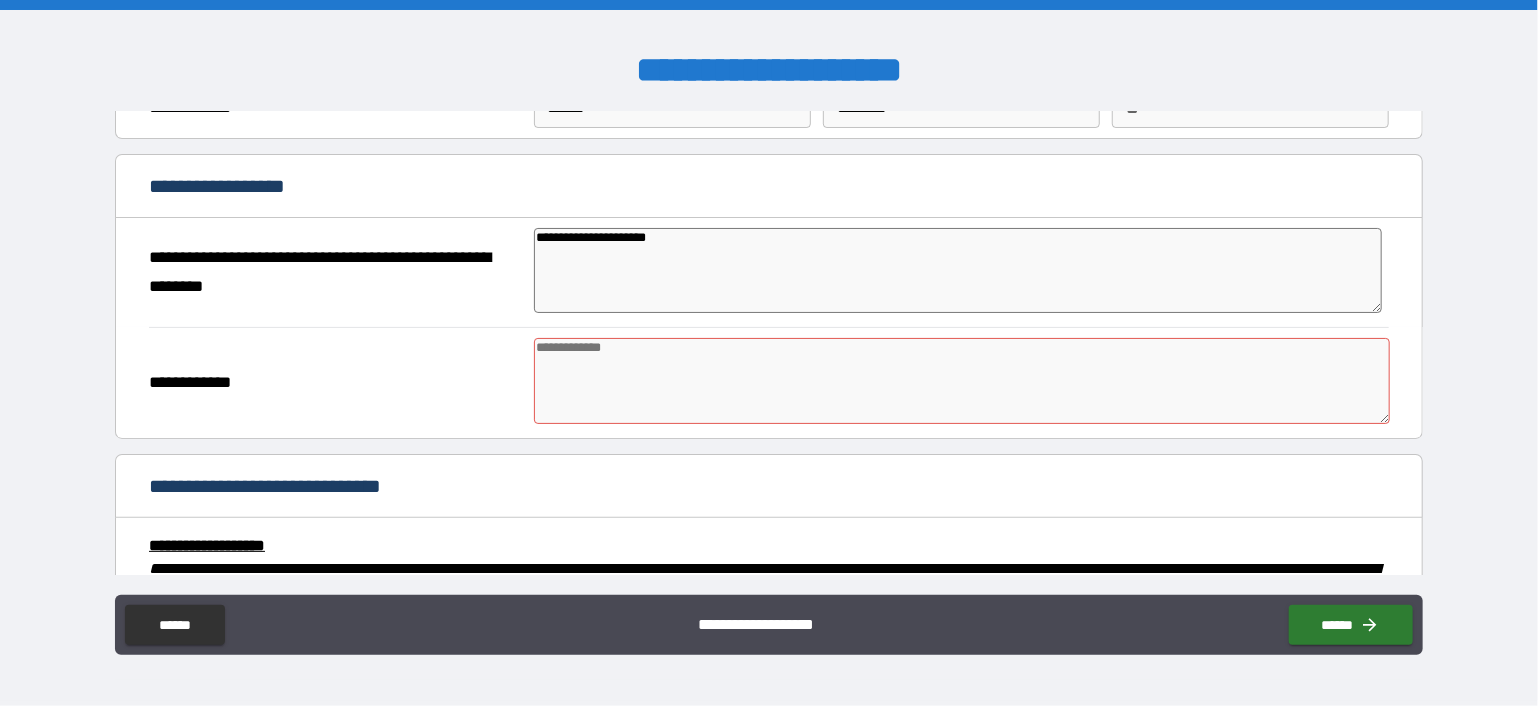 type on "**********" 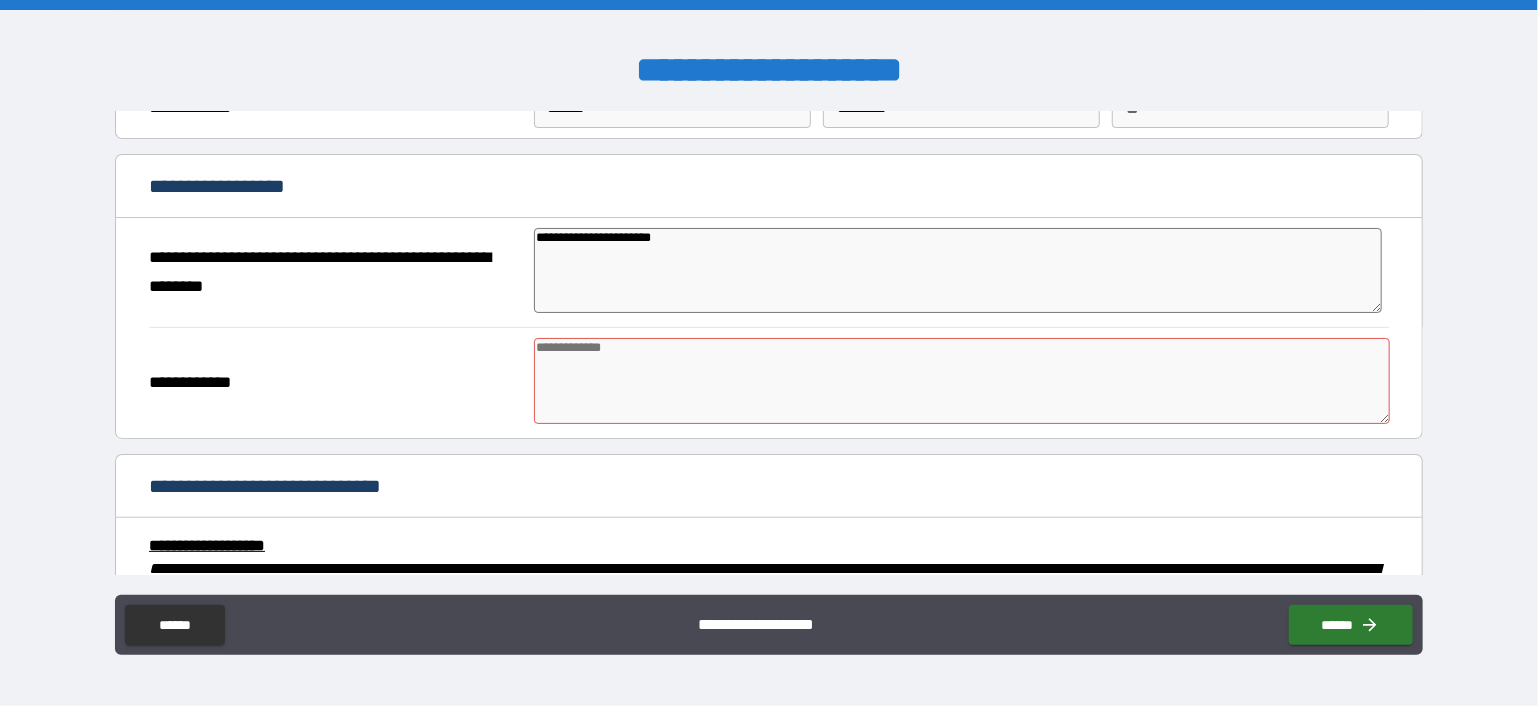 type on "*" 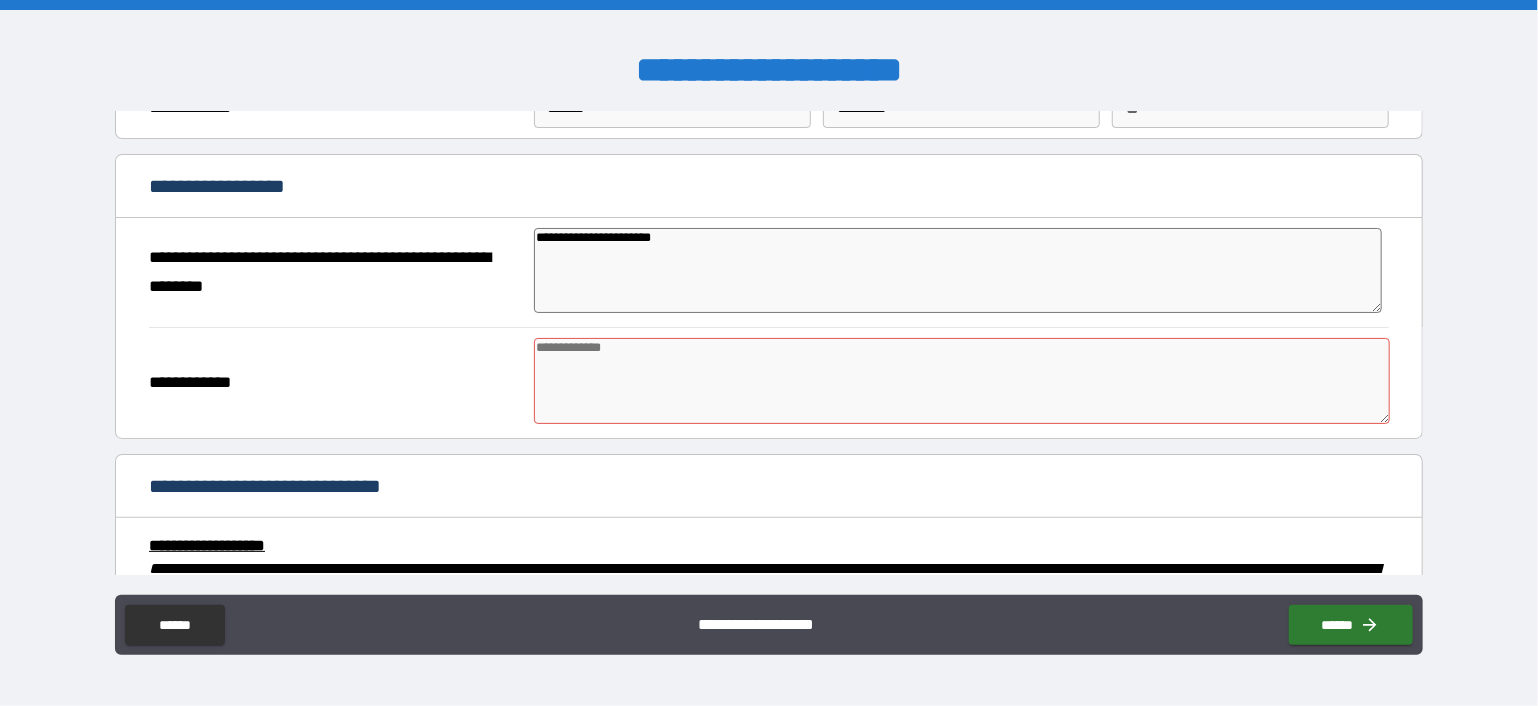 type on "*" 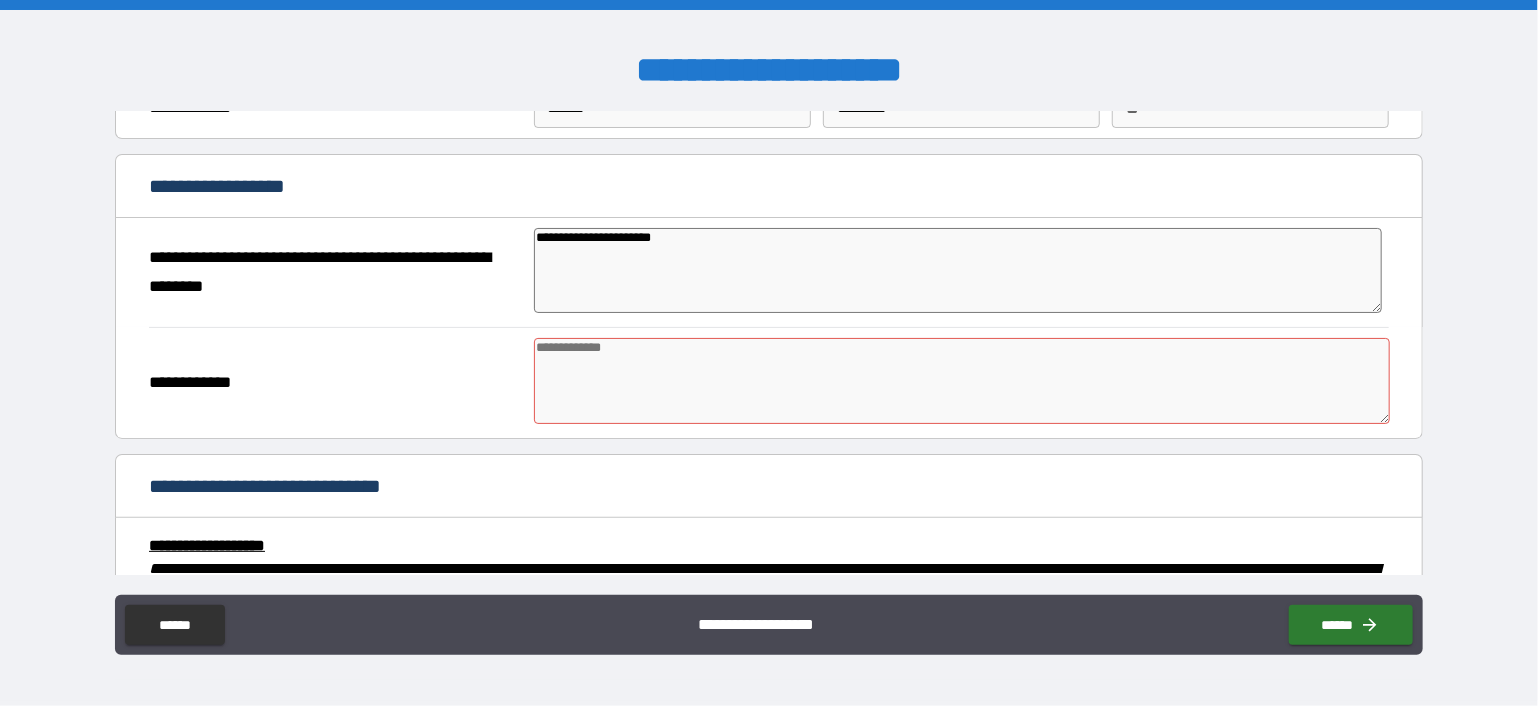 type on "*" 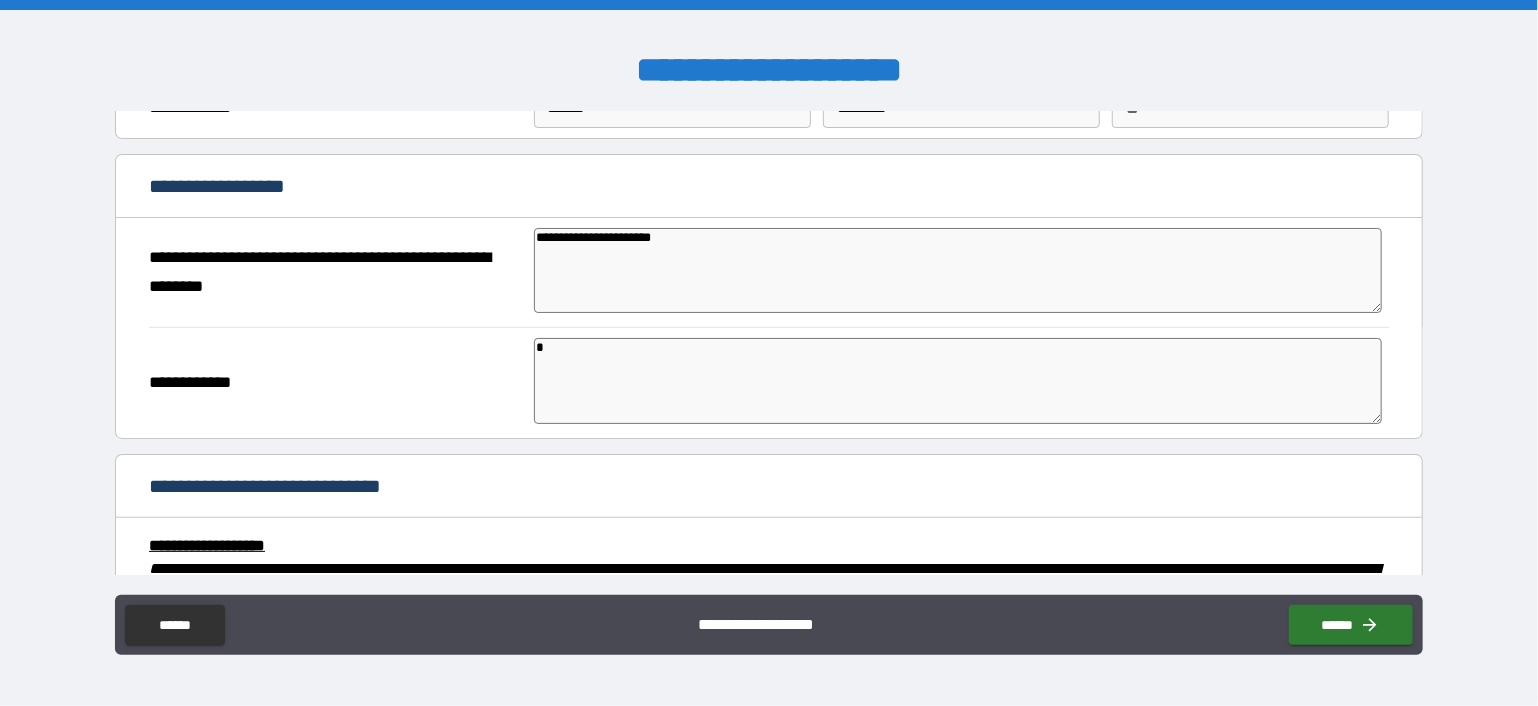 type on "*" 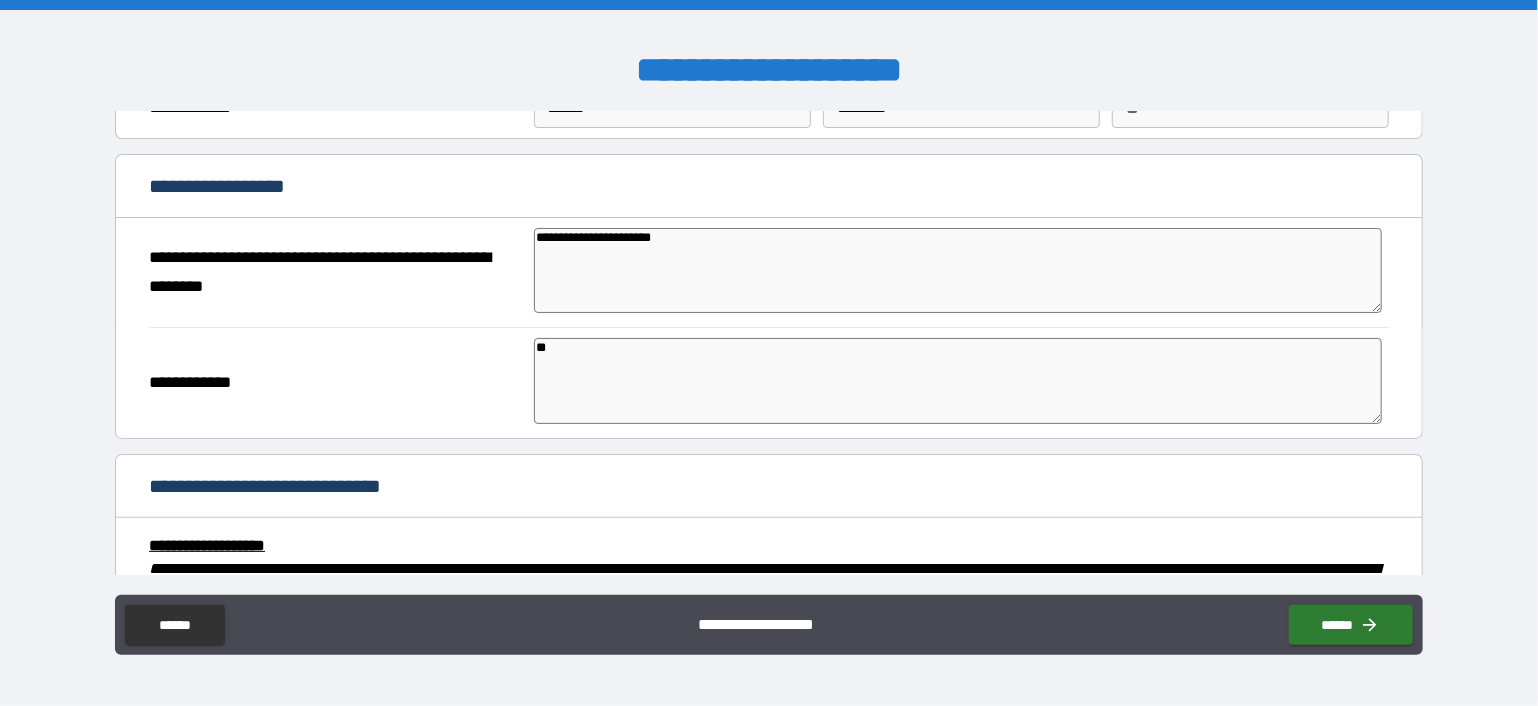 type on "*" 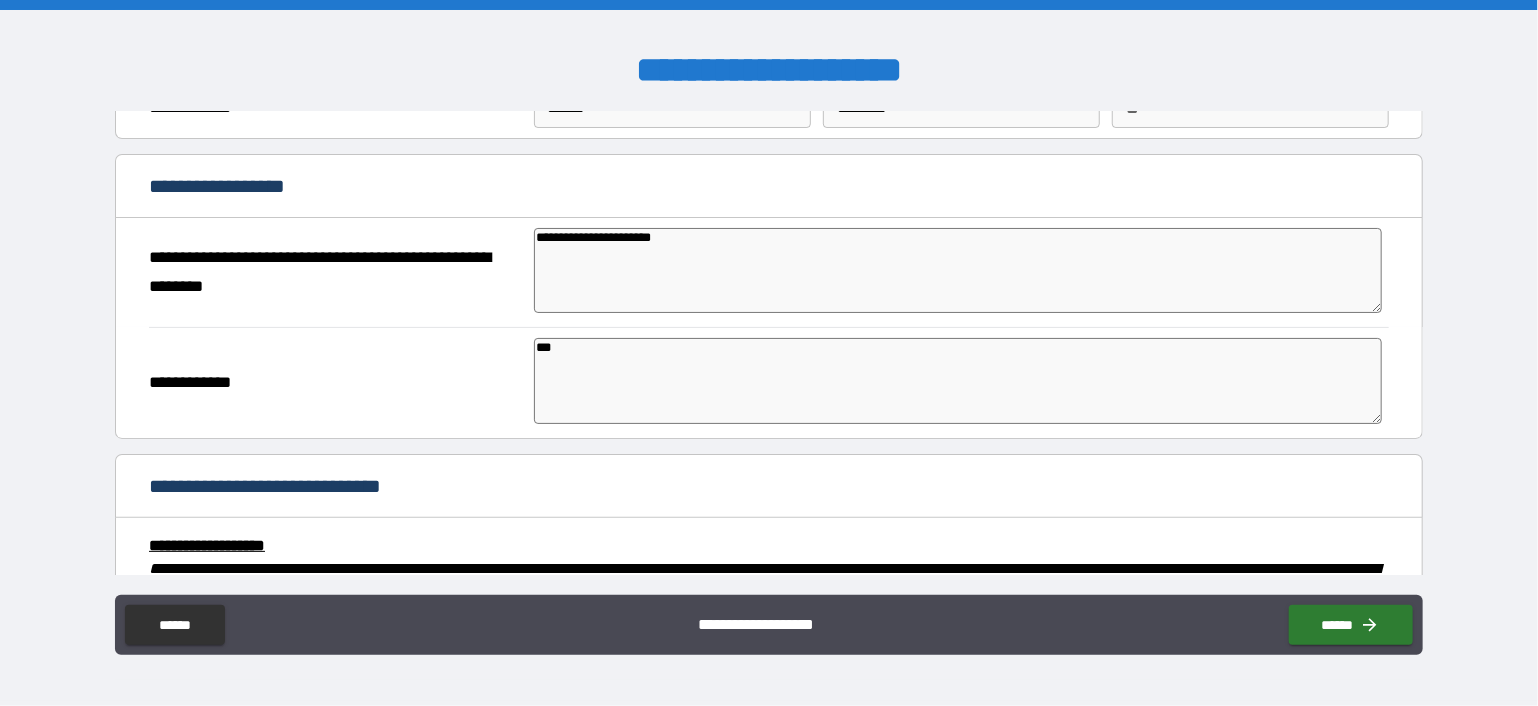 type on "*" 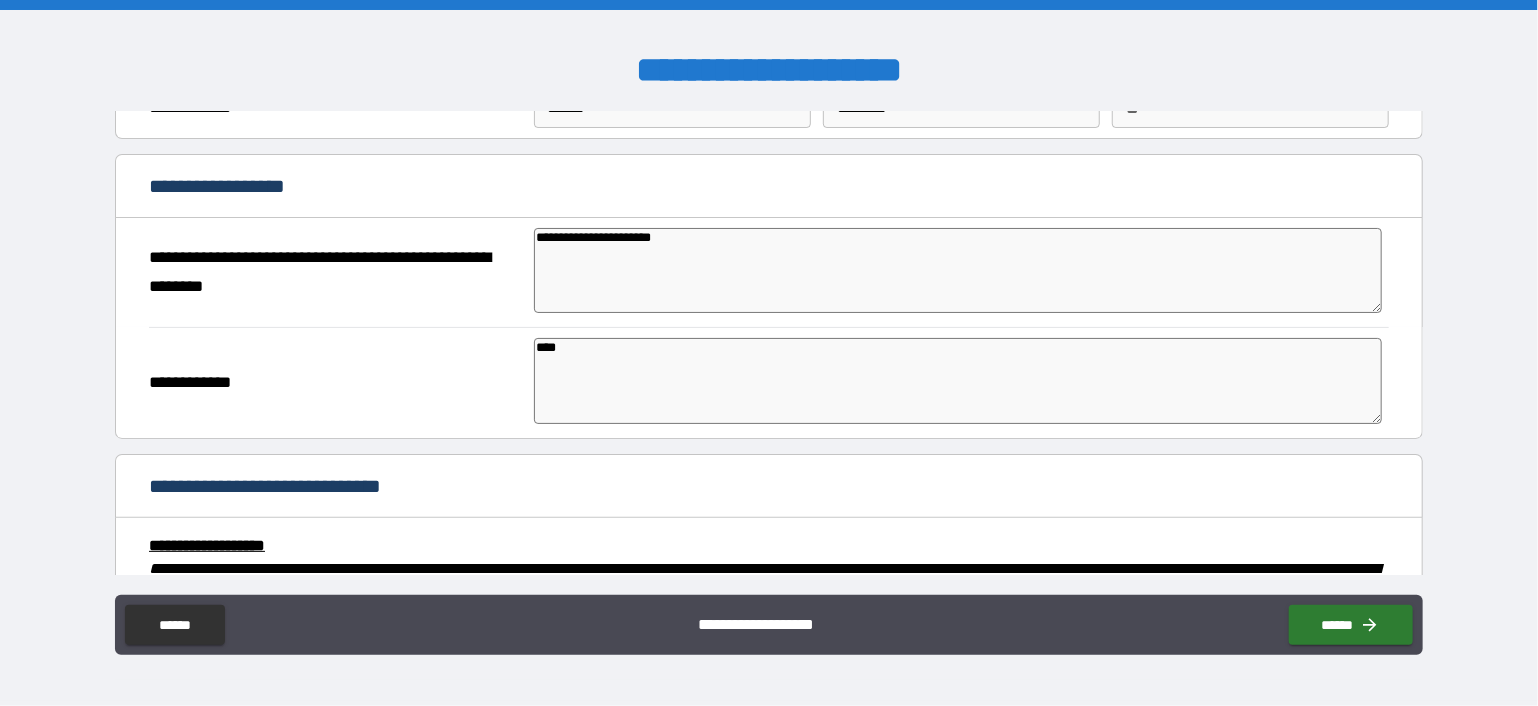 type on "*" 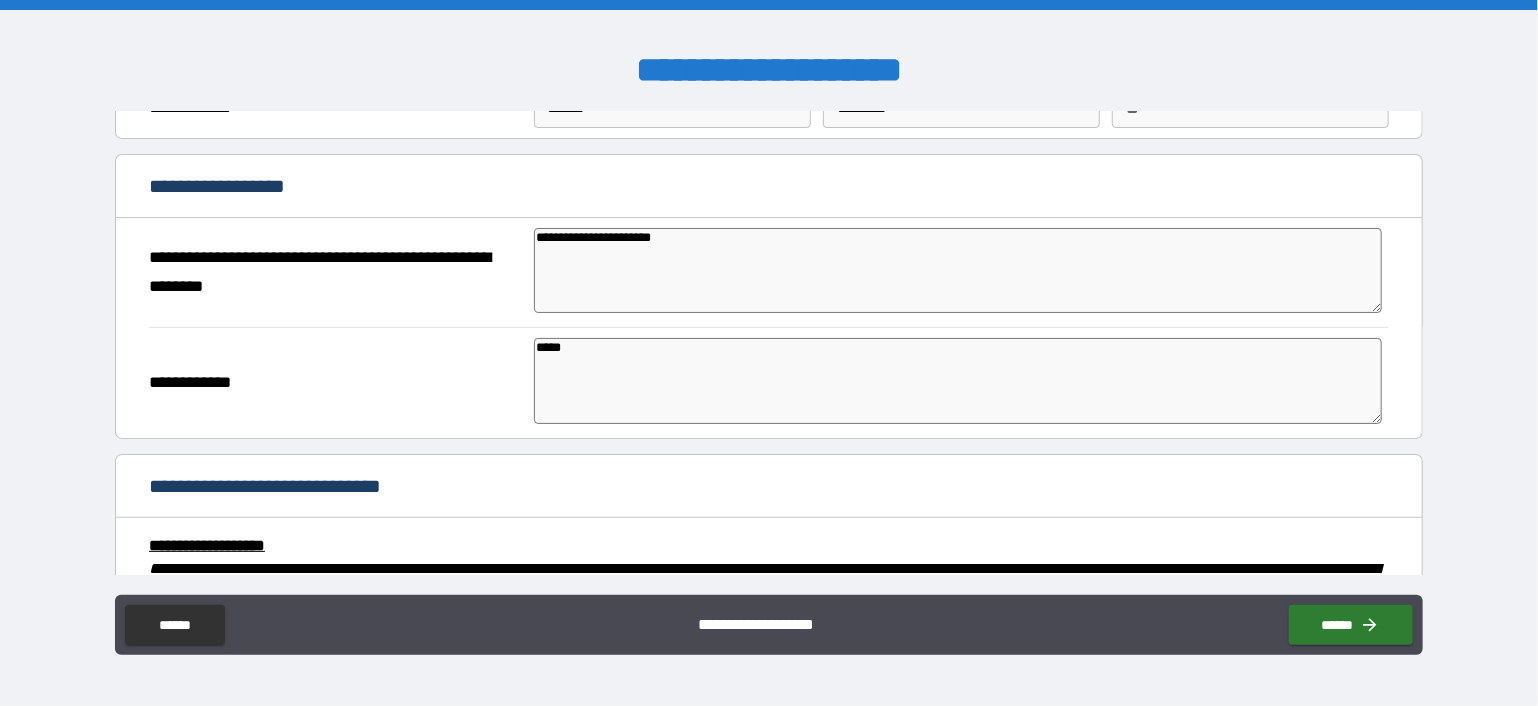 type on "*" 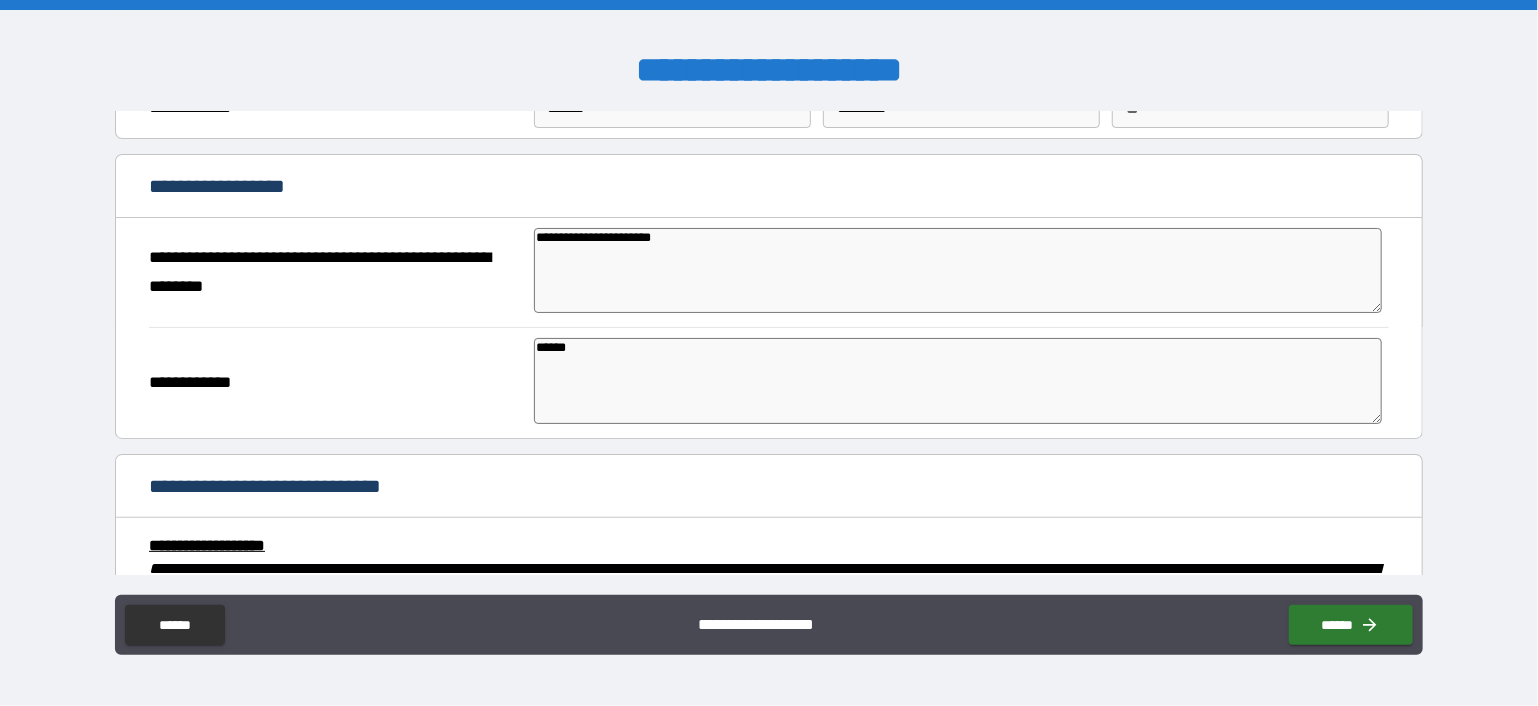 type on "*" 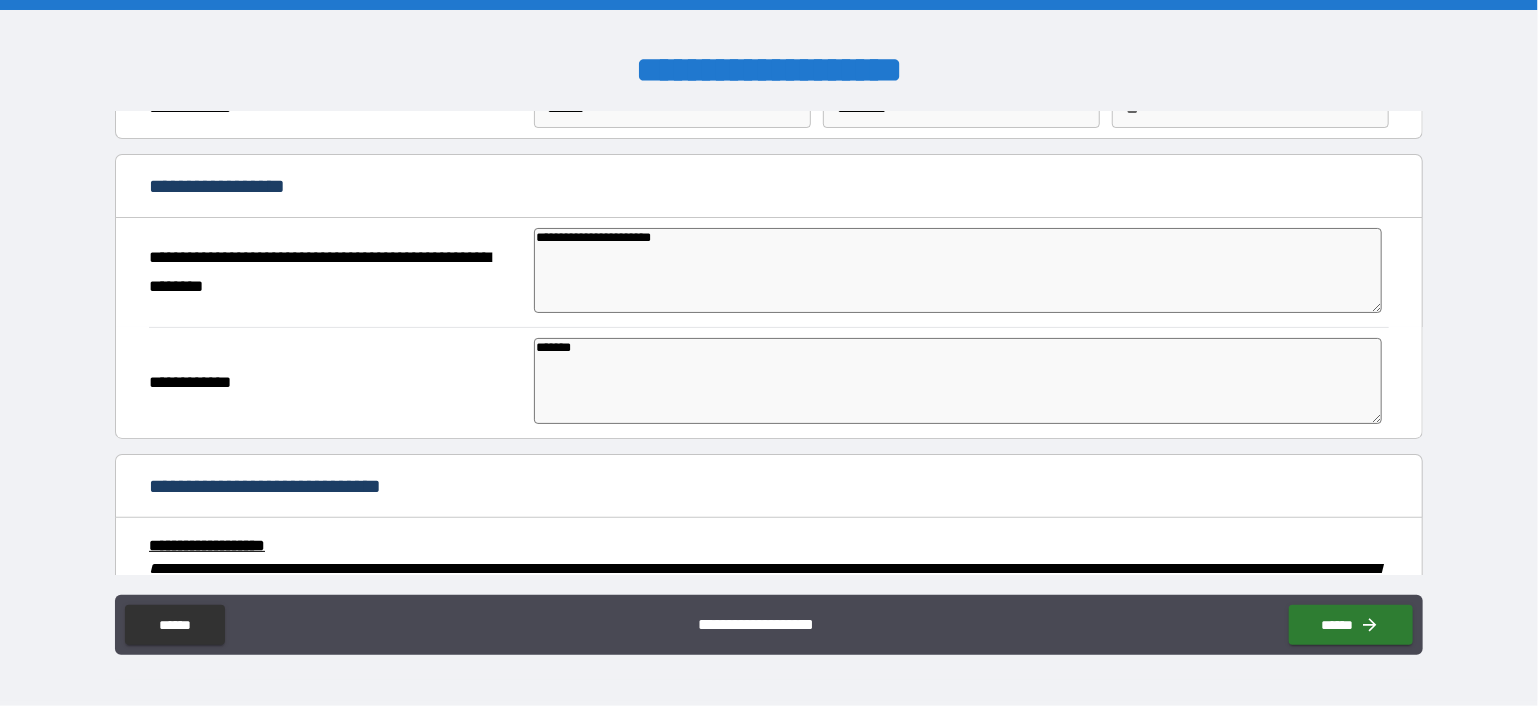 type on "*" 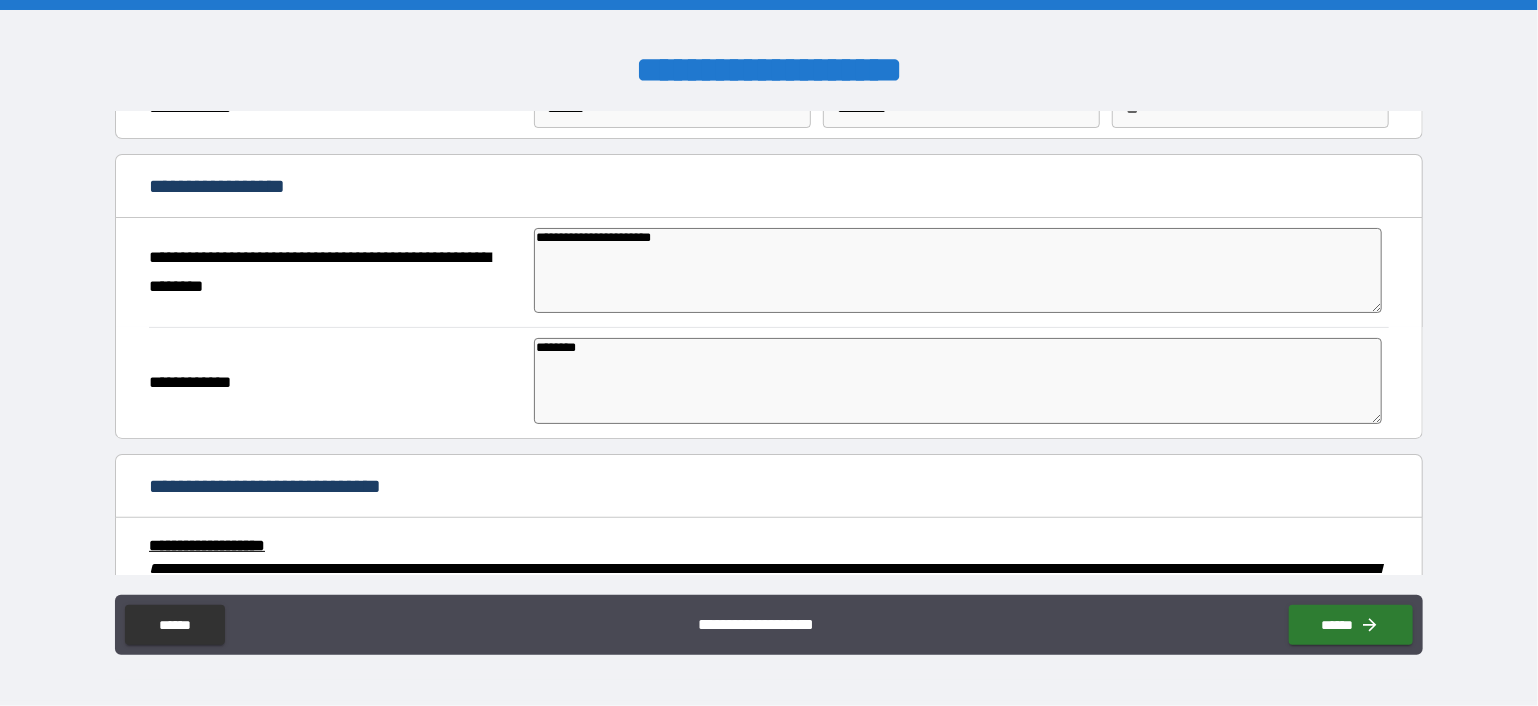 type on "*" 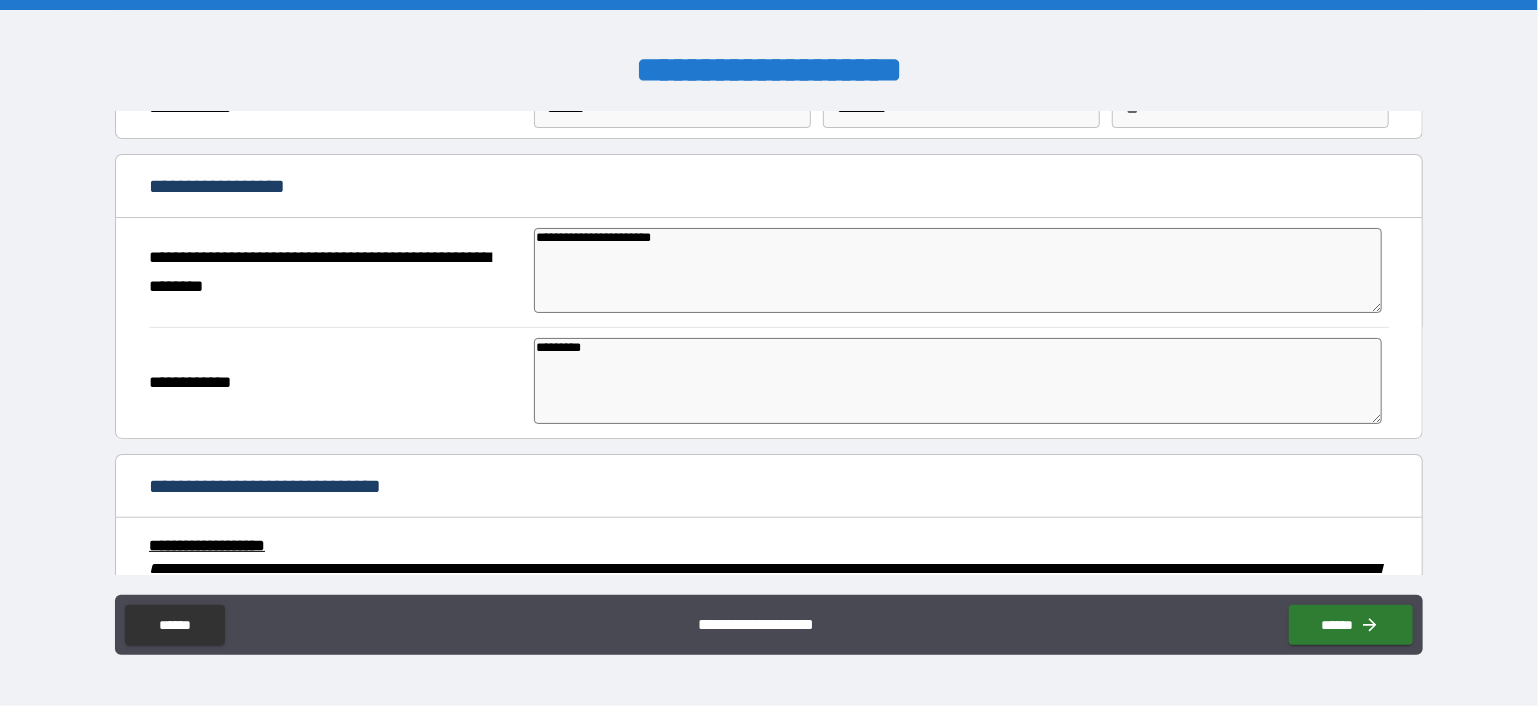 type on "*" 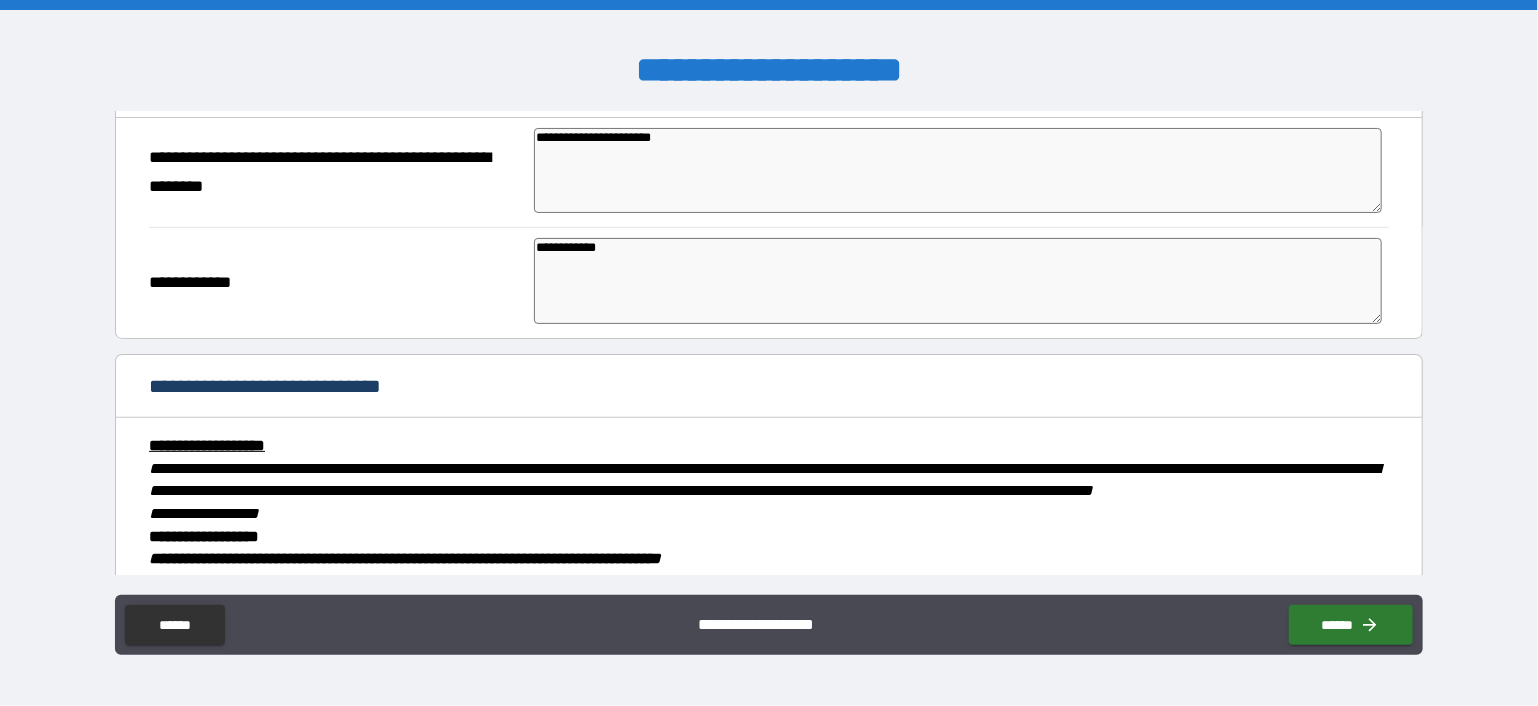 scroll, scrollTop: 498, scrollLeft: 0, axis: vertical 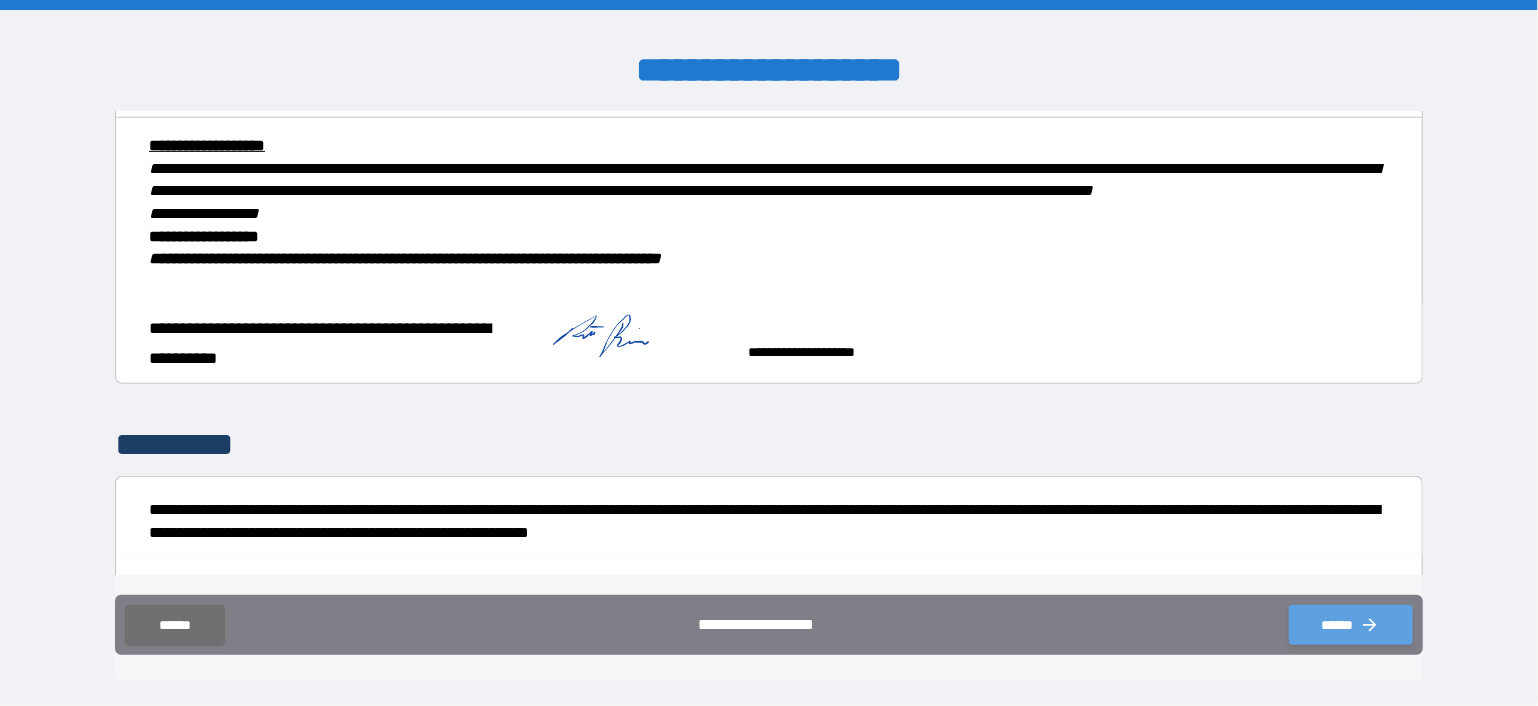 click on "******" at bounding box center (1351, 625) 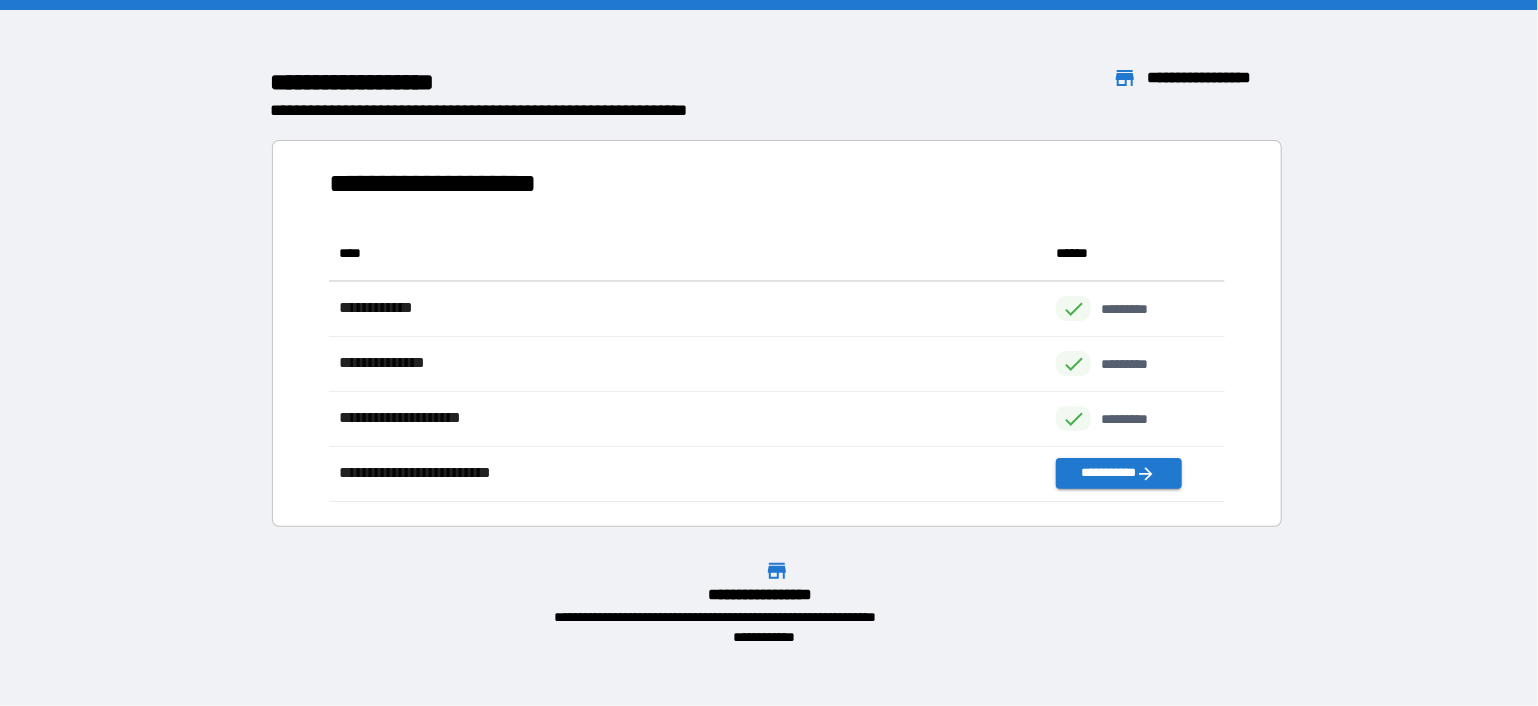 scroll, scrollTop: 16, scrollLeft: 16, axis: both 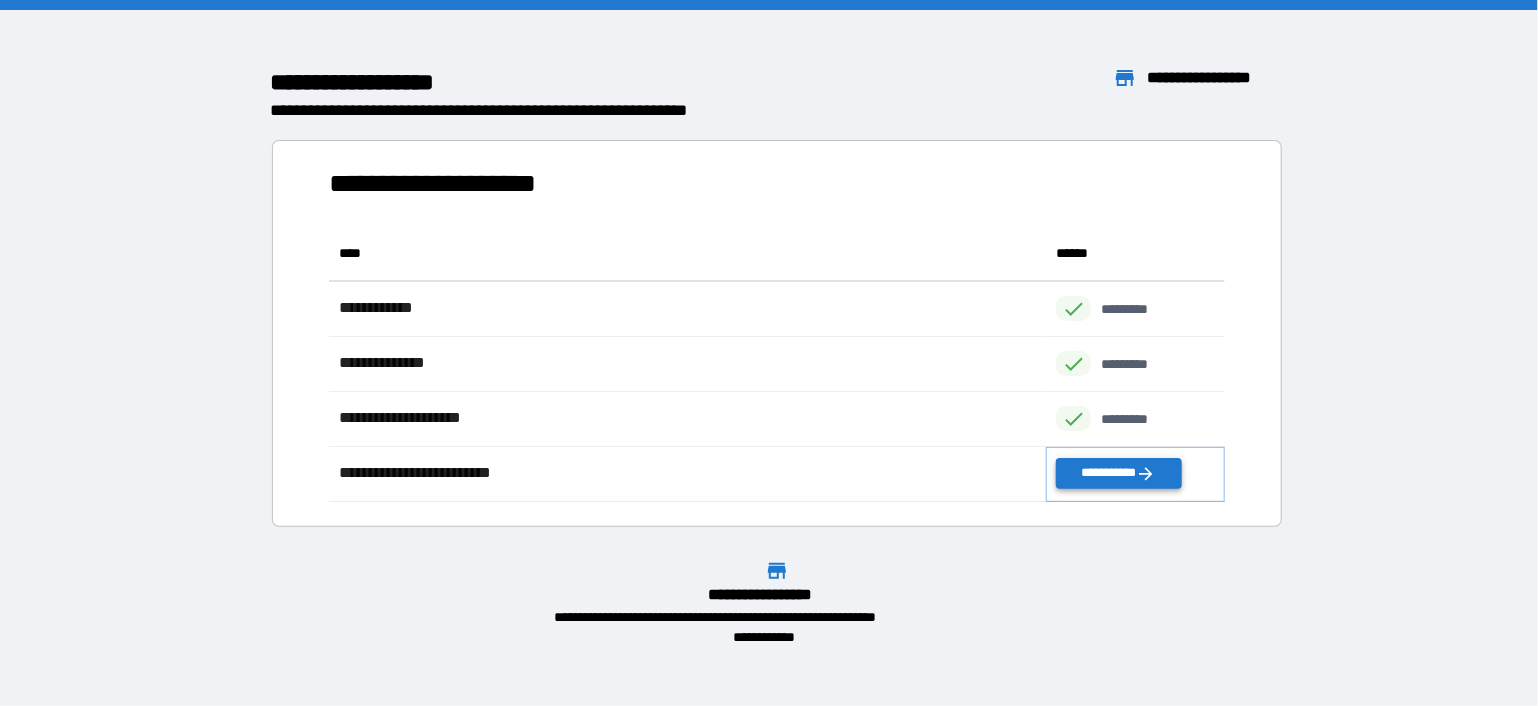 click on "**********" at bounding box center [1118, 473] 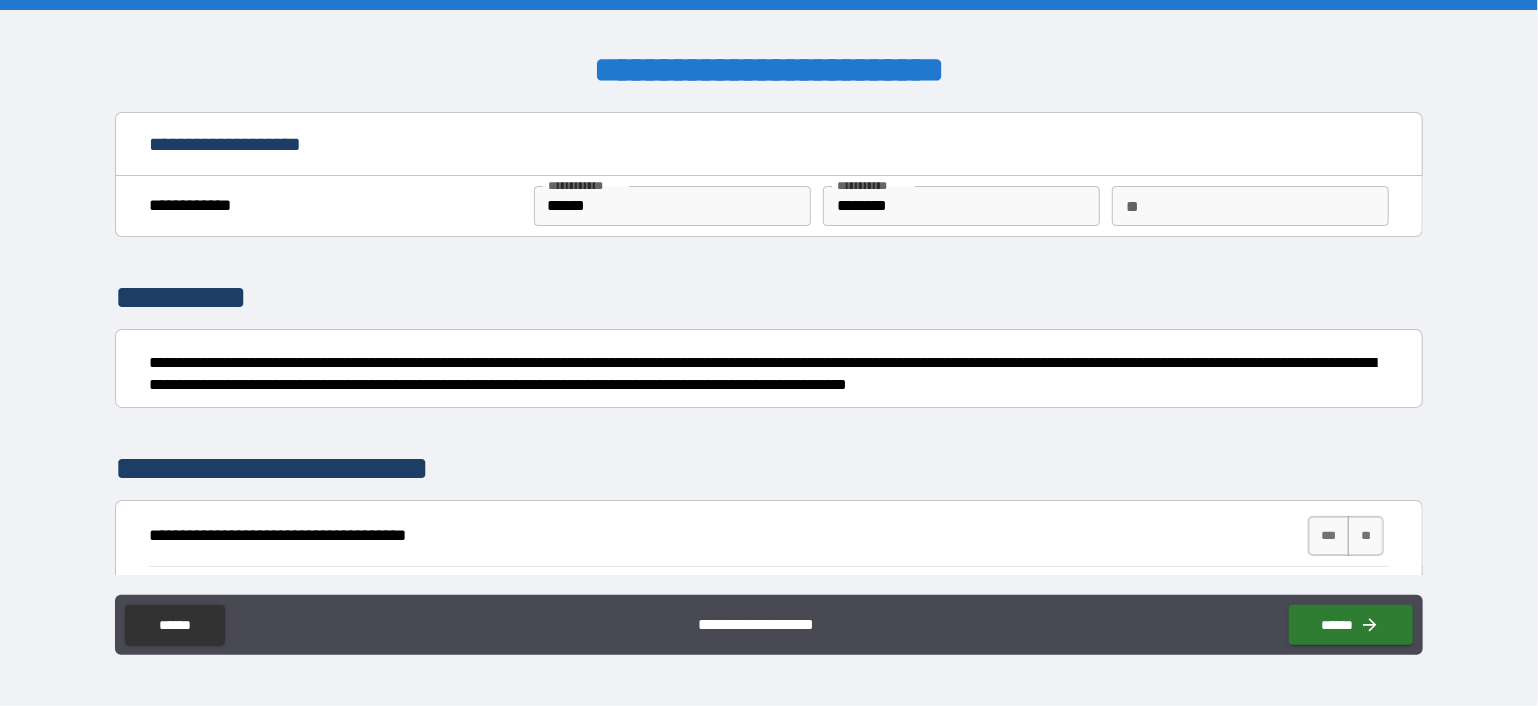 scroll, scrollTop: 200, scrollLeft: 0, axis: vertical 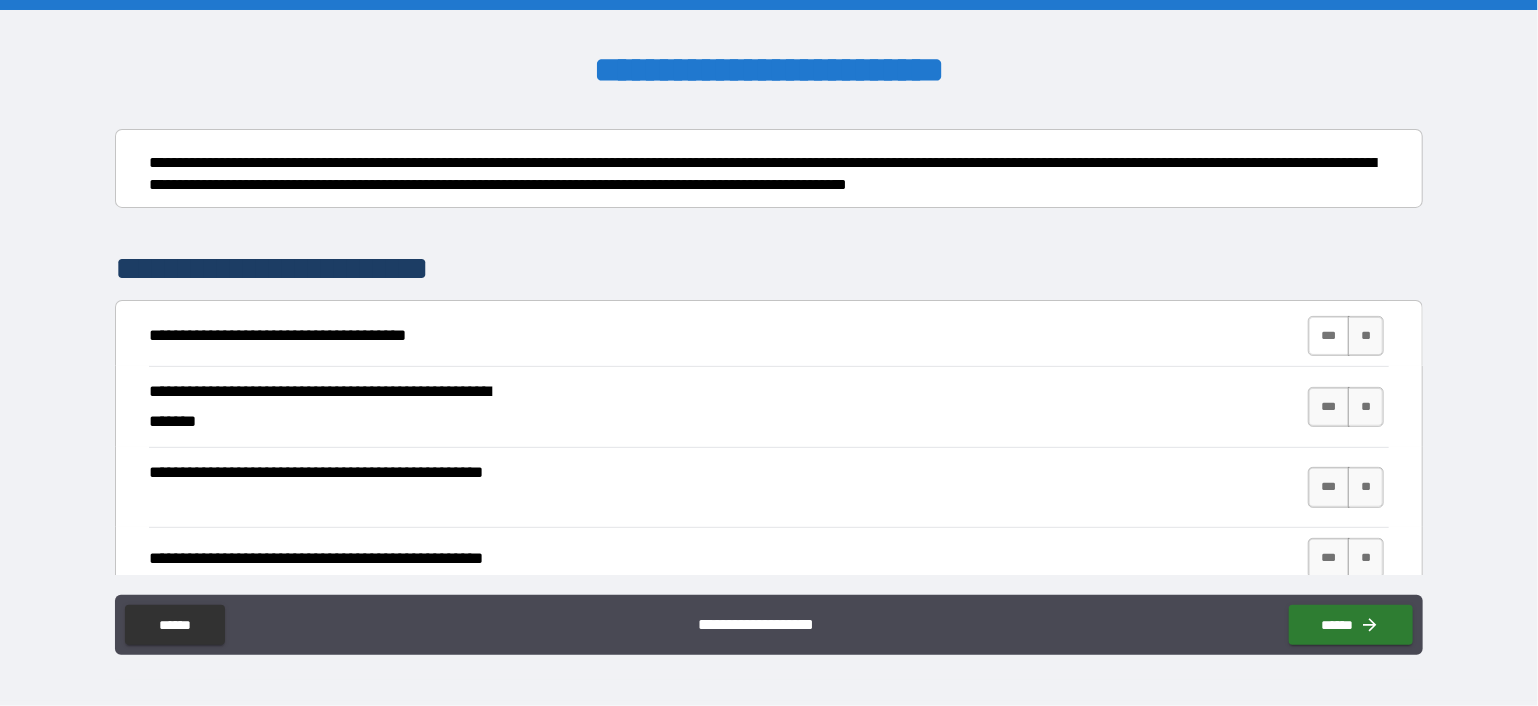 click on "***" at bounding box center [1329, 336] 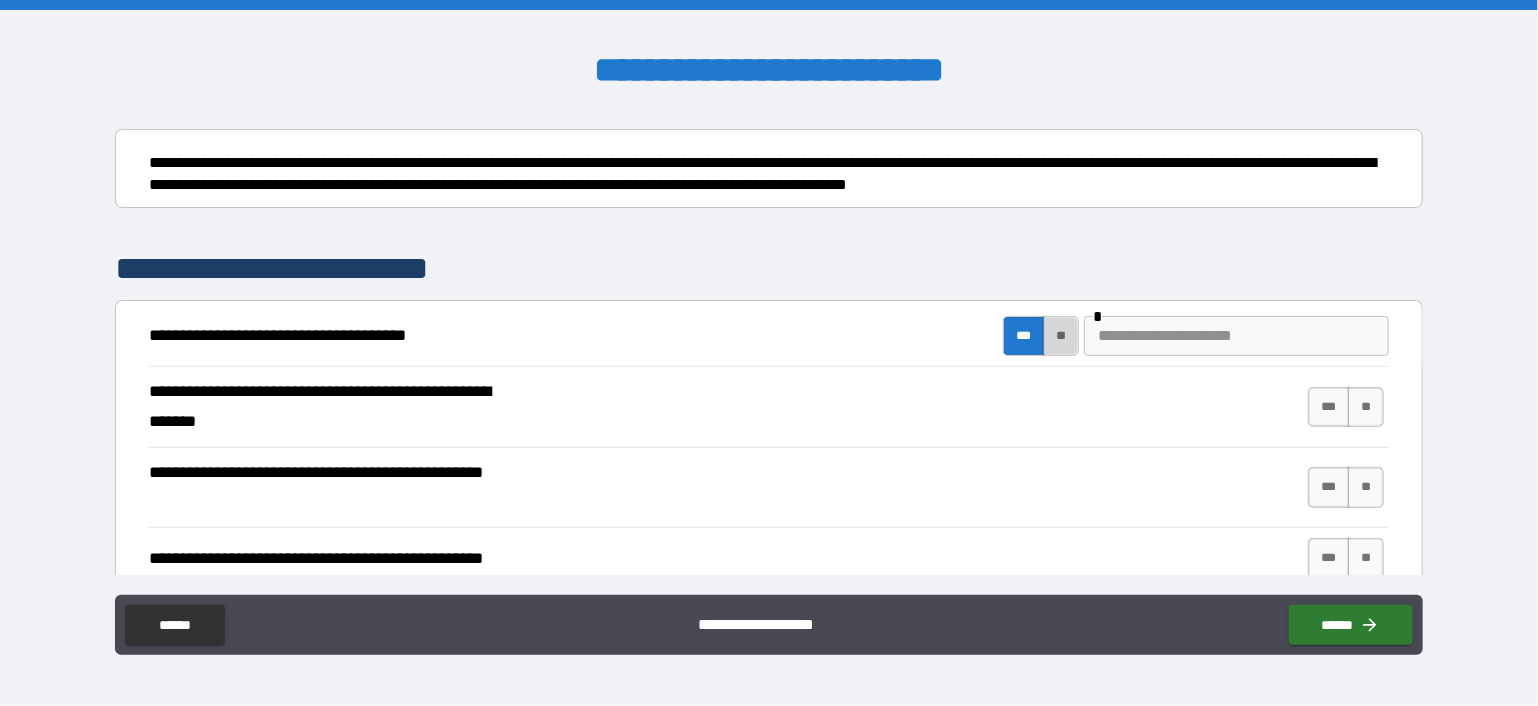 click on "**" at bounding box center (1061, 336) 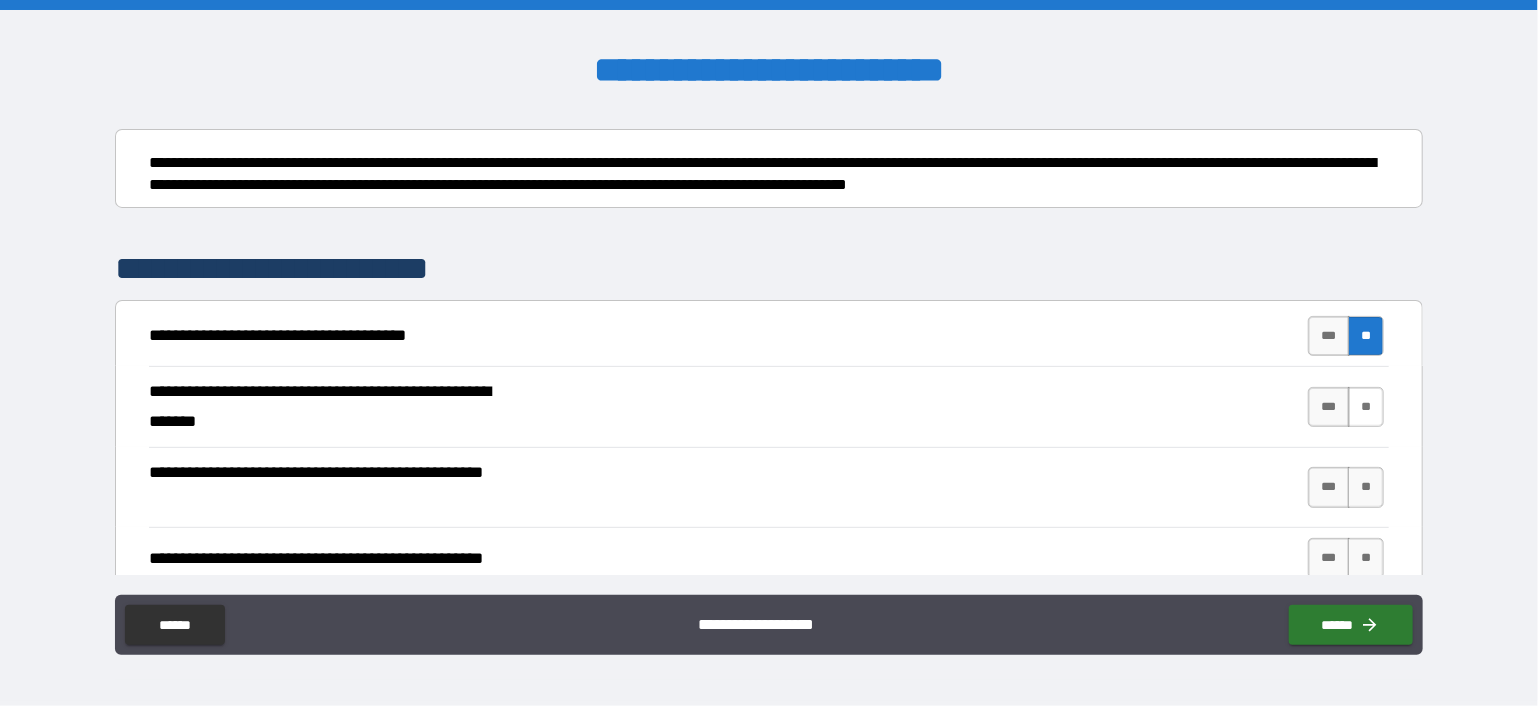 scroll, scrollTop: 300, scrollLeft: 0, axis: vertical 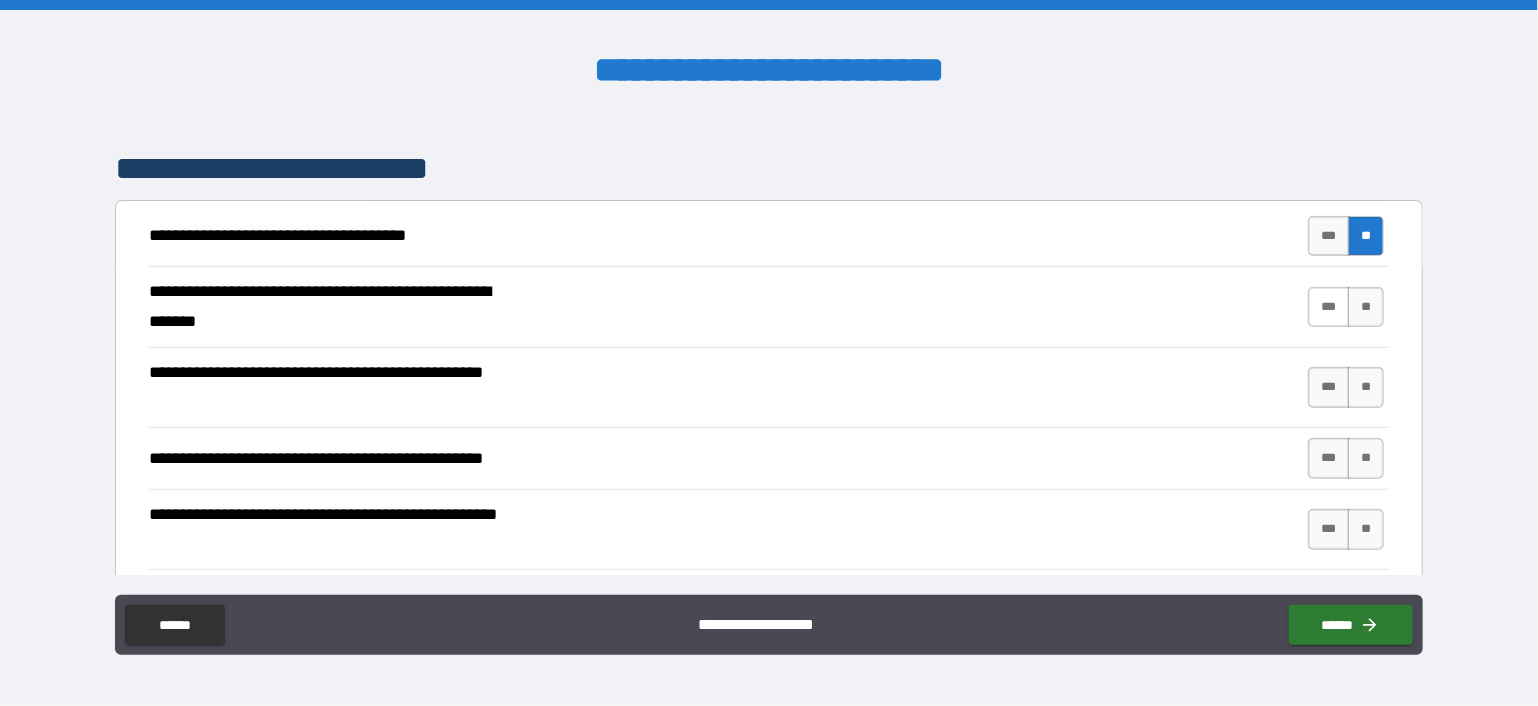 click on "***" at bounding box center [1329, 307] 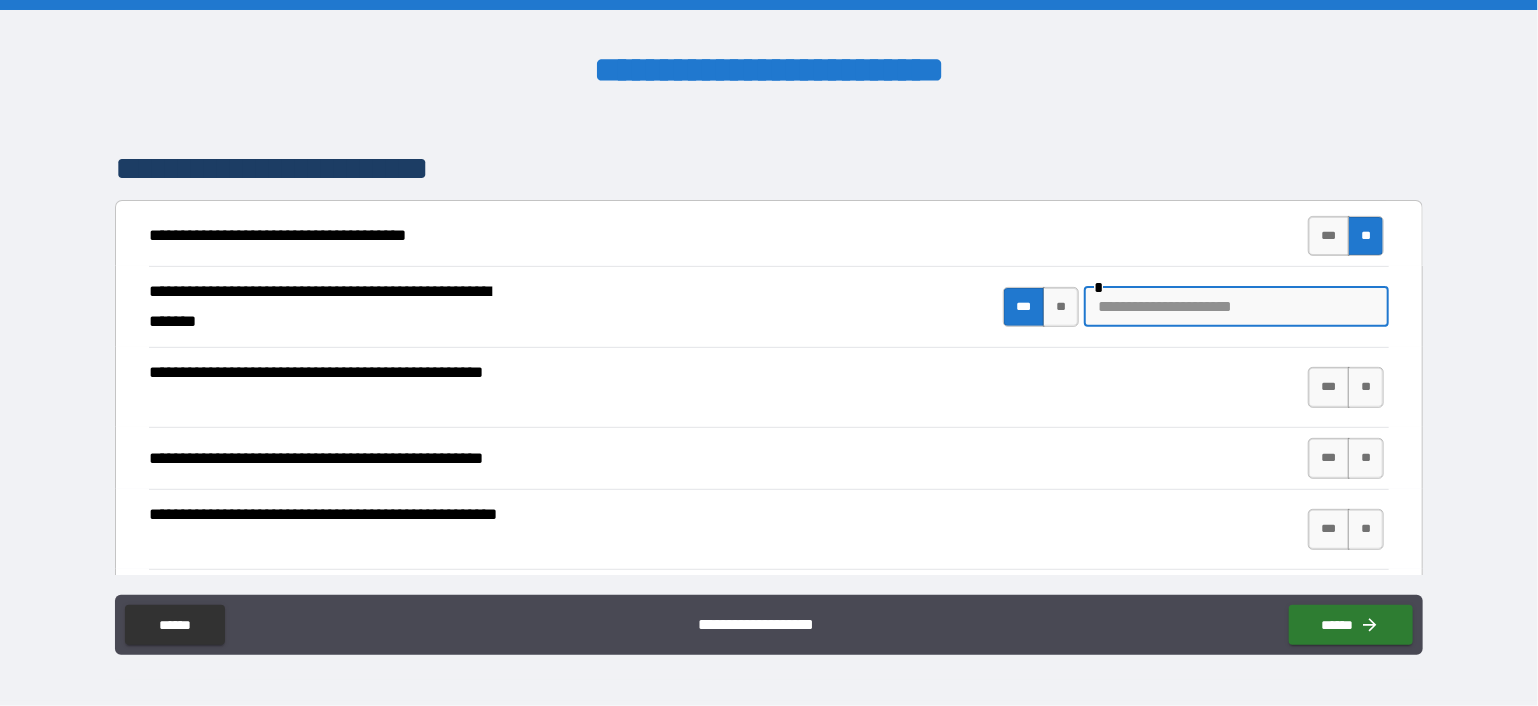click at bounding box center [1236, 307] 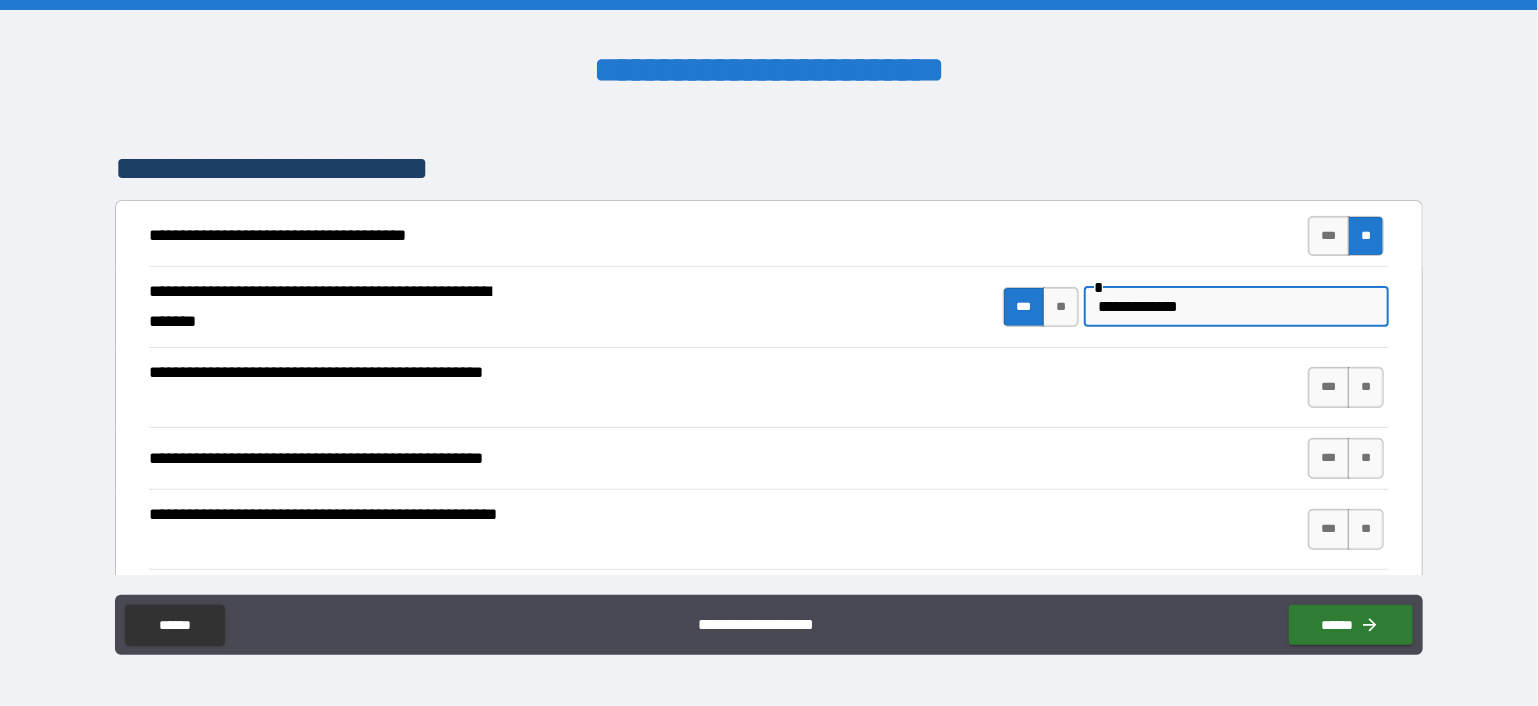 drag, startPoint x: 1264, startPoint y: 311, endPoint x: 1024, endPoint y: 311, distance: 240 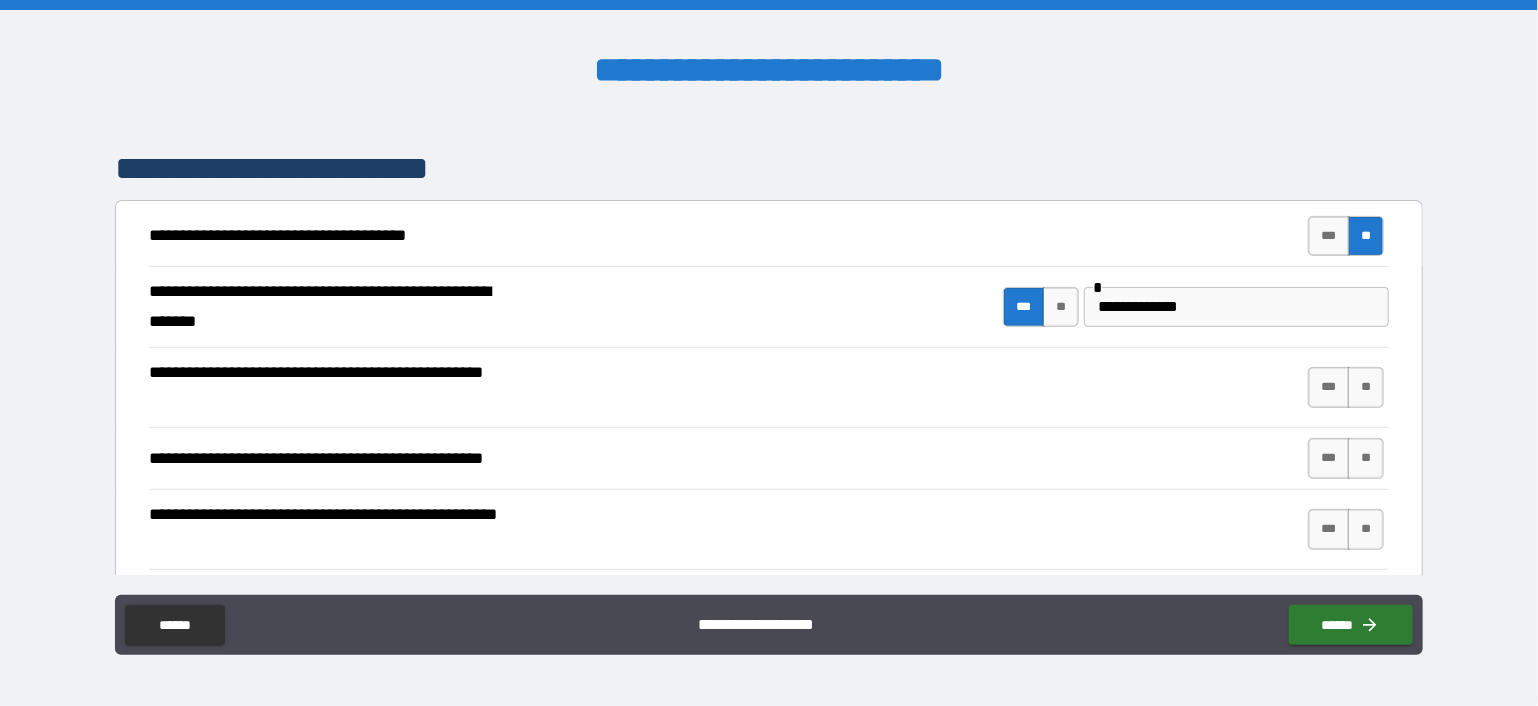 click on "**********" at bounding box center [769, 388] 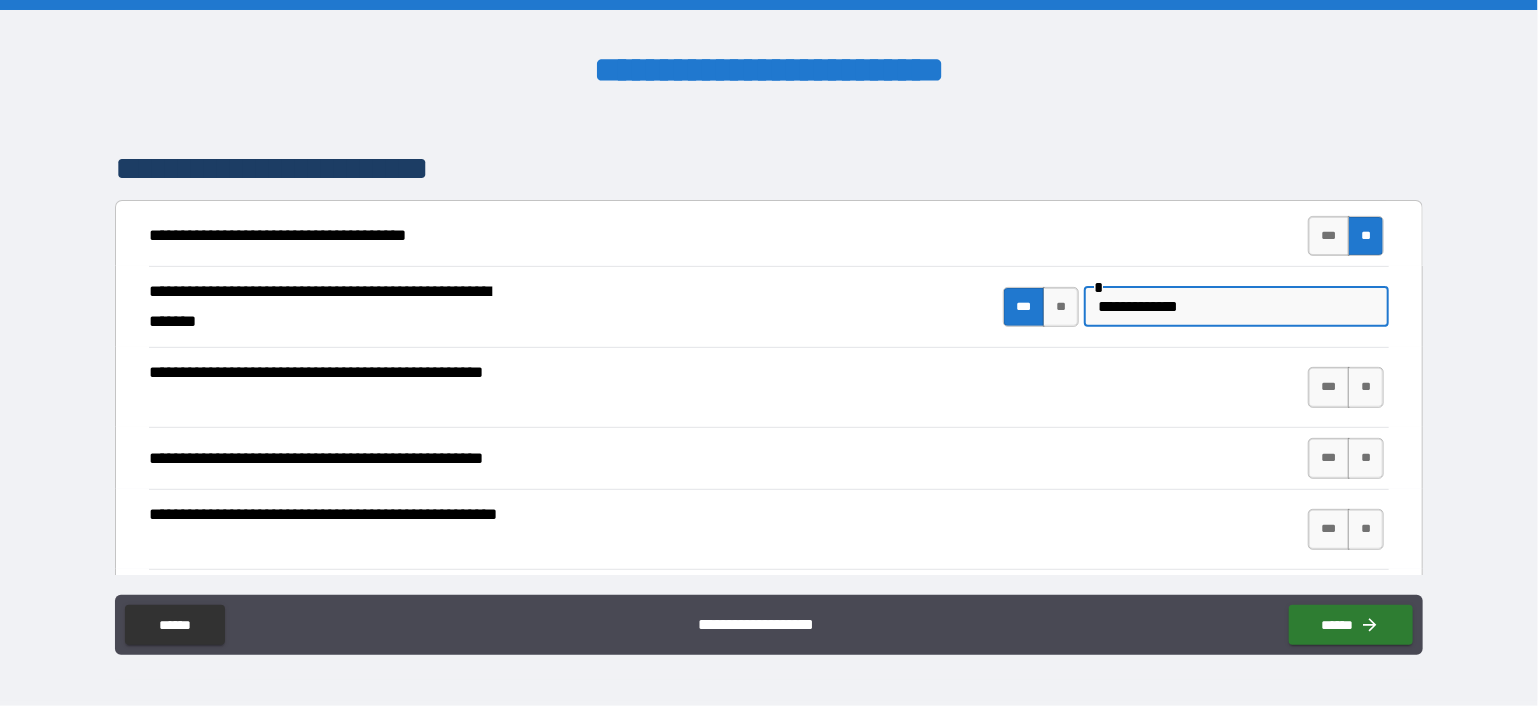 drag, startPoint x: 1068, startPoint y: 305, endPoint x: 996, endPoint y: 305, distance: 72 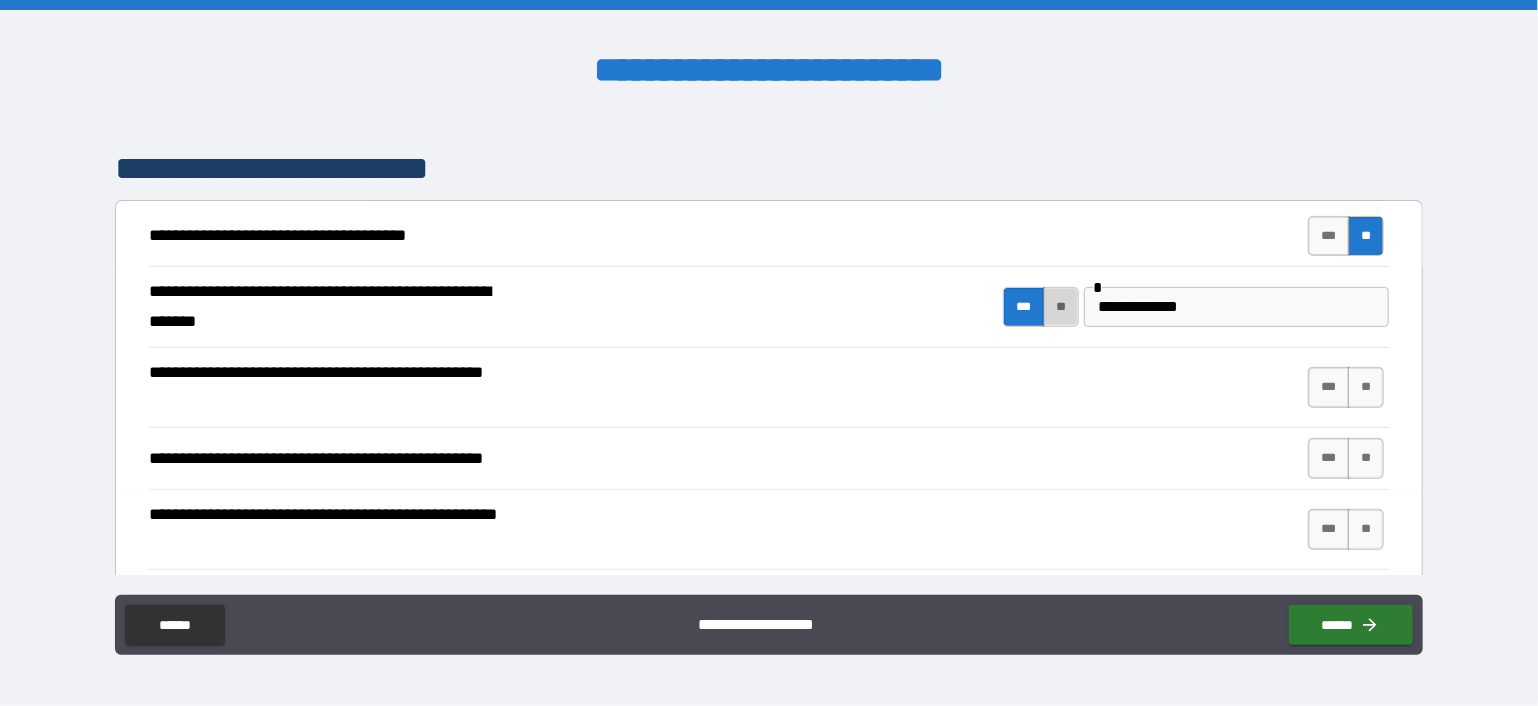 click on "**" at bounding box center (1061, 307) 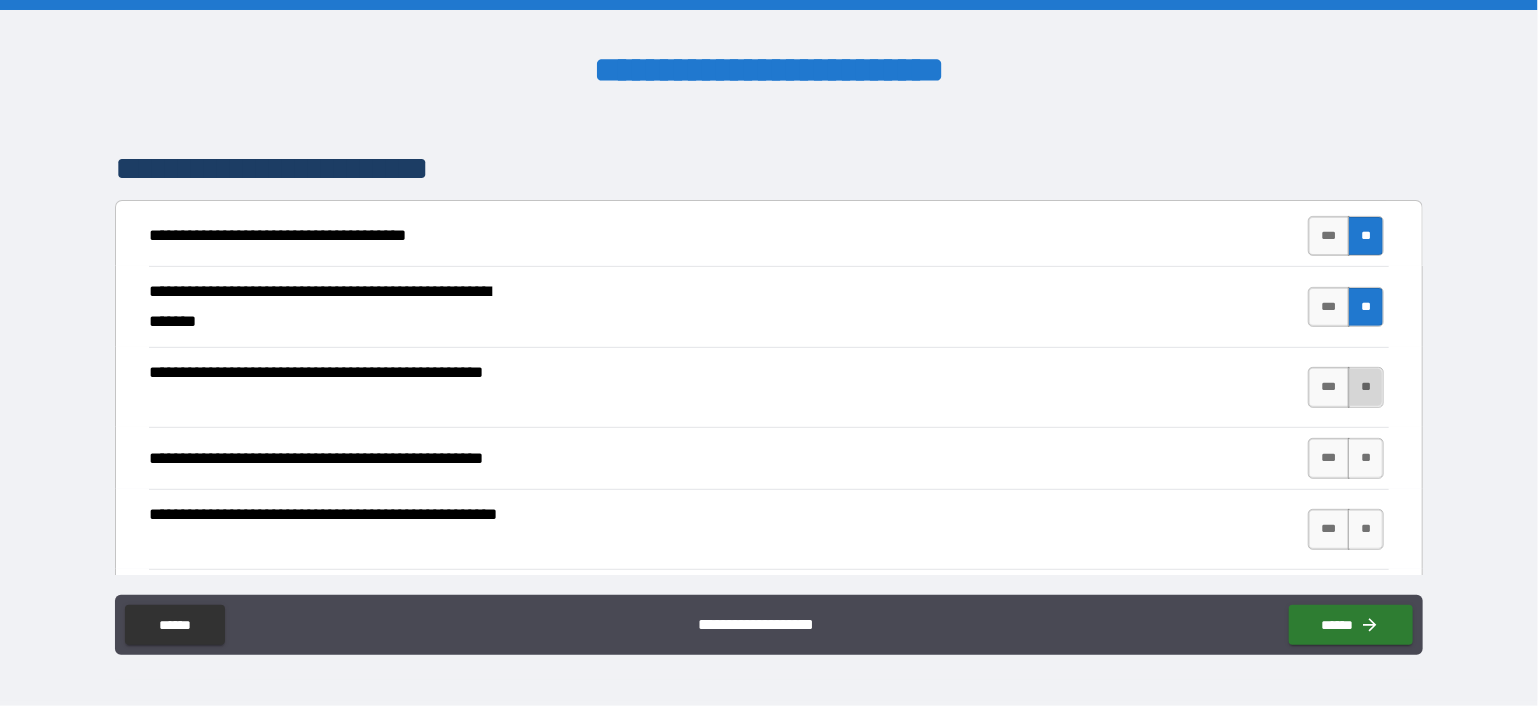 click on "**" at bounding box center [1366, 387] 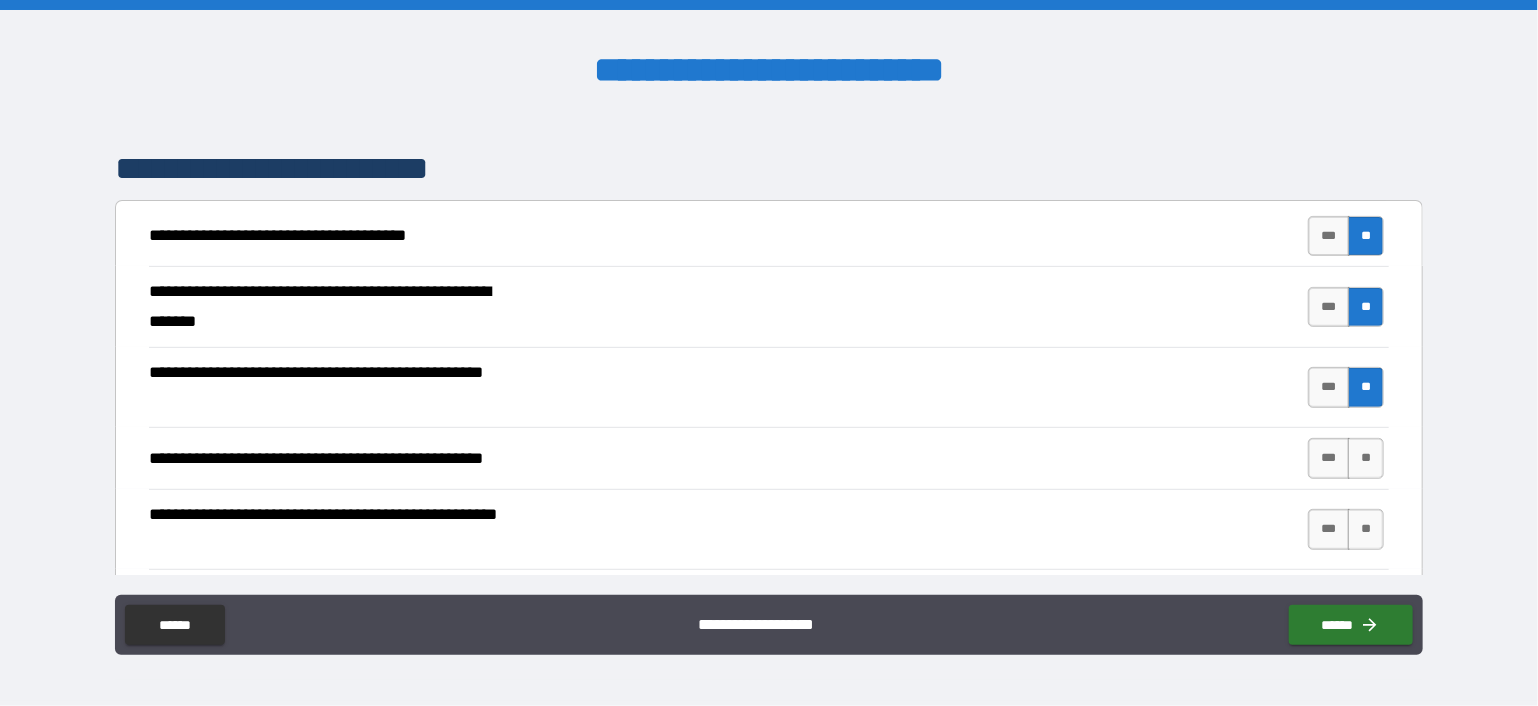 scroll, scrollTop: 400, scrollLeft: 0, axis: vertical 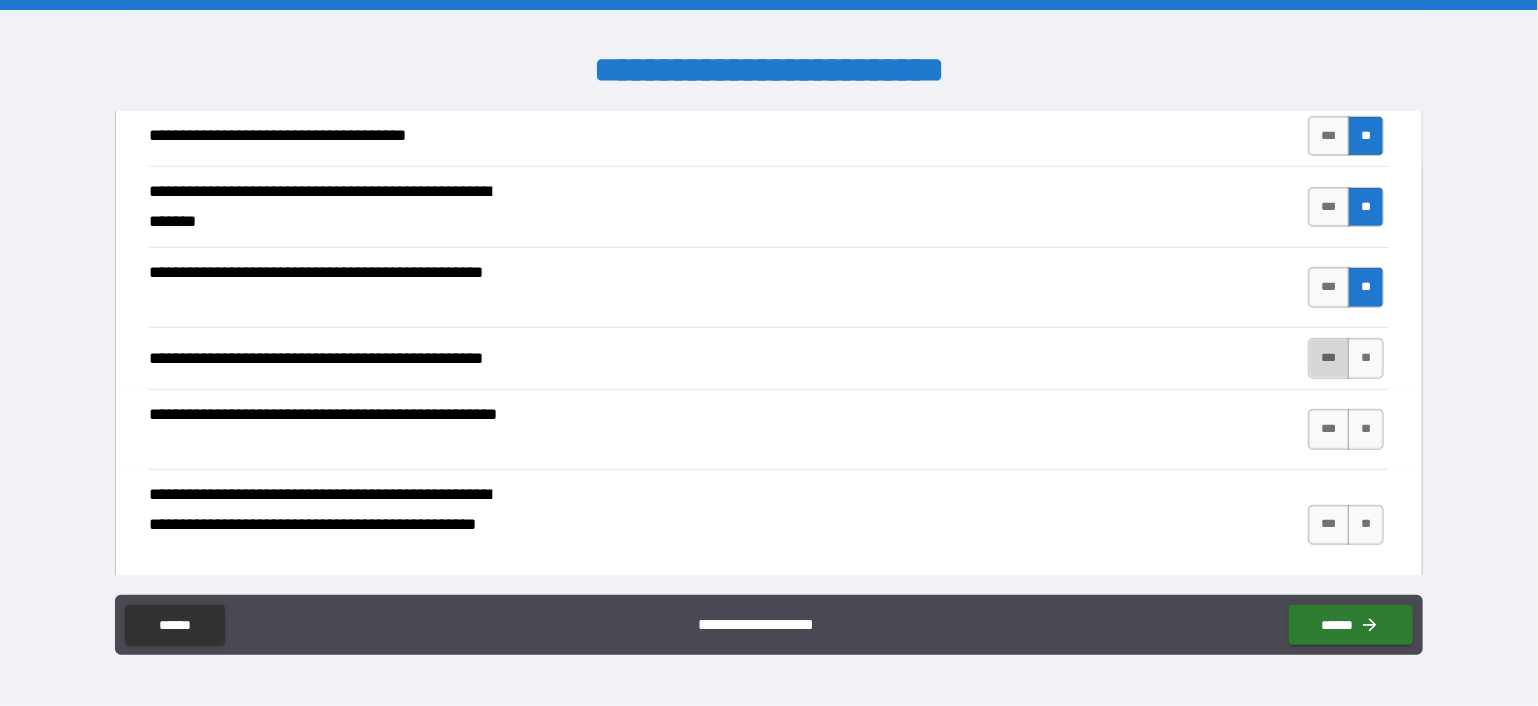 click on "***" at bounding box center (1329, 358) 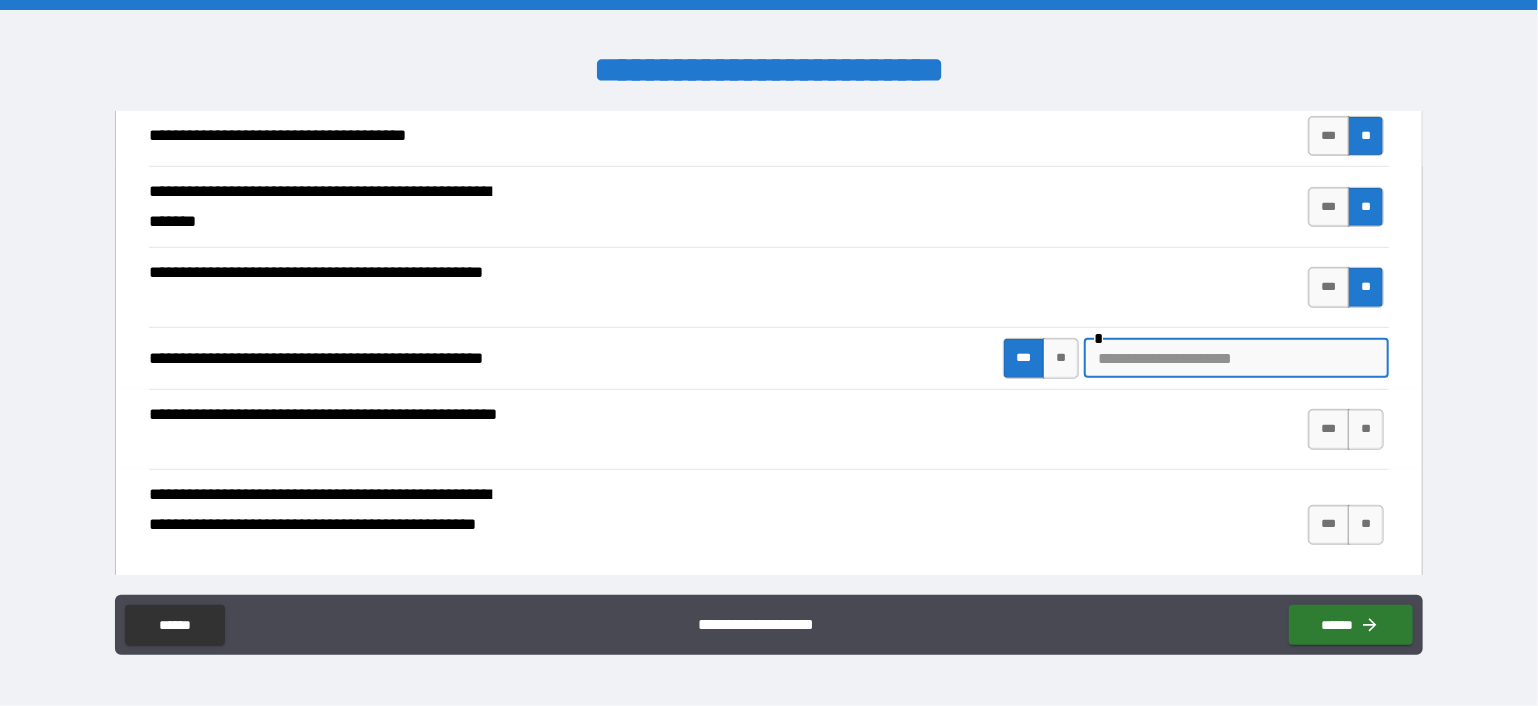 click at bounding box center (1236, 358) 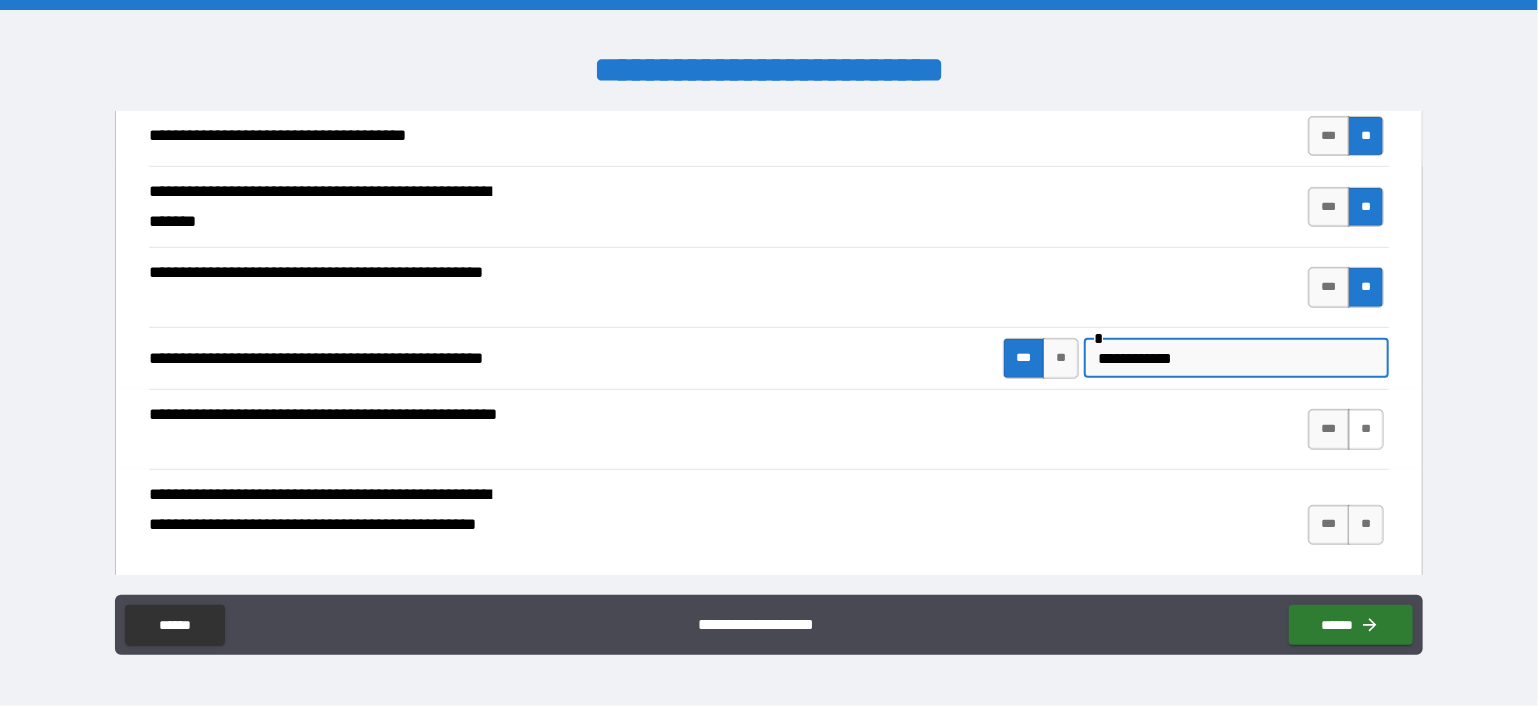 click on "**" at bounding box center (1366, 429) 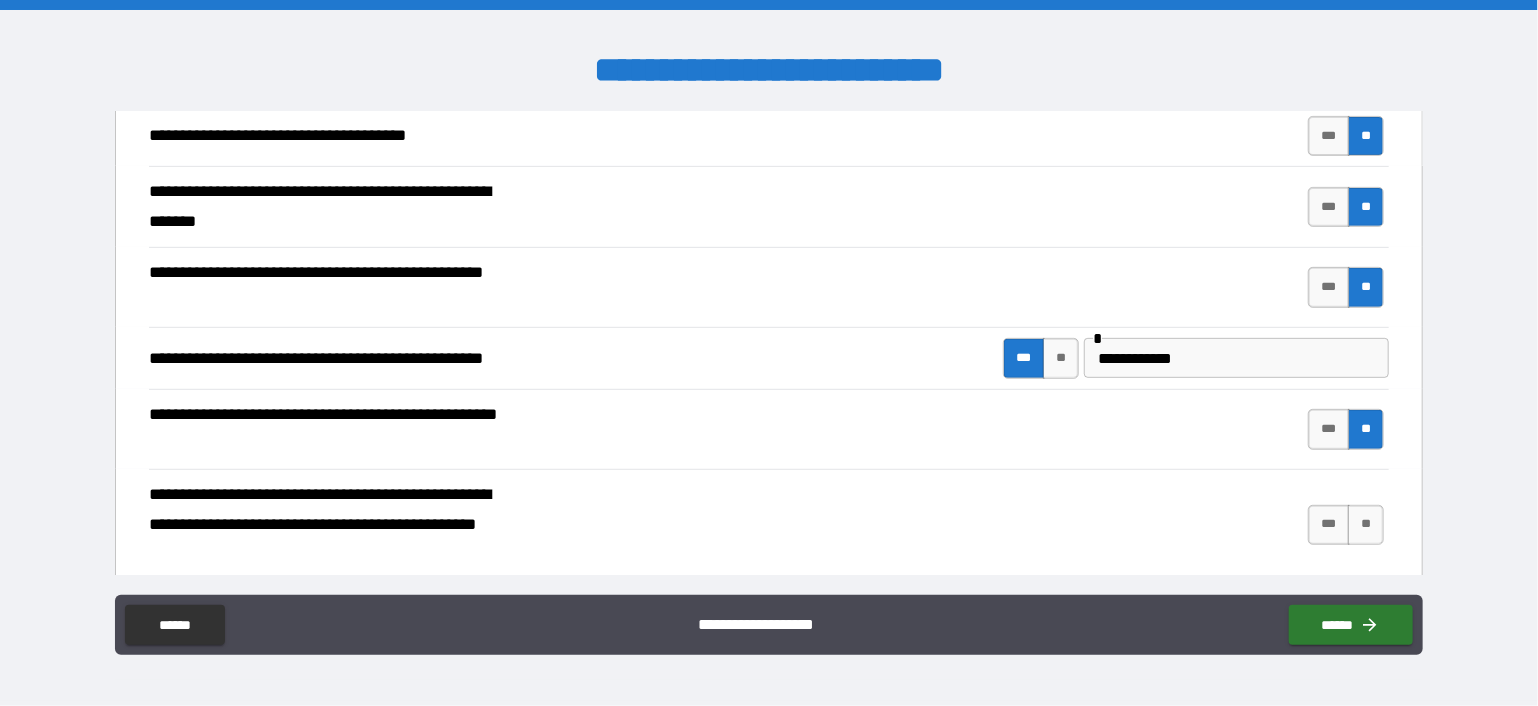 scroll, scrollTop: 500, scrollLeft: 0, axis: vertical 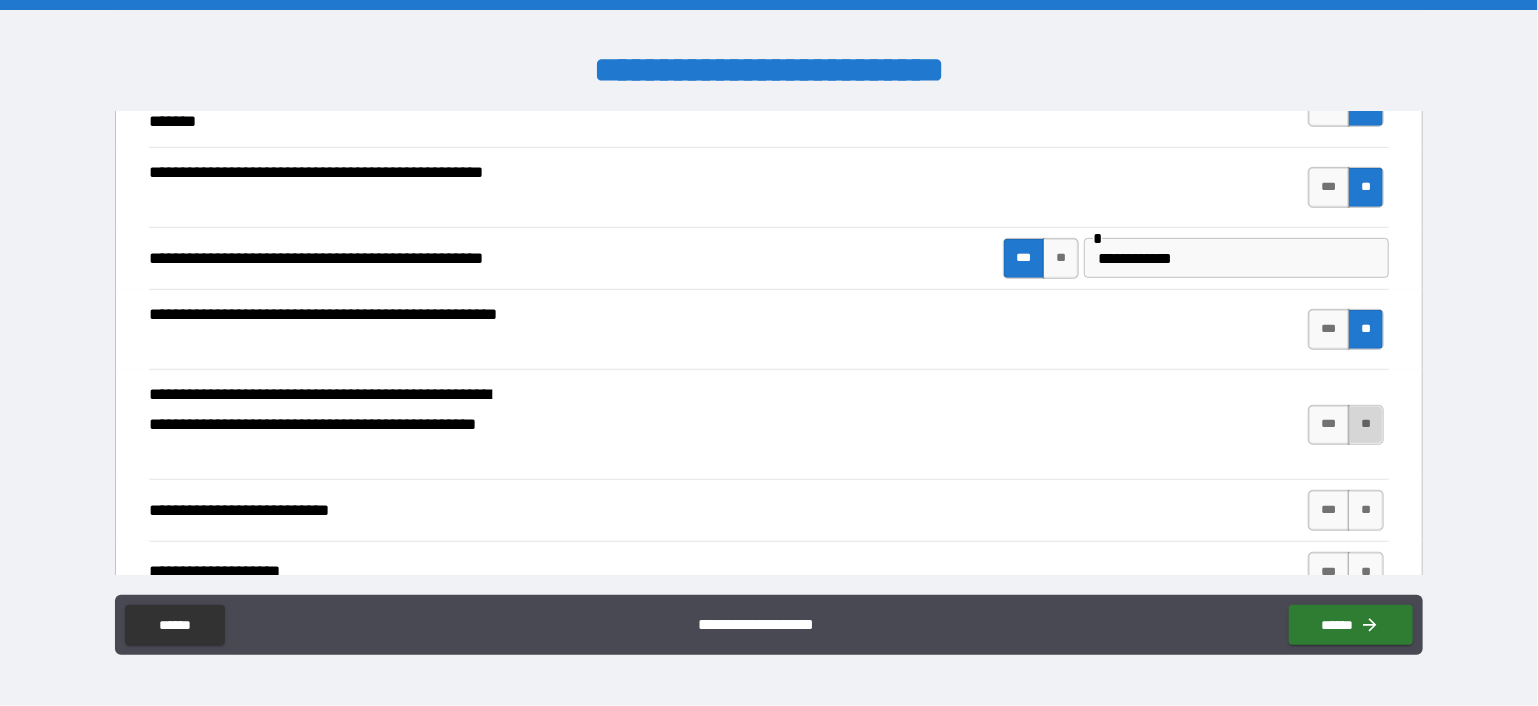 click on "**" at bounding box center (1366, 425) 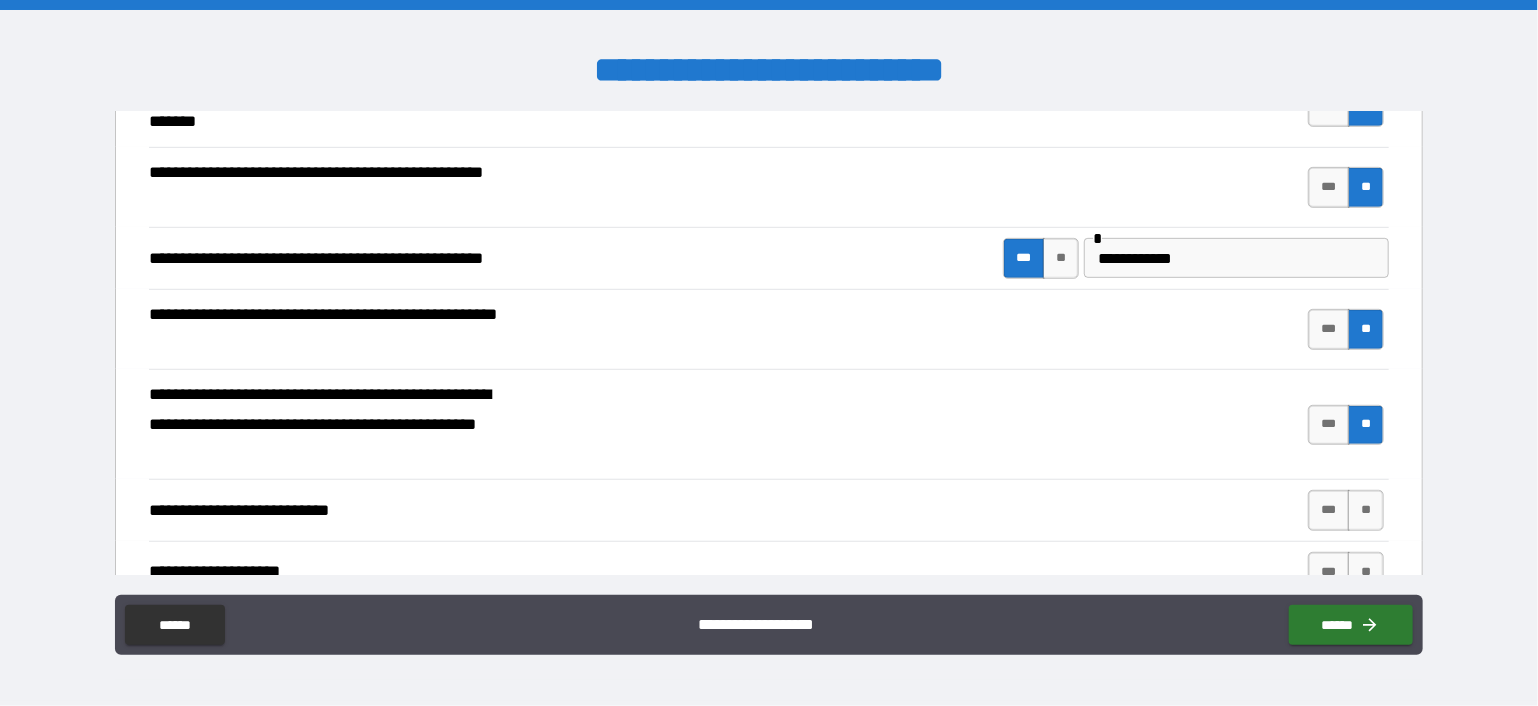 scroll, scrollTop: 600, scrollLeft: 0, axis: vertical 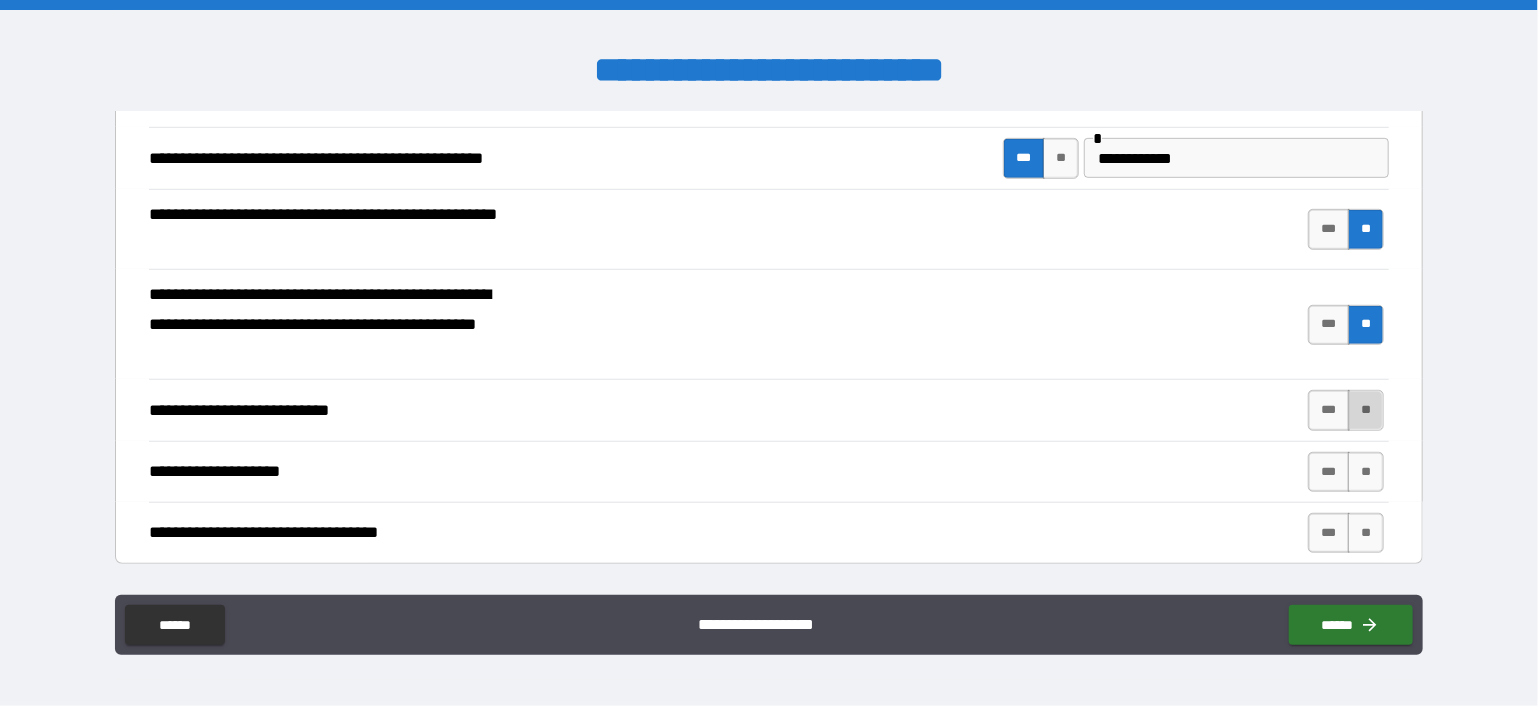 click on "**" at bounding box center [1366, 410] 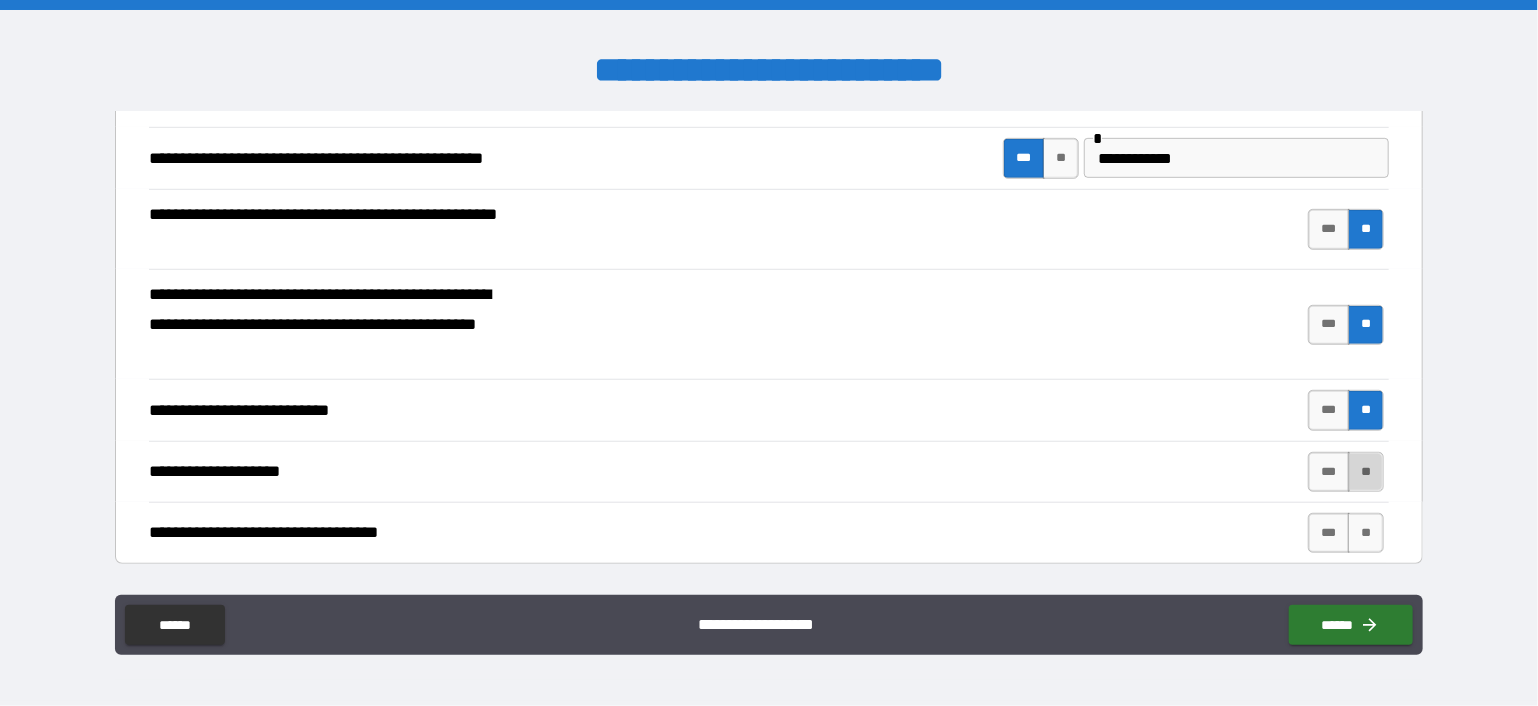 click on "**" at bounding box center [1366, 472] 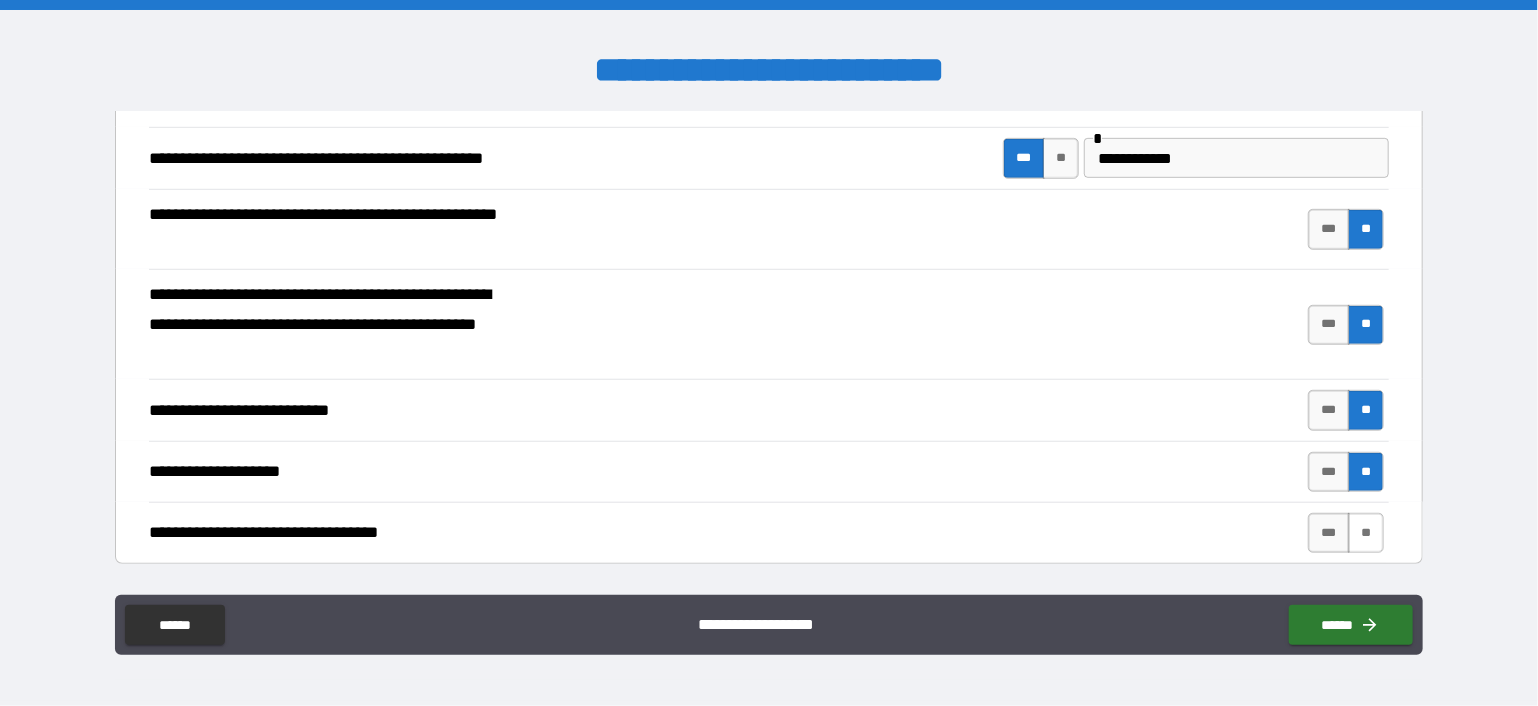 click on "**" at bounding box center (1366, 533) 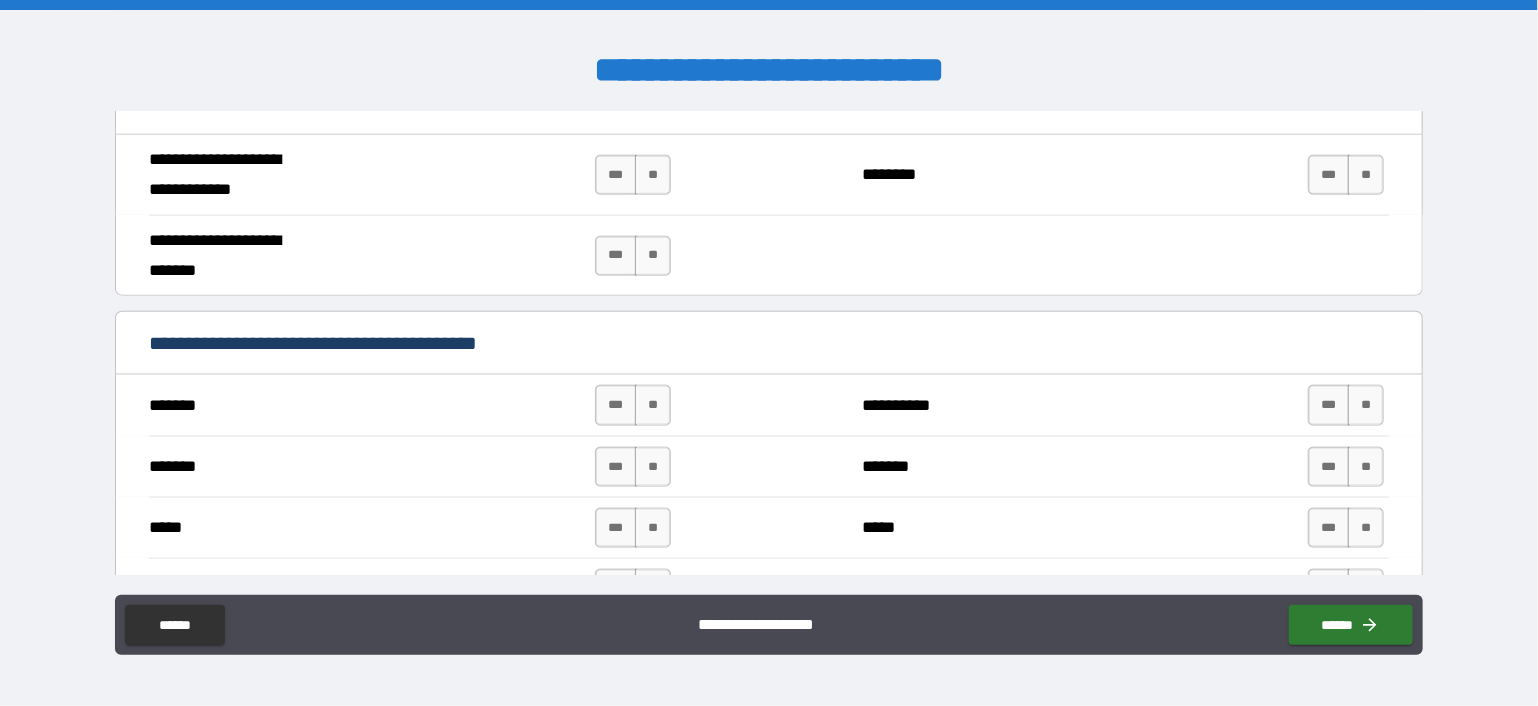 scroll, scrollTop: 1300, scrollLeft: 0, axis: vertical 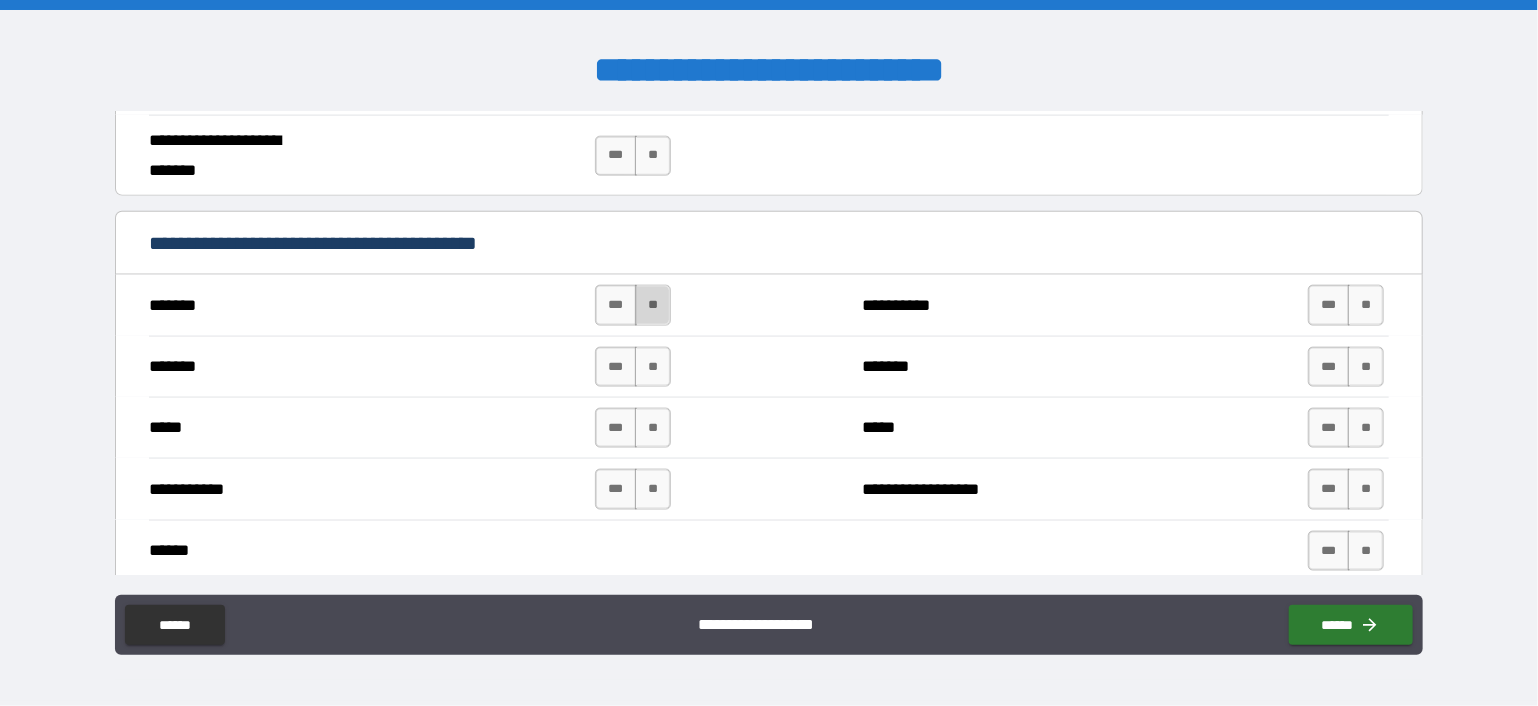 drag, startPoint x: 647, startPoint y: 292, endPoint x: 656, endPoint y: 313, distance: 22.847319 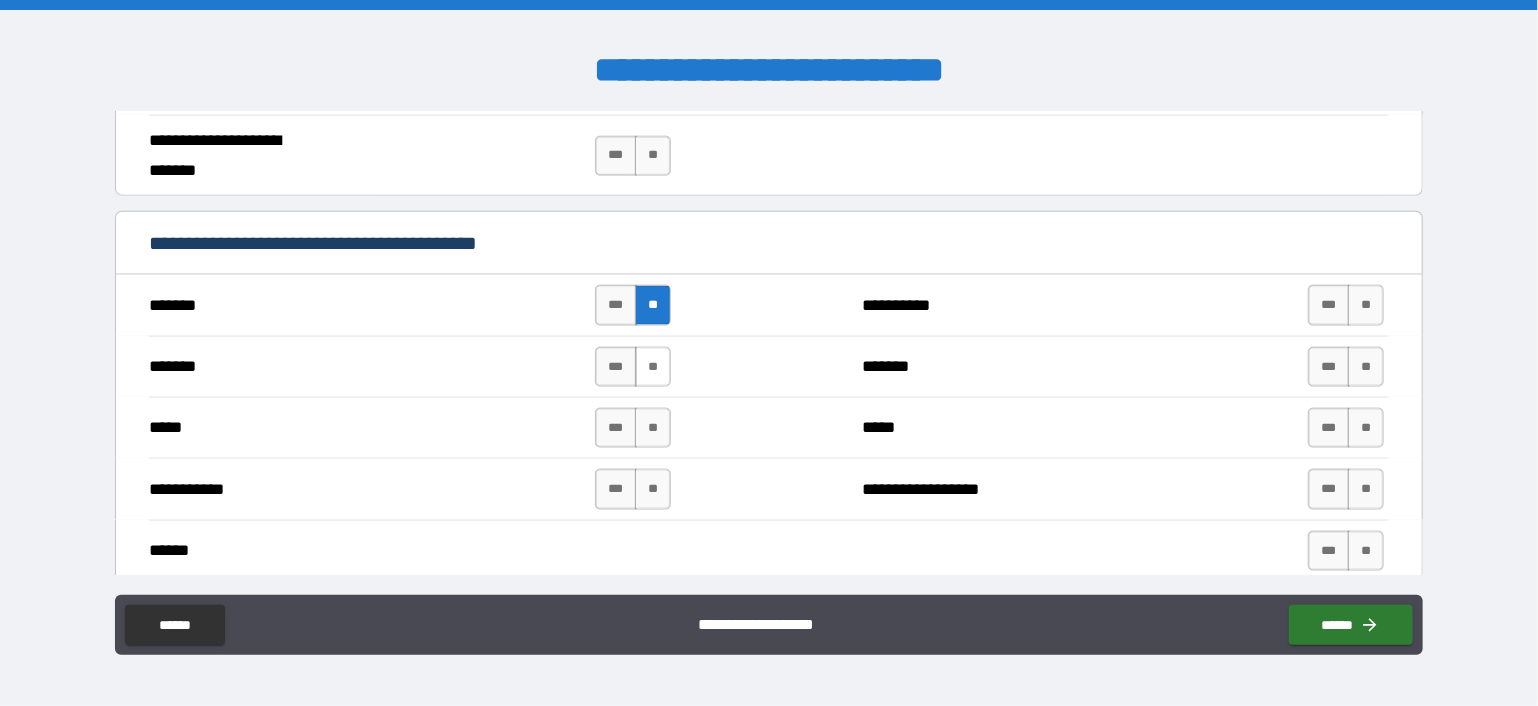 drag, startPoint x: 656, startPoint y: 362, endPoint x: 656, endPoint y: 379, distance: 17 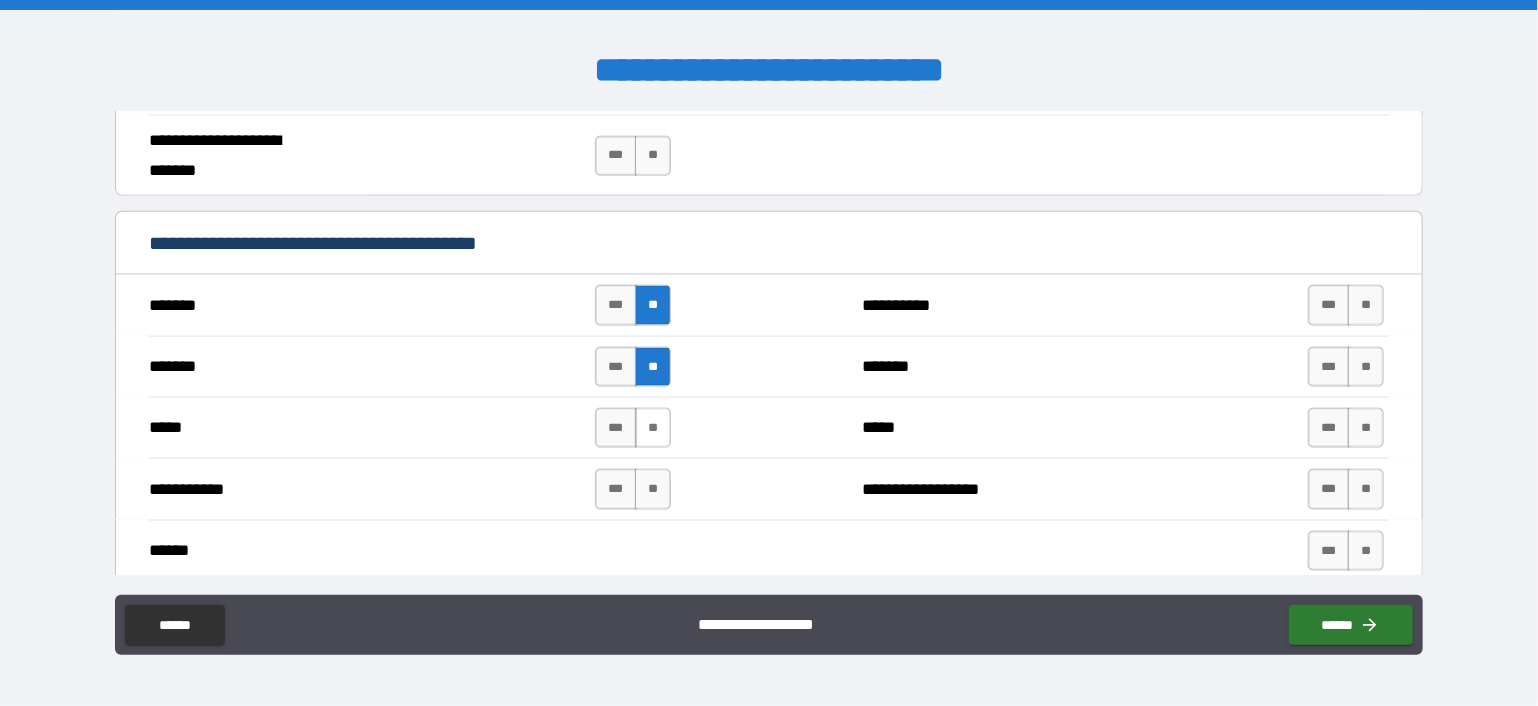 click on "**" at bounding box center [653, 428] 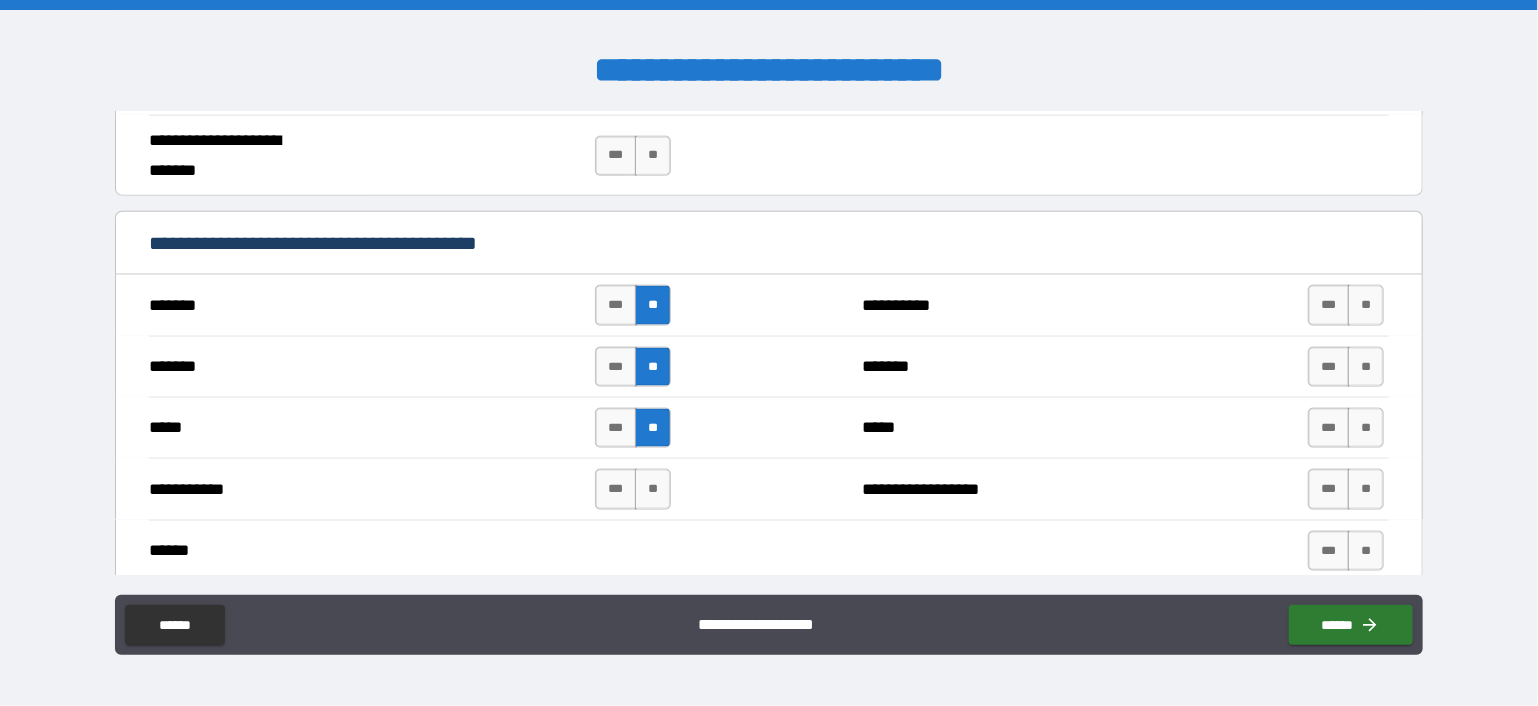 click on "**********" at bounding box center (769, 488) 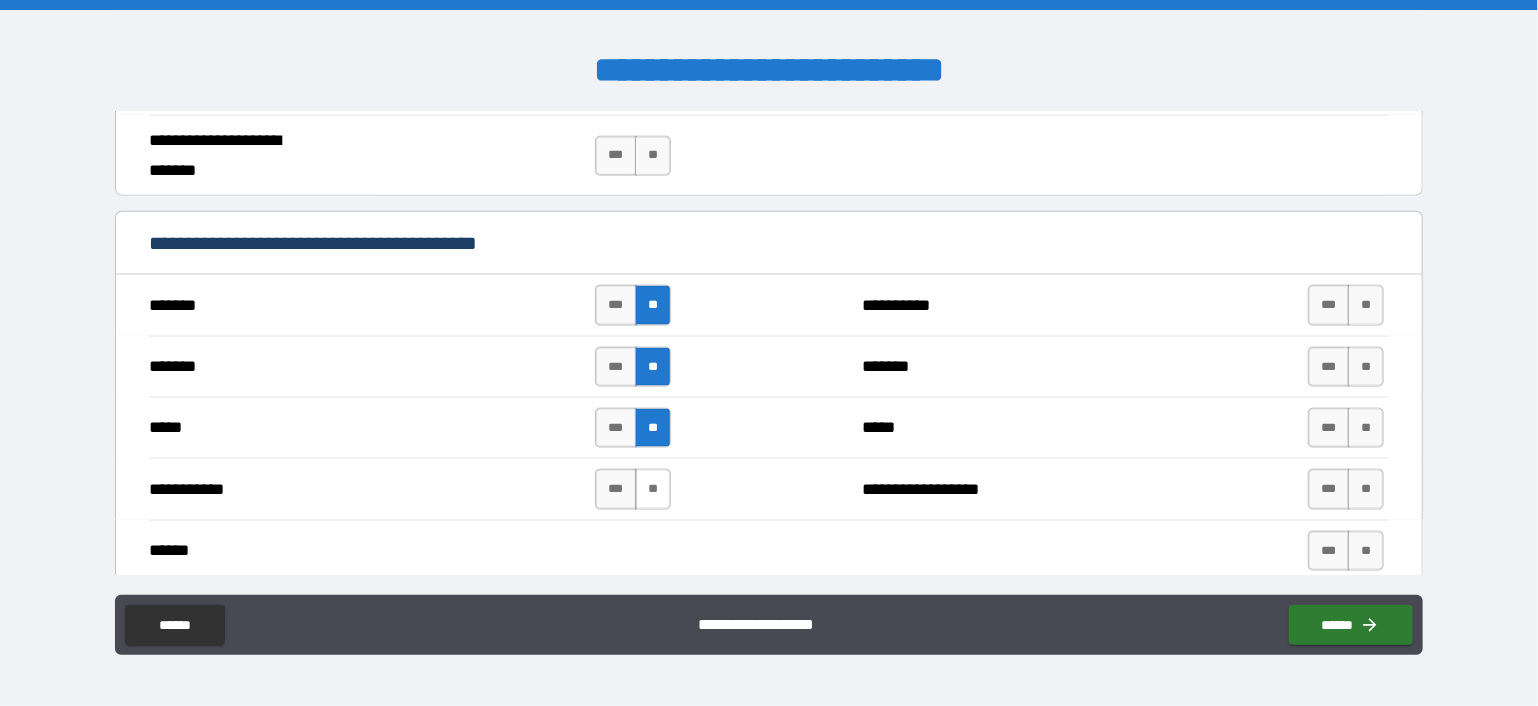 click on "**" at bounding box center (653, 489) 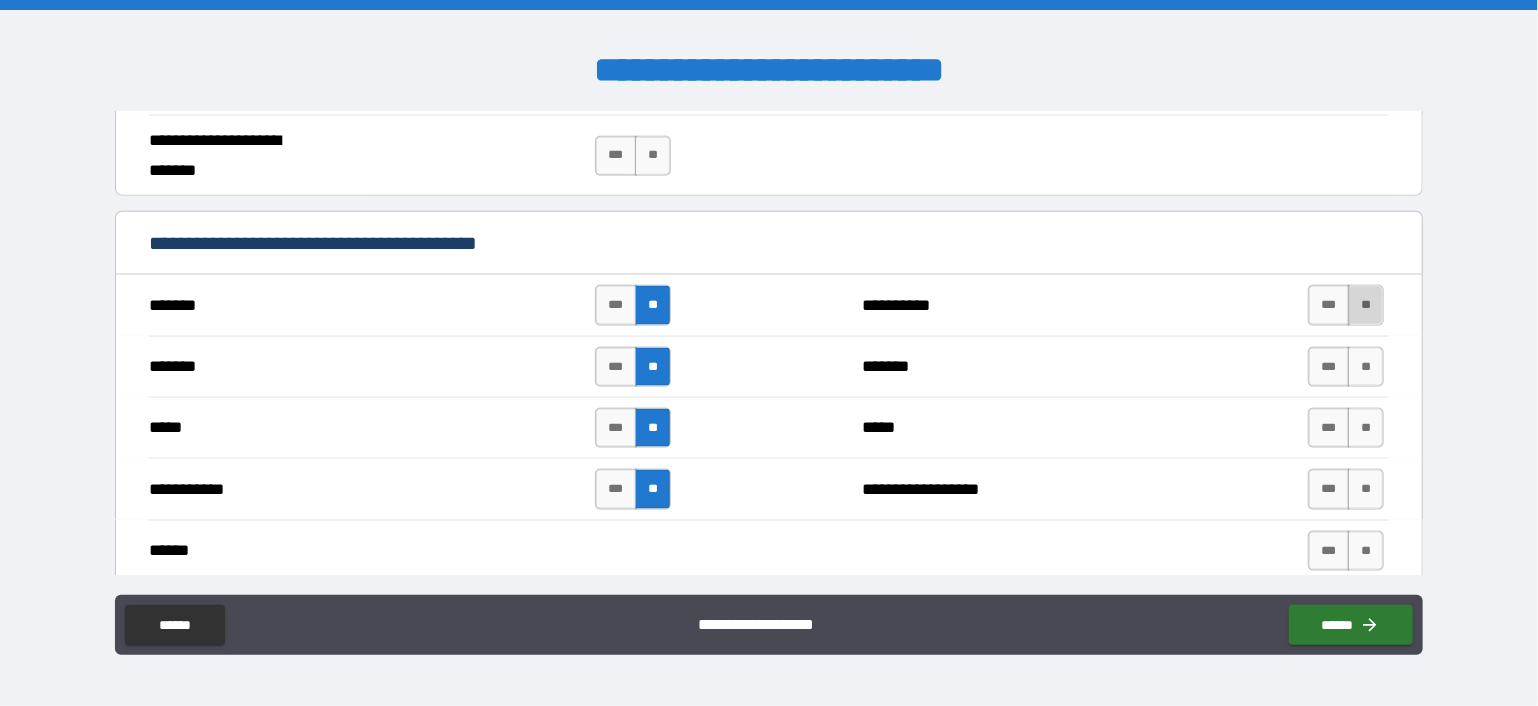 click on "**" at bounding box center [1366, 305] 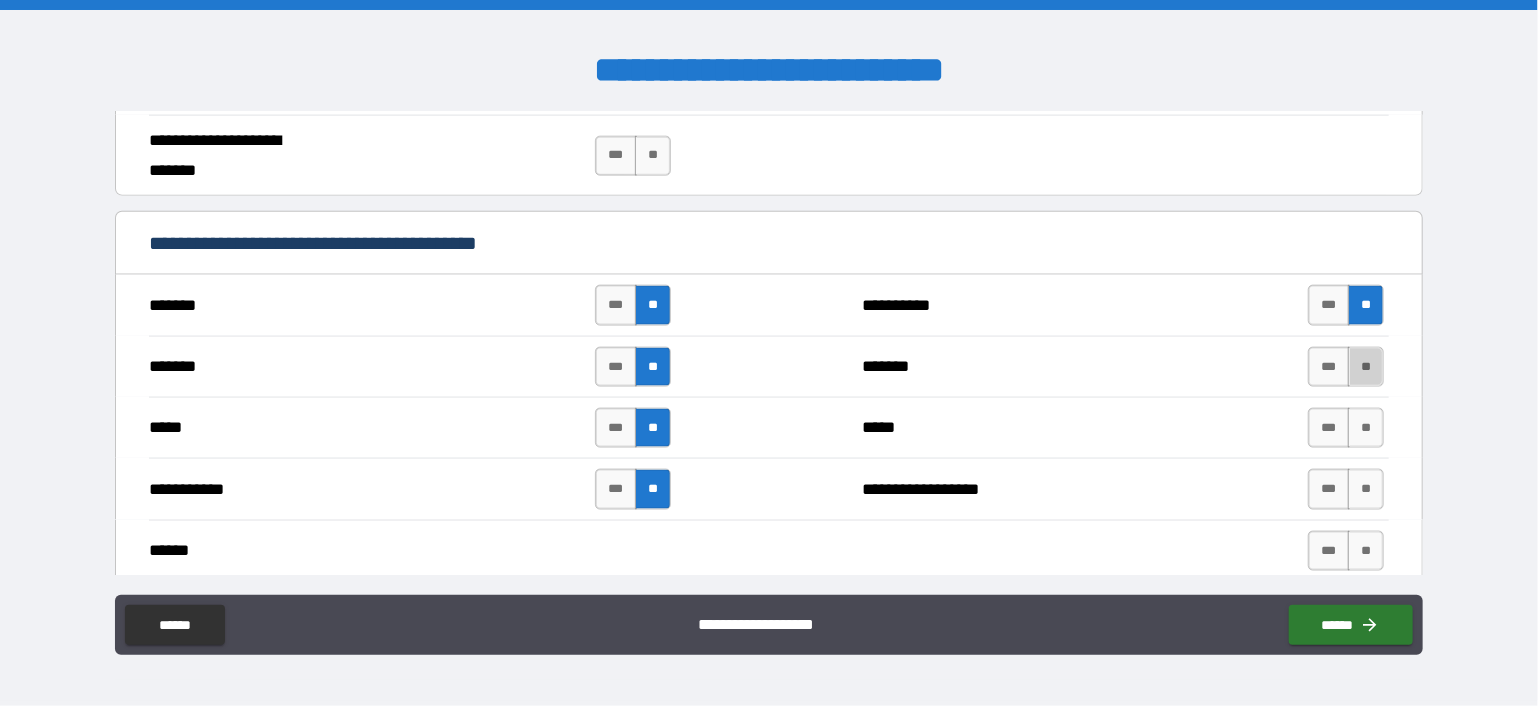 drag, startPoint x: 1356, startPoint y: 358, endPoint x: 1356, endPoint y: 385, distance: 27 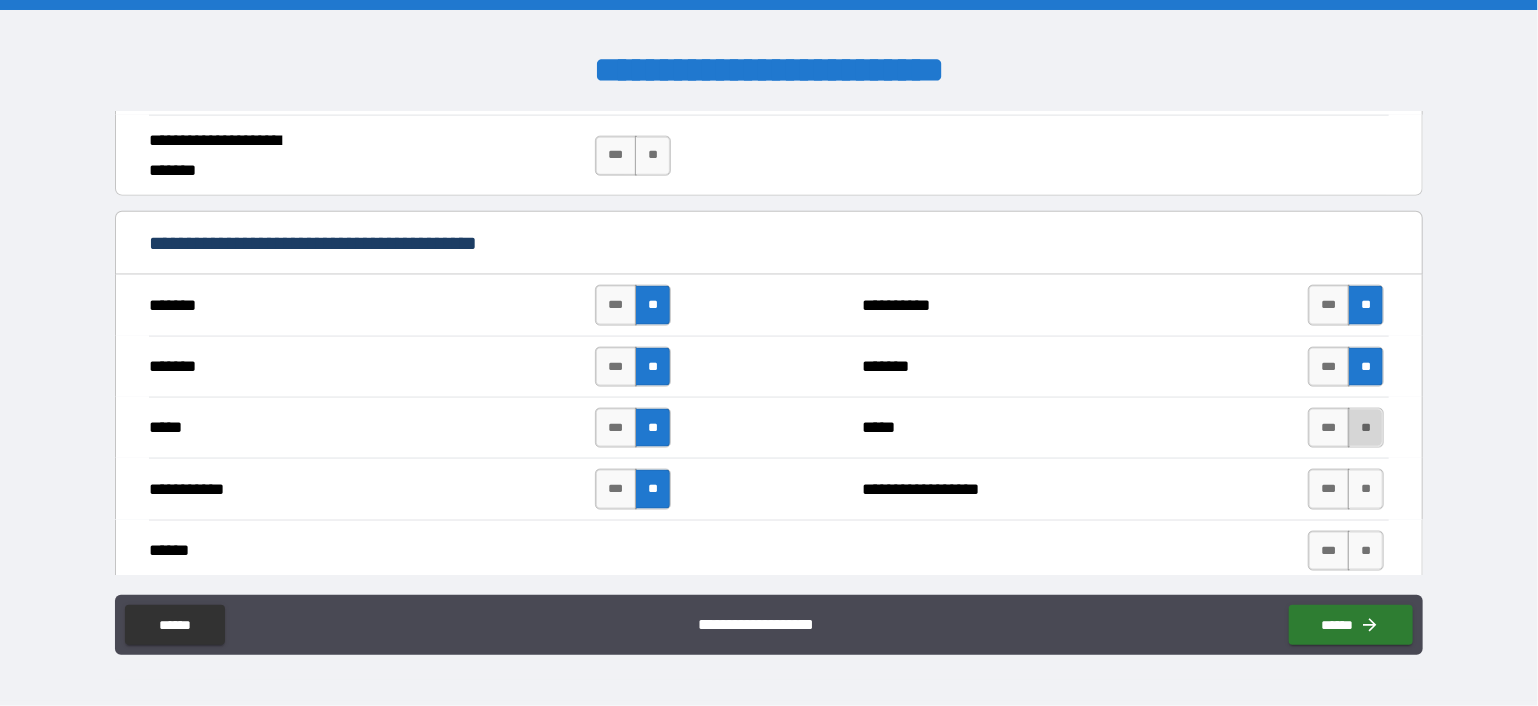 click on "**" at bounding box center [1366, 428] 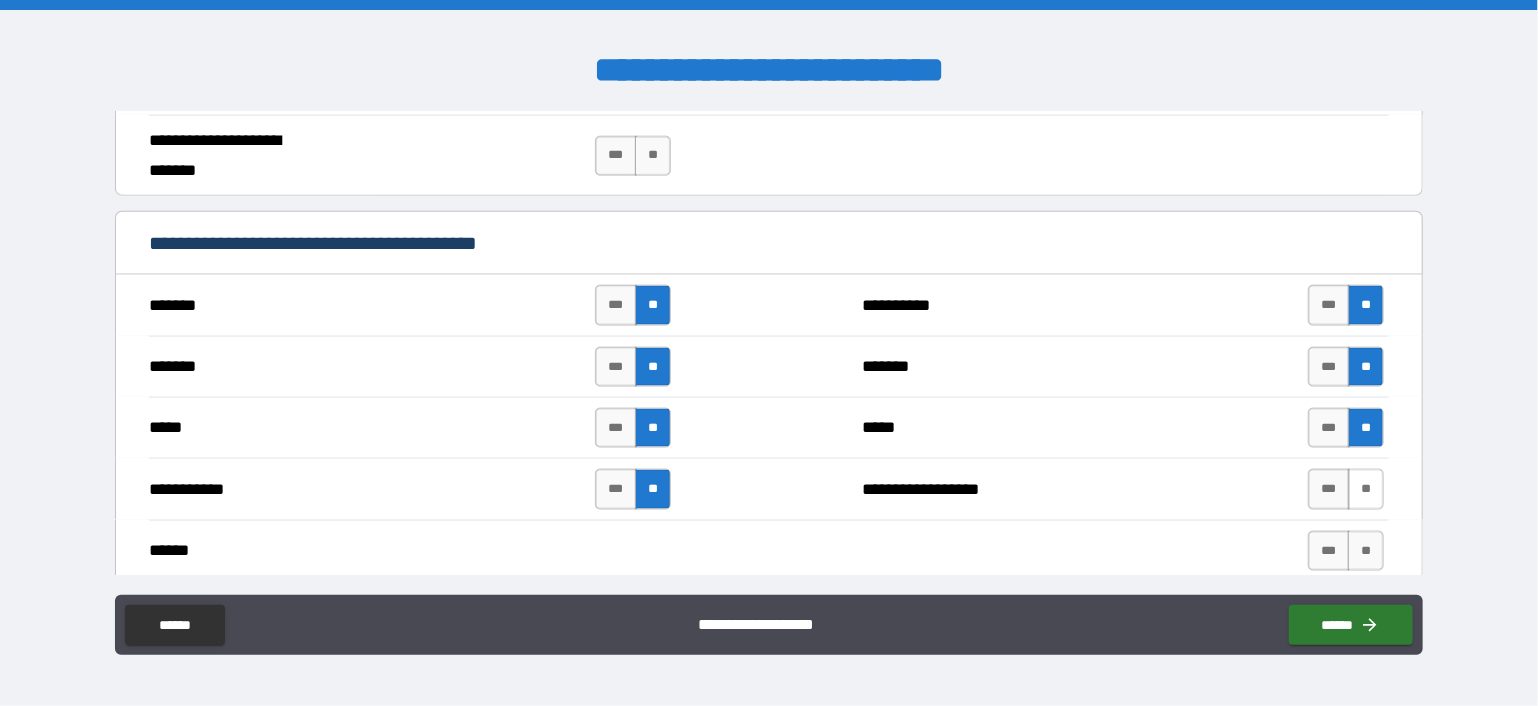 click on "**" at bounding box center (1366, 489) 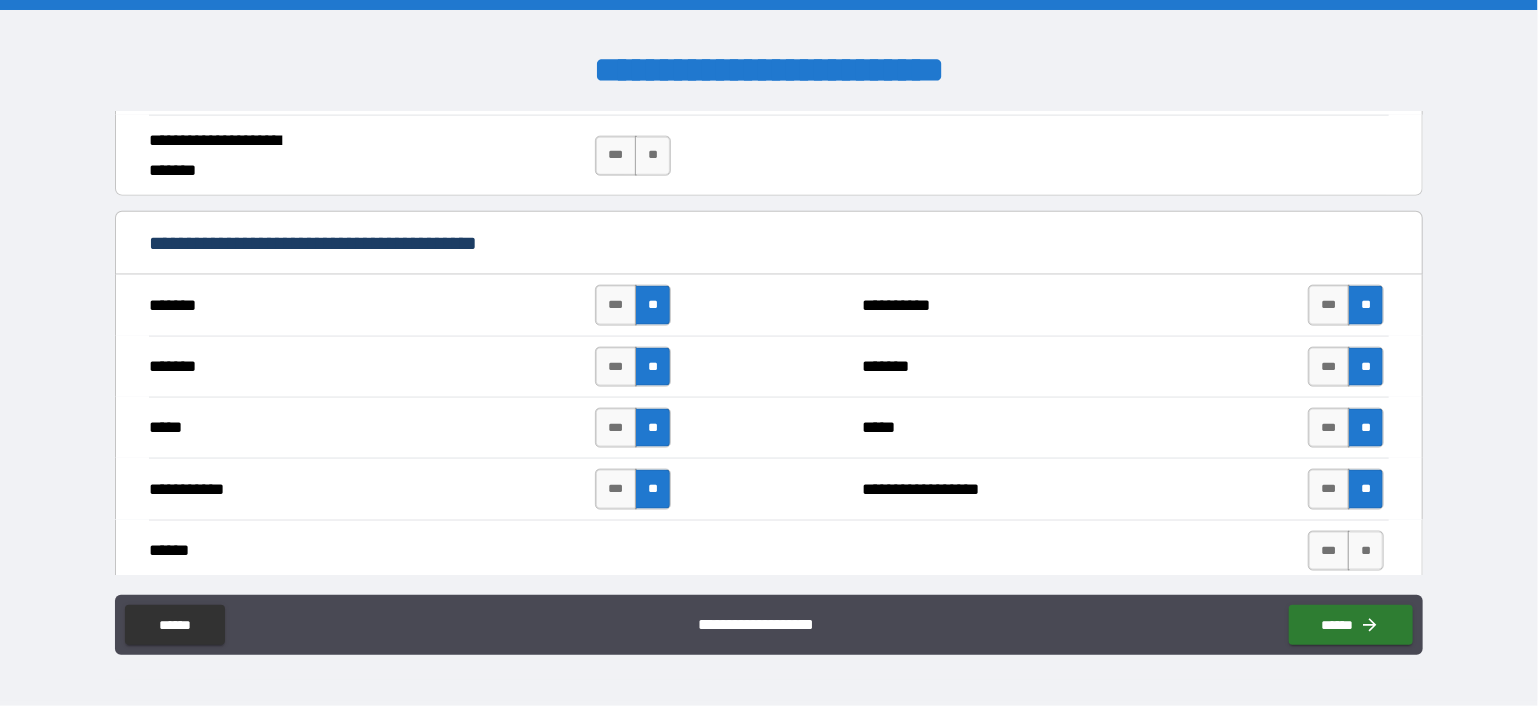 scroll, scrollTop: 1500, scrollLeft: 0, axis: vertical 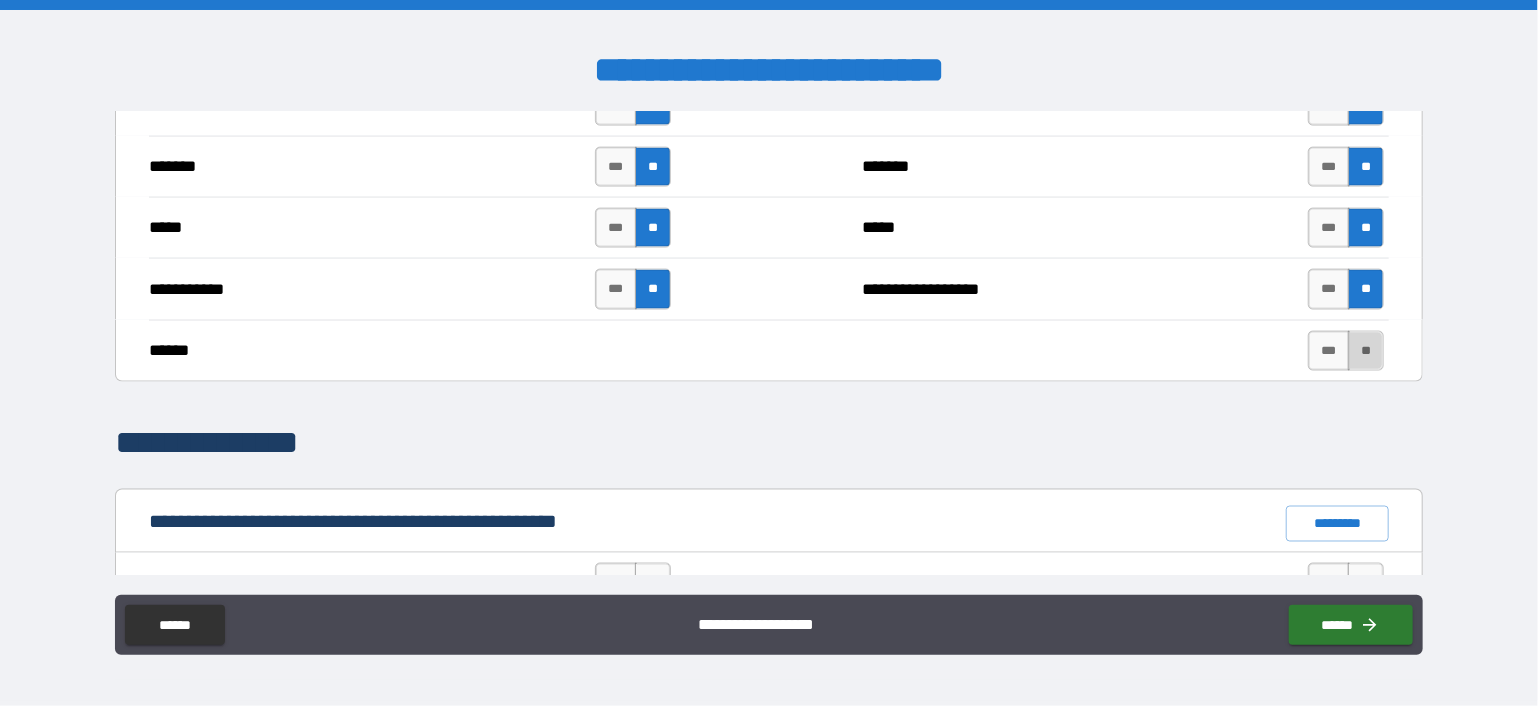 click on "**" at bounding box center [1366, 351] 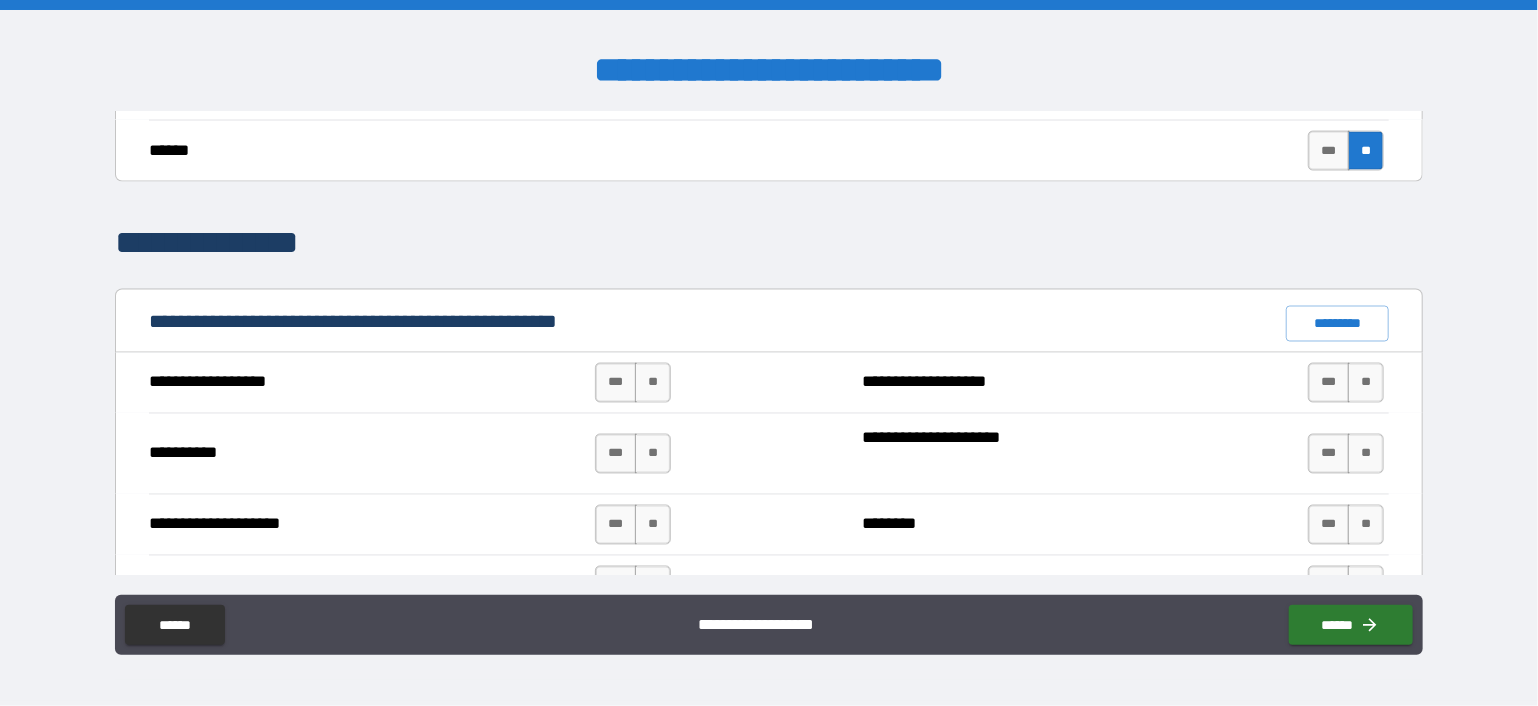 scroll, scrollTop: 1800, scrollLeft: 0, axis: vertical 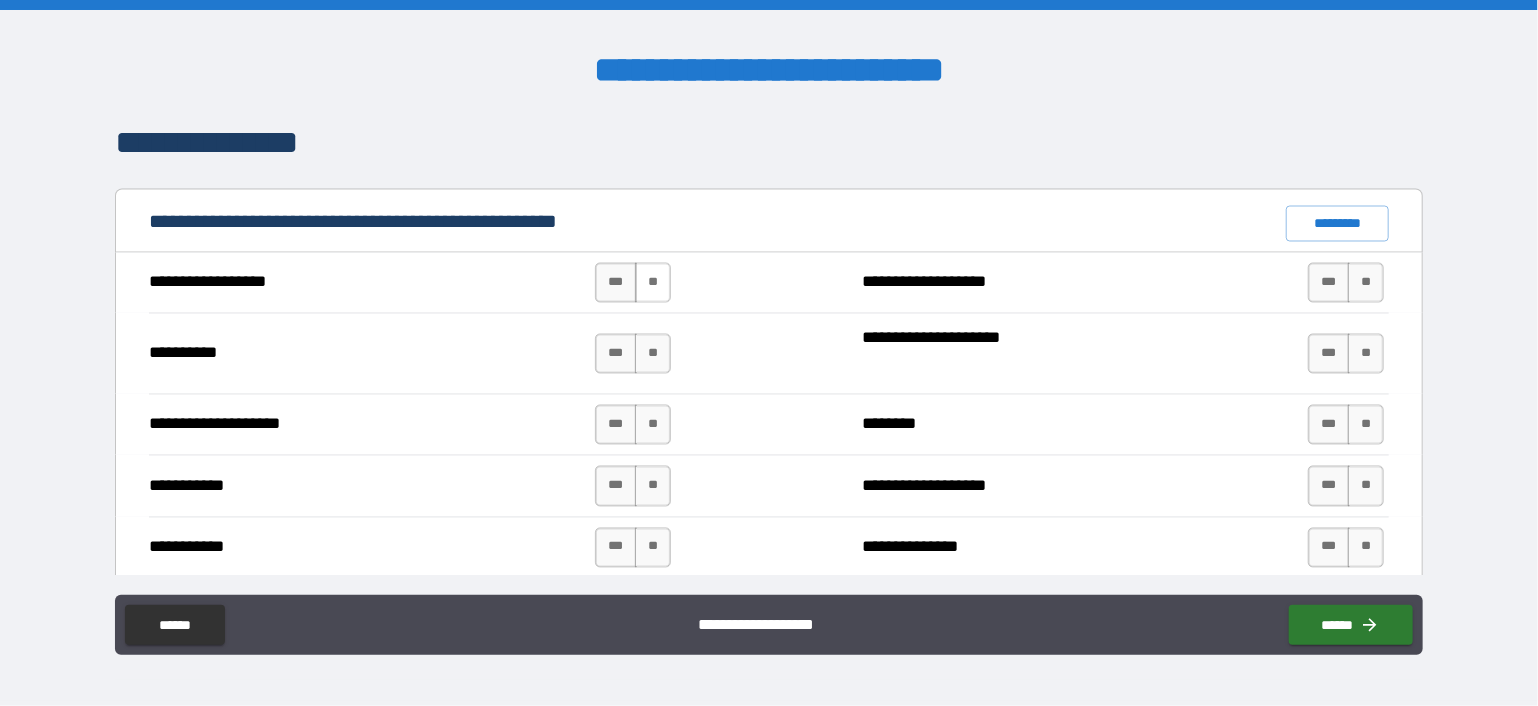 click on "**" at bounding box center (653, 283) 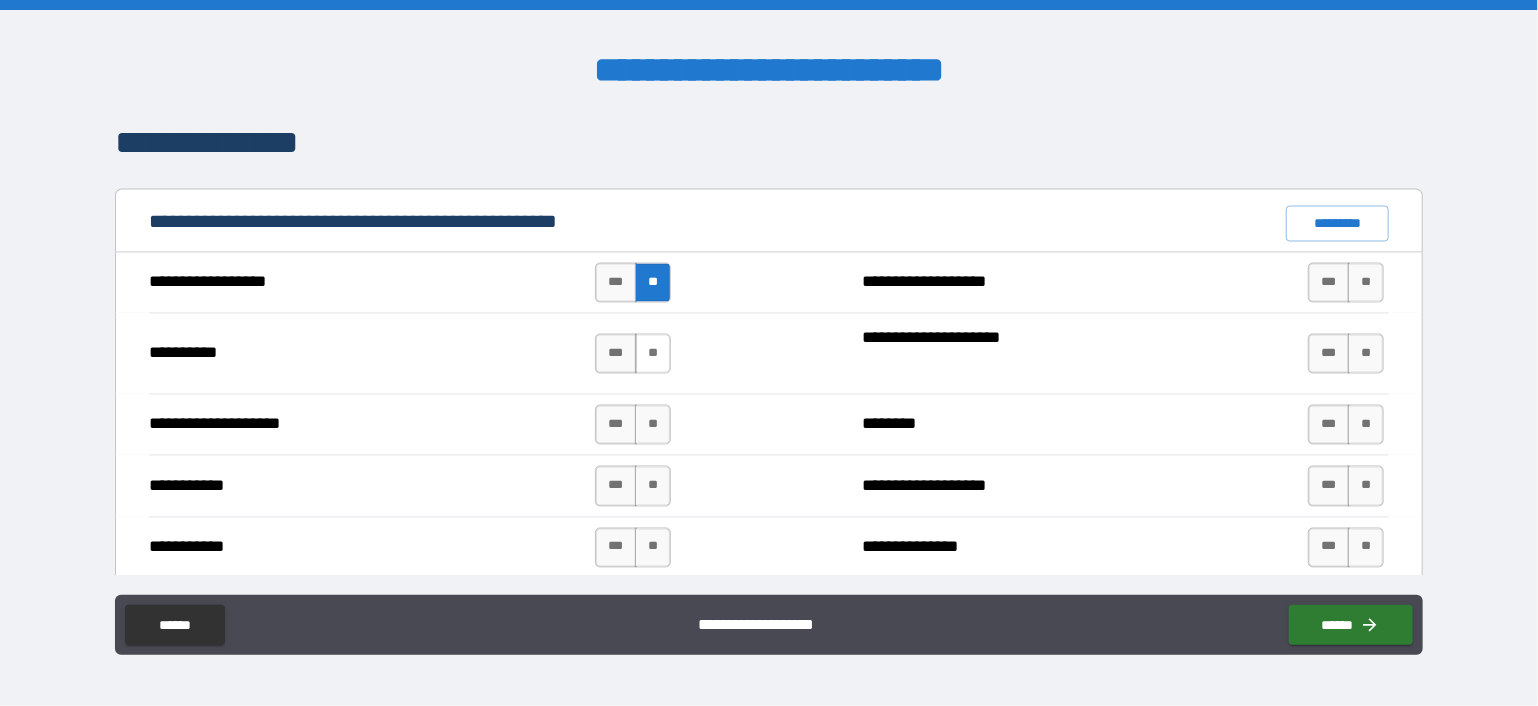 click on "**" at bounding box center (653, 354) 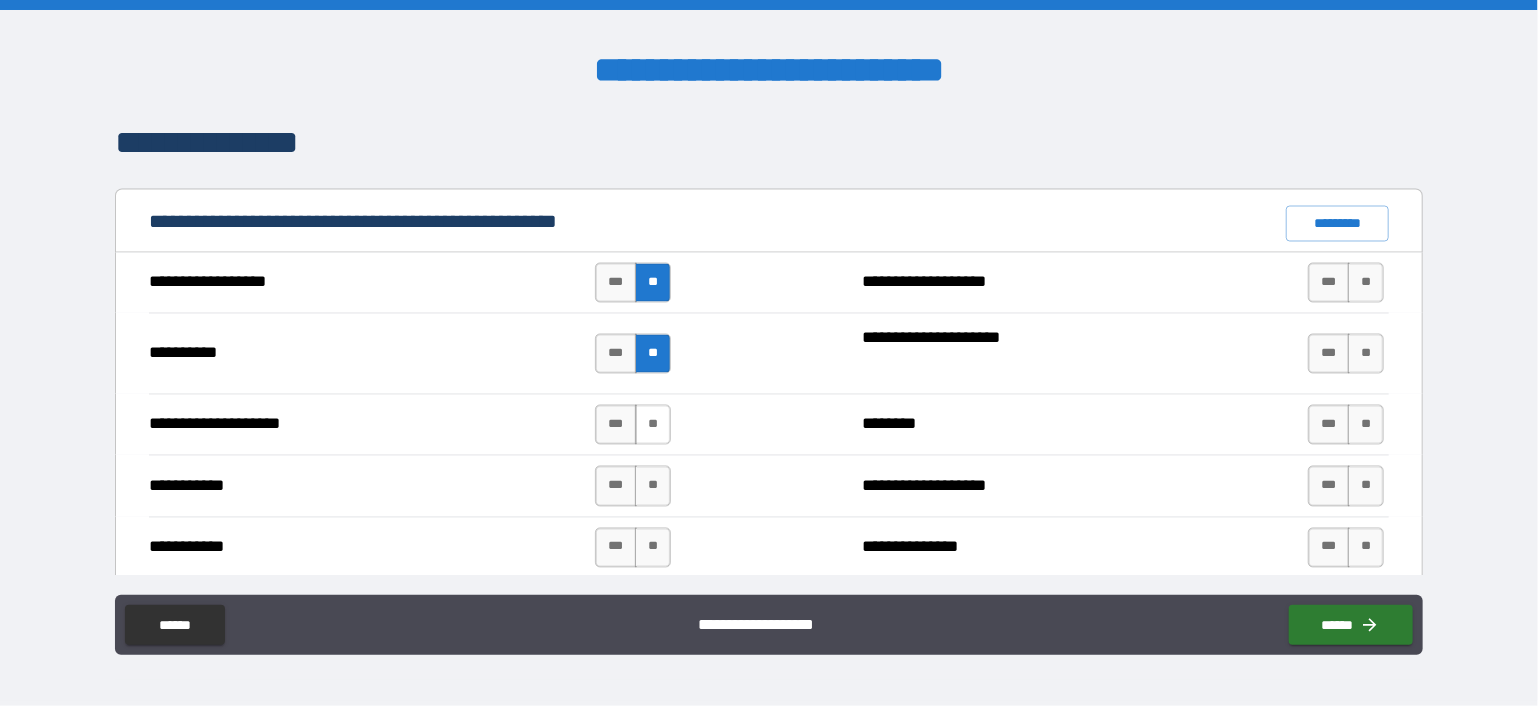click on "**" at bounding box center [653, 425] 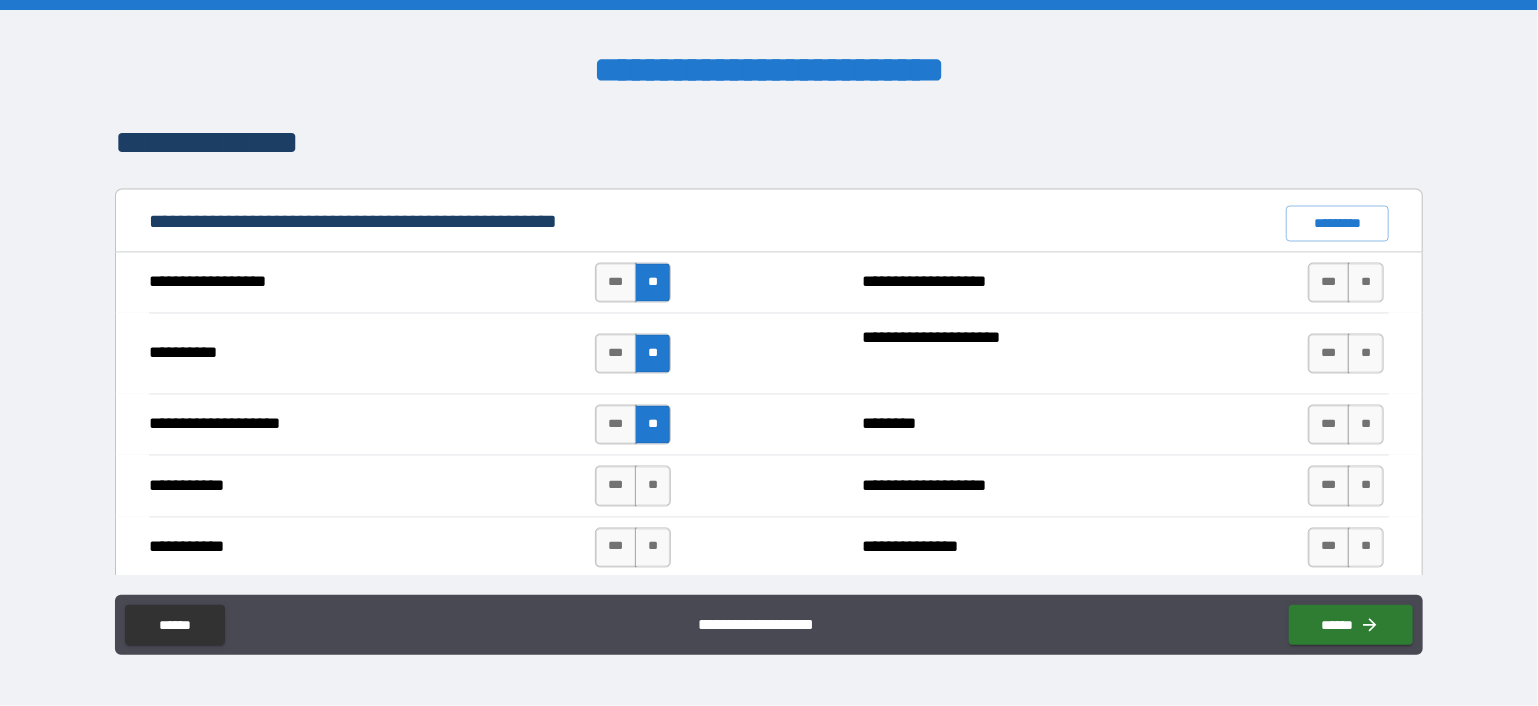 scroll, scrollTop: 1900, scrollLeft: 0, axis: vertical 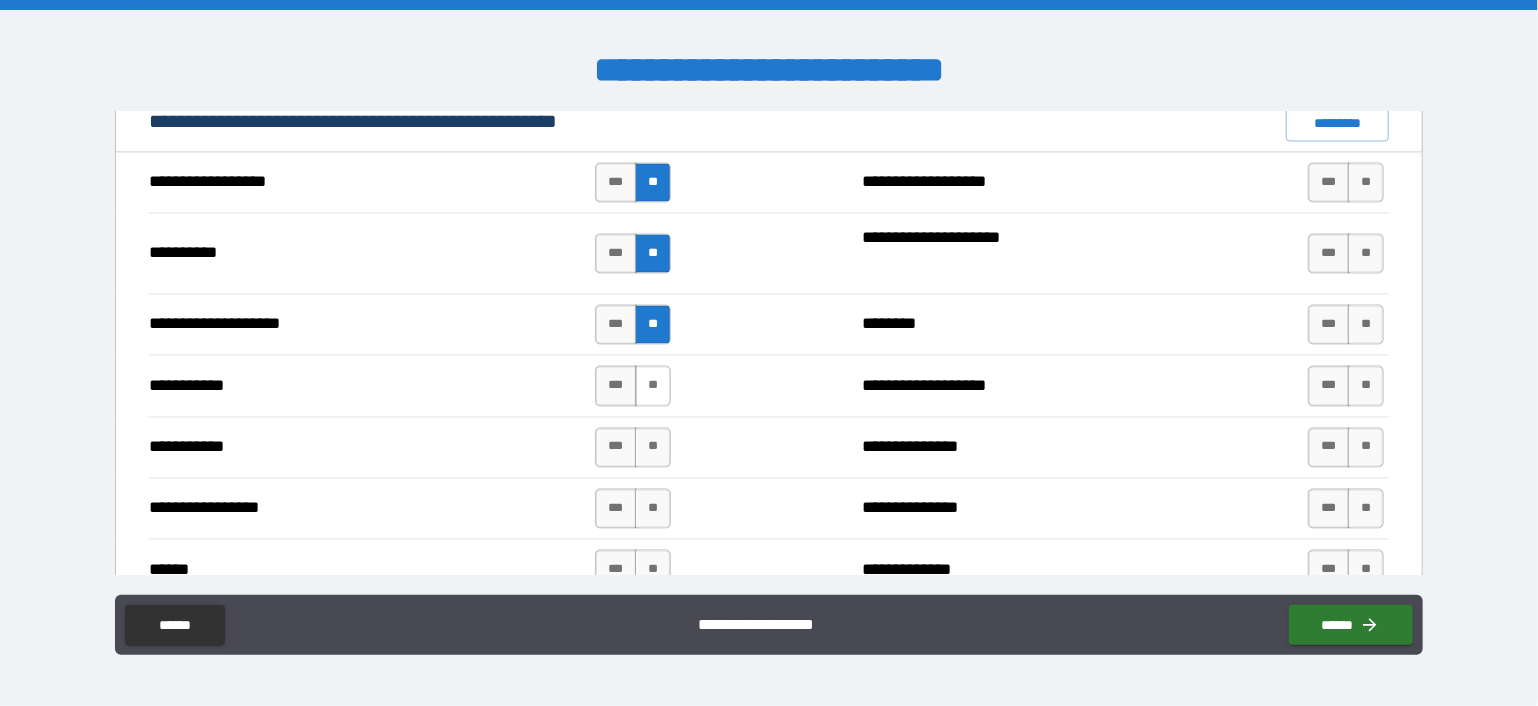 click on "**" at bounding box center [653, 386] 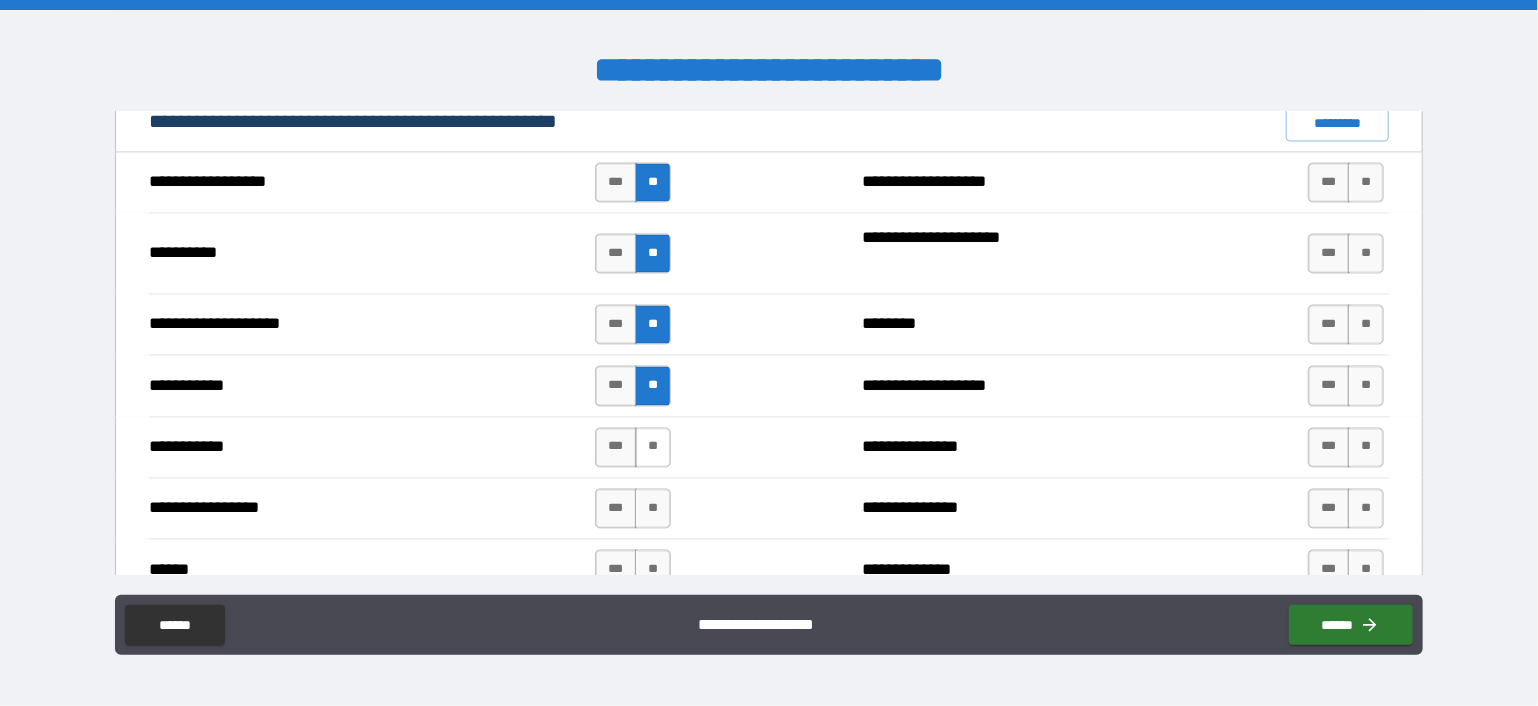 click on "**" at bounding box center (653, 448) 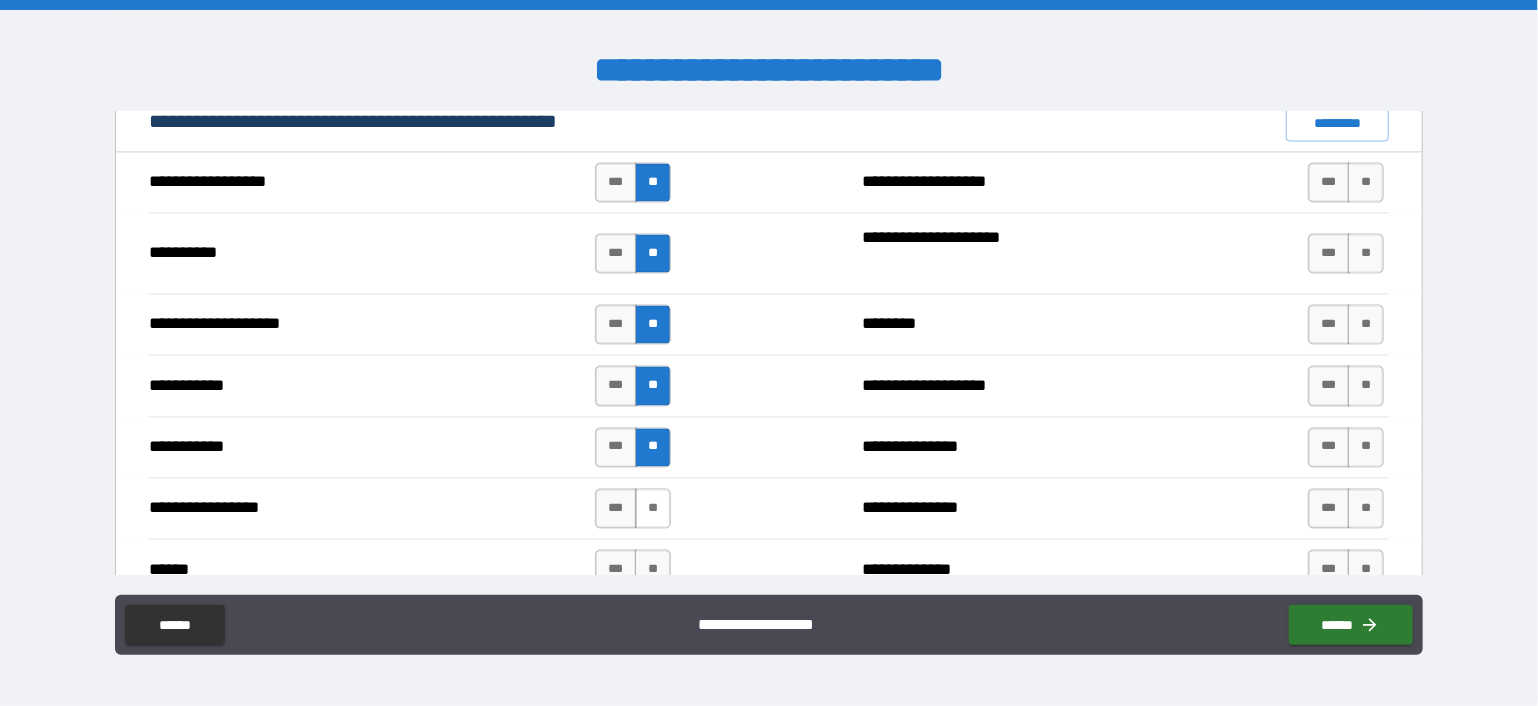 click on "**" at bounding box center [653, 509] 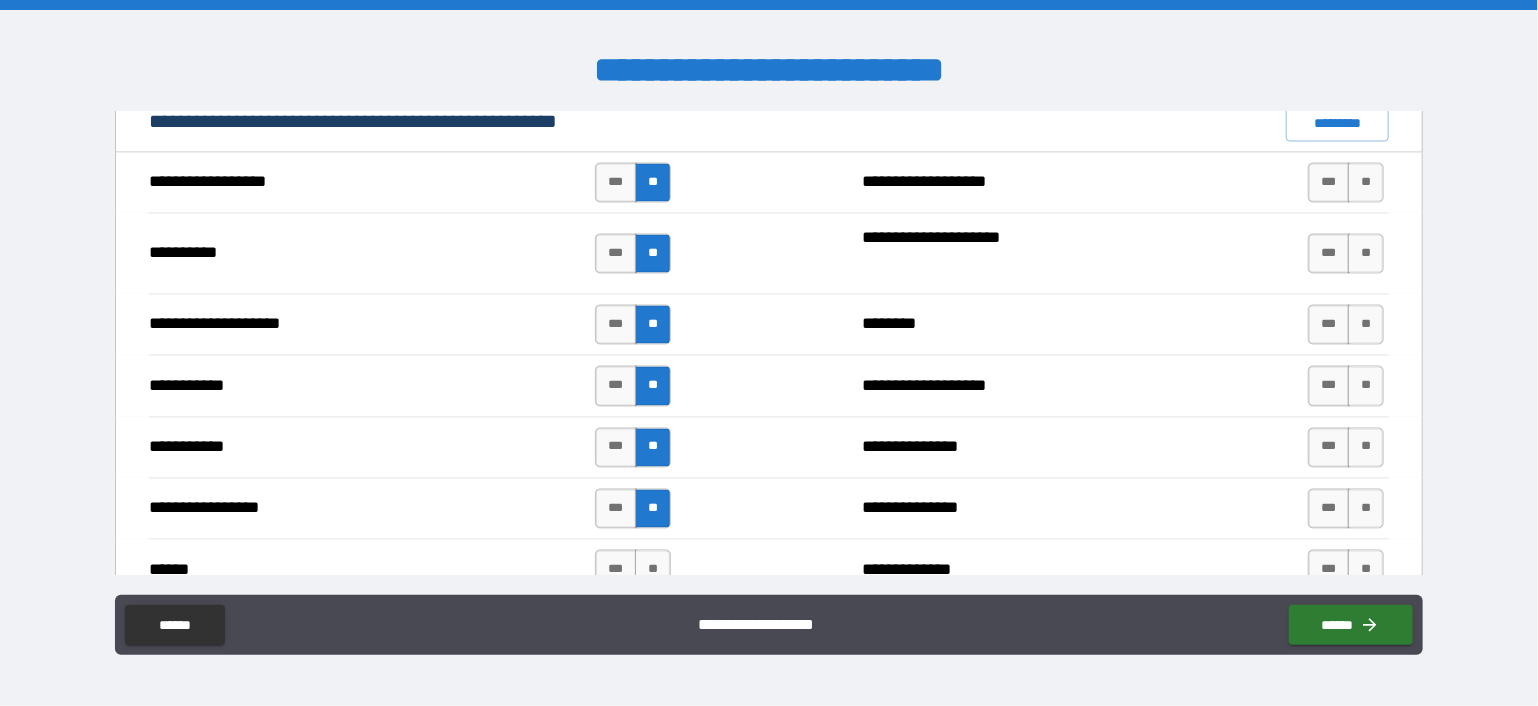 scroll, scrollTop: 2000, scrollLeft: 0, axis: vertical 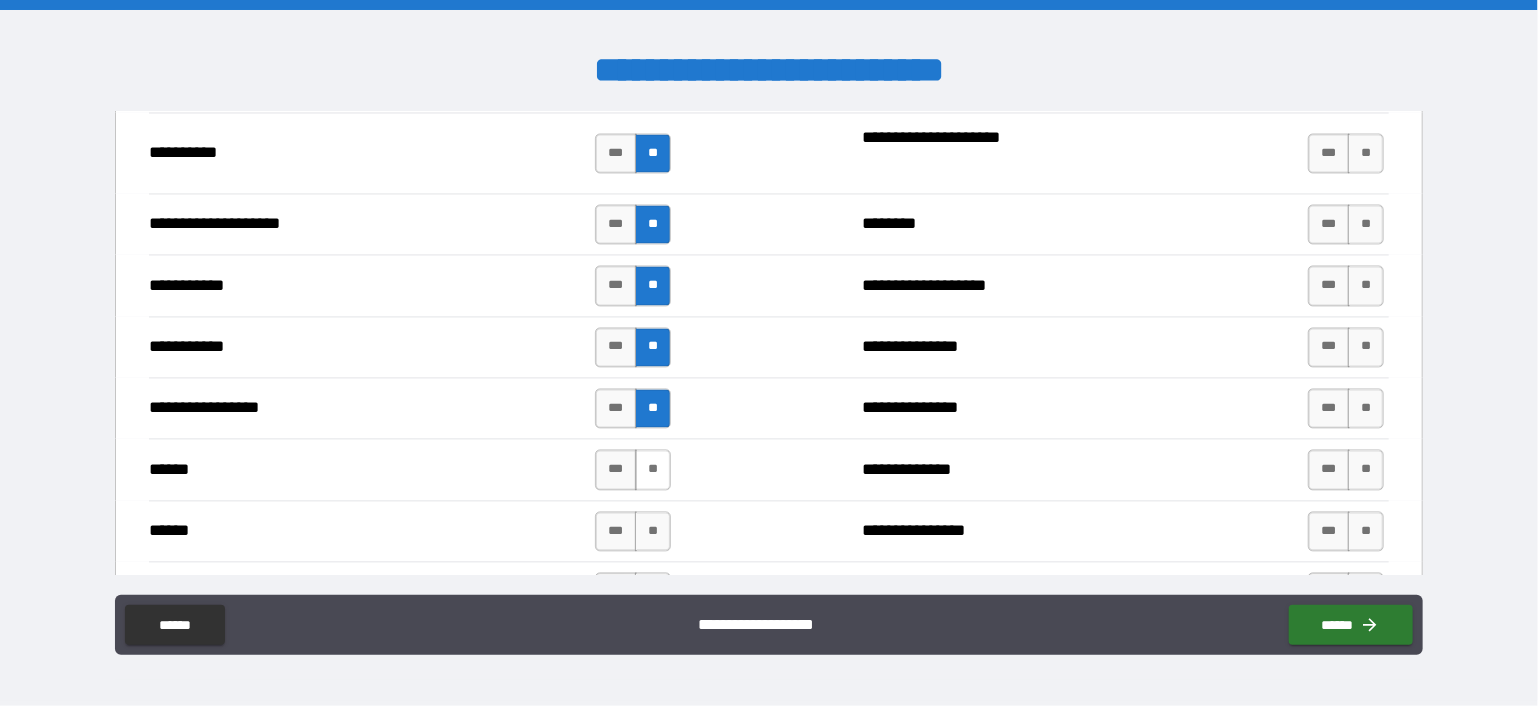 click on "**" at bounding box center [653, 470] 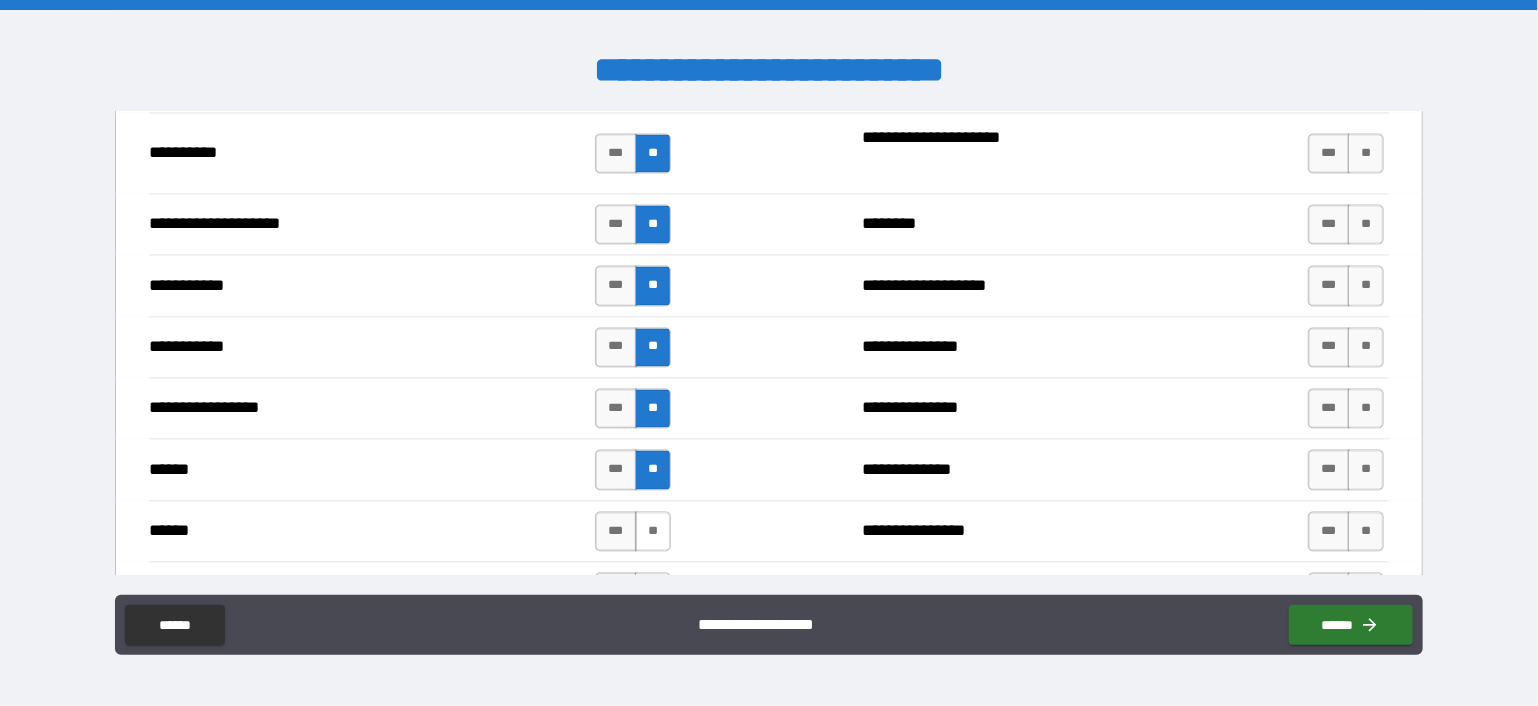 click on "**" at bounding box center (653, 532) 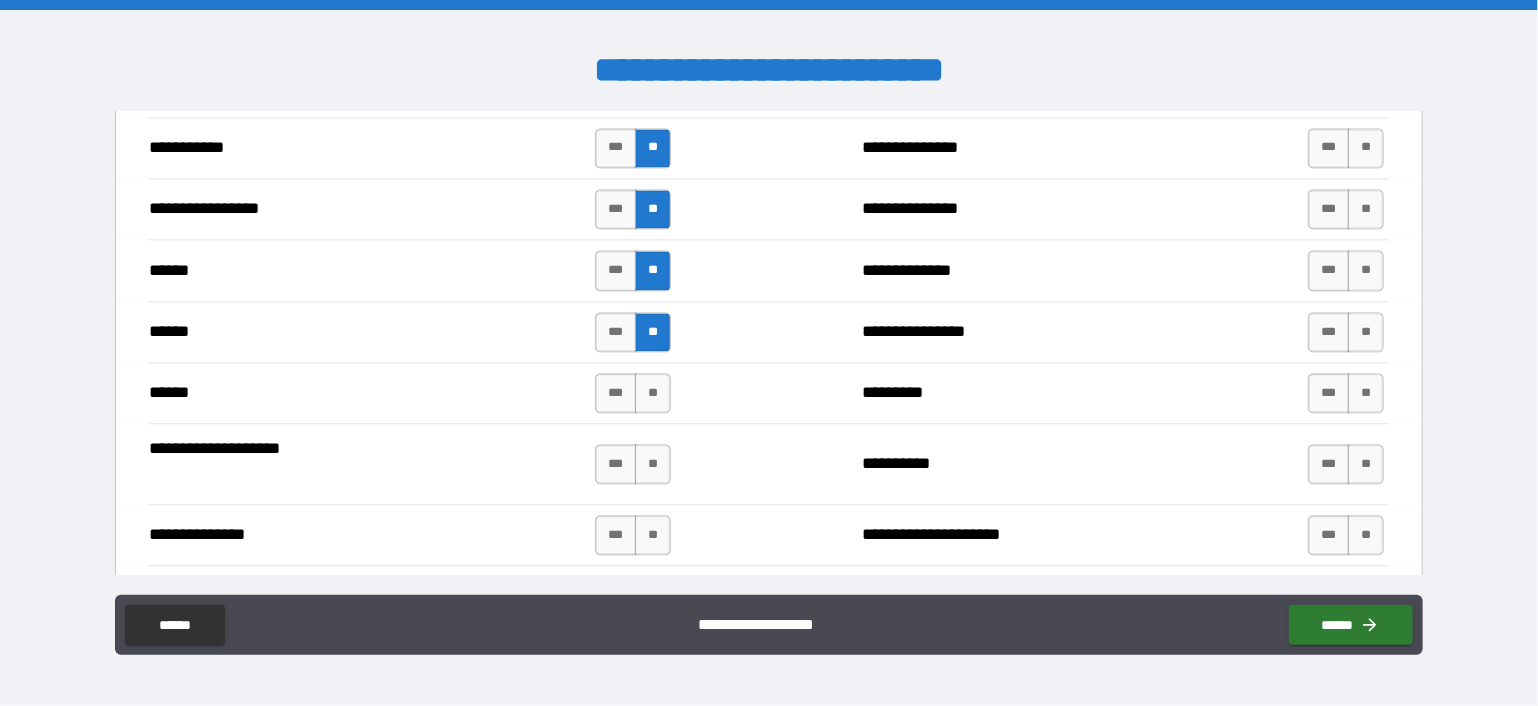 scroll, scrollTop: 2300, scrollLeft: 0, axis: vertical 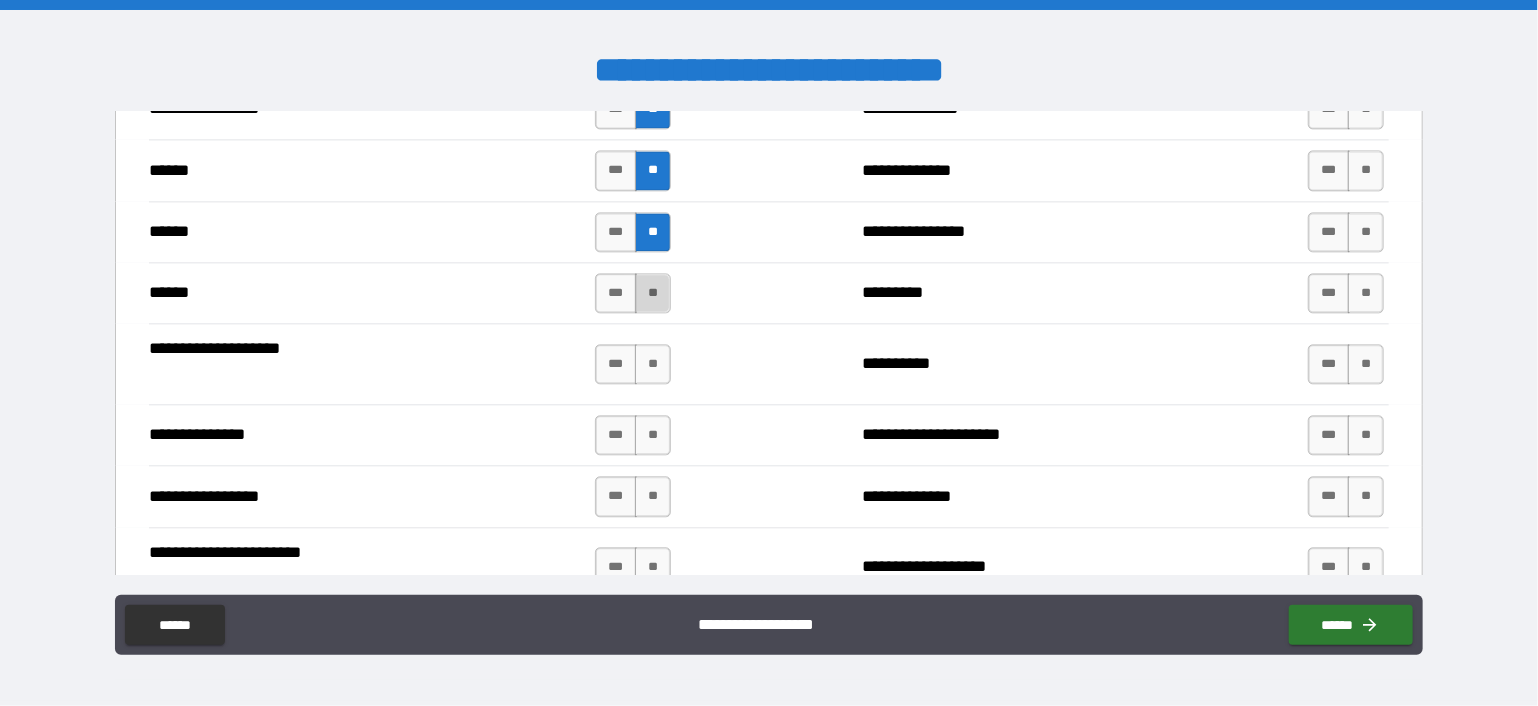 click on "**" at bounding box center [653, 293] 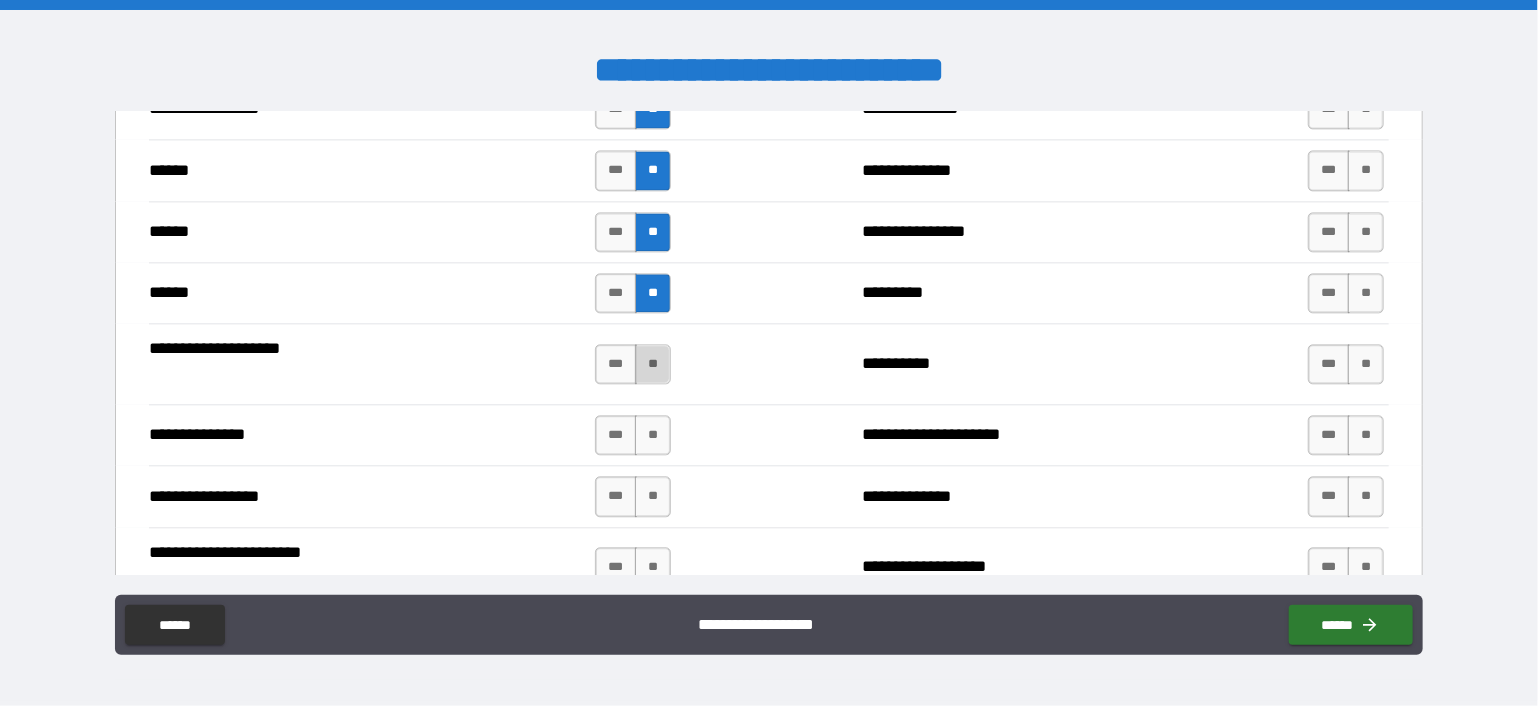 click on "**" at bounding box center [653, 364] 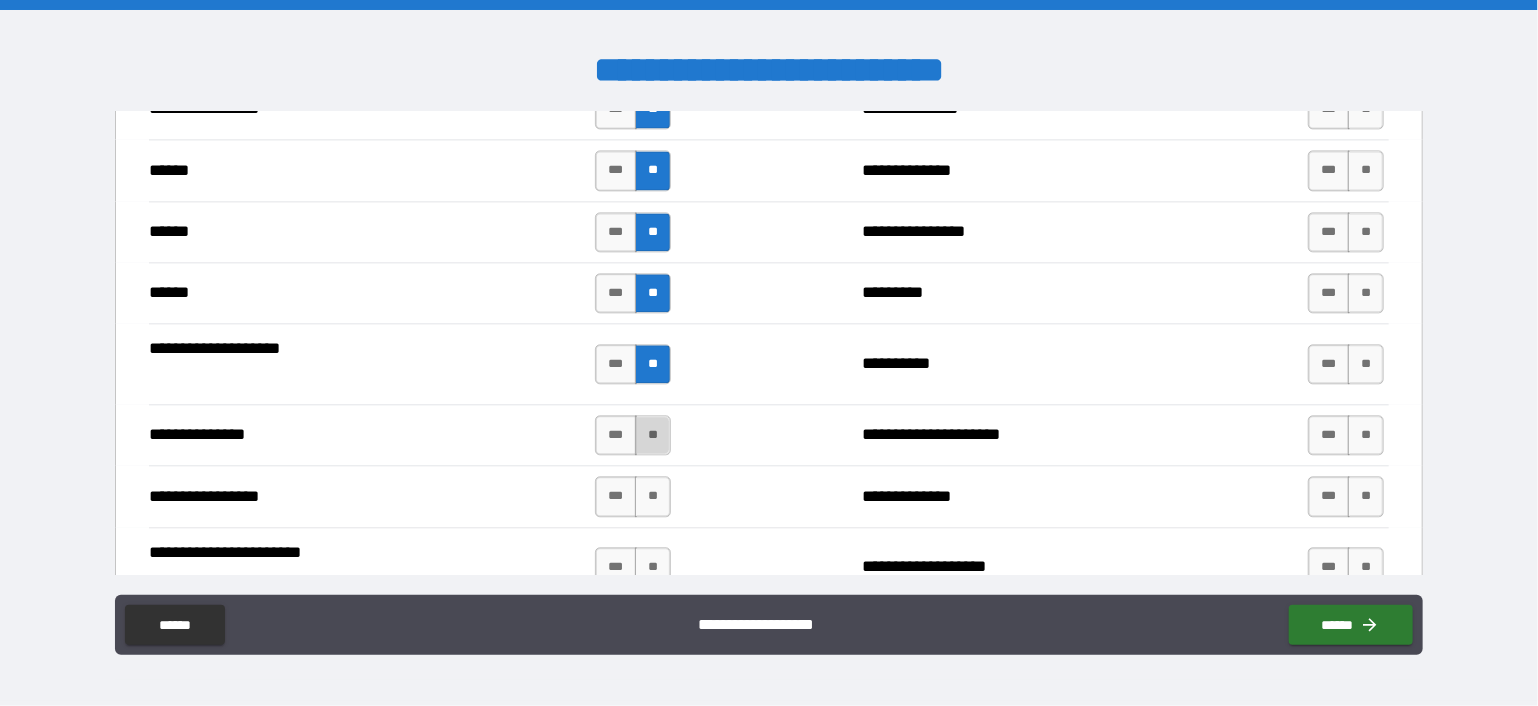 click on "**" at bounding box center (653, 435) 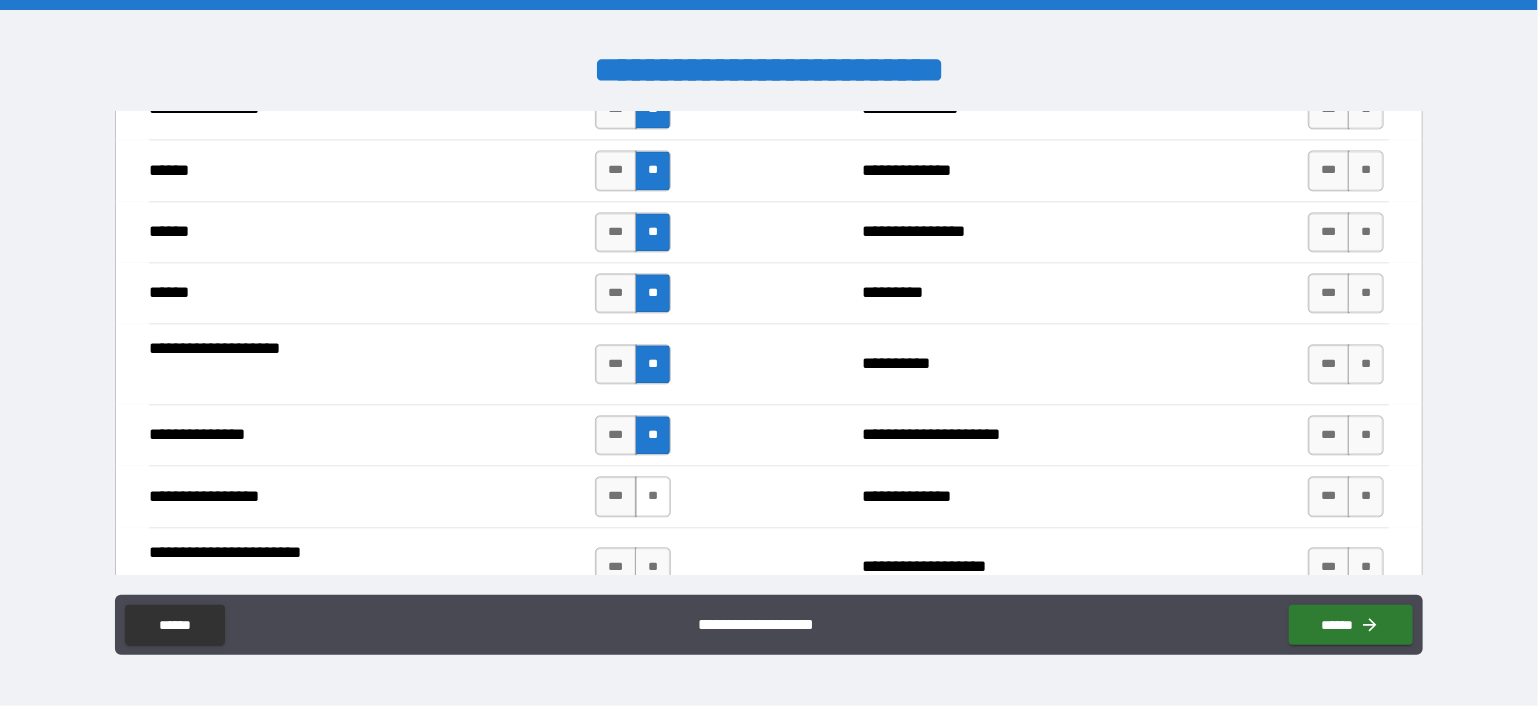 click on "**" at bounding box center (653, 496) 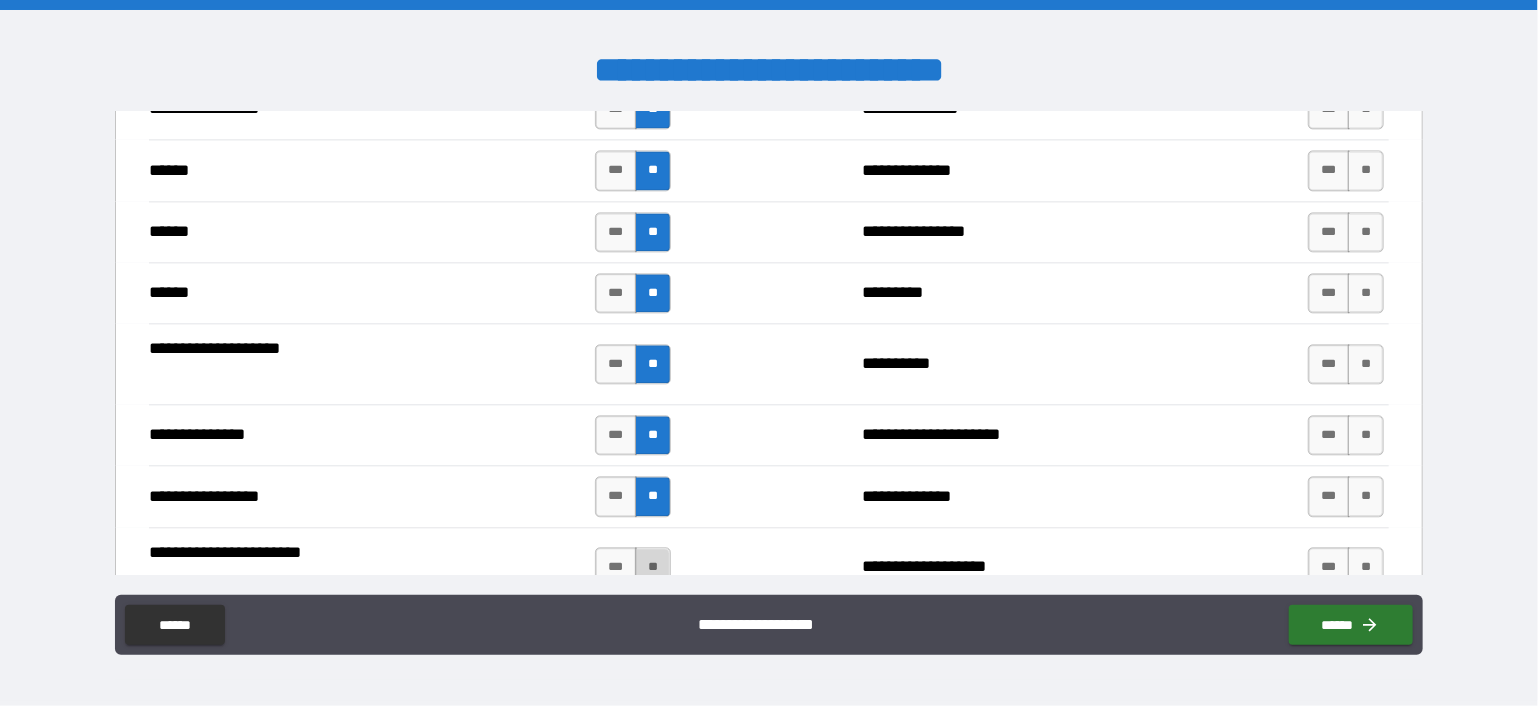 click on "**" at bounding box center [653, 567] 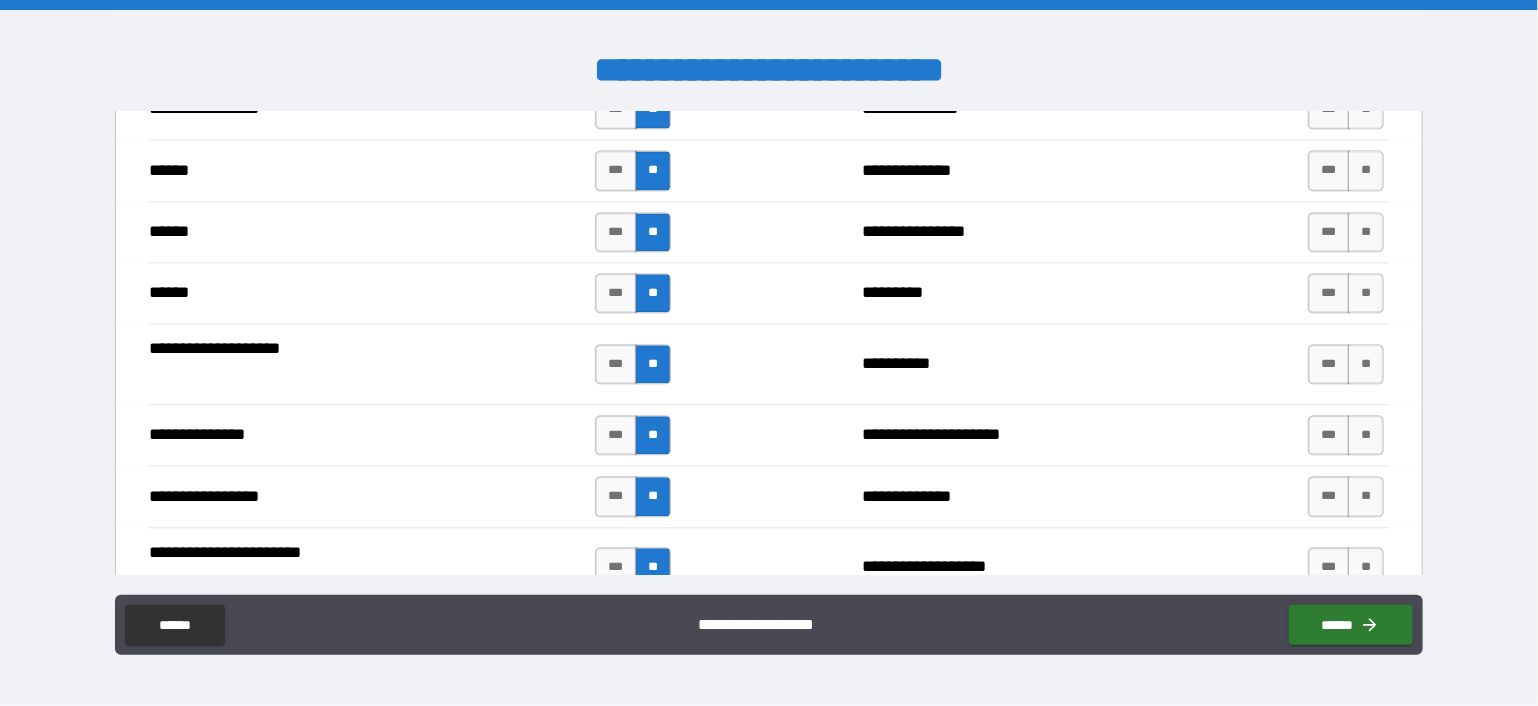 scroll, scrollTop: 2500, scrollLeft: 0, axis: vertical 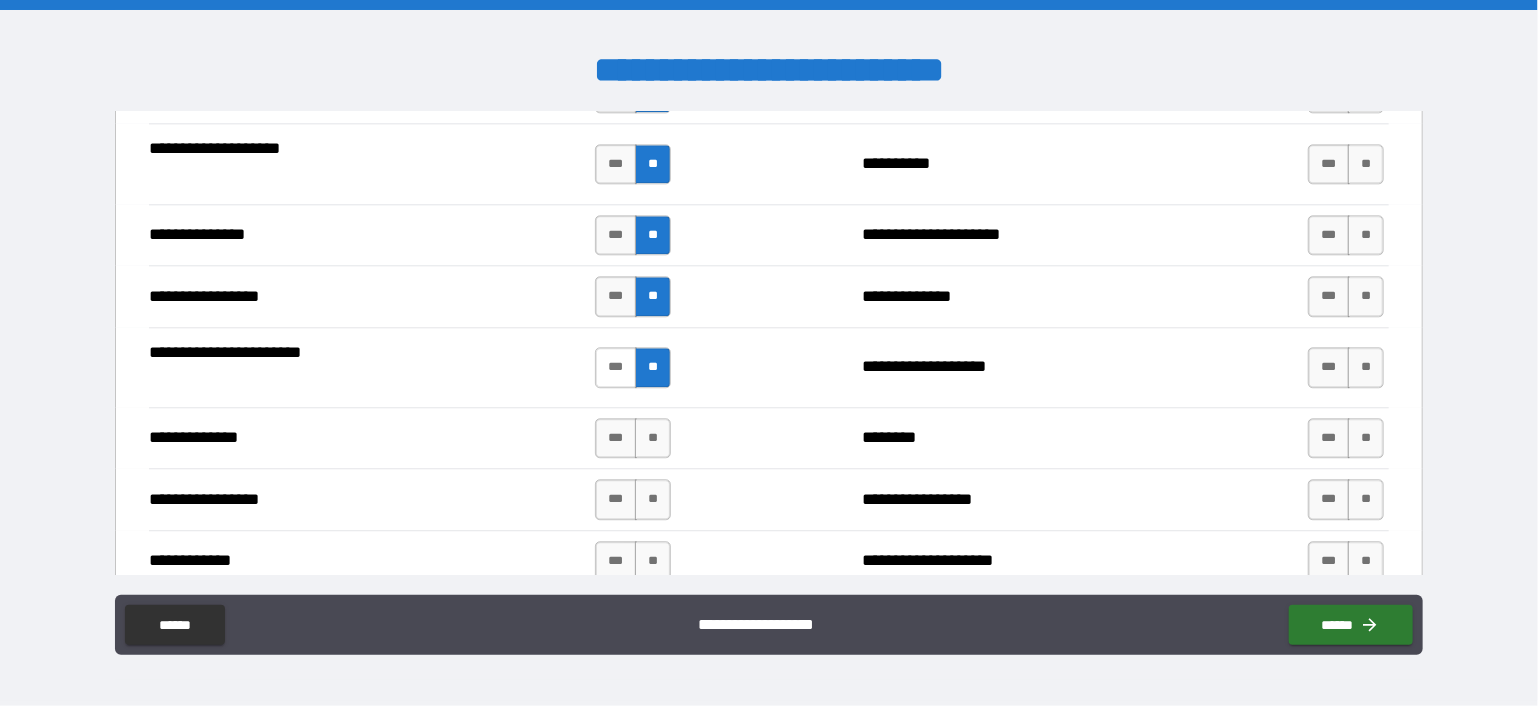 click on "***" at bounding box center [616, 367] 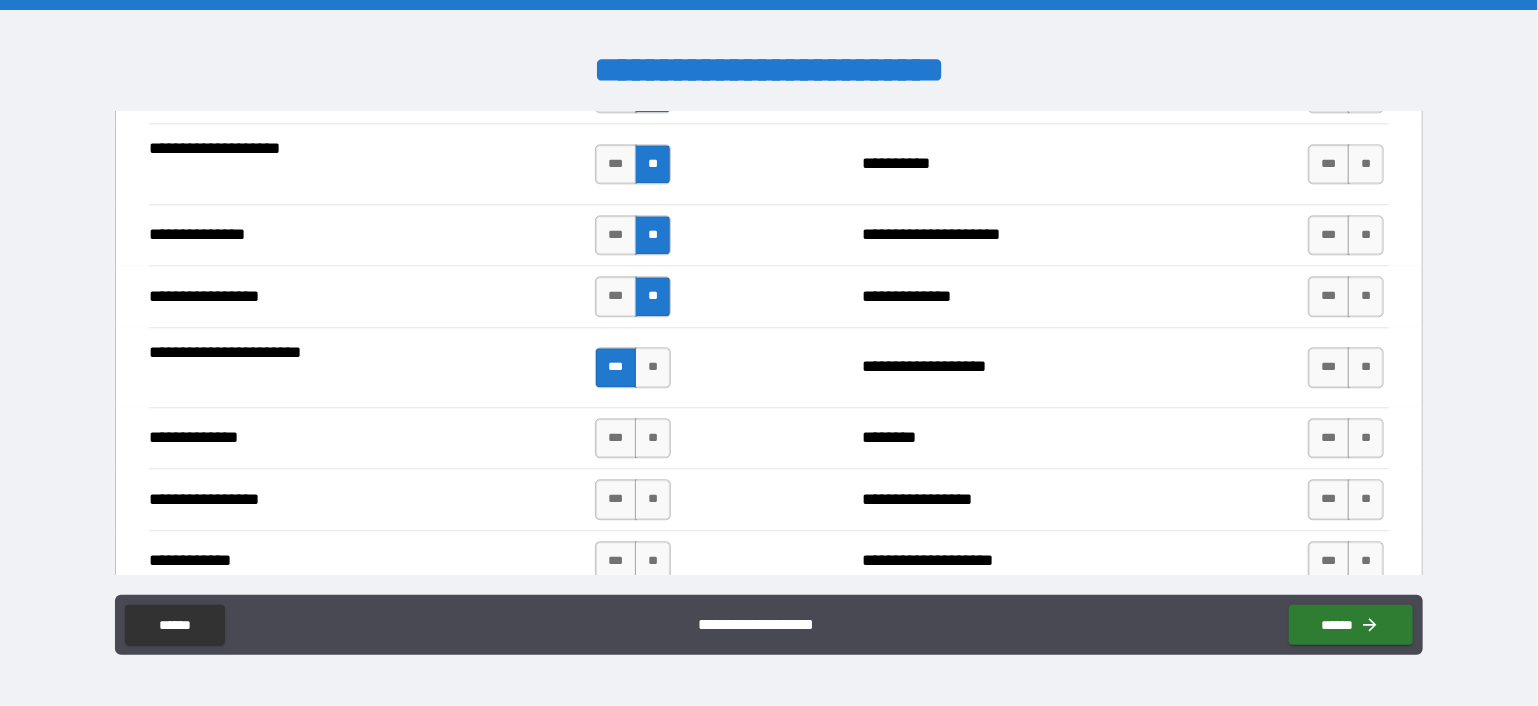 scroll, scrollTop: 2600, scrollLeft: 0, axis: vertical 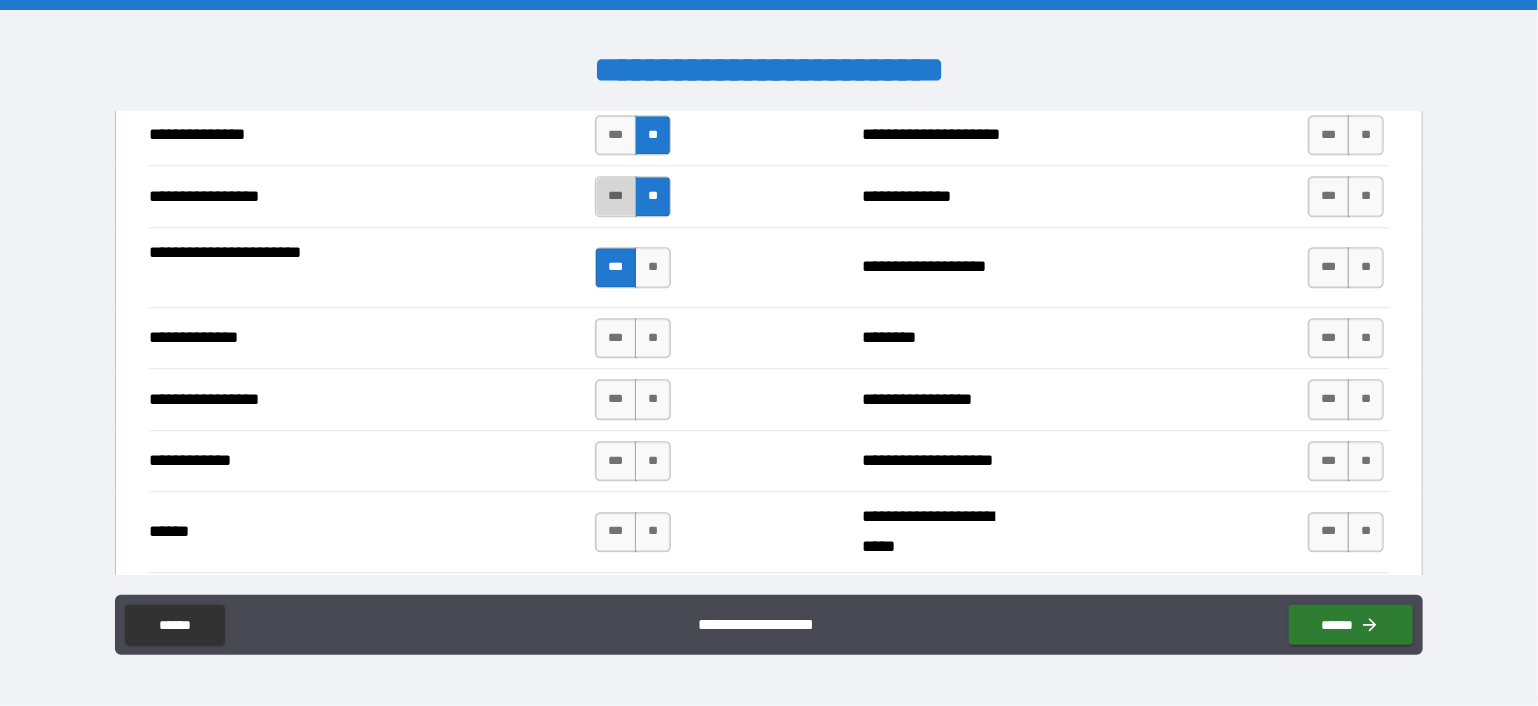 click on "***" at bounding box center [616, 196] 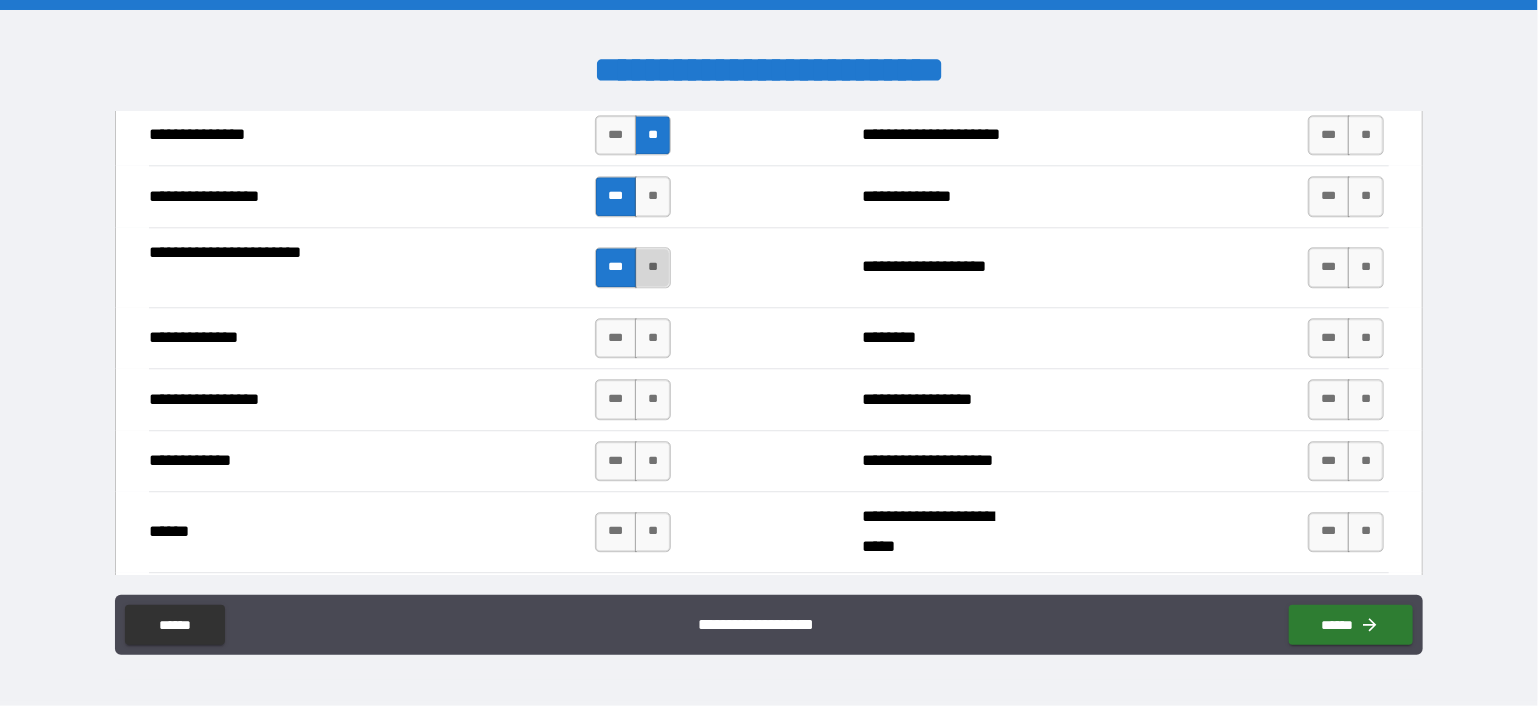 click on "**" at bounding box center (653, 267) 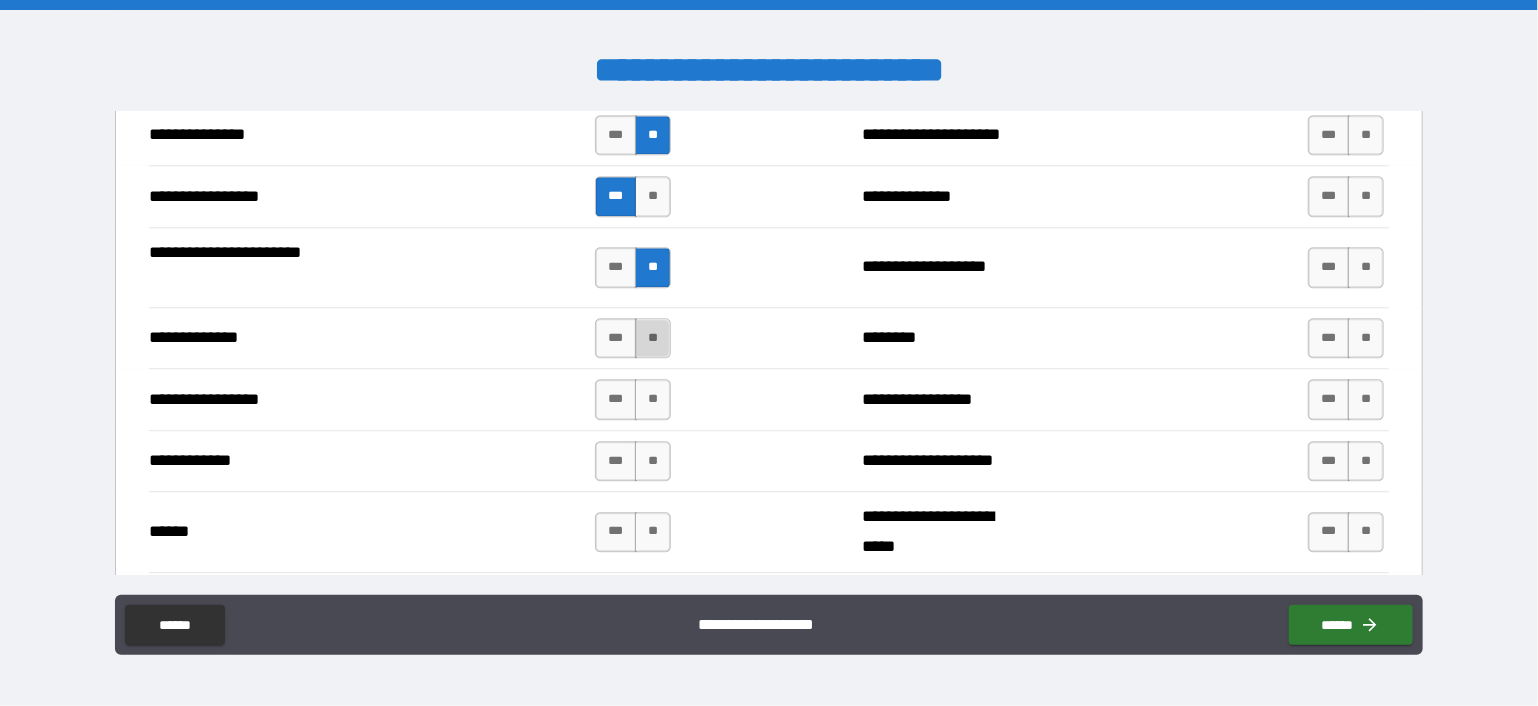 click on "**" at bounding box center [653, 338] 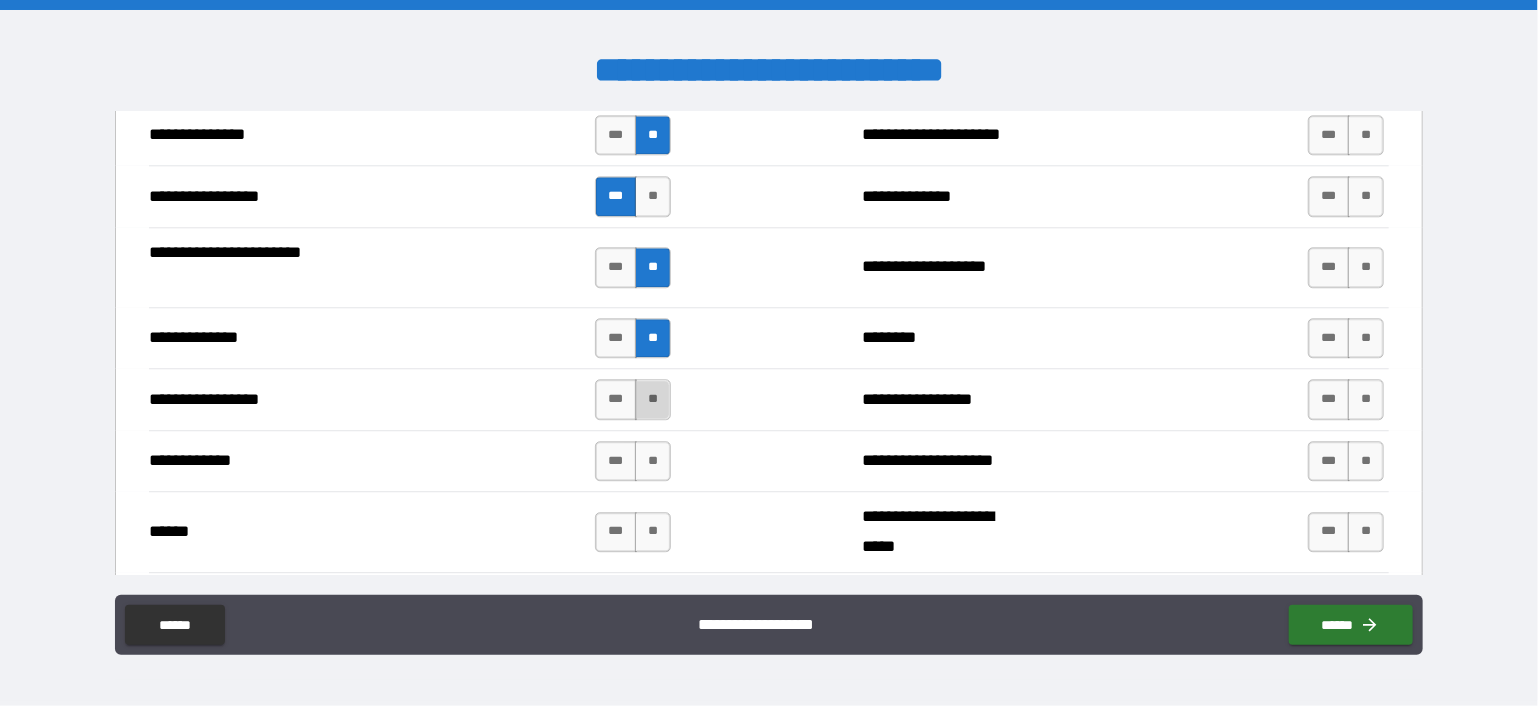 click on "**" at bounding box center [653, 399] 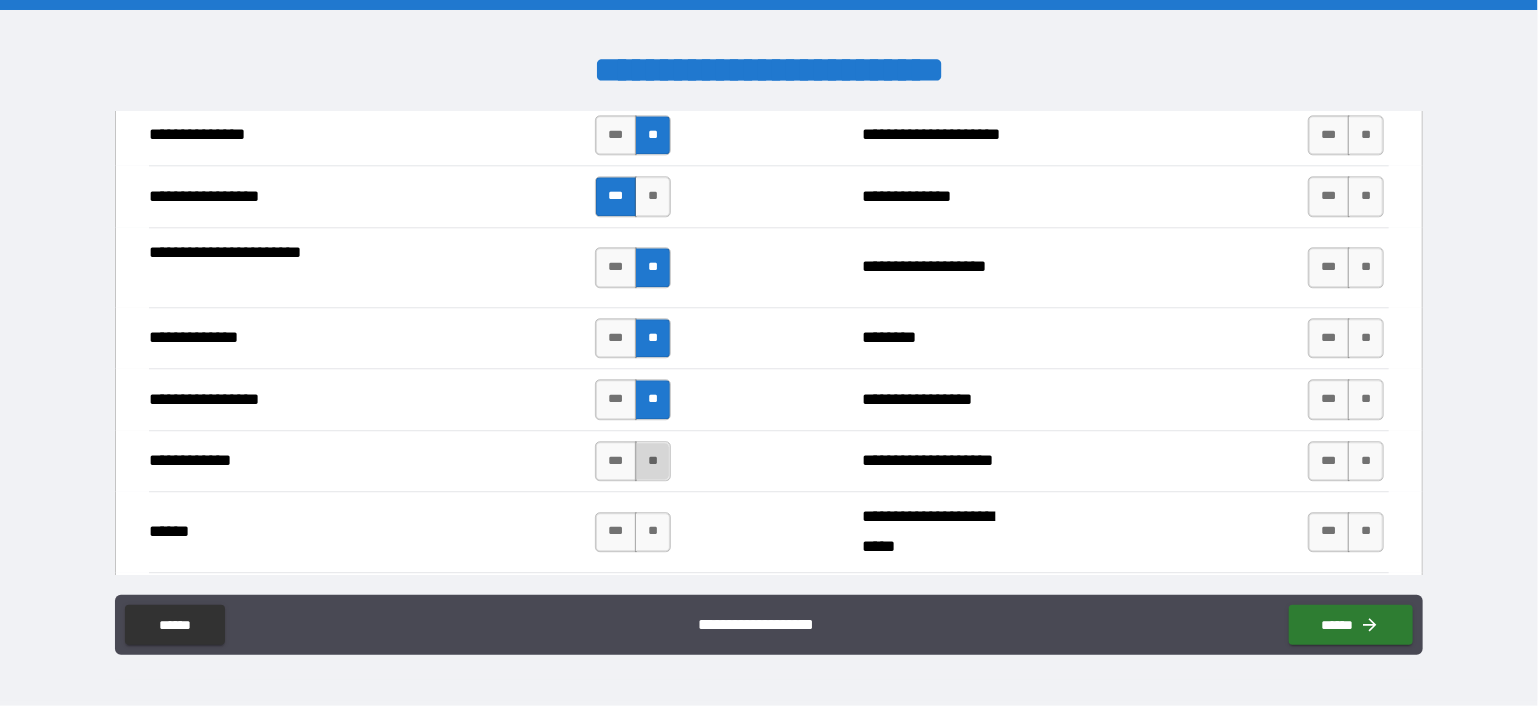 click on "**" at bounding box center (653, 461) 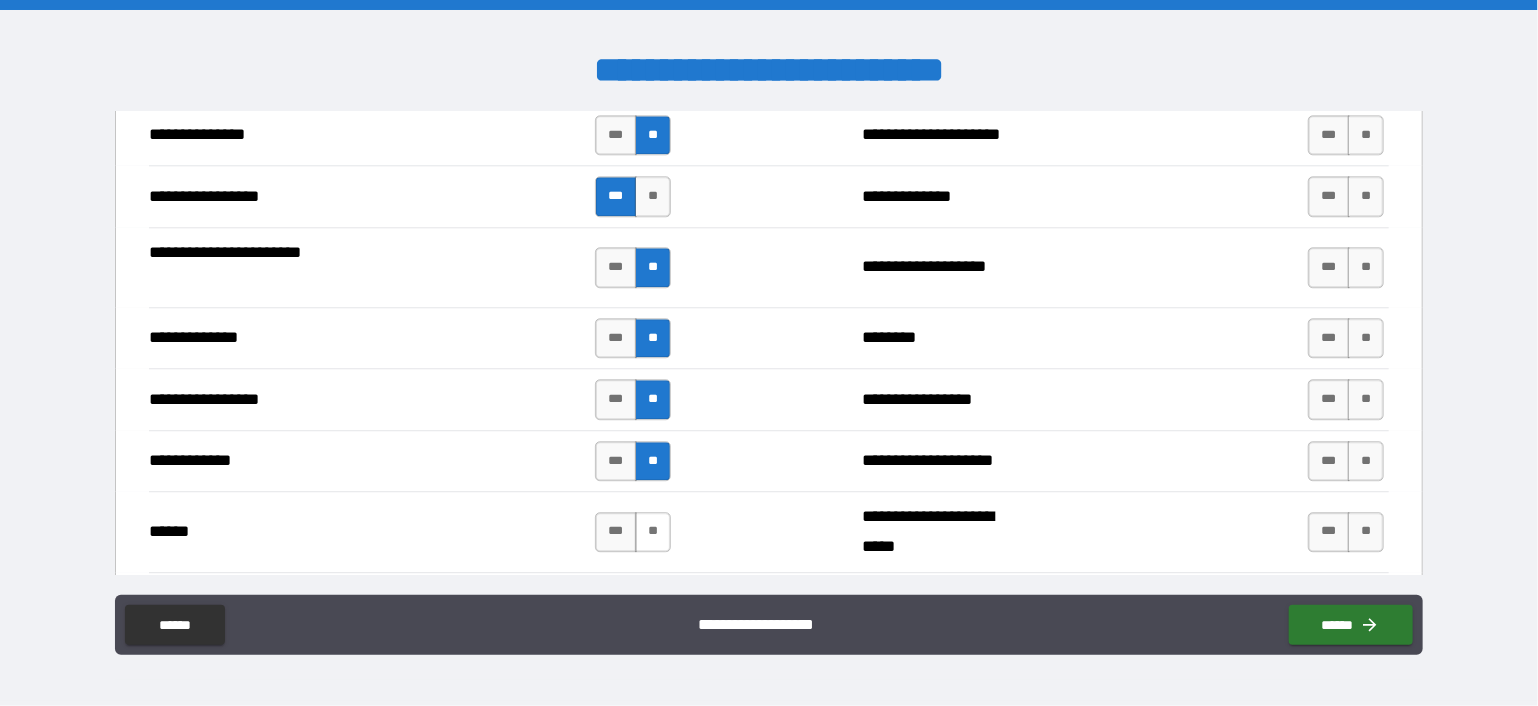click on "**" at bounding box center [653, 532] 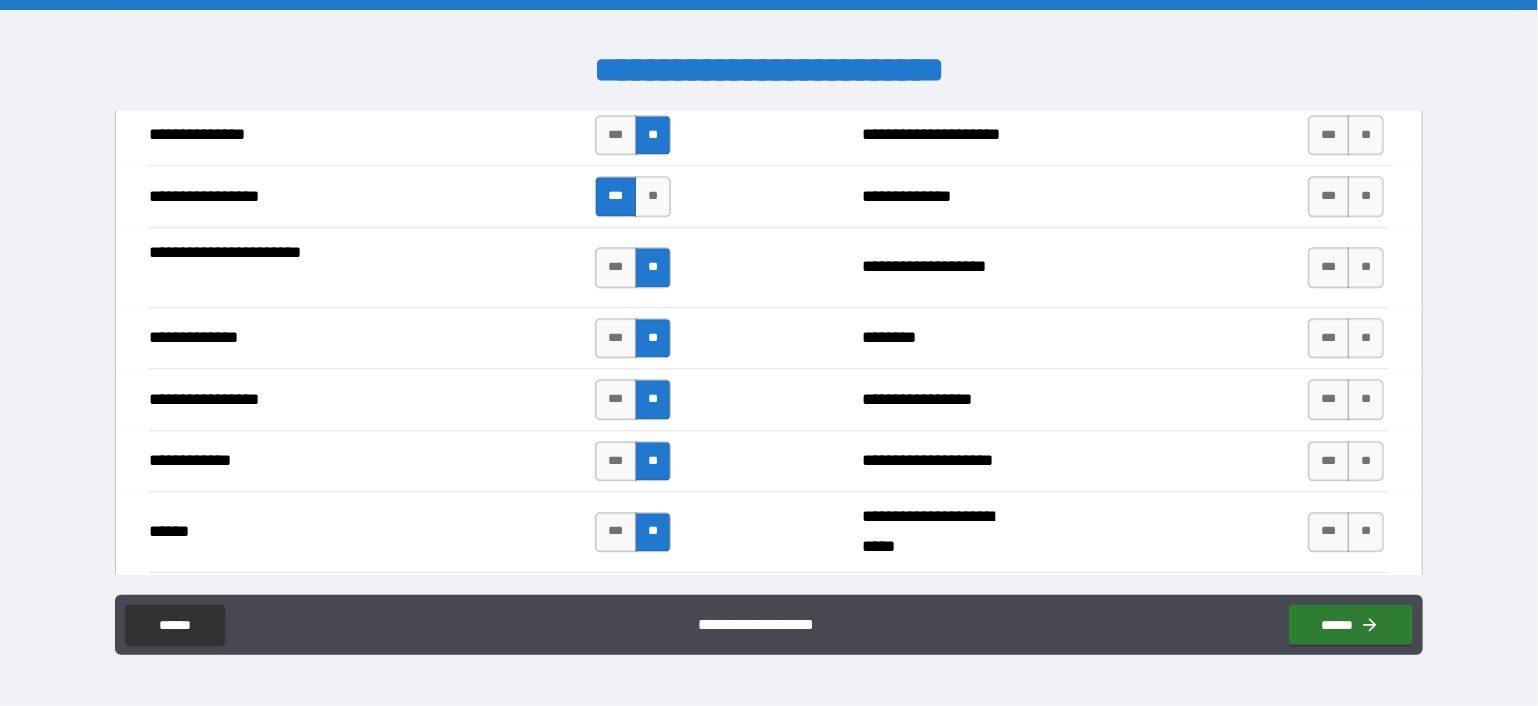 scroll, scrollTop: 2800, scrollLeft: 0, axis: vertical 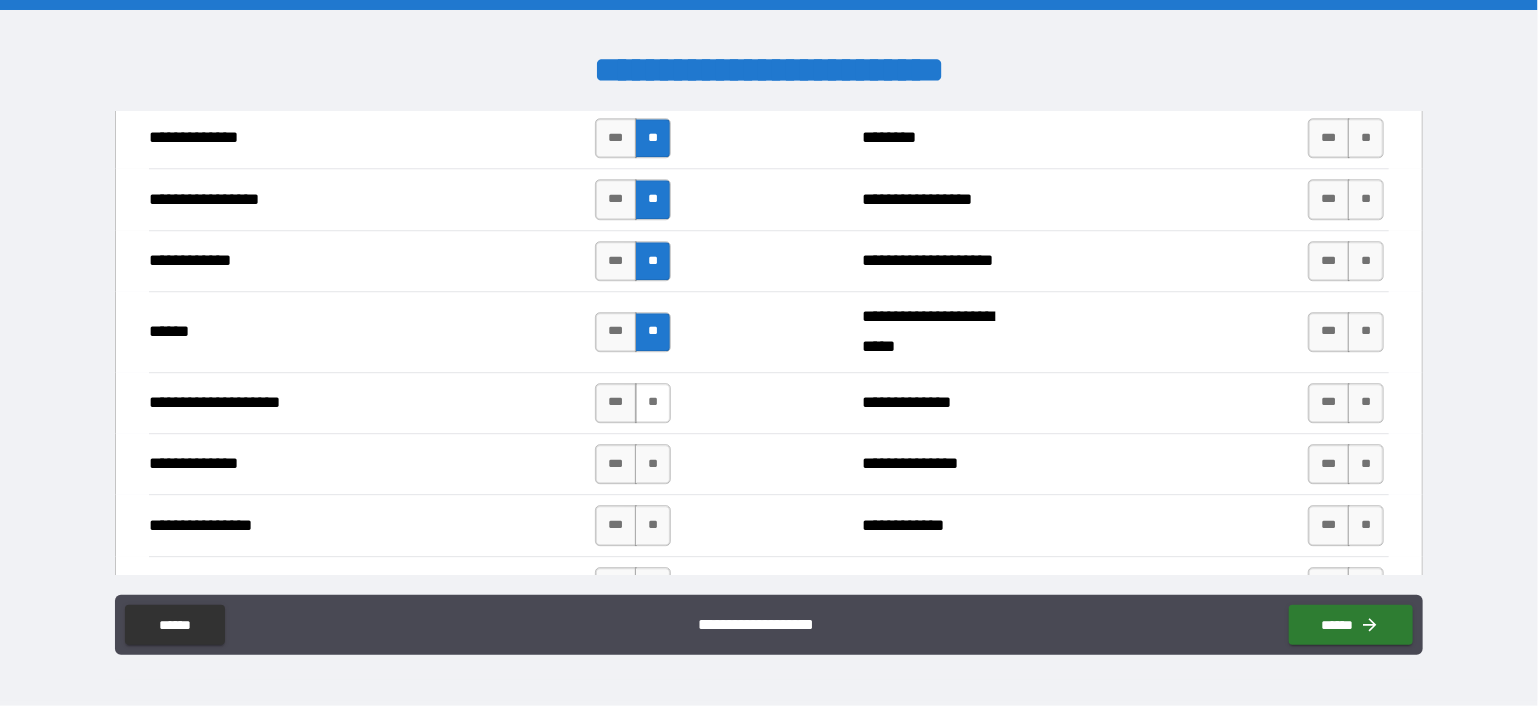 click on "**" at bounding box center (653, 403) 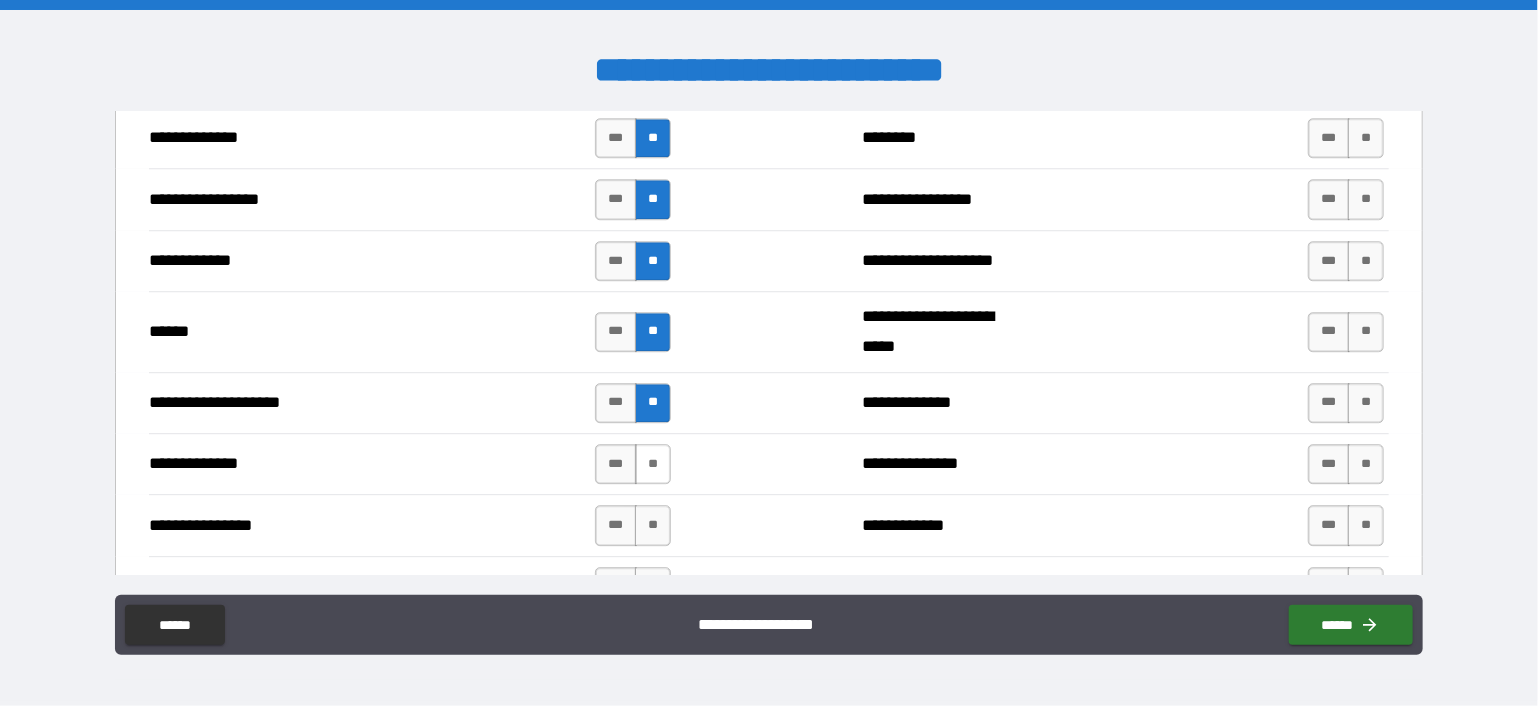click on "**" at bounding box center [653, 464] 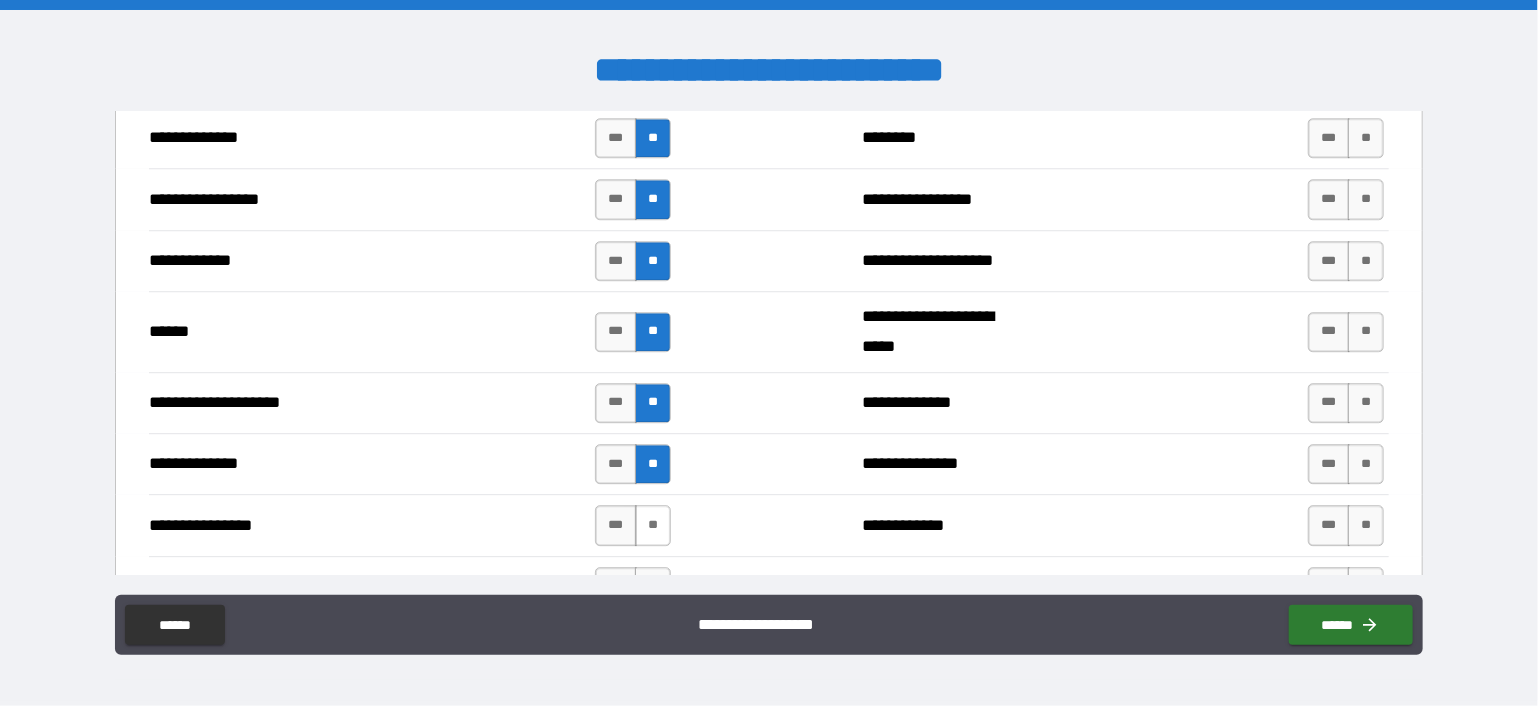 click on "**" at bounding box center (653, 525) 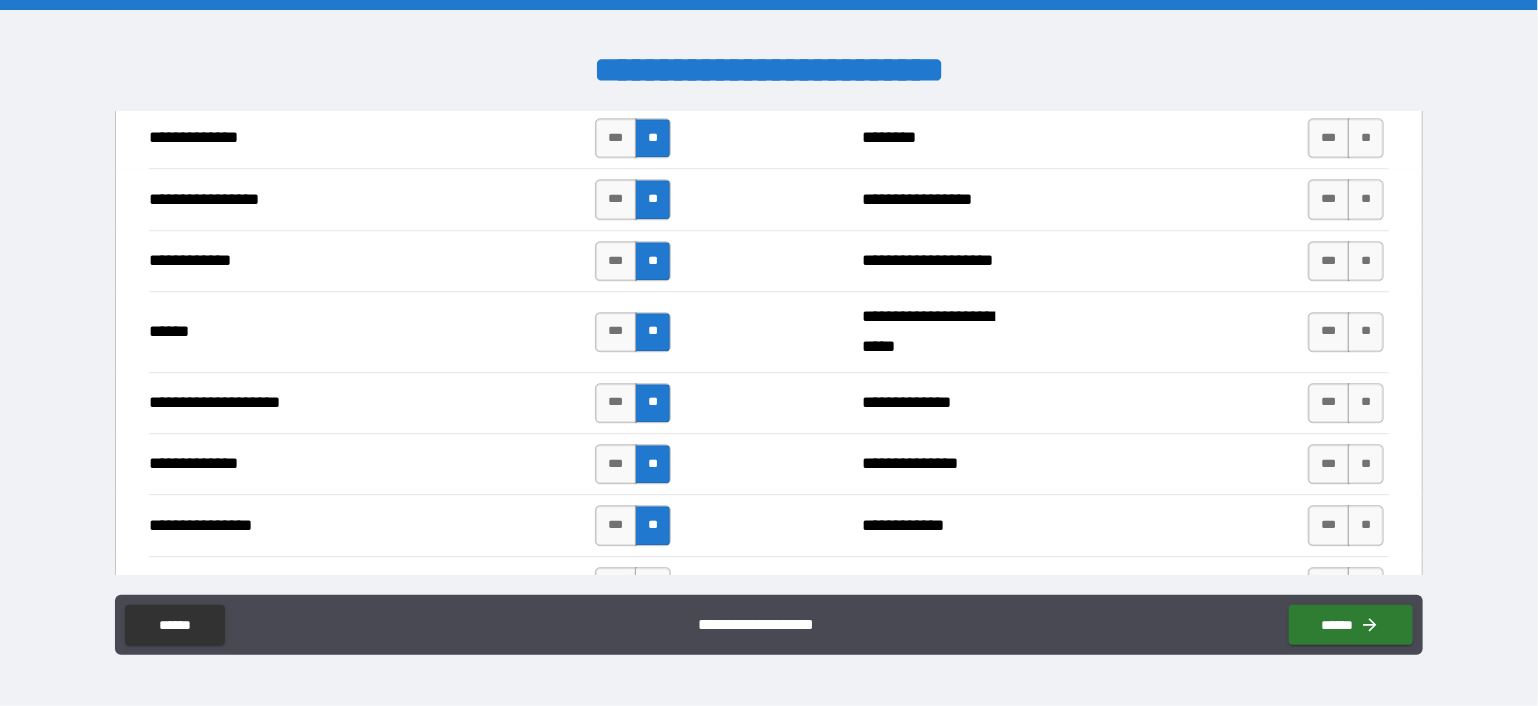 scroll, scrollTop: 3000, scrollLeft: 0, axis: vertical 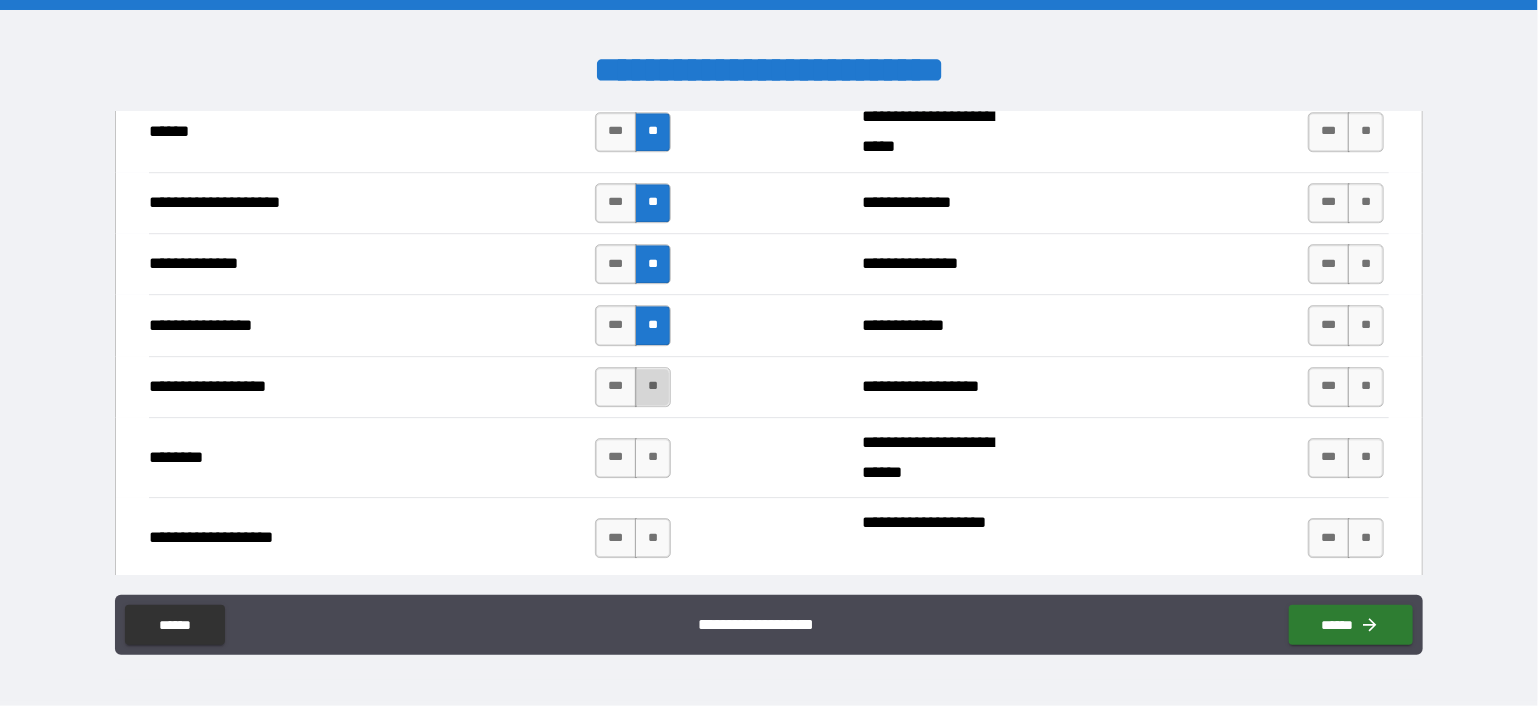 click on "**" at bounding box center (653, 387) 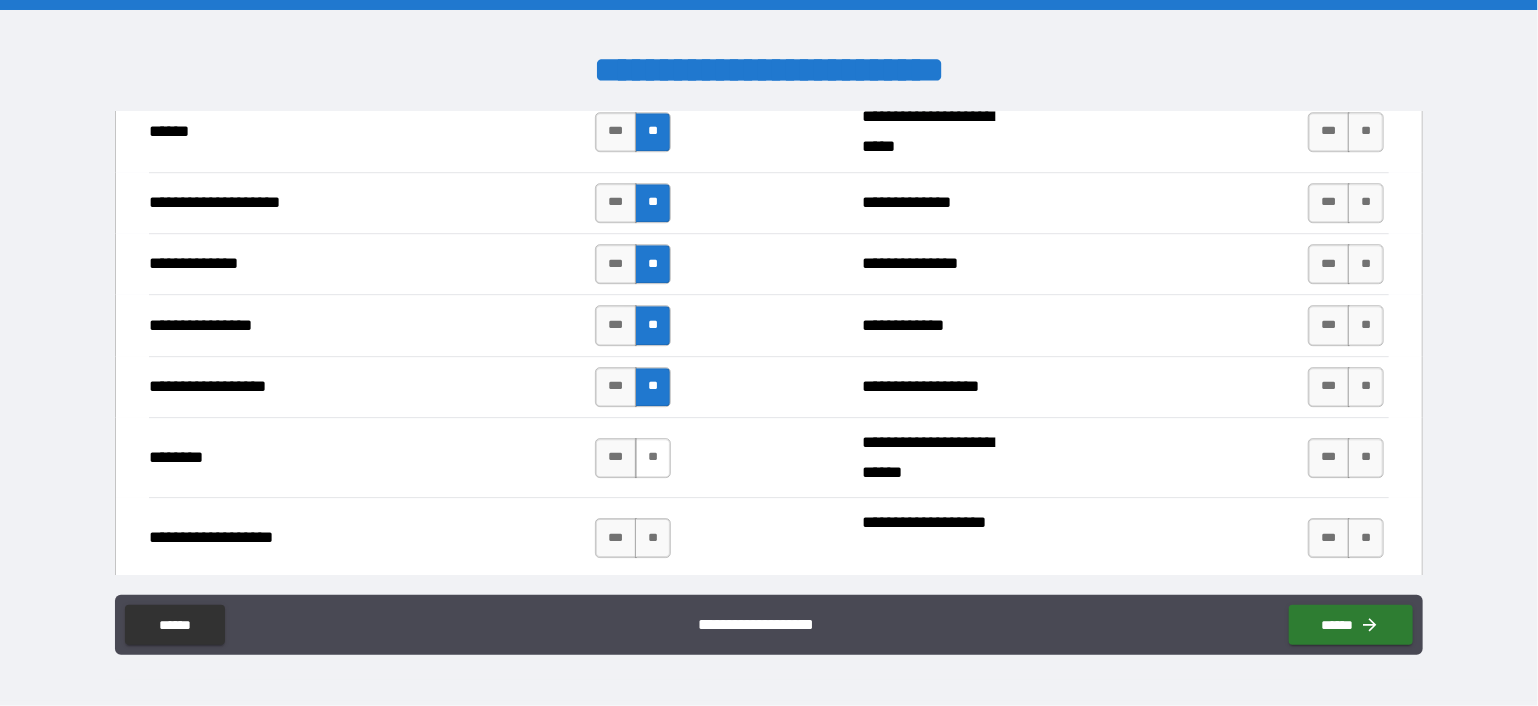 click on "**" at bounding box center [653, 458] 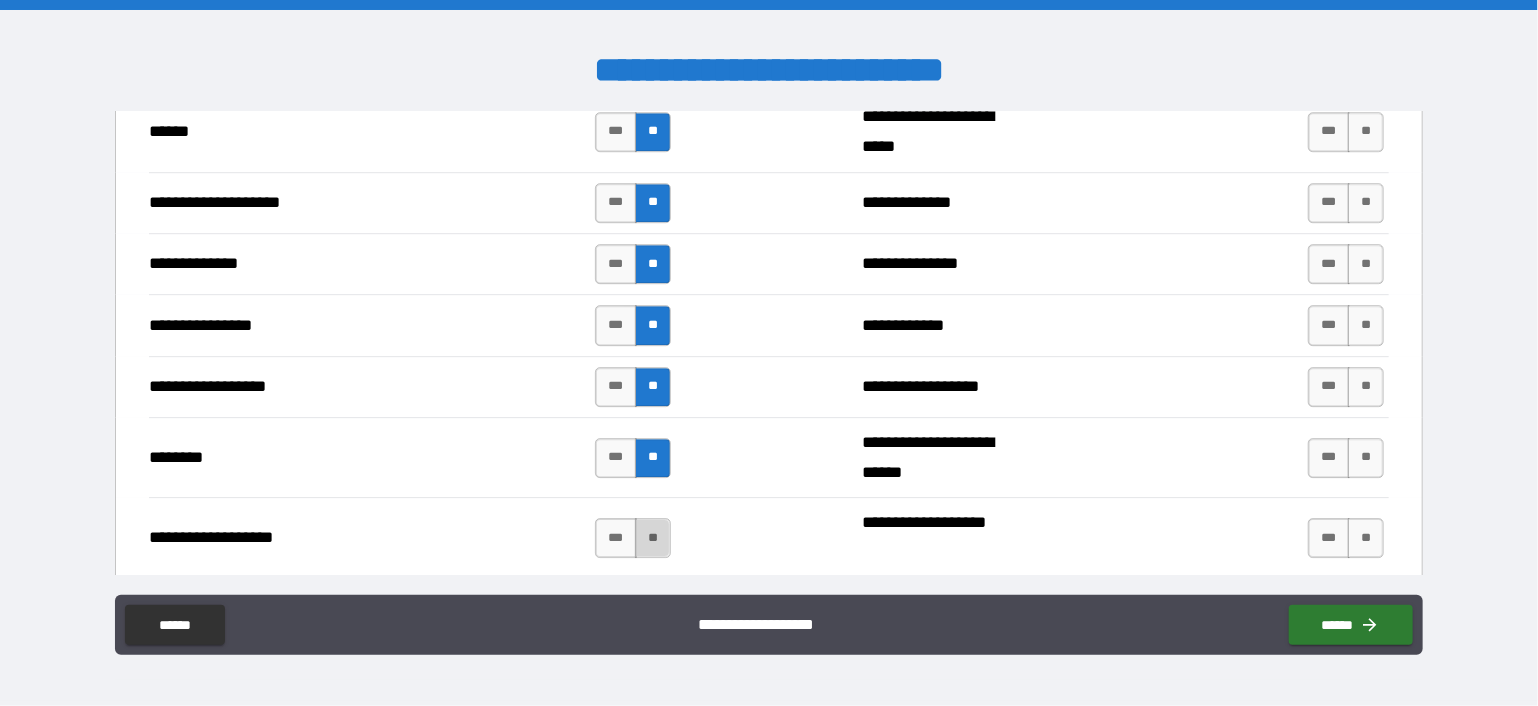 click on "**" at bounding box center (653, 538) 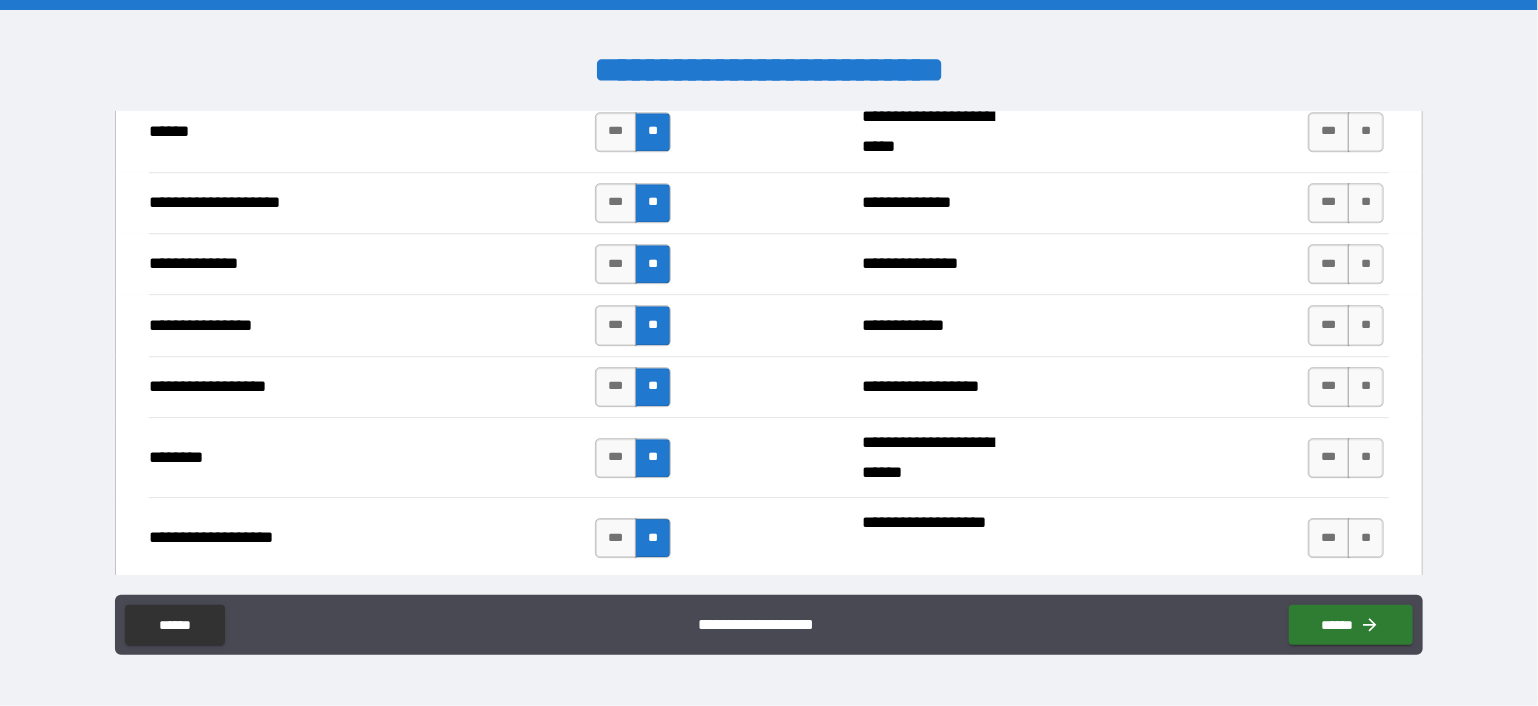 scroll, scrollTop: 3300, scrollLeft: 0, axis: vertical 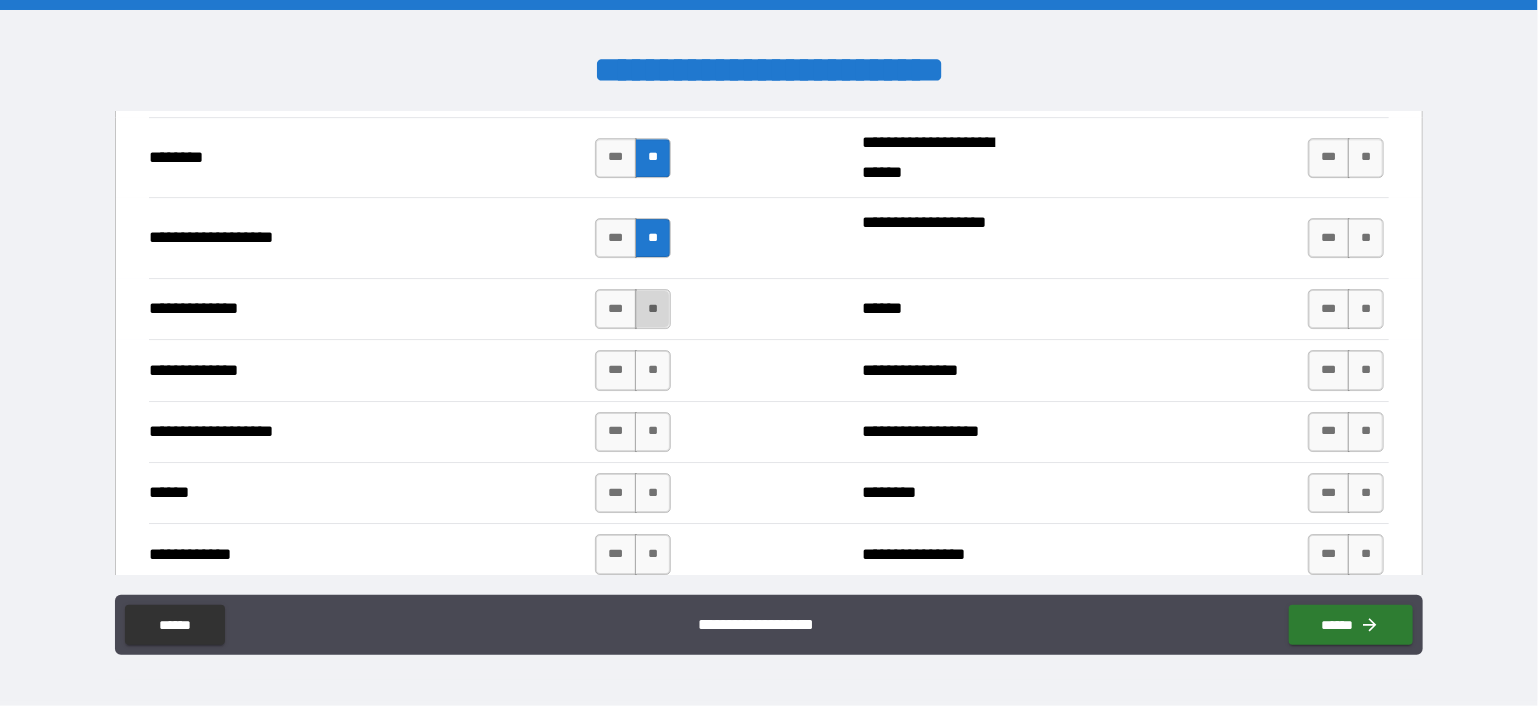 click on "**" at bounding box center (653, 309) 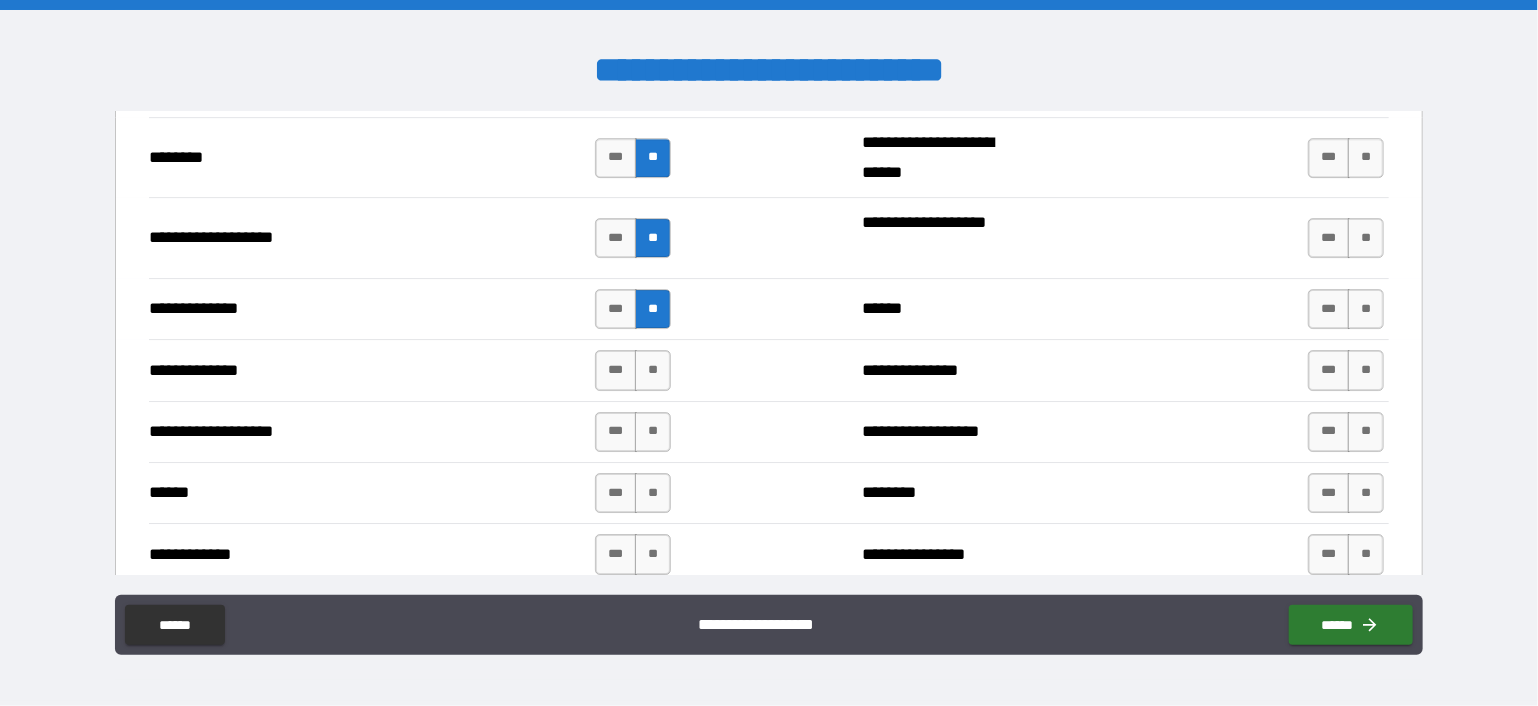 drag, startPoint x: 646, startPoint y: 348, endPoint x: 656, endPoint y: 399, distance: 51.971146 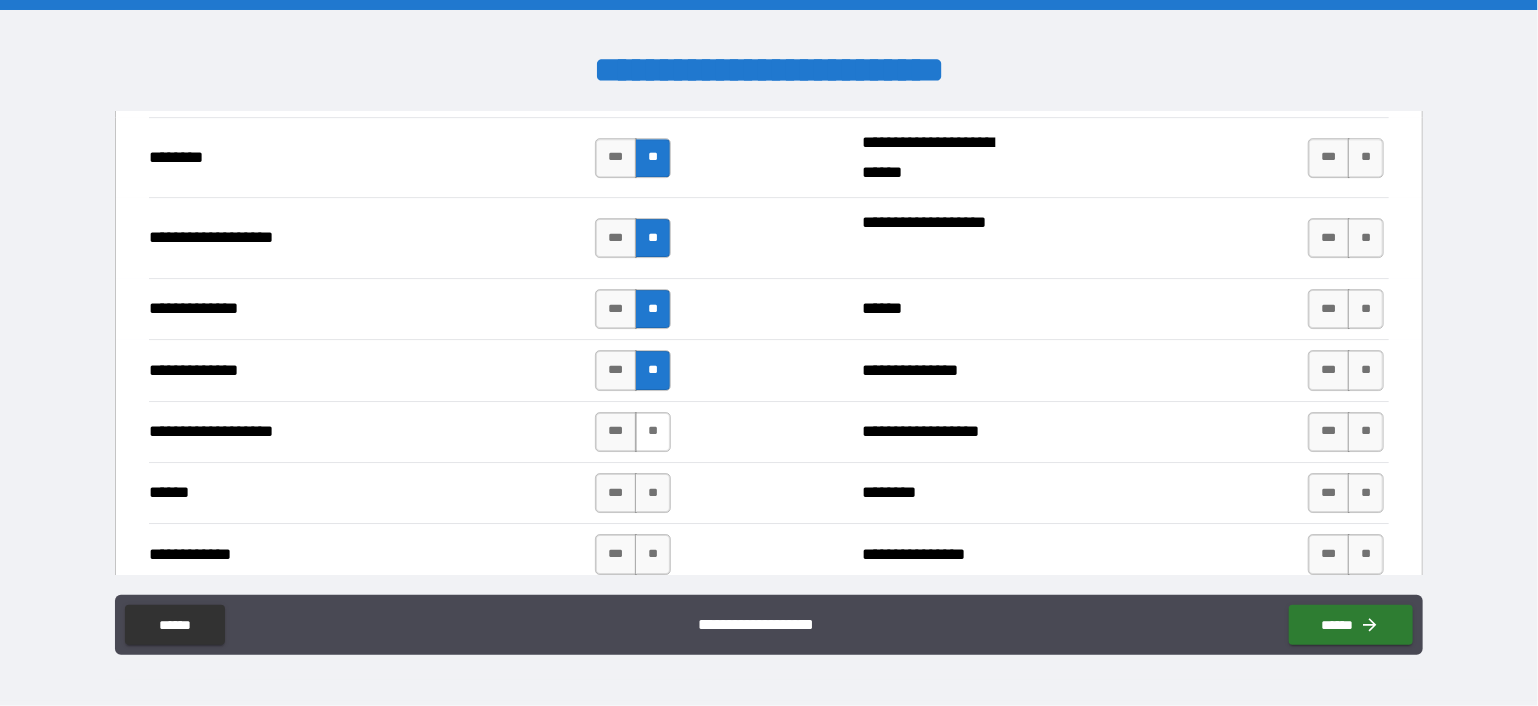 click on "**" at bounding box center (653, 432) 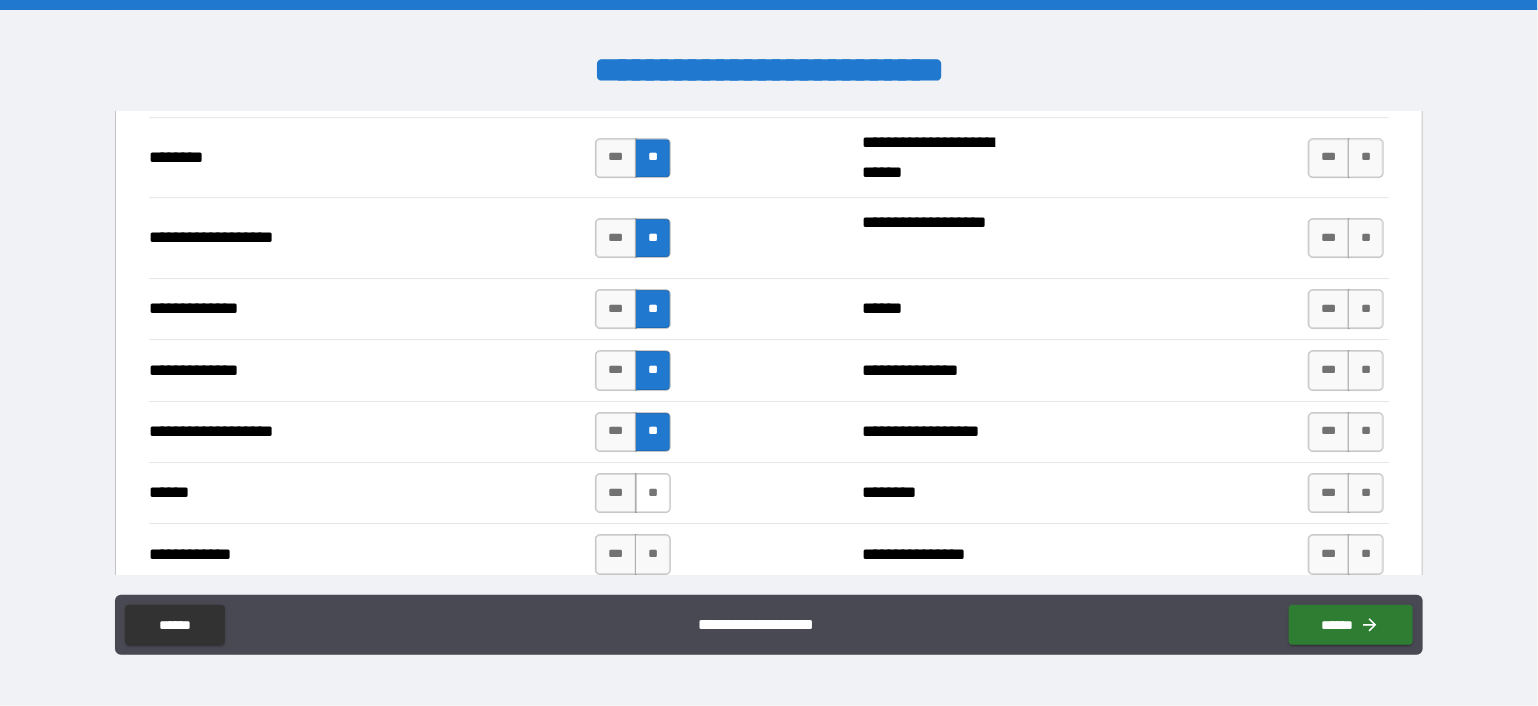 drag, startPoint x: 651, startPoint y: 479, endPoint x: 651, endPoint y: 491, distance: 12 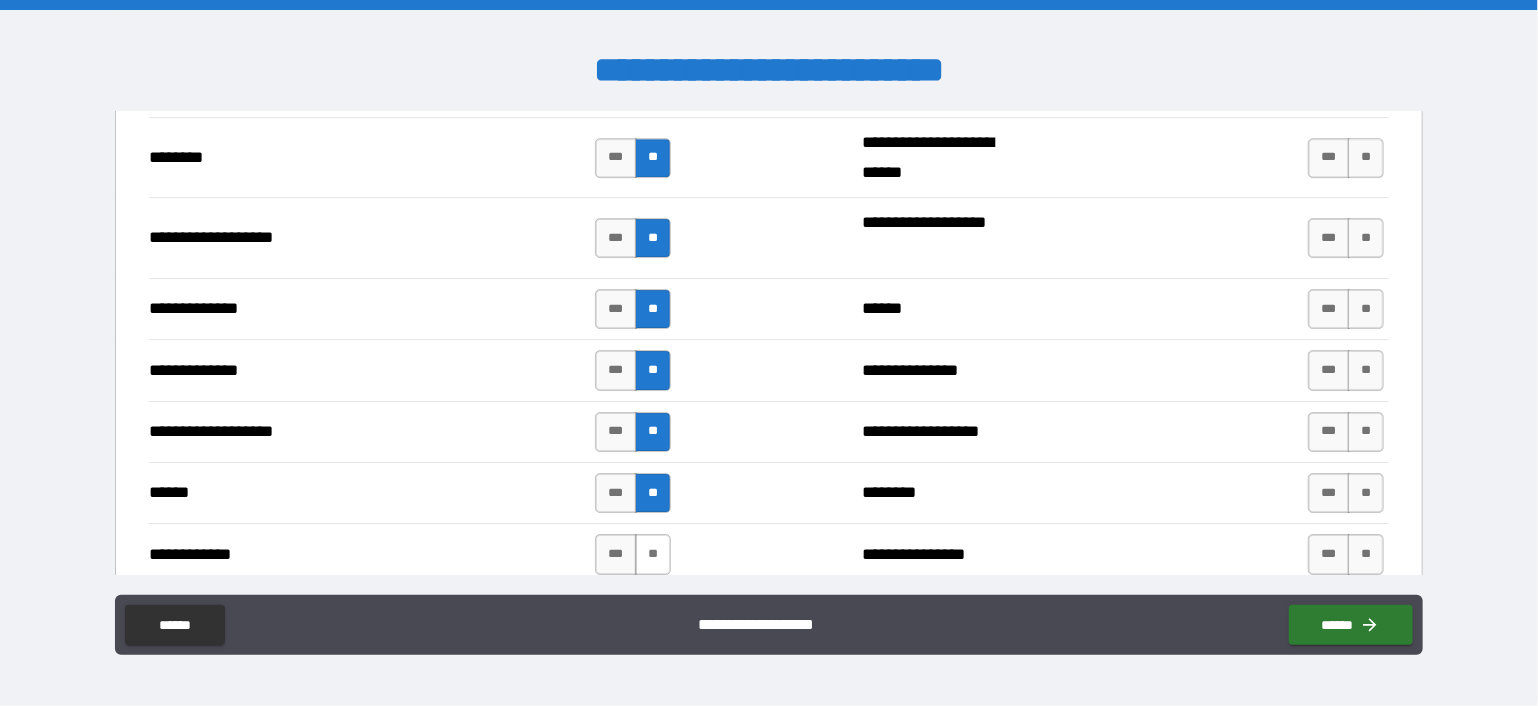 click on "**" at bounding box center [653, 554] 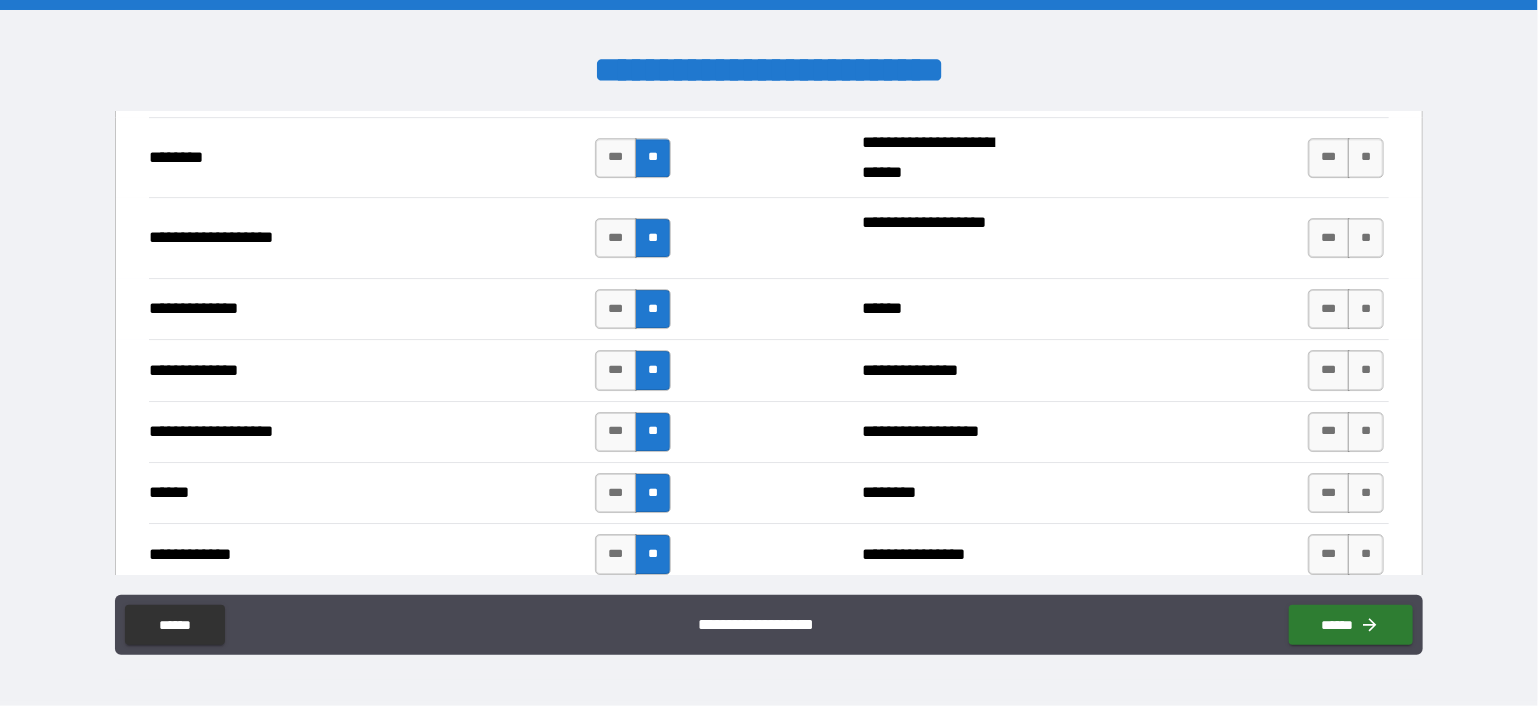 scroll, scrollTop: 3500, scrollLeft: 0, axis: vertical 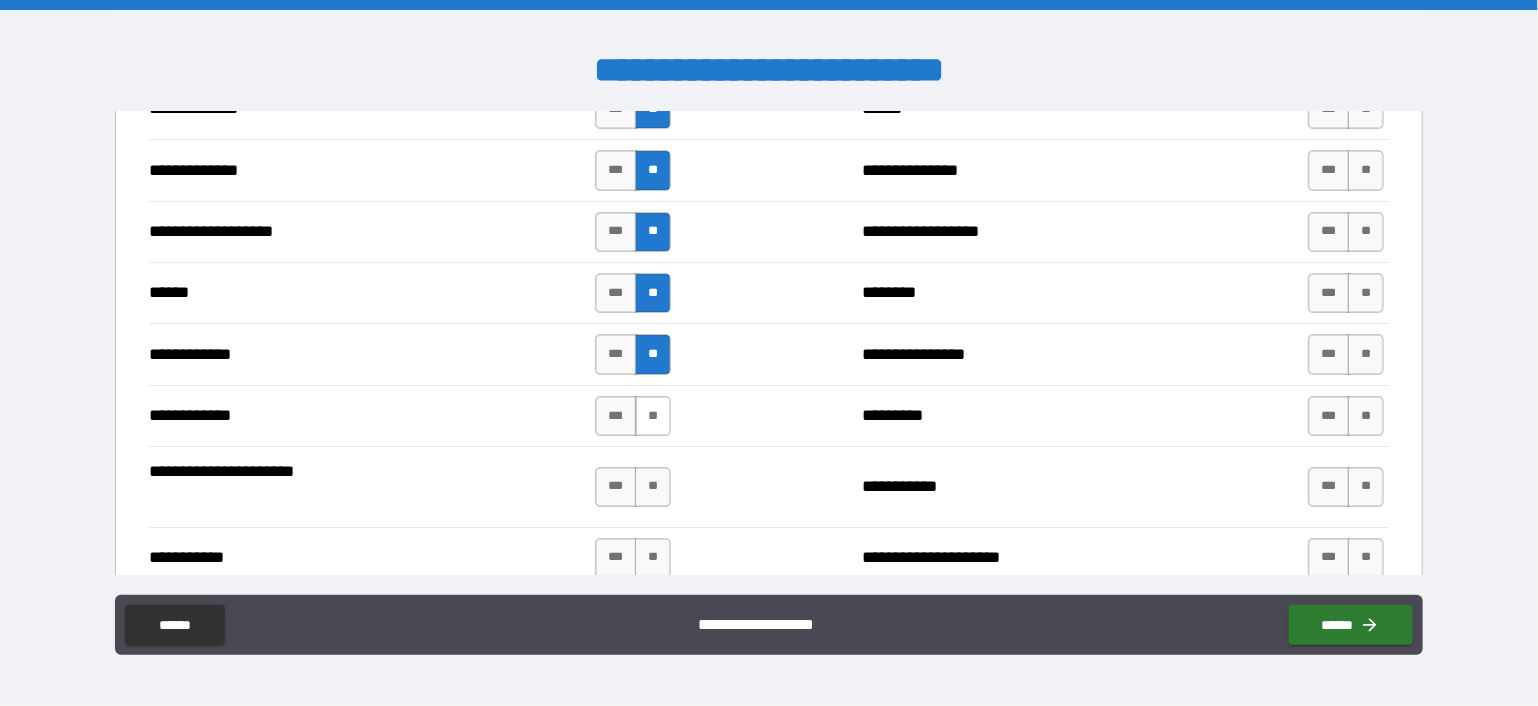click on "**" at bounding box center (653, 416) 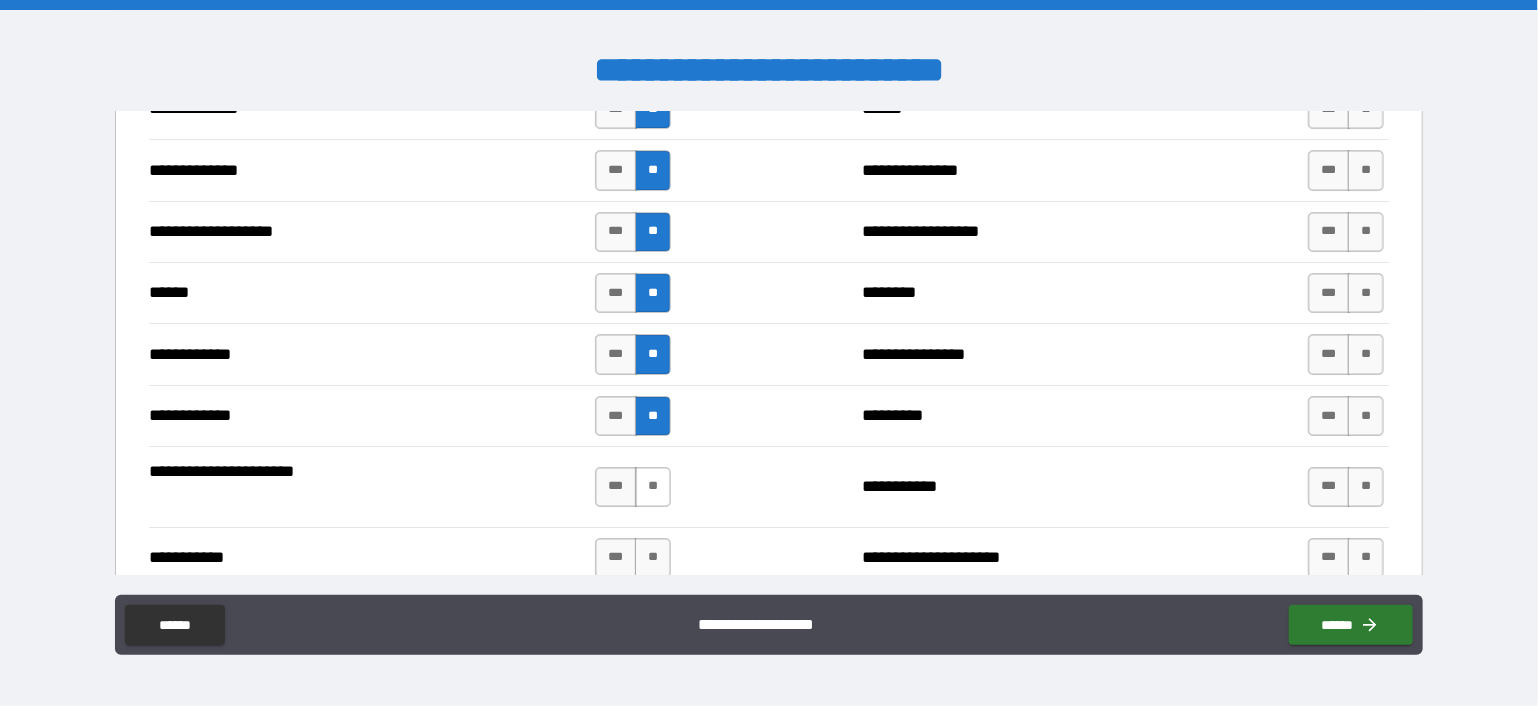click on "**" at bounding box center (653, 487) 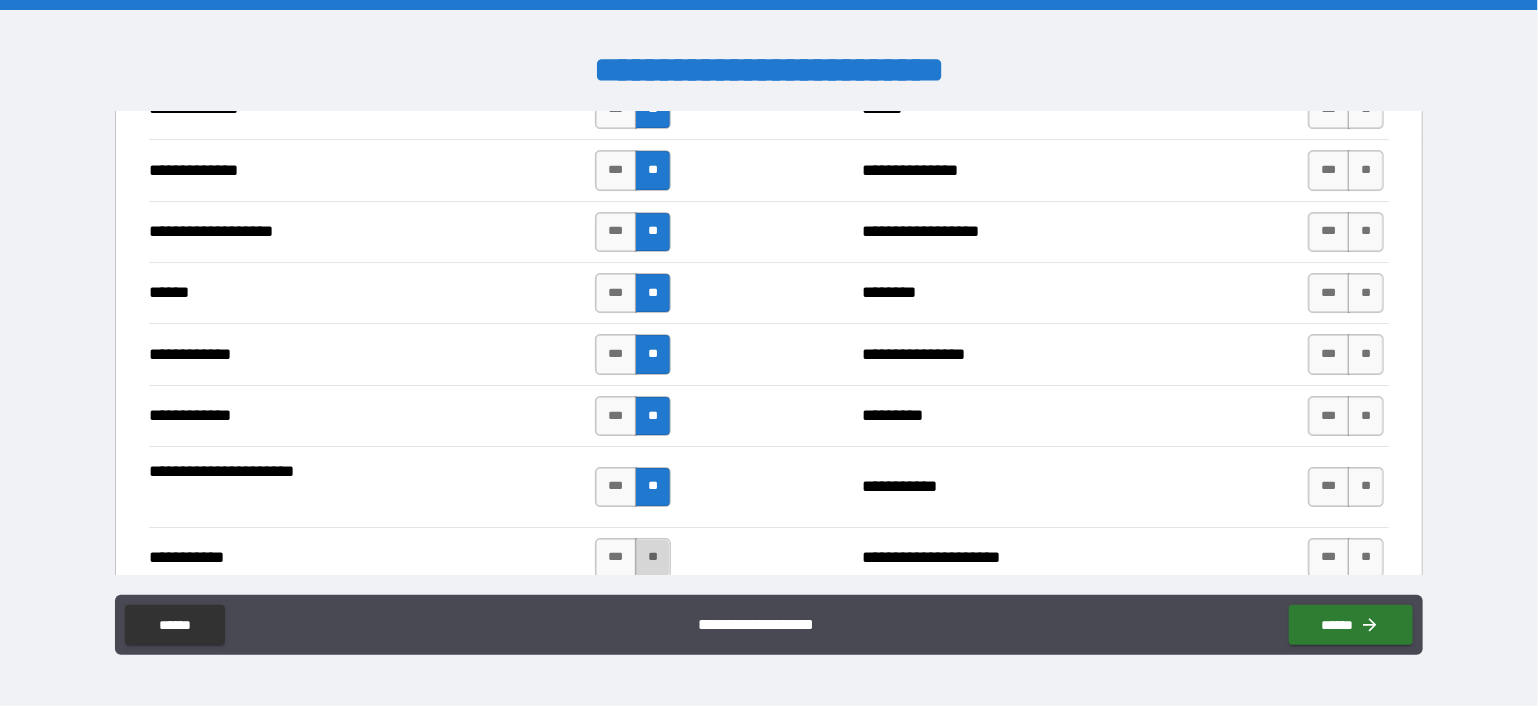 click on "**" at bounding box center [653, 558] 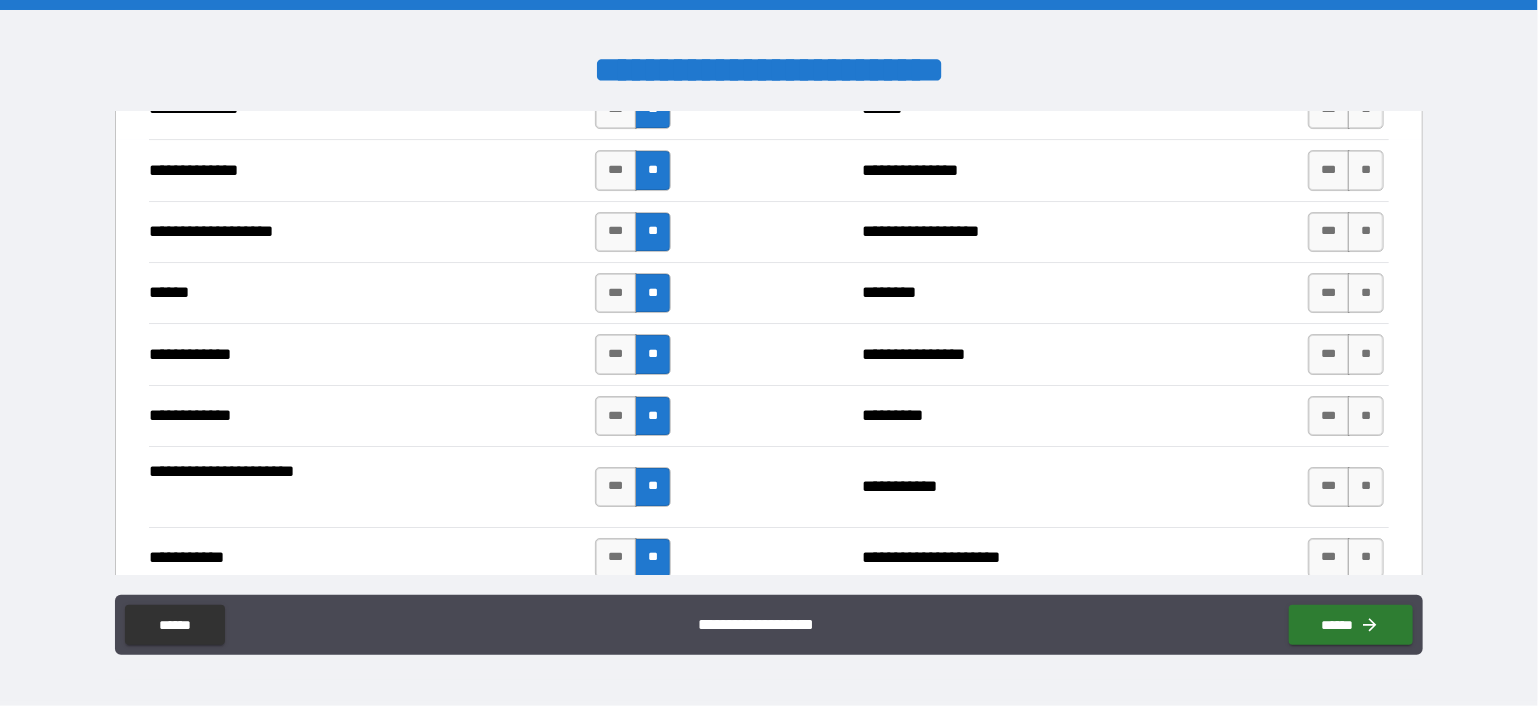scroll, scrollTop: 3700, scrollLeft: 0, axis: vertical 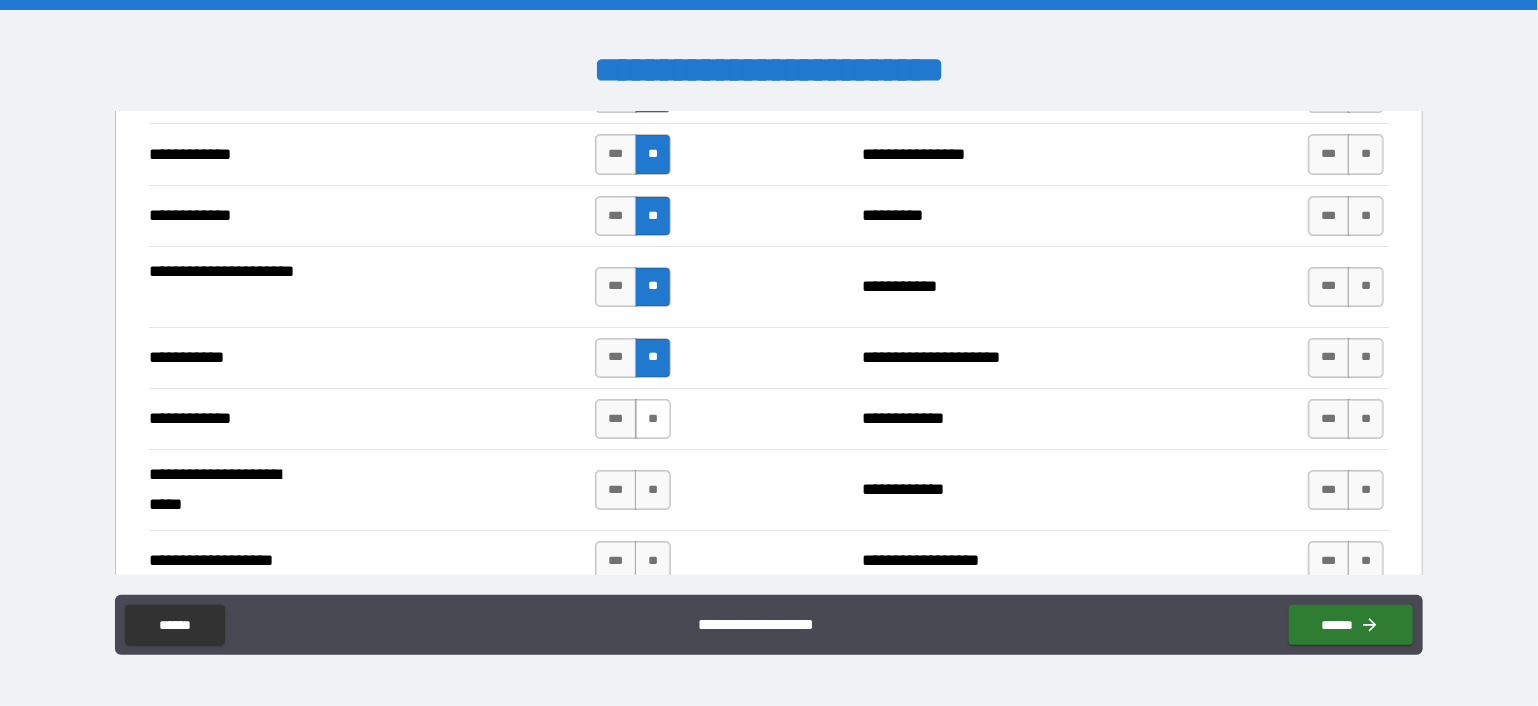 click on "**" at bounding box center [653, 419] 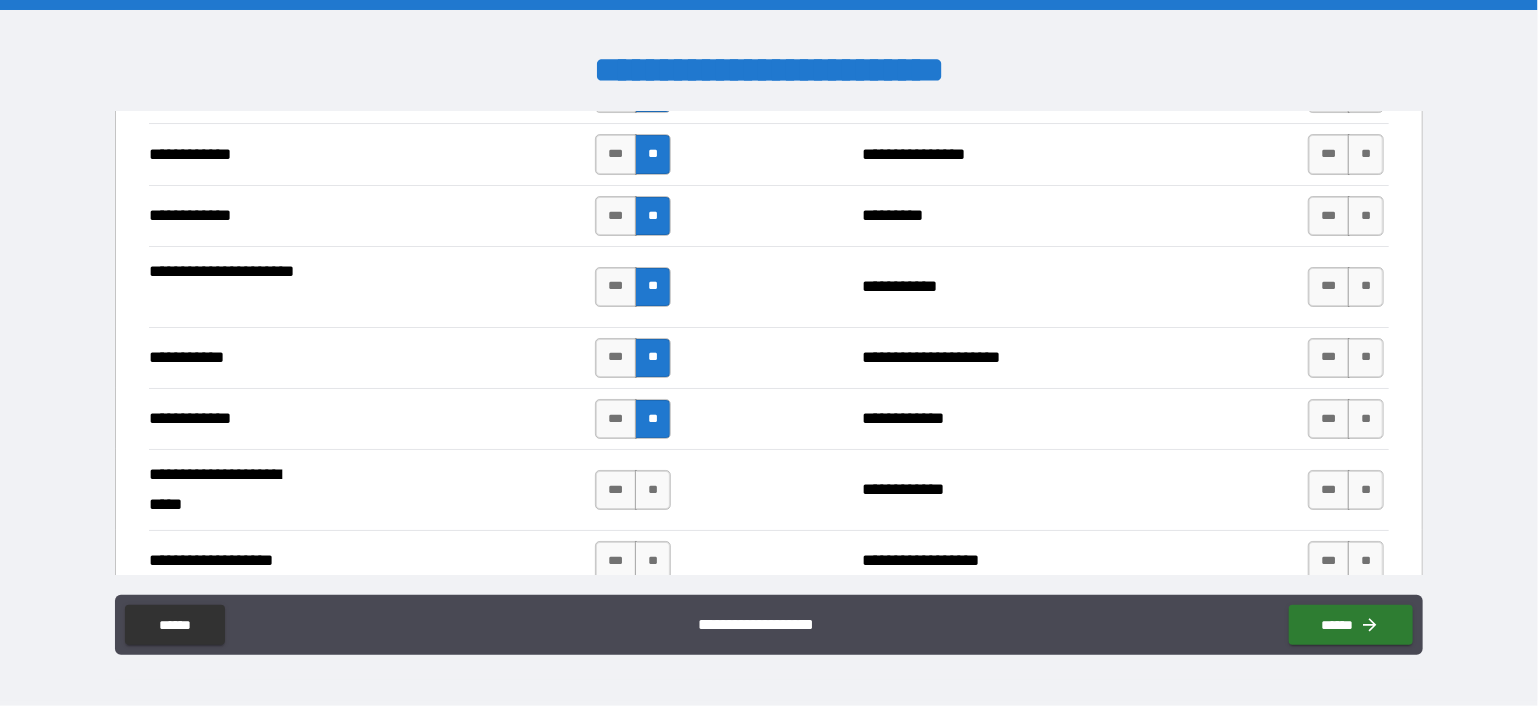 drag, startPoint x: 648, startPoint y: 477, endPoint x: 652, endPoint y: 516, distance: 39.20459 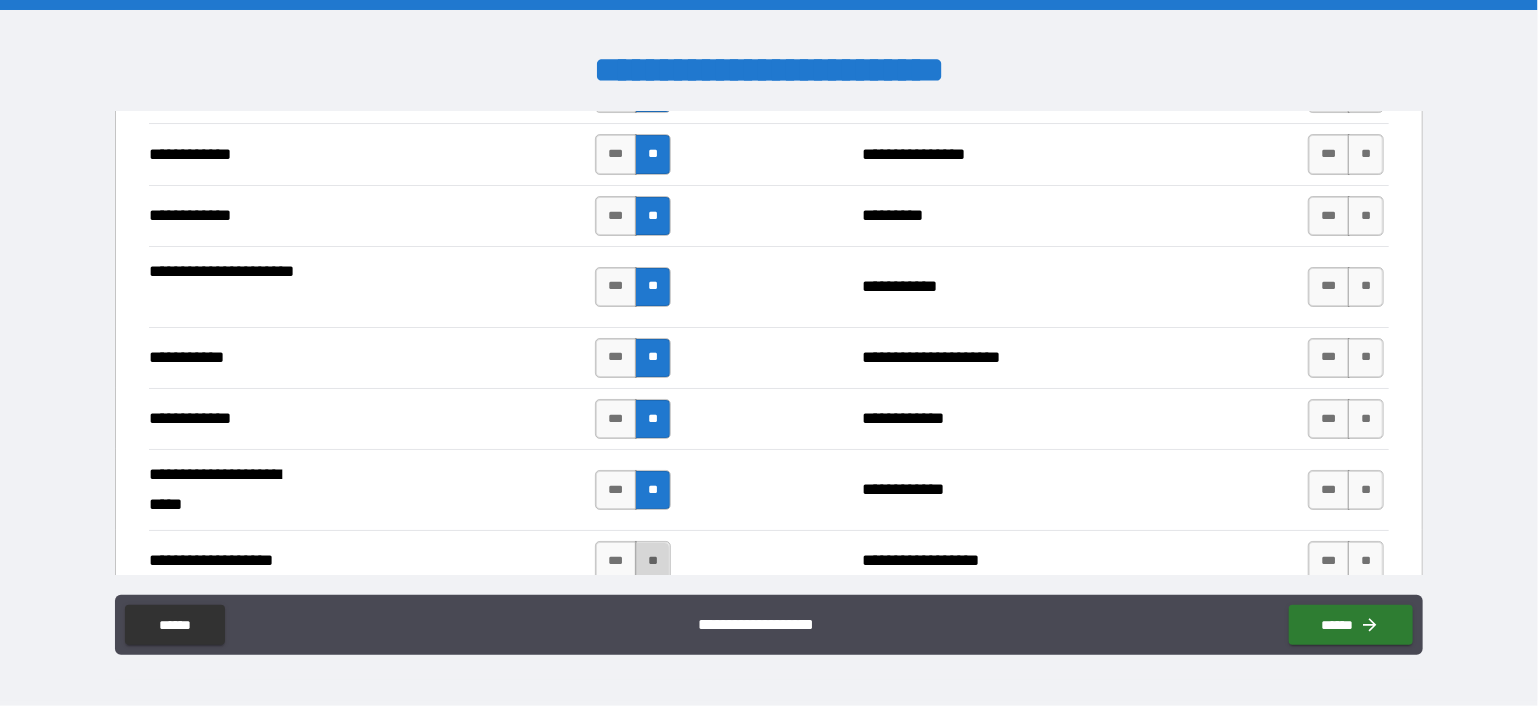 click on "**" at bounding box center (653, 561) 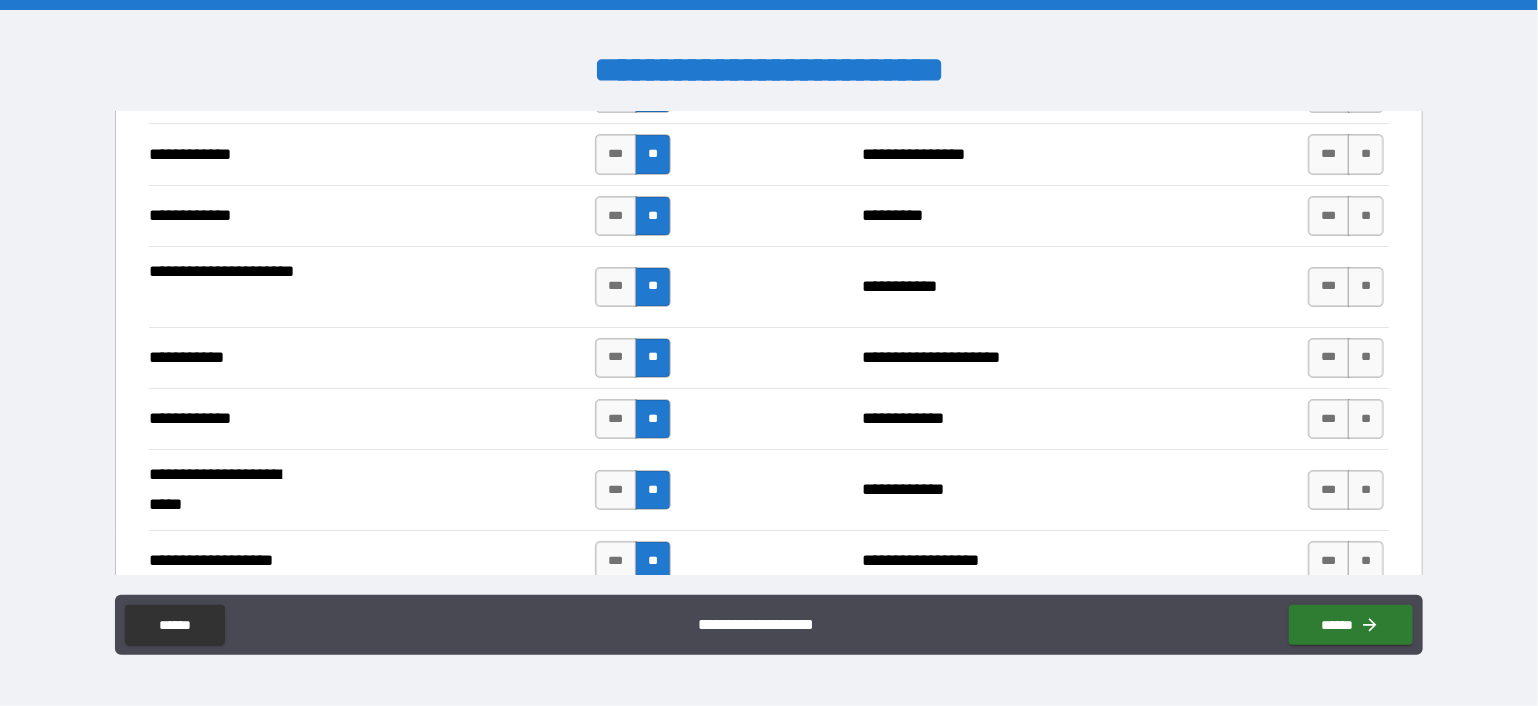scroll, scrollTop: 4000, scrollLeft: 0, axis: vertical 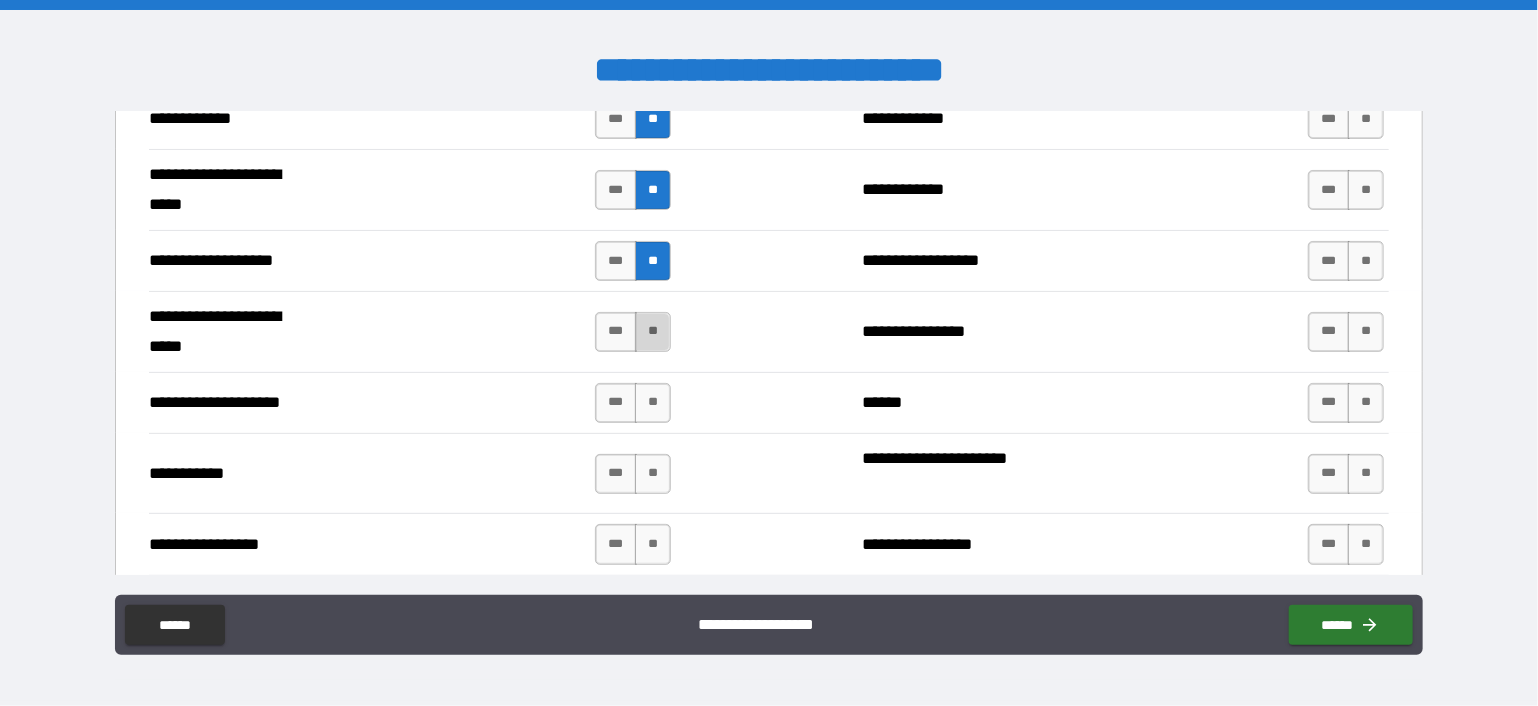click on "**" at bounding box center [653, 332] 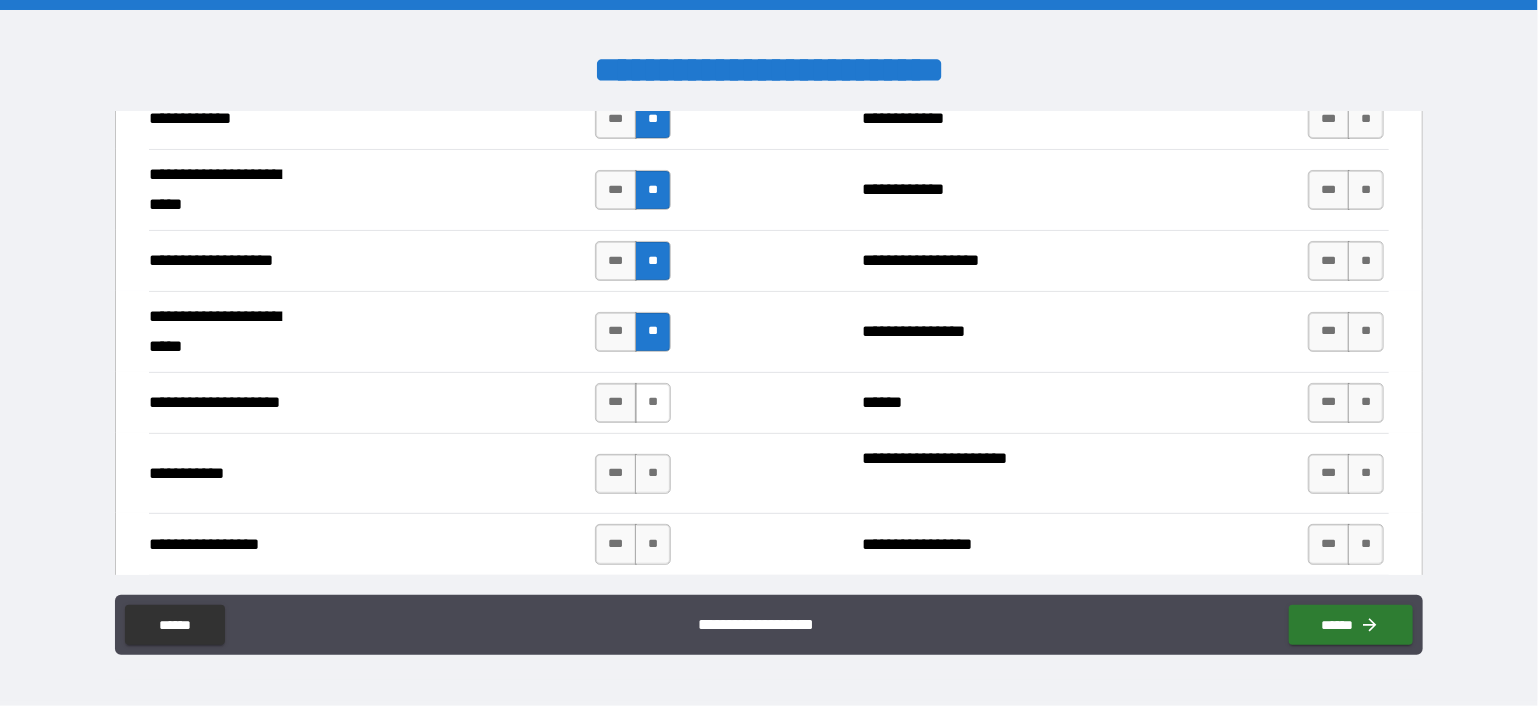 drag, startPoint x: 644, startPoint y: 392, endPoint x: 645, endPoint y: 403, distance: 11.045361 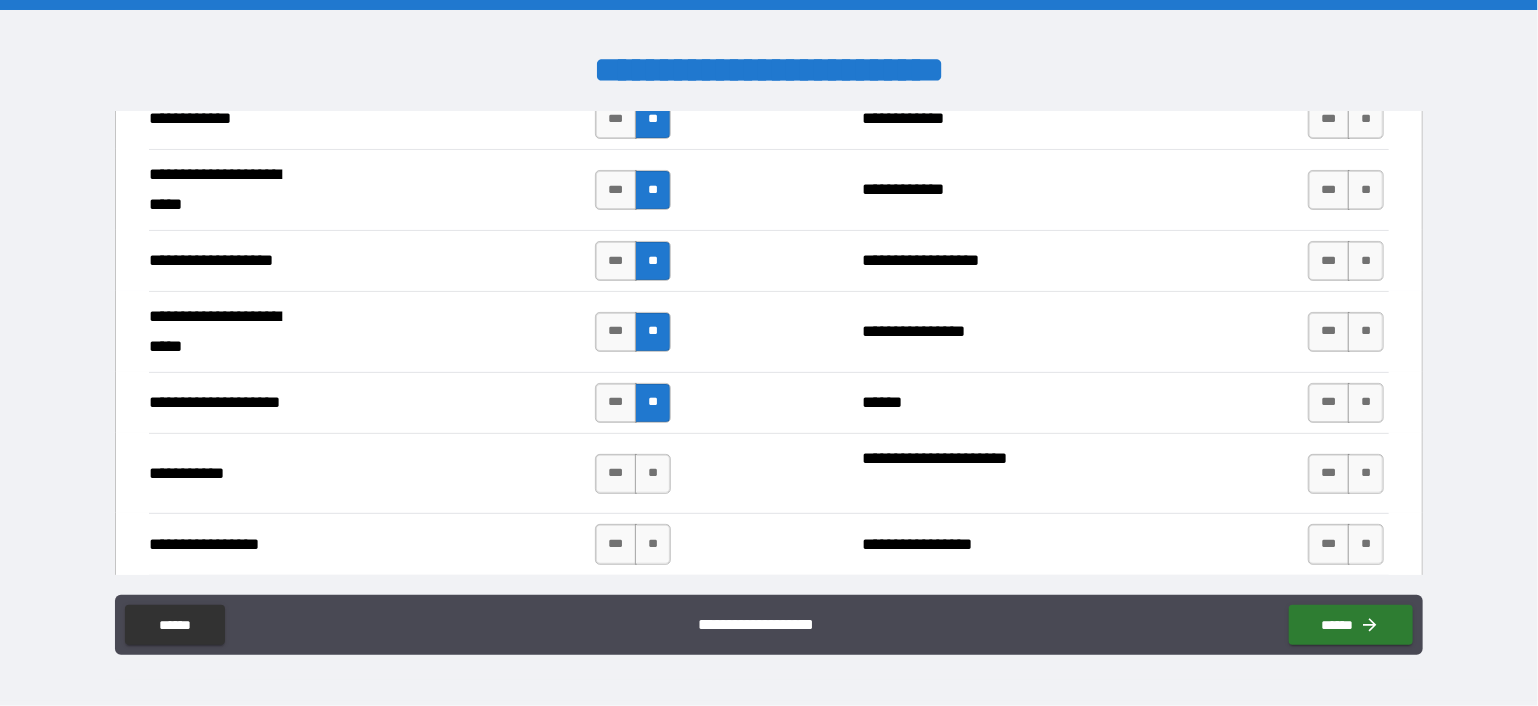 drag, startPoint x: 651, startPoint y: 463, endPoint x: 652, endPoint y: 491, distance: 28.01785 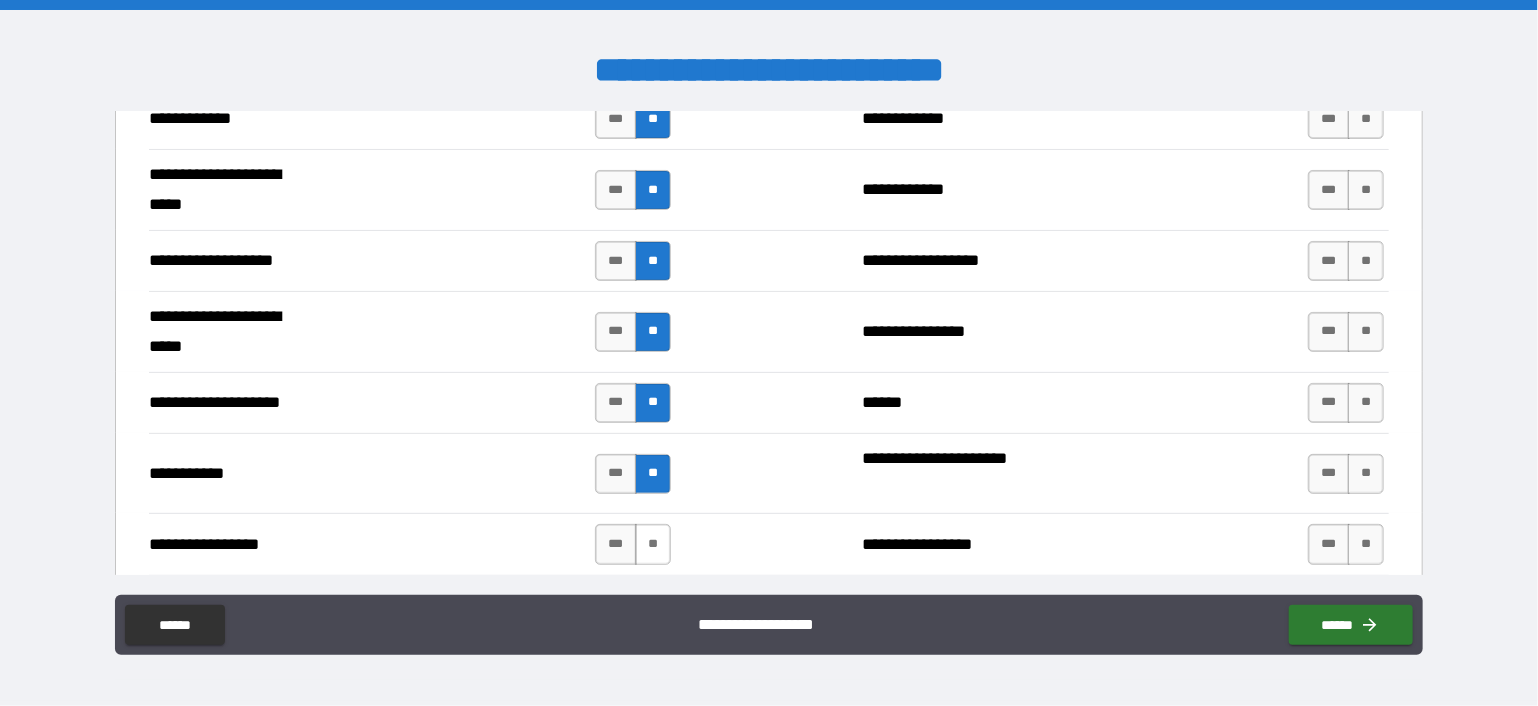click on "**" at bounding box center (653, 544) 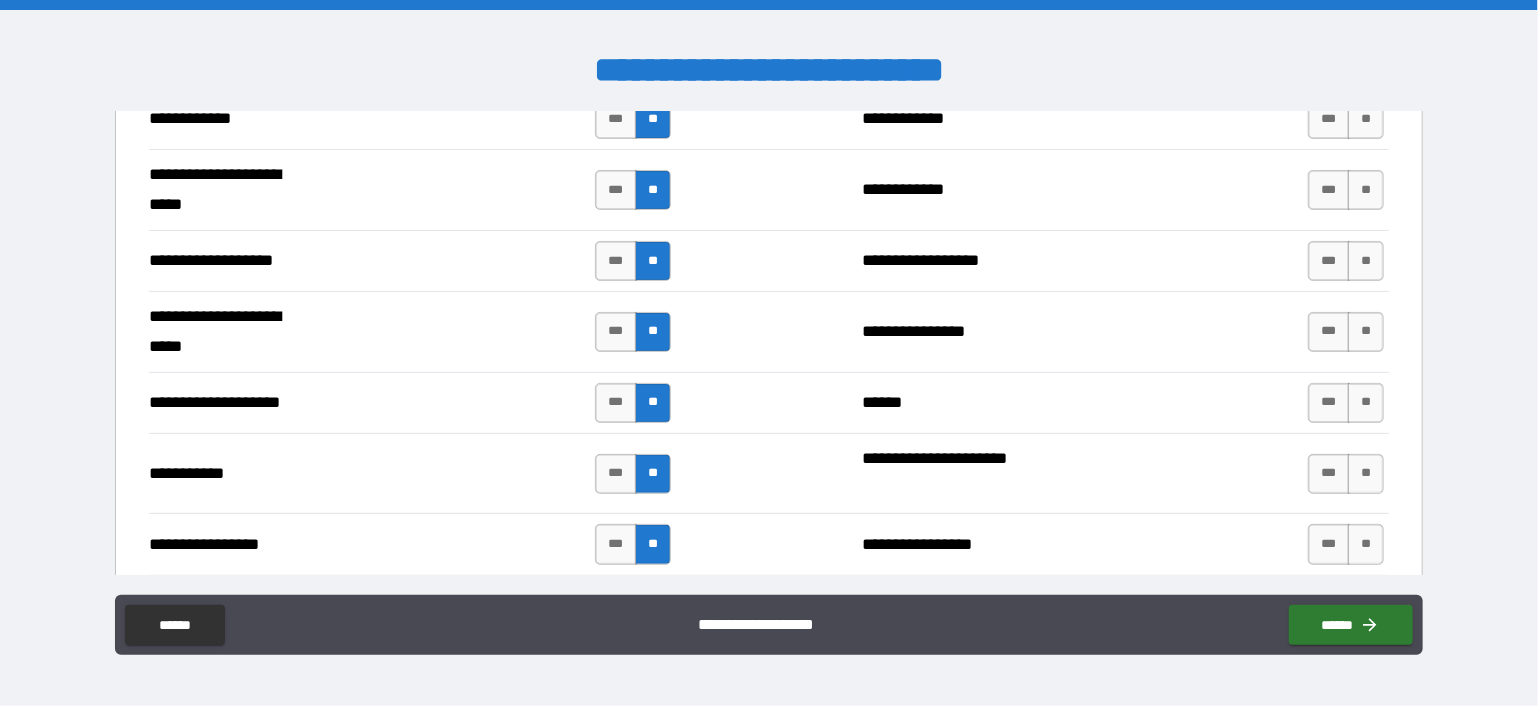 scroll, scrollTop: 4300, scrollLeft: 0, axis: vertical 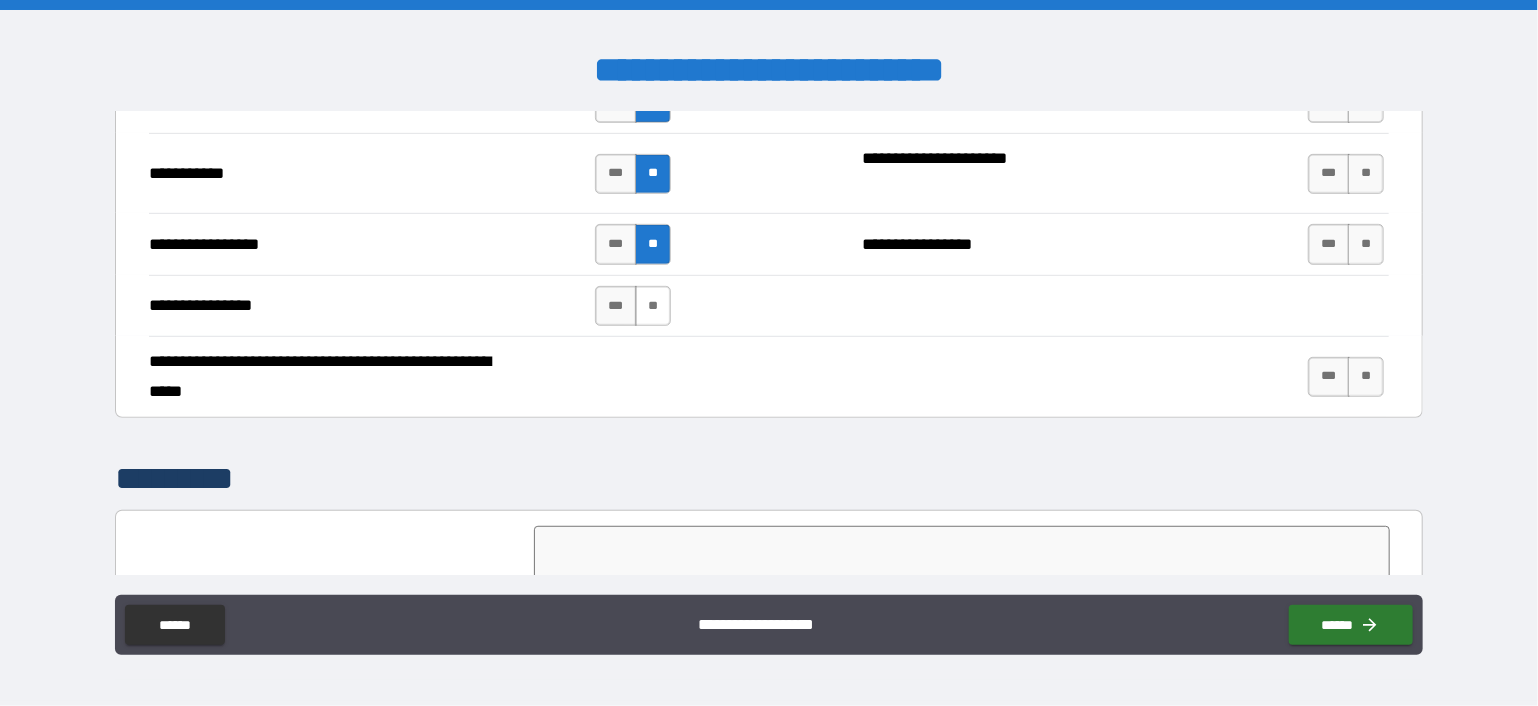 click on "**" at bounding box center (653, 306) 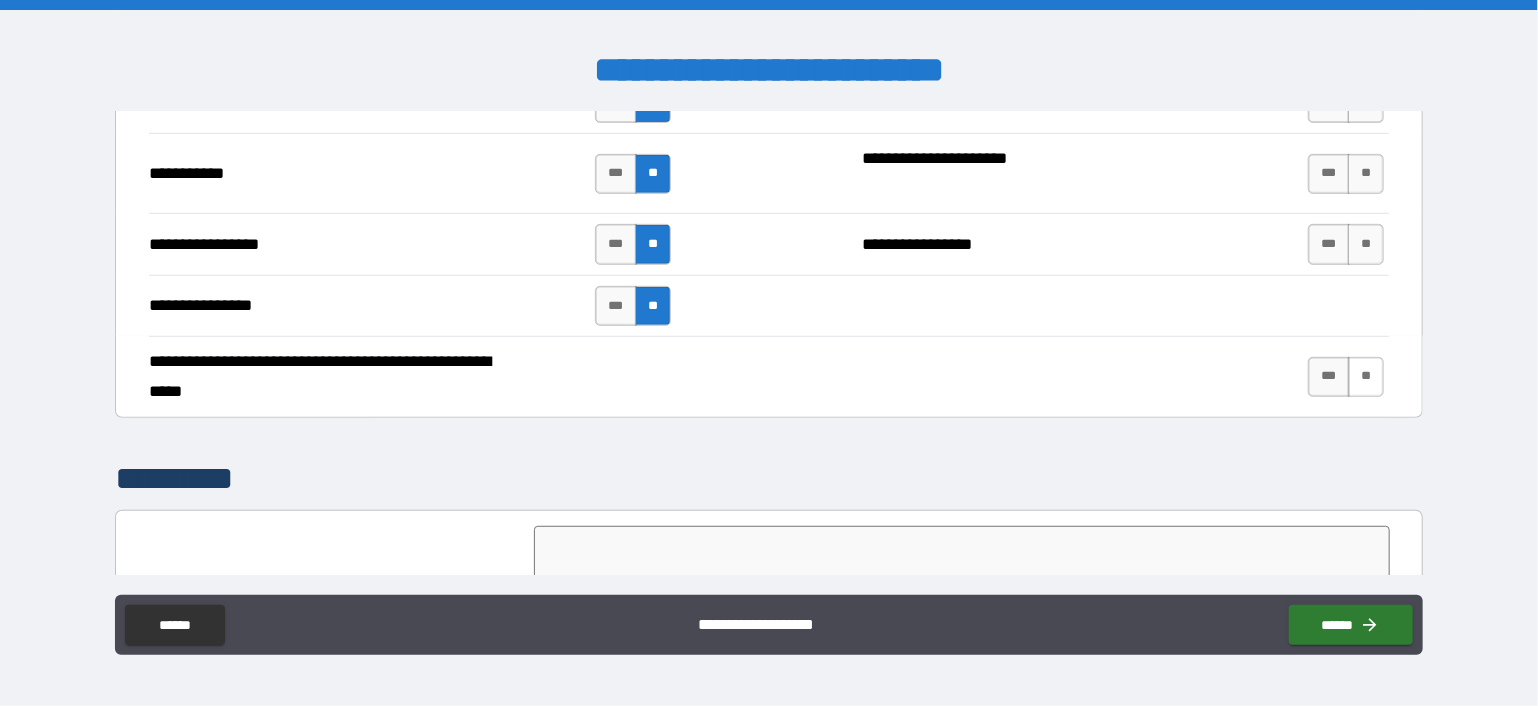 click on "**" at bounding box center [1366, 377] 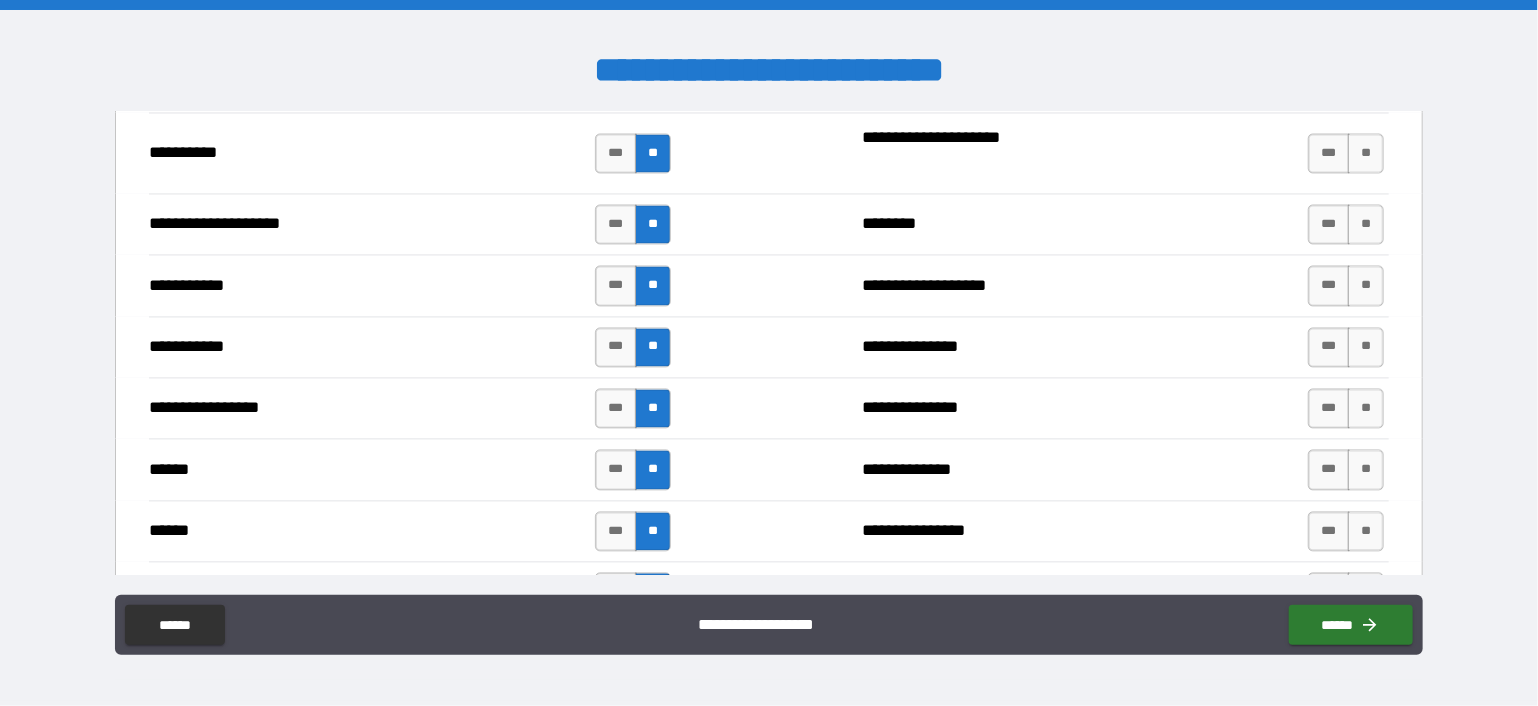 scroll, scrollTop: 1800, scrollLeft: 0, axis: vertical 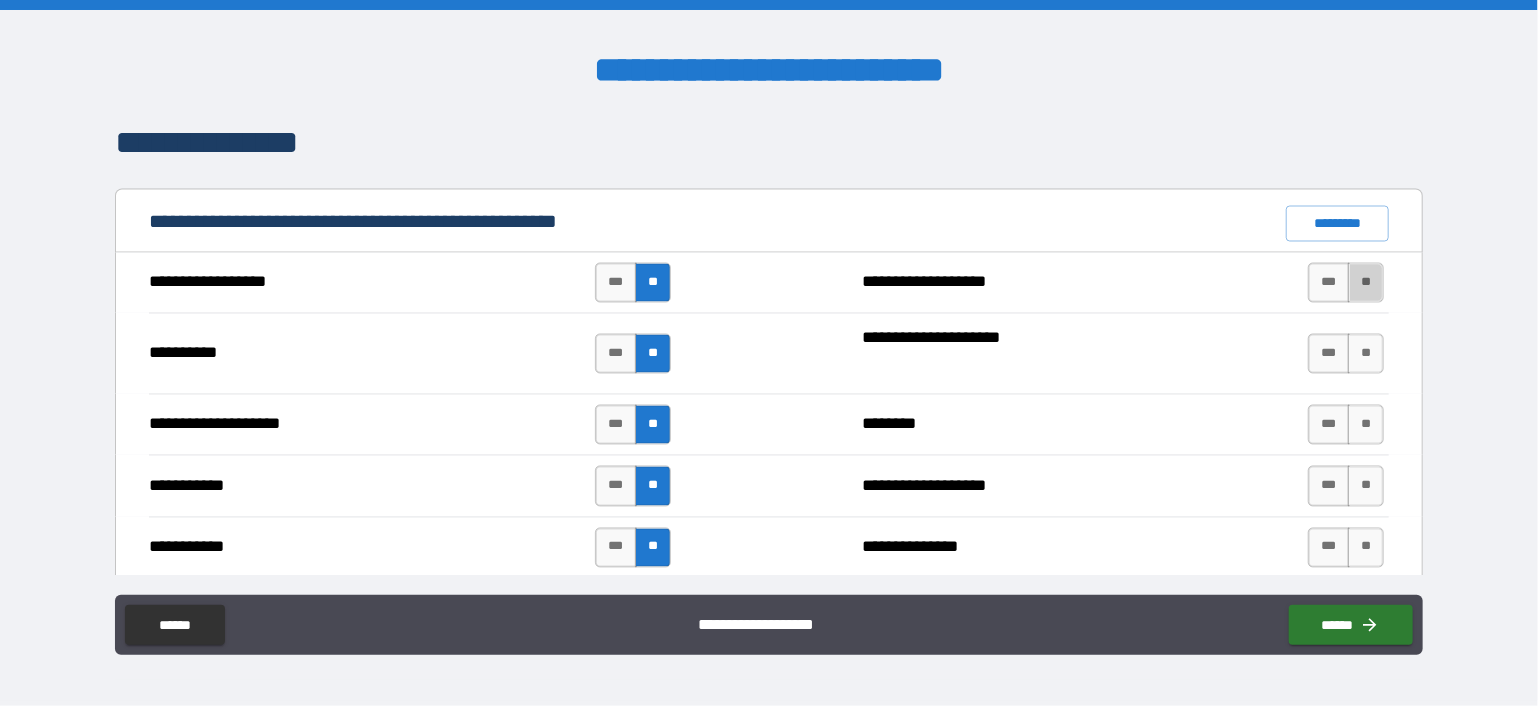 drag, startPoint x: 1353, startPoint y: 267, endPoint x: 1350, endPoint y: 319, distance: 52.086468 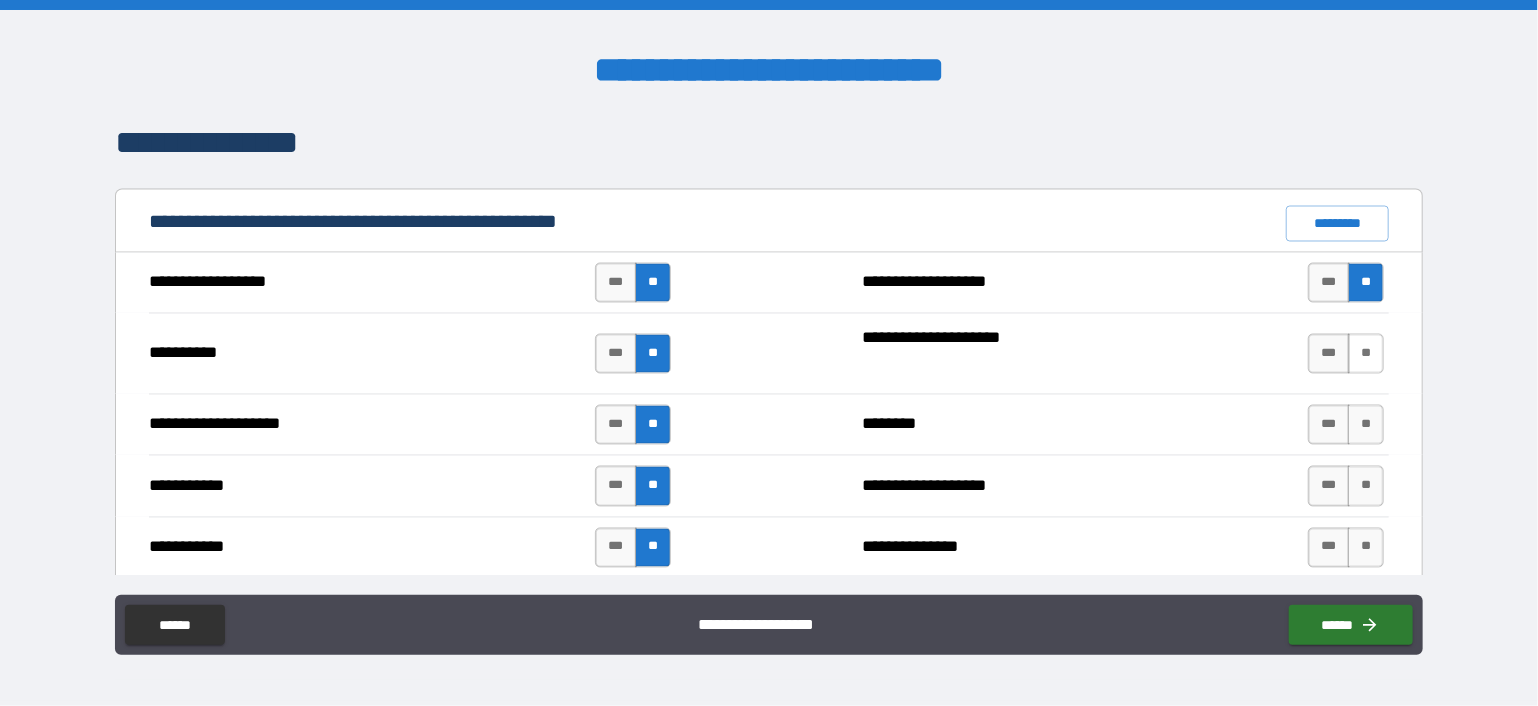 drag, startPoint x: 1350, startPoint y: 358, endPoint x: 1356, endPoint y: 375, distance: 18.027756 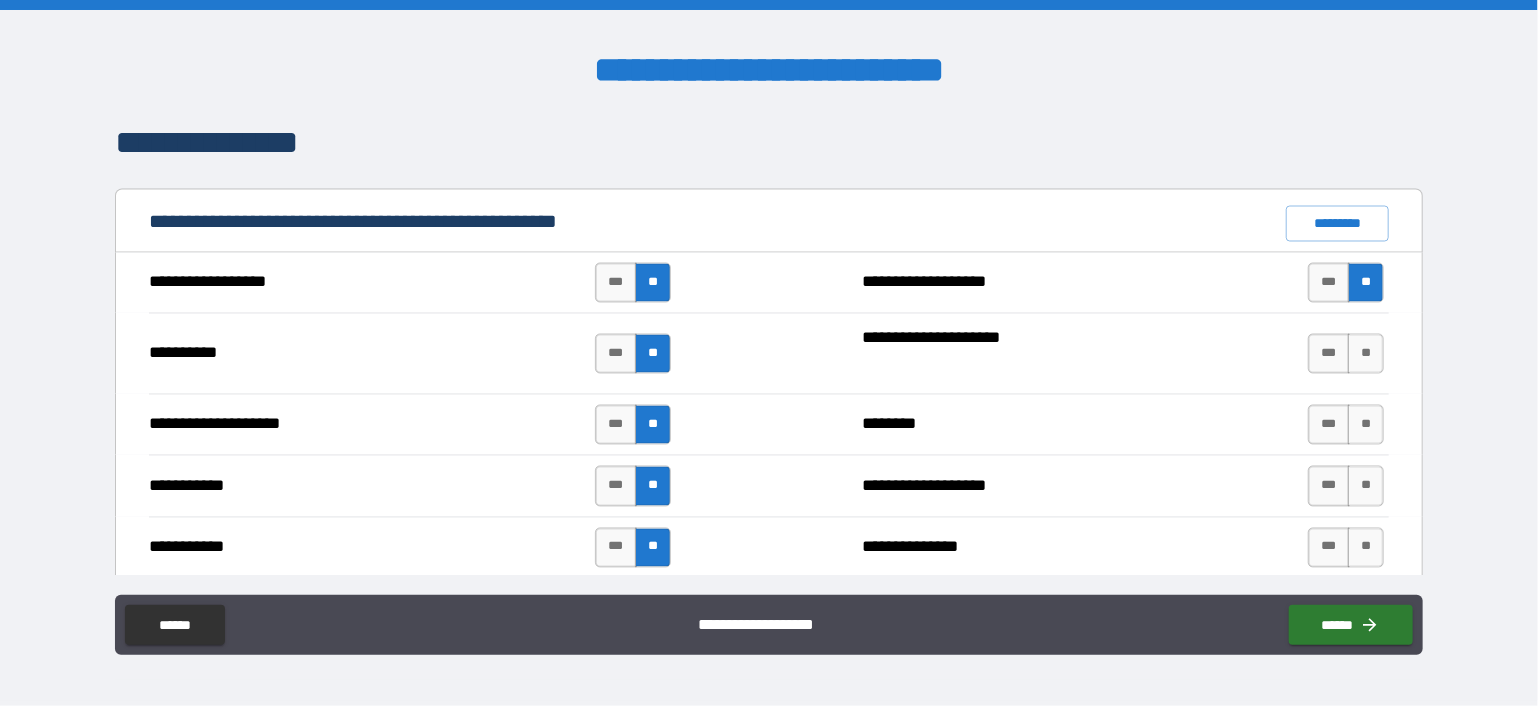 click on "**" at bounding box center (1366, 354) 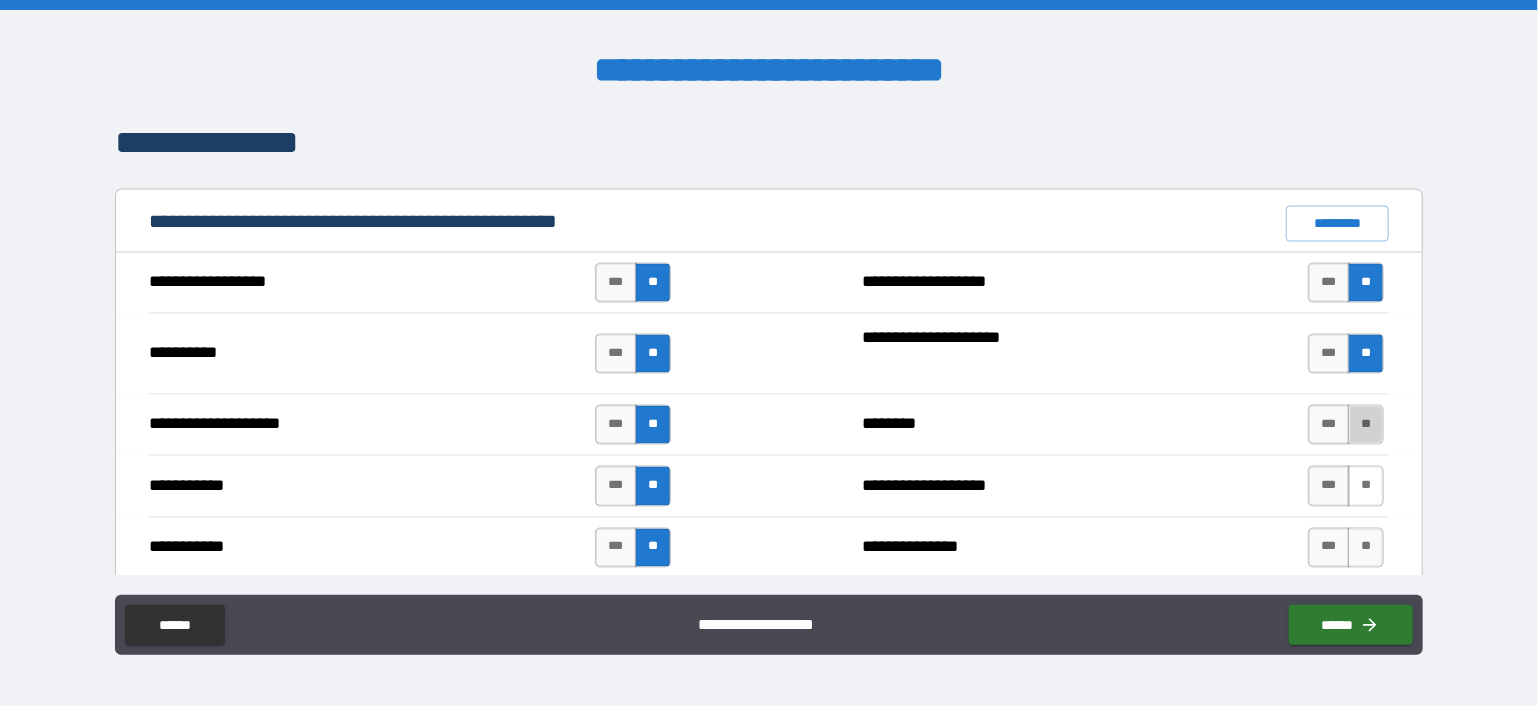 drag, startPoint x: 1359, startPoint y: 416, endPoint x: 1359, endPoint y: 463, distance: 47 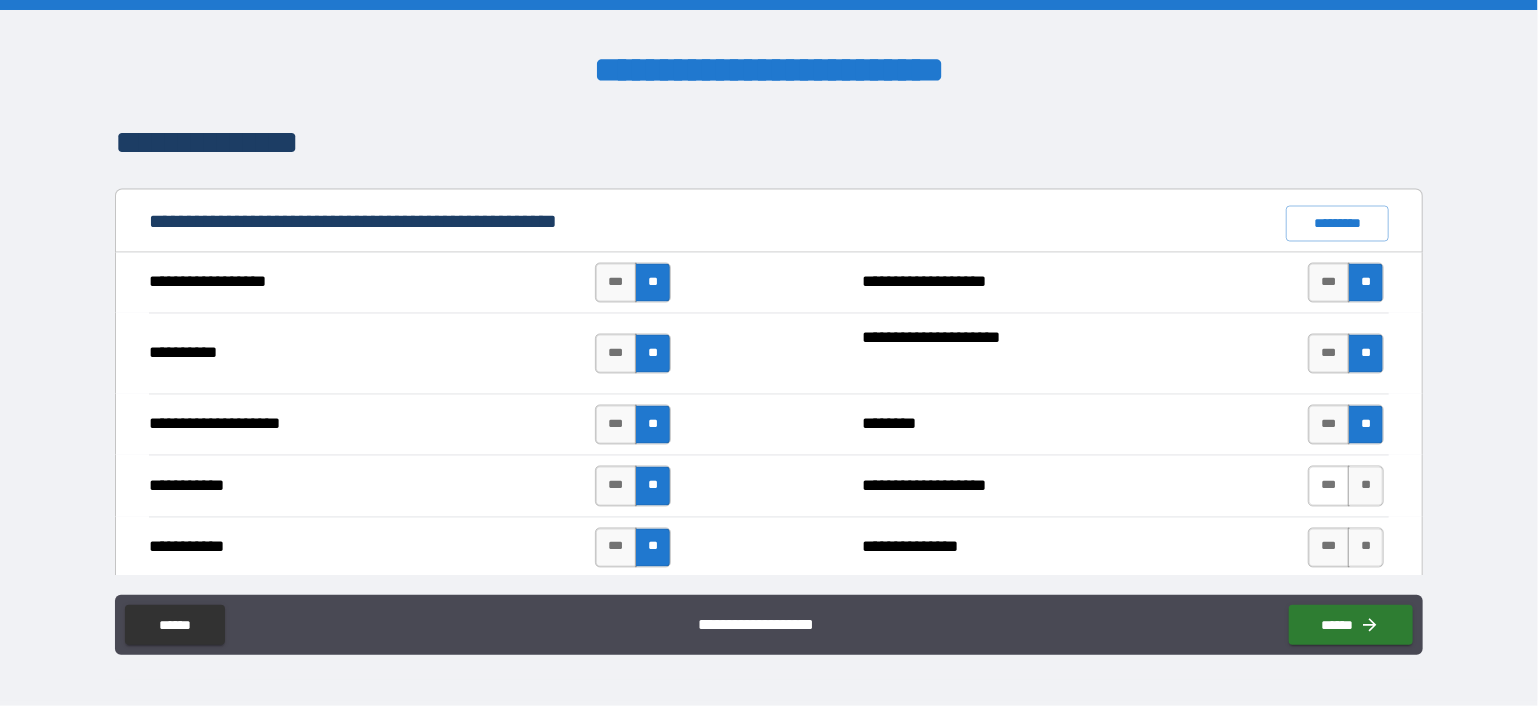 click on "**" at bounding box center (1366, 486) 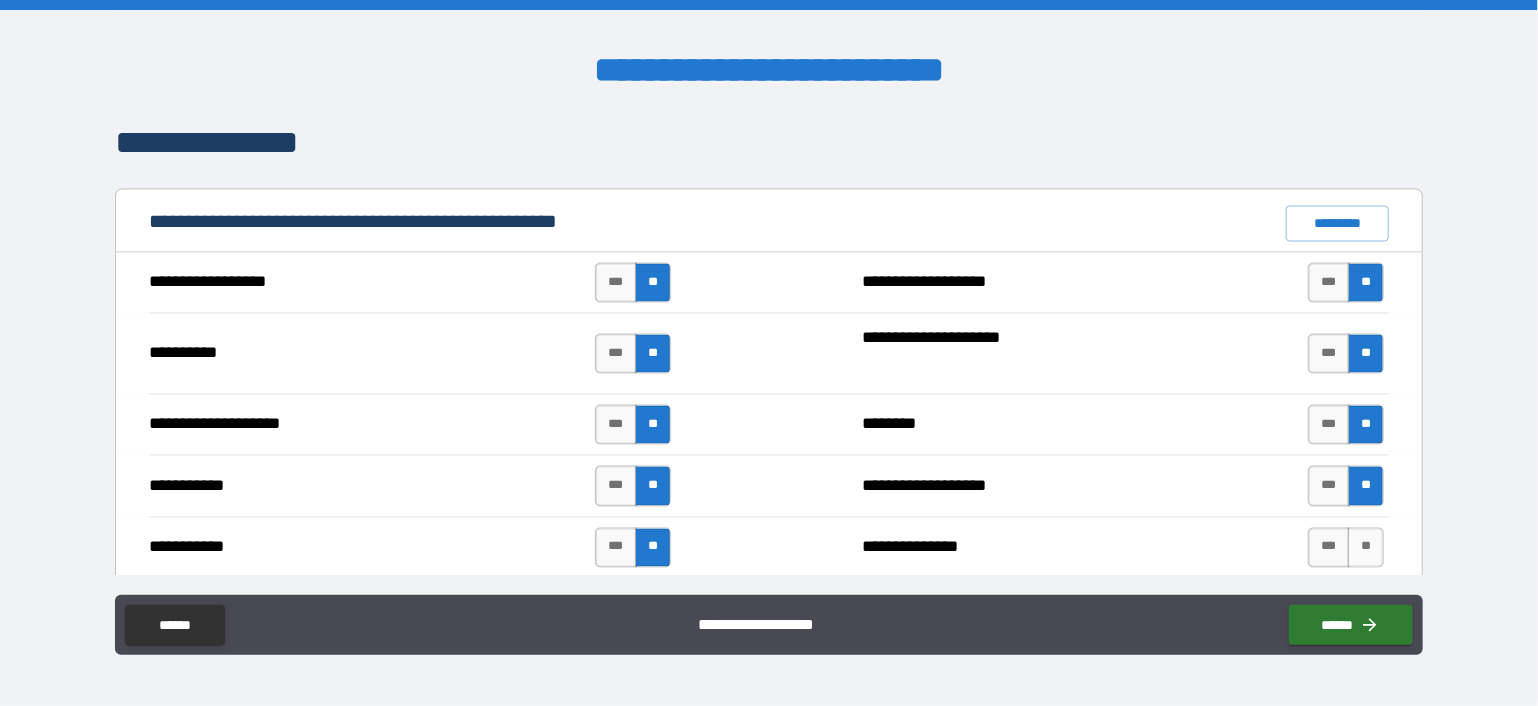 scroll, scrollTop: 2000, scrollLeft: 0, axis: vertical 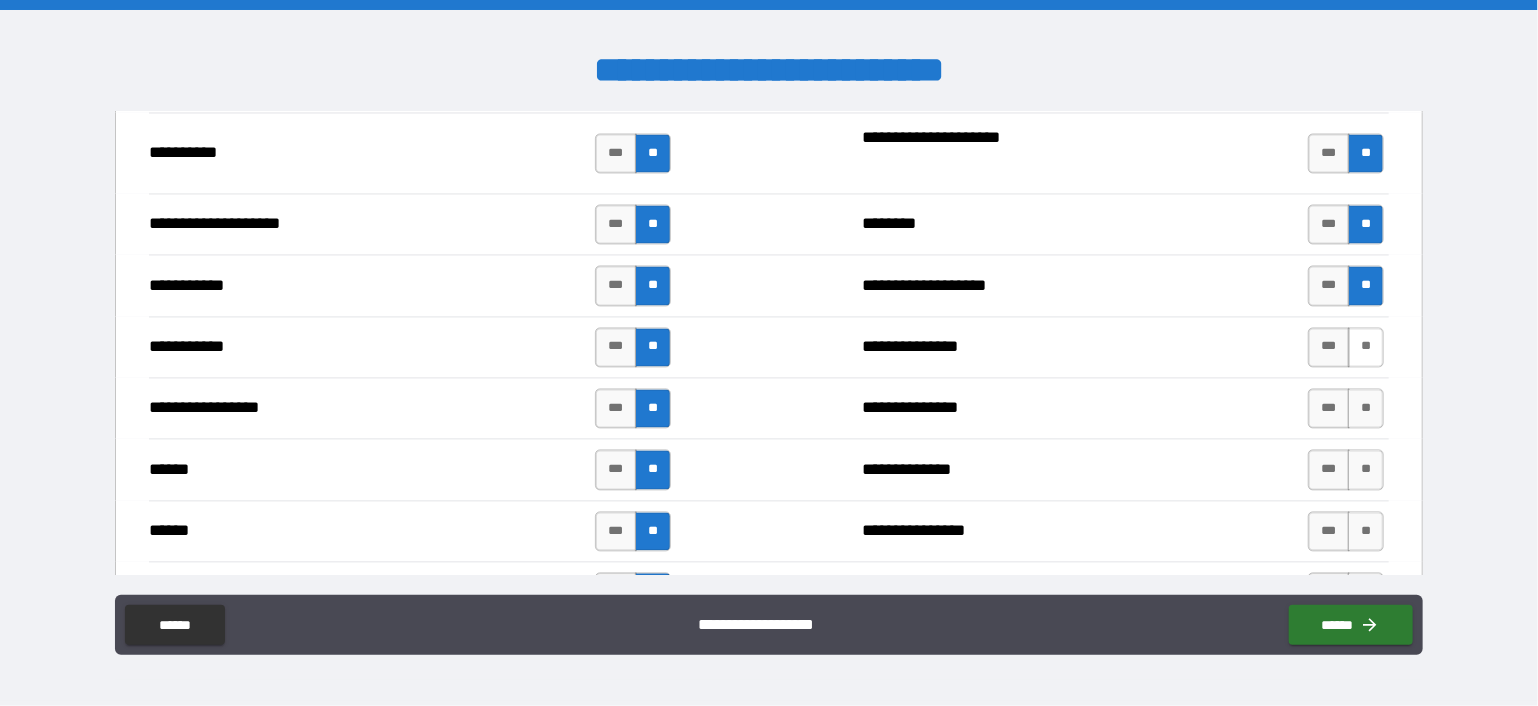 click on "**" at bounding box center (1366, 348) 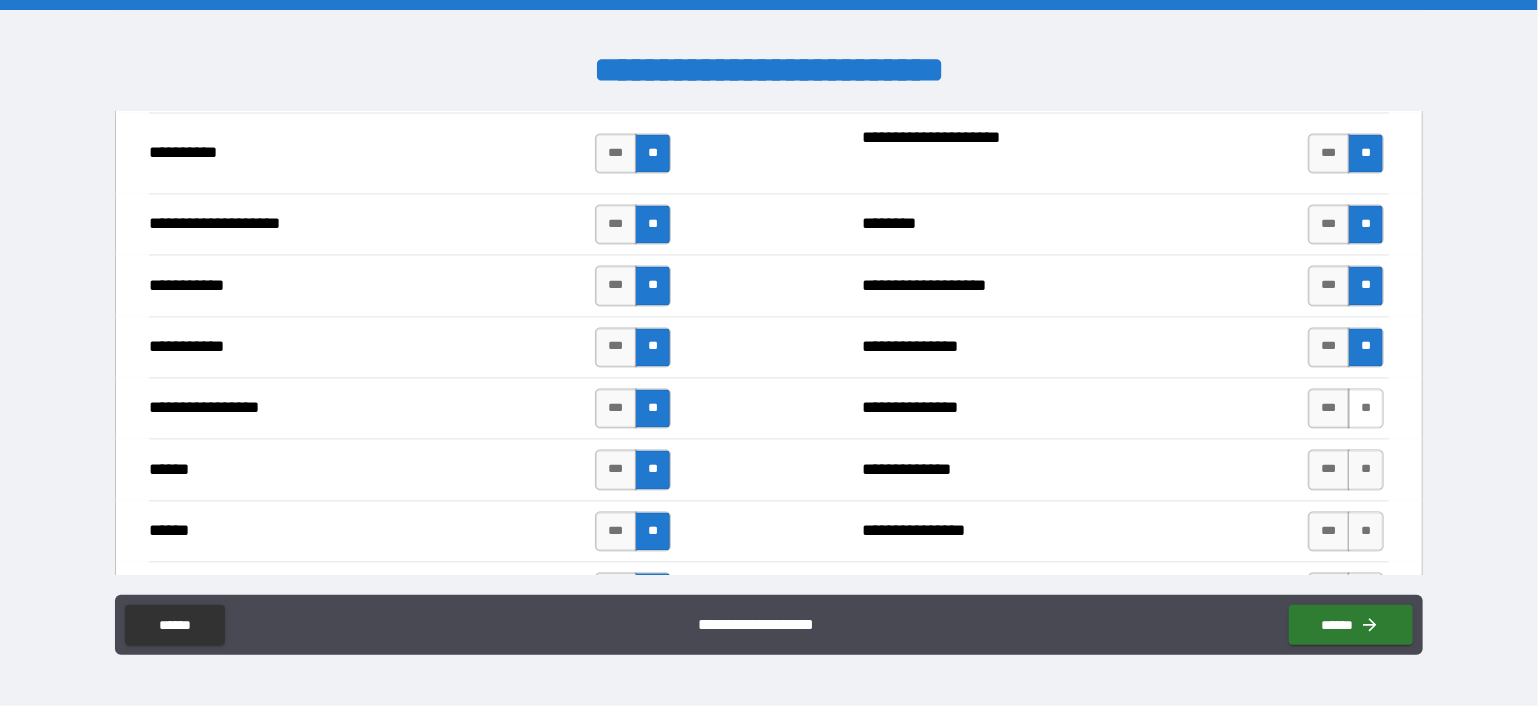 click on "**" at bounding box center (1366, 409) 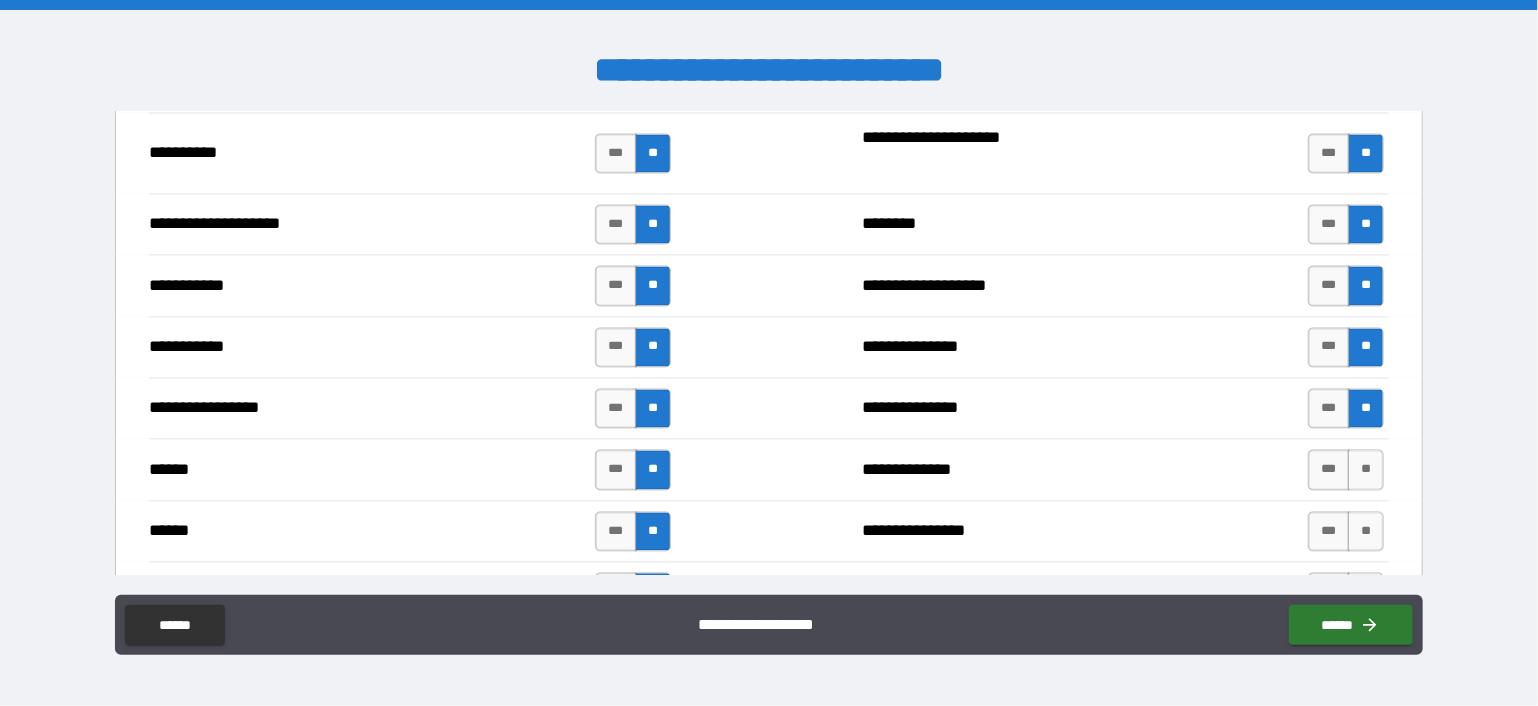 drag, startPoint x: 1353, startPoint y: 467, endPoint x: 1141, endPoint y: 461, distance: 212.08488 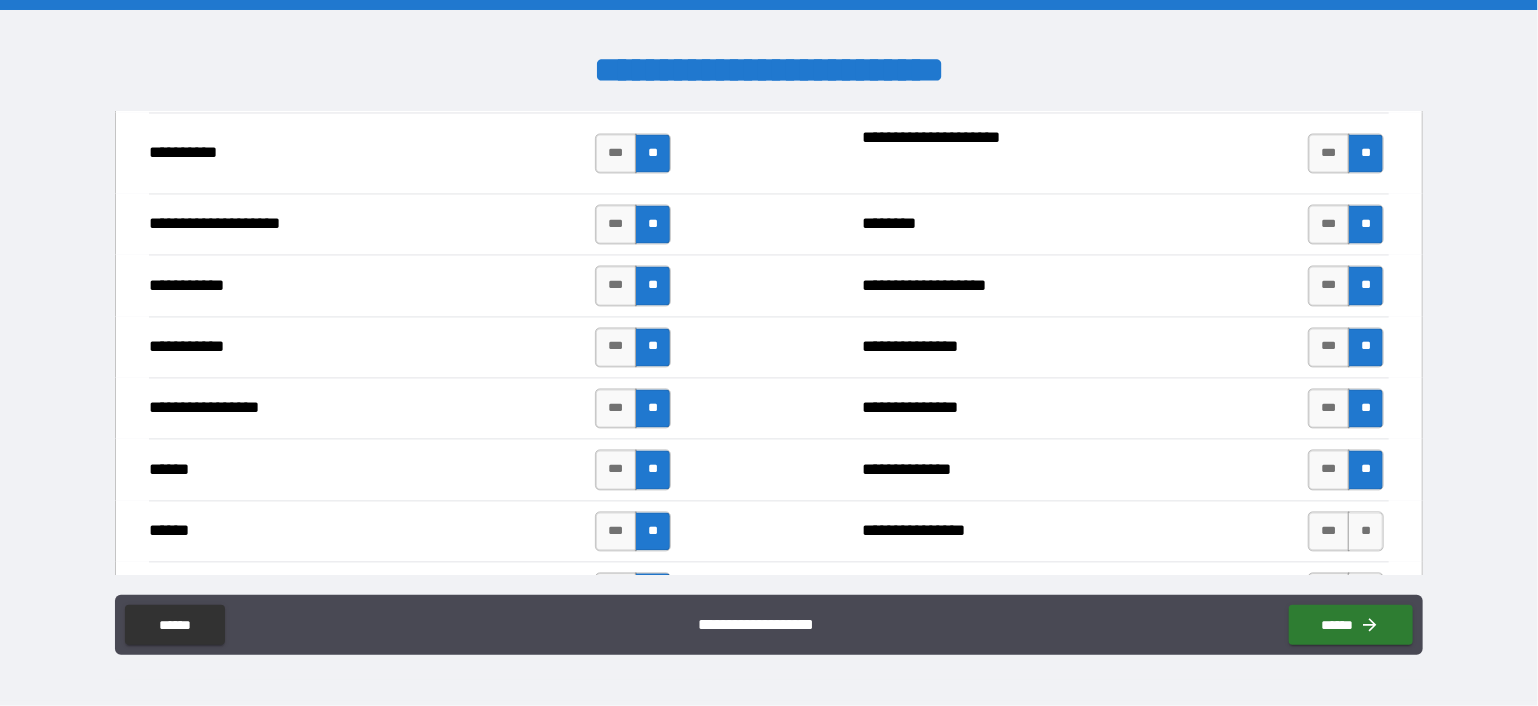 scroll, scrollTop: 2100, scrollLeft: 0, axis: vertical 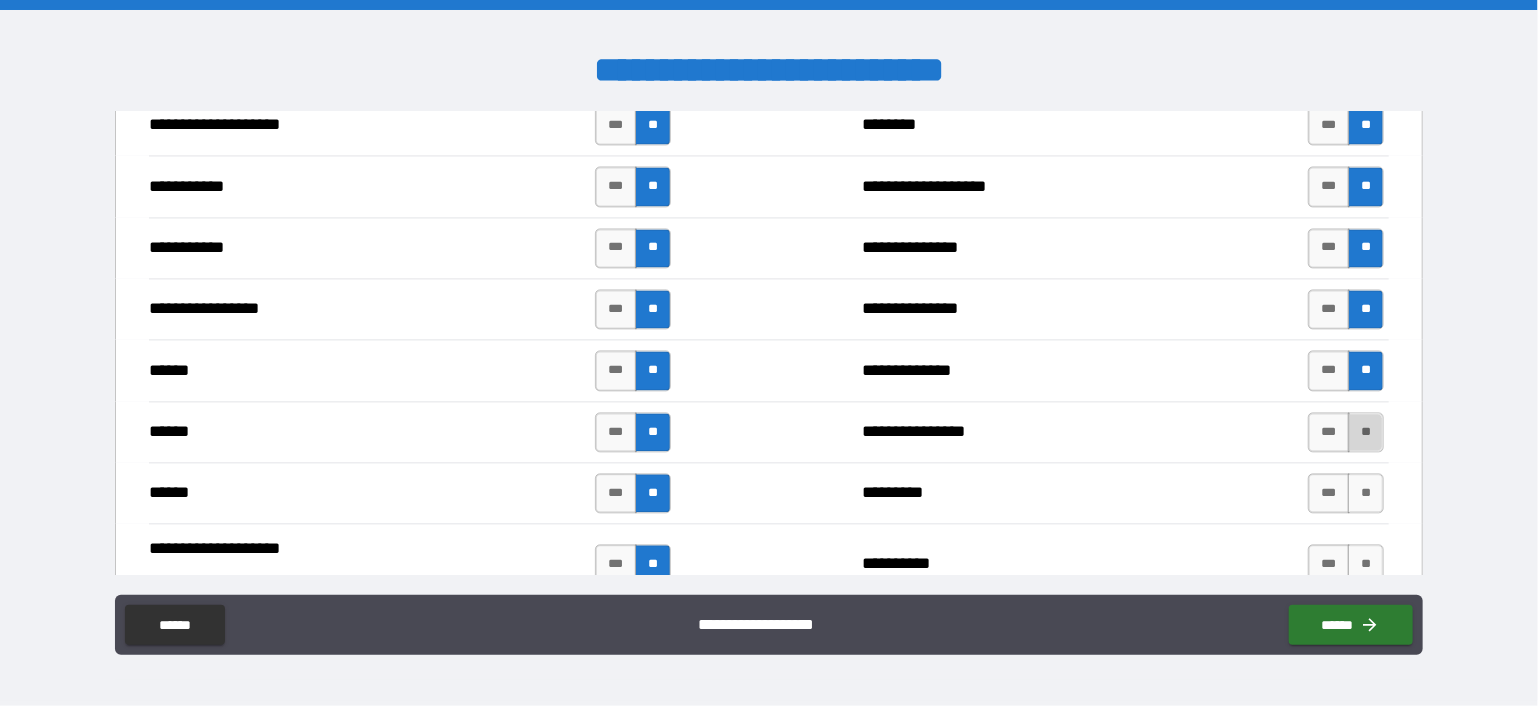 click on "**" at bounding box center (1366, 432) 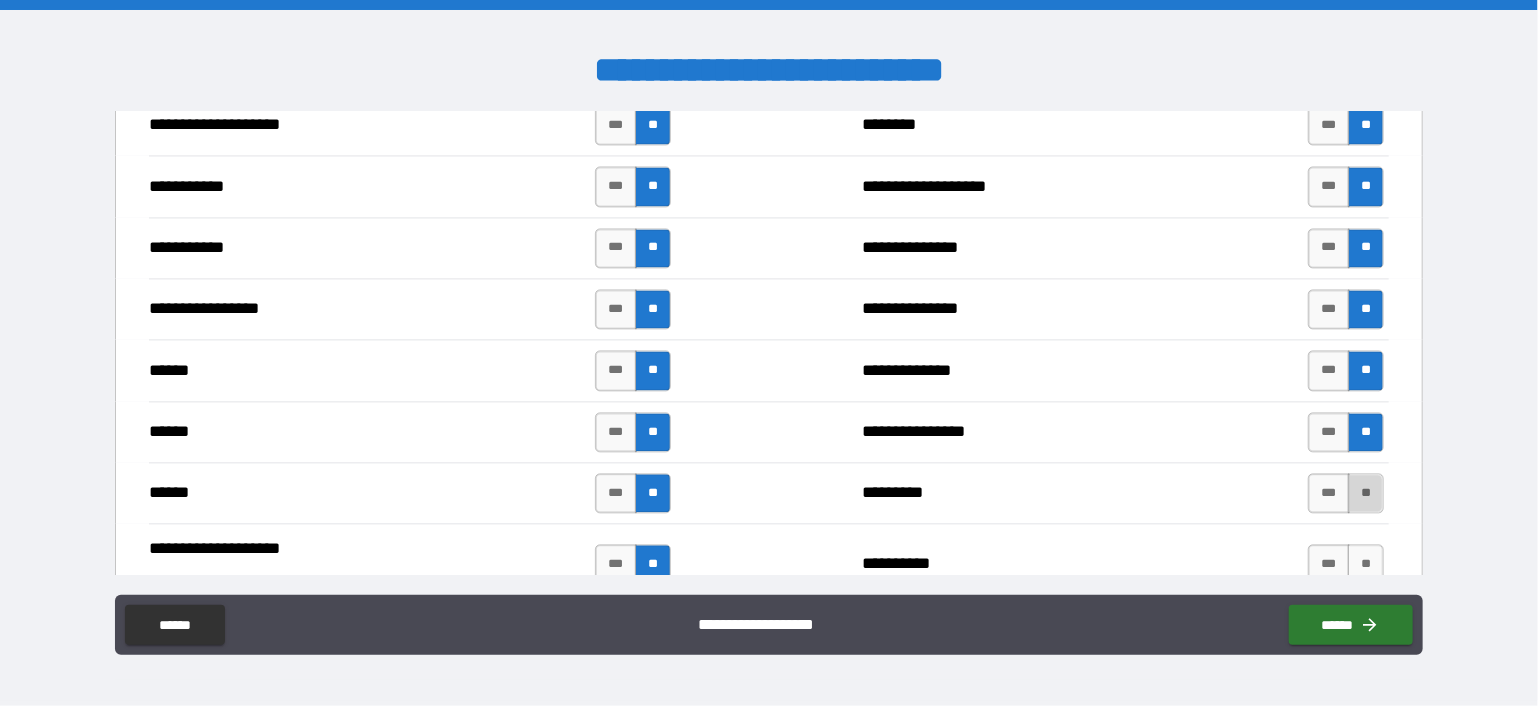 click on "**" at bounding box center [1366, 493] 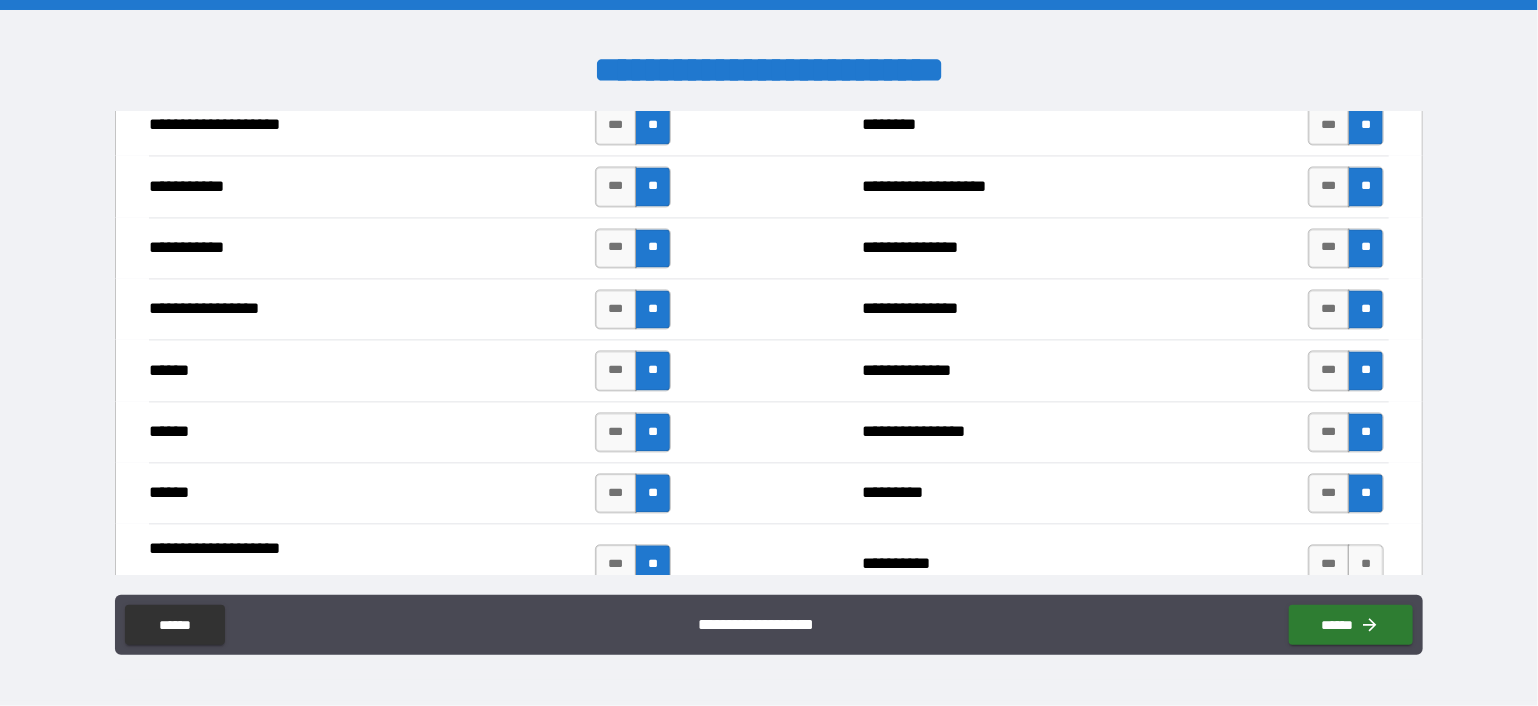 scroll, scrollTop: 2400, scrollLeft: 0, axis: vertical 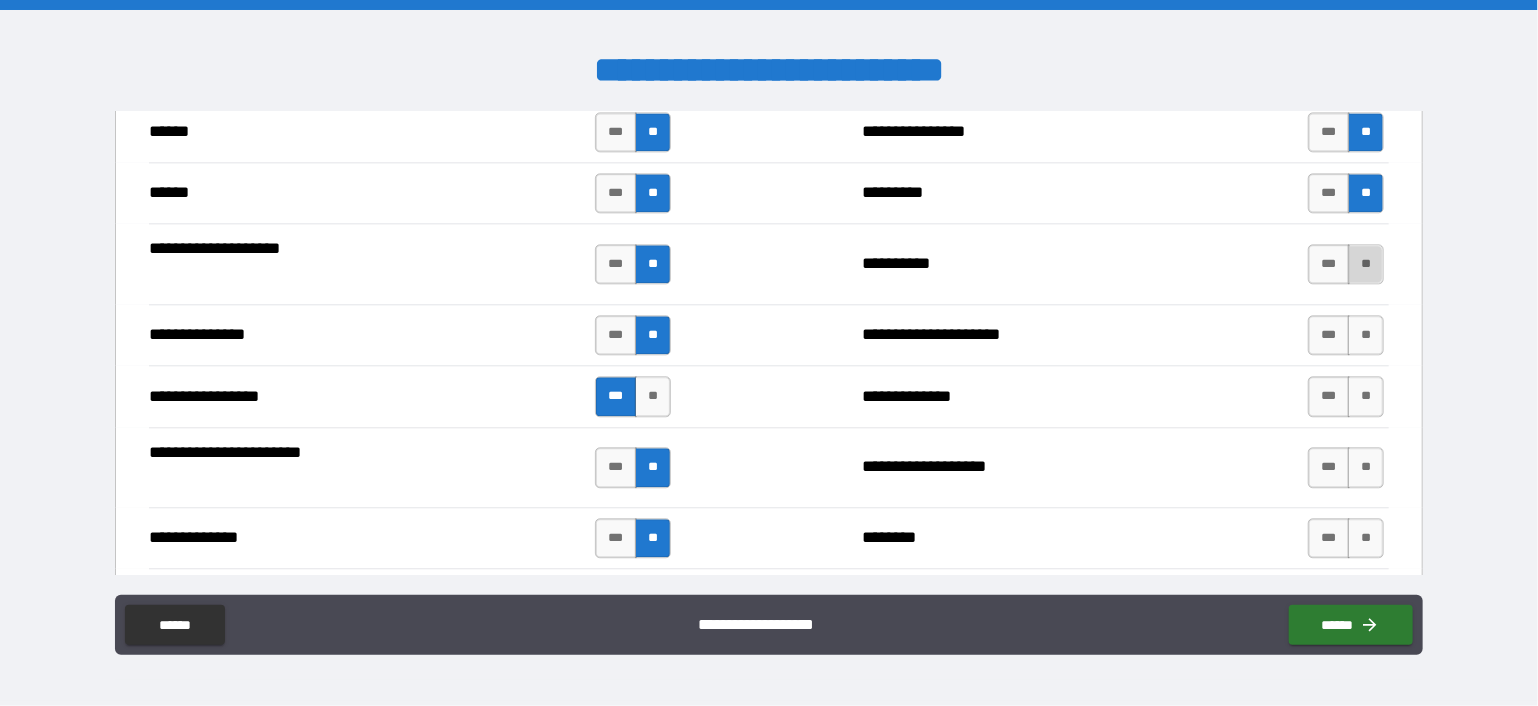 click on "**" at bounding box center [1366, 264] 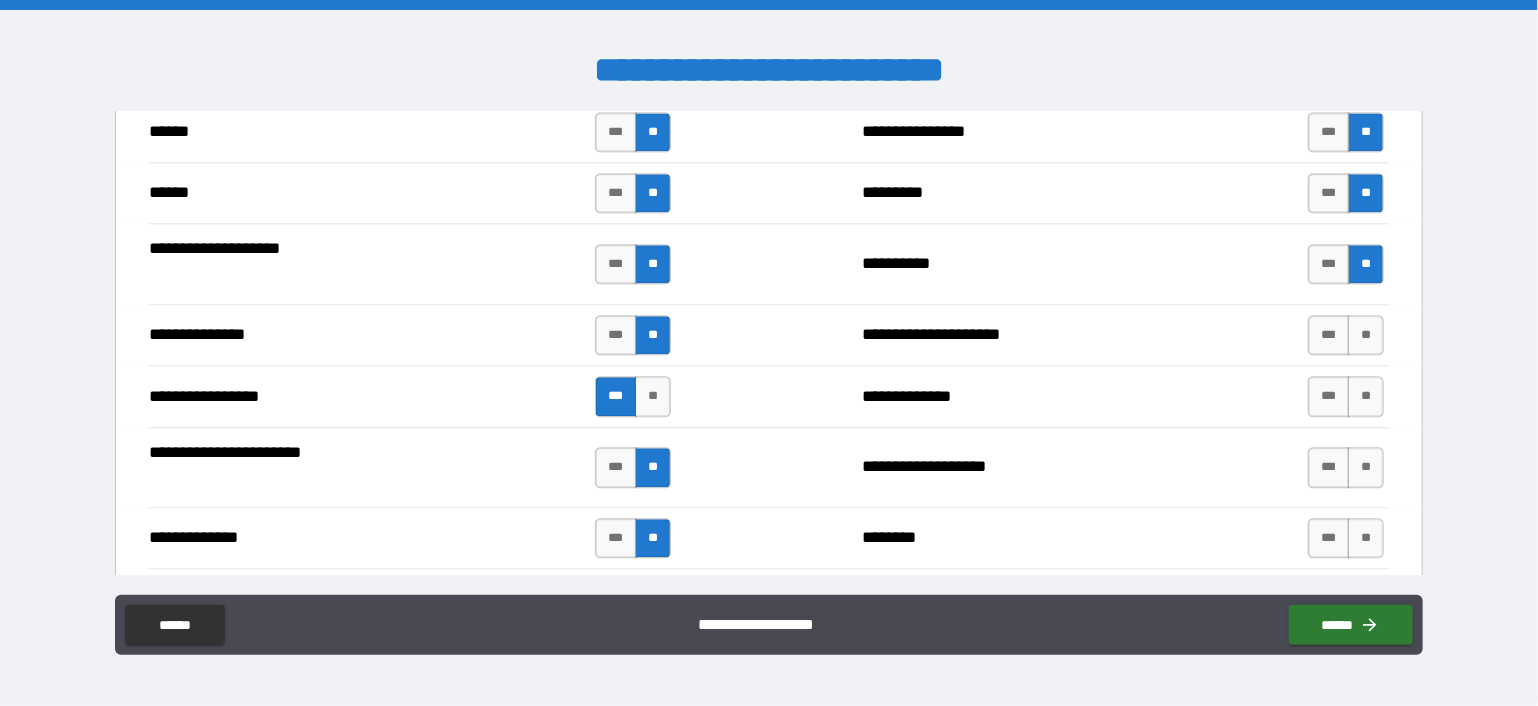 drag, startPoint x: 1355, startPoint y: 323, endPoint x: 1355, endPoint y: 366, distance: 43 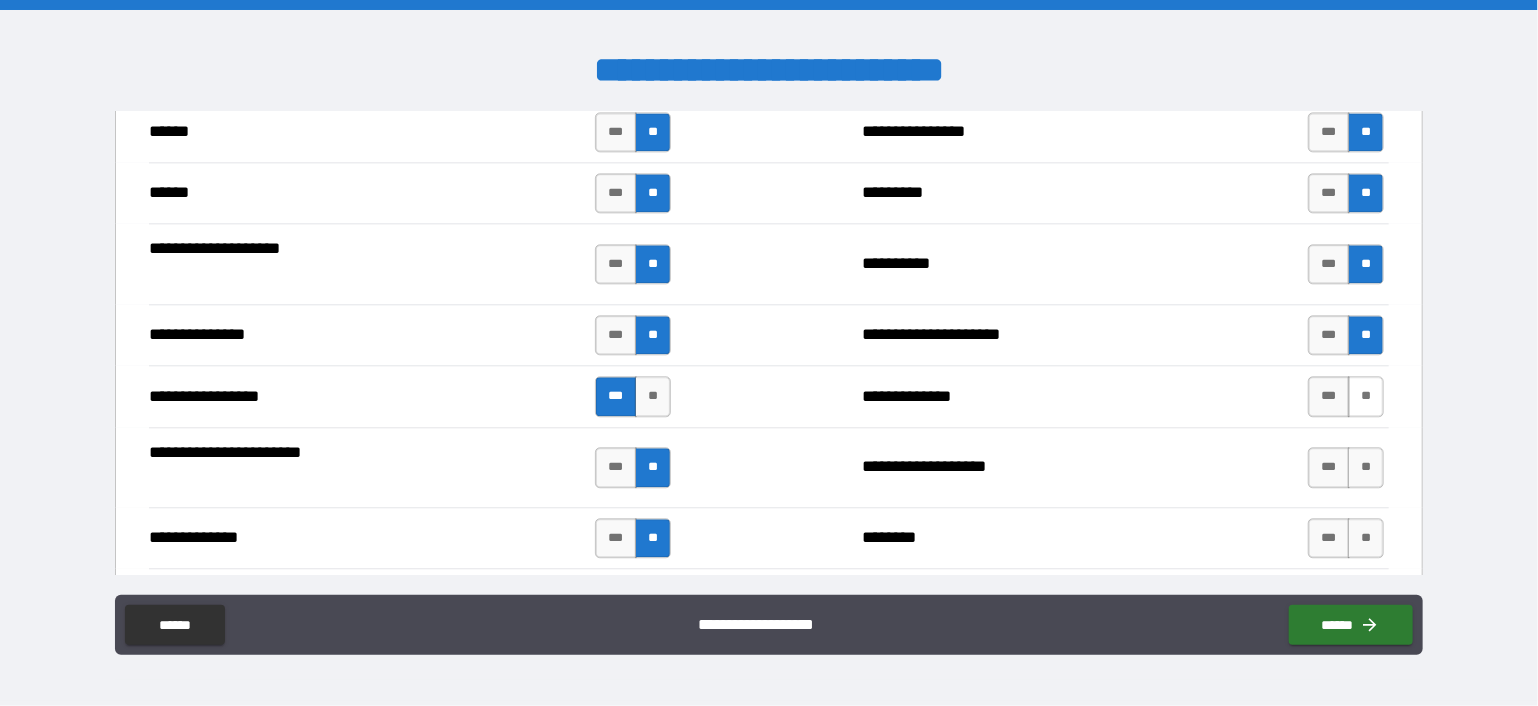 click on "**" at bounding box center [1366, 396] 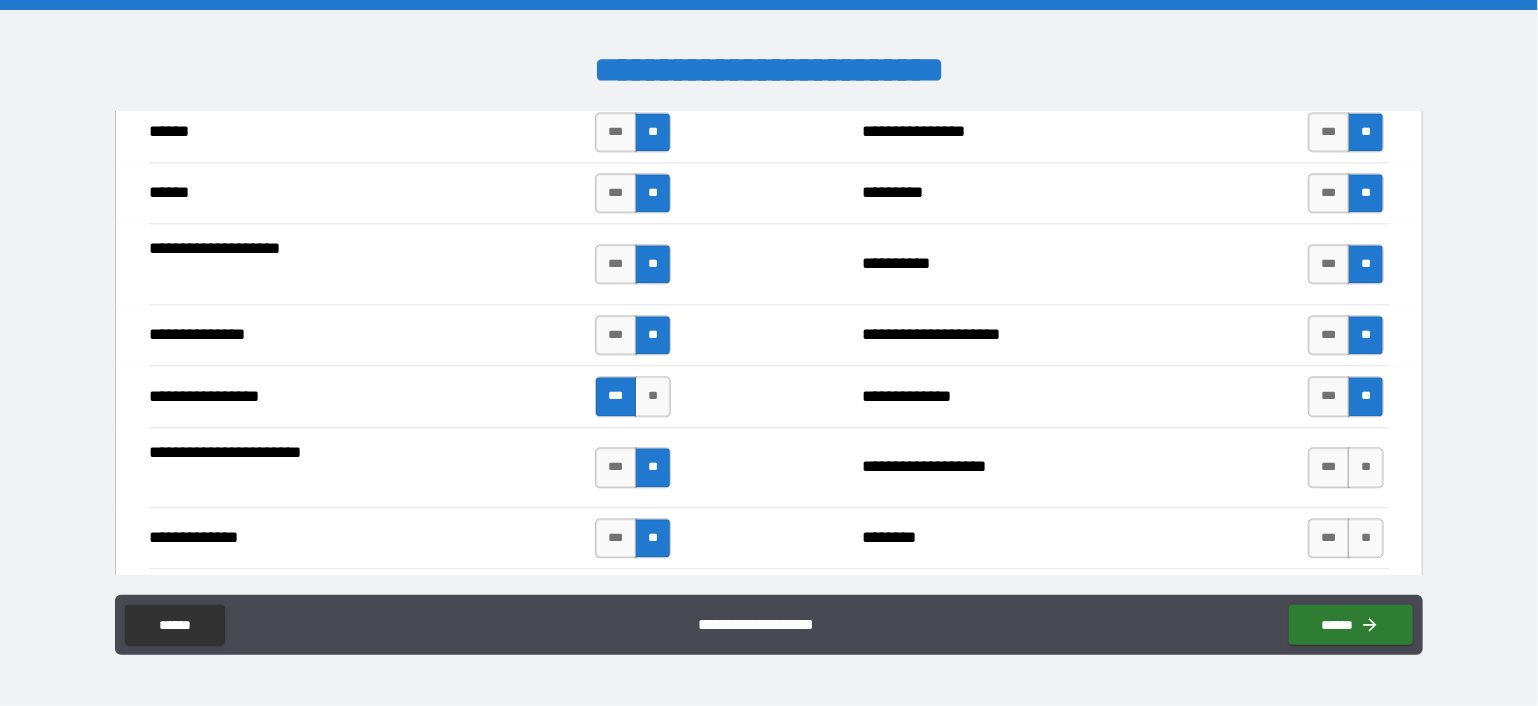 drag, startPoint x: 1355, startPoint y: 451, endPoint x: 1358, endPoint y: 509, distance: 58.077534 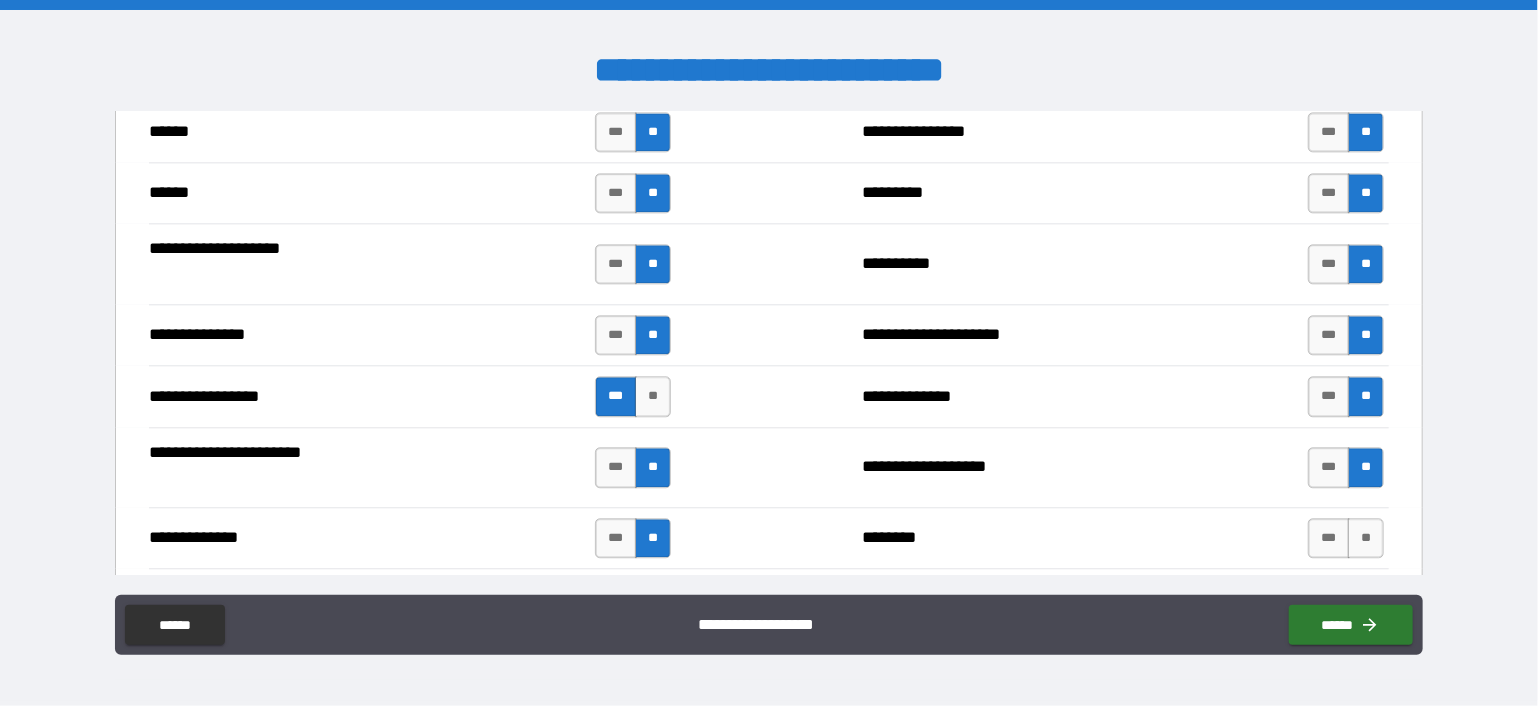 drag, startPoint x: 1358, startPoint y: 563, endPoint x: 1350, endPoint y: 554, distance: 12.0415945 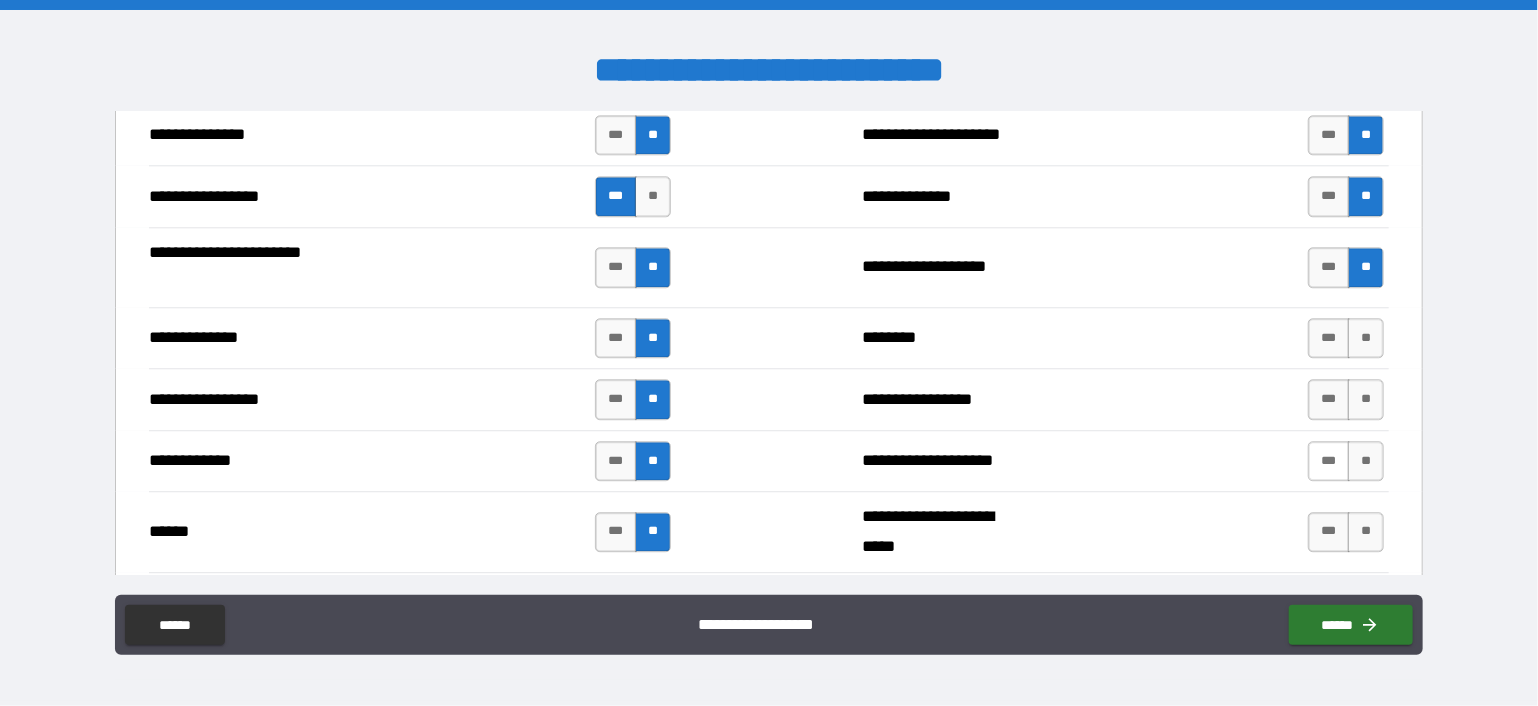 scroll, scrollTop: 2700, scrollLeft: 0, axis: vertical 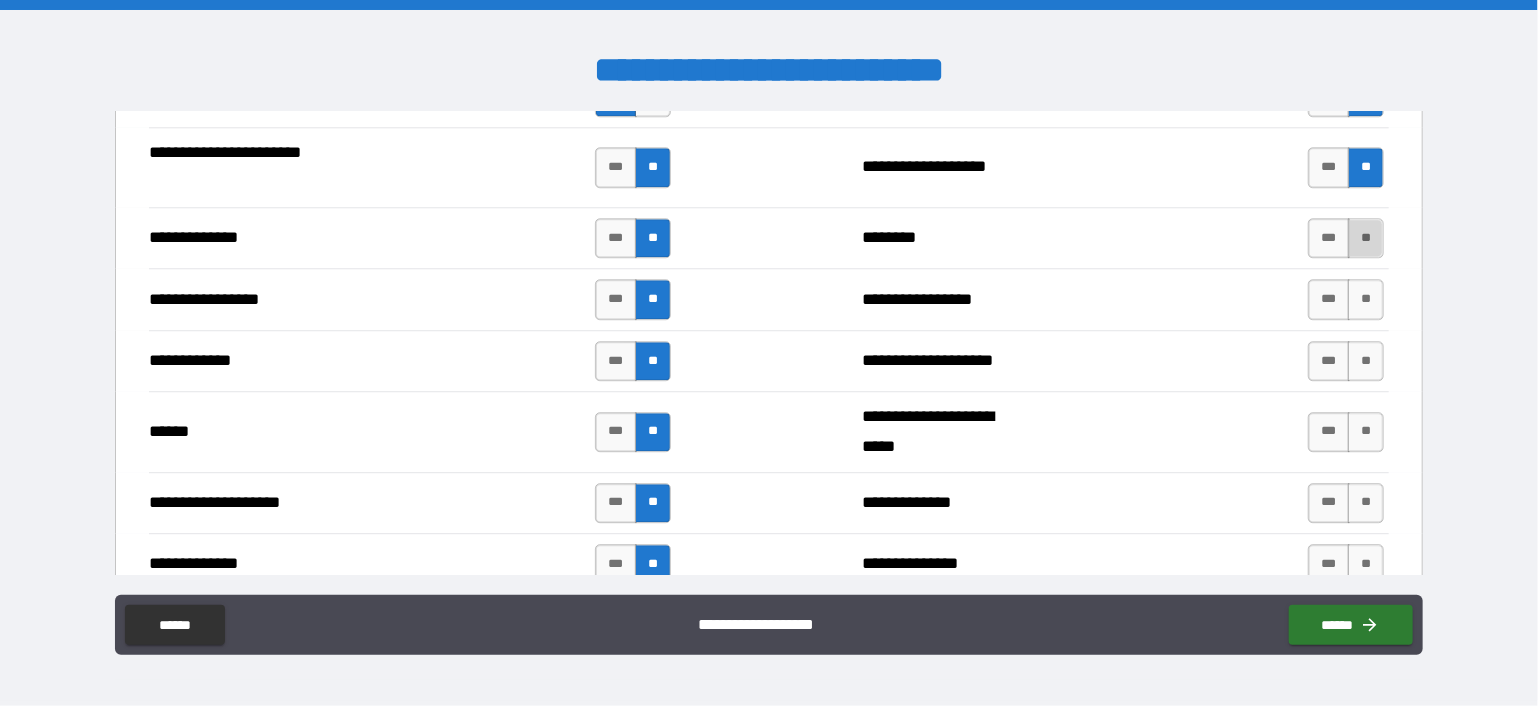click on "**" at bounding box center (1366, 238) 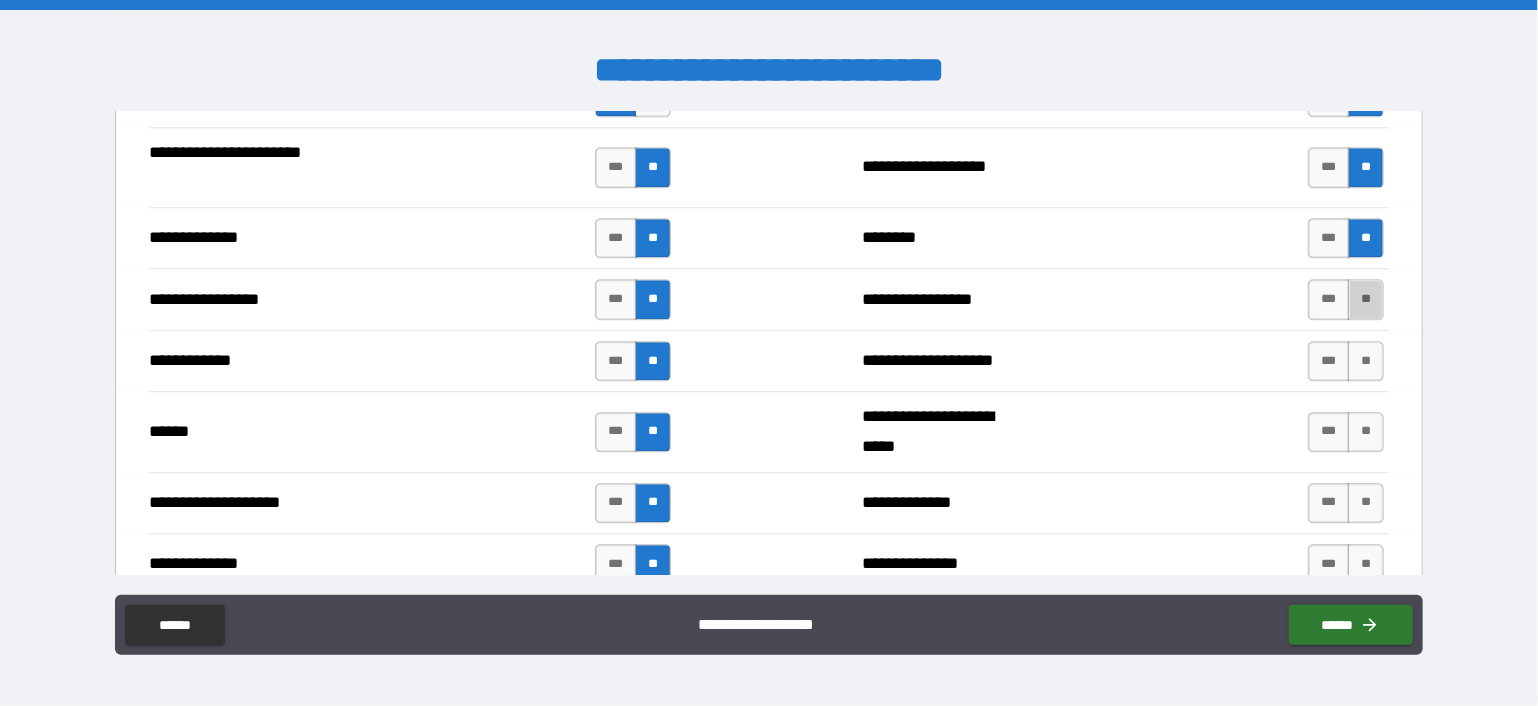 drag, startPoint x: 1348, startPoint y: 282, endPoint x: 1348, endPoint y: 319, distance: 37 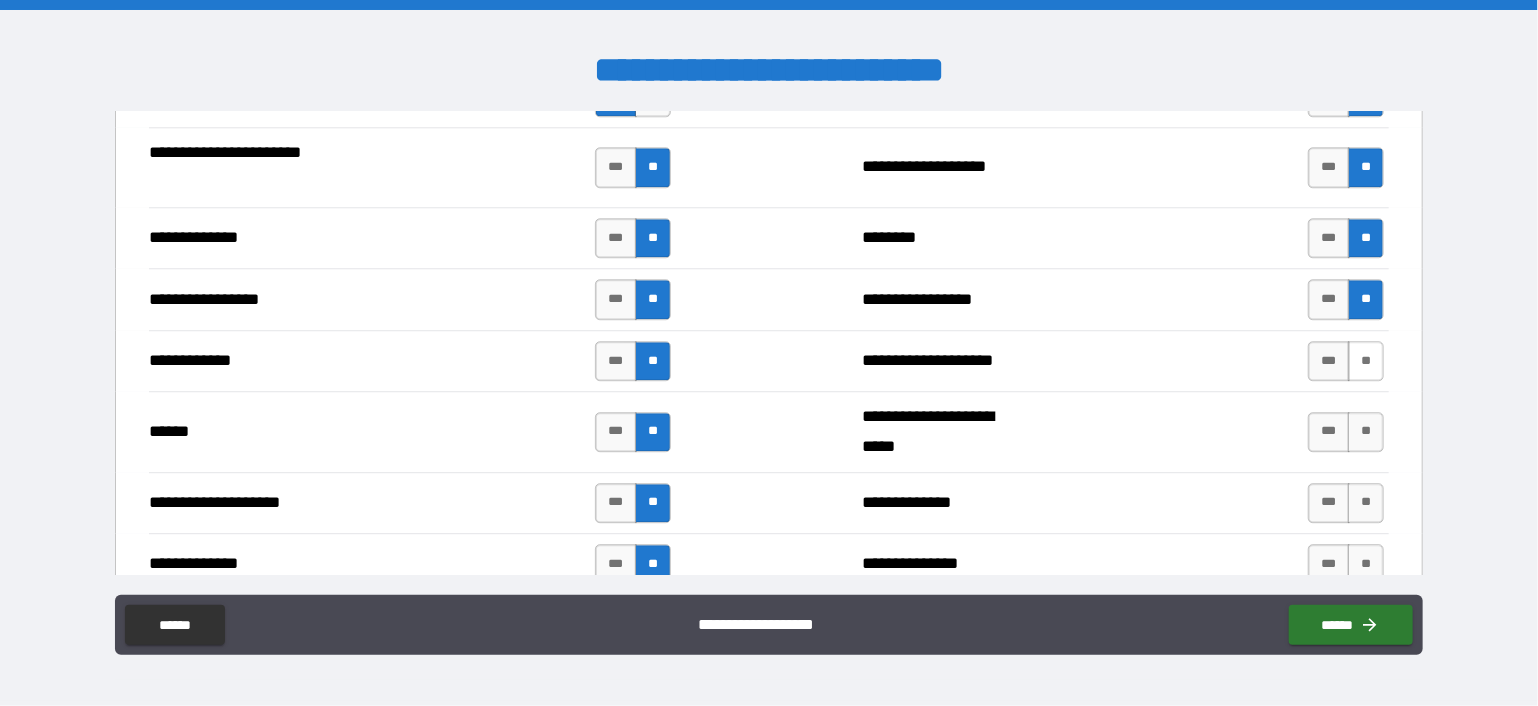 drag, startPoint x: 1347, startPoint y: 344, endPoint x: 1347, endPoint y: 371, distance: 27 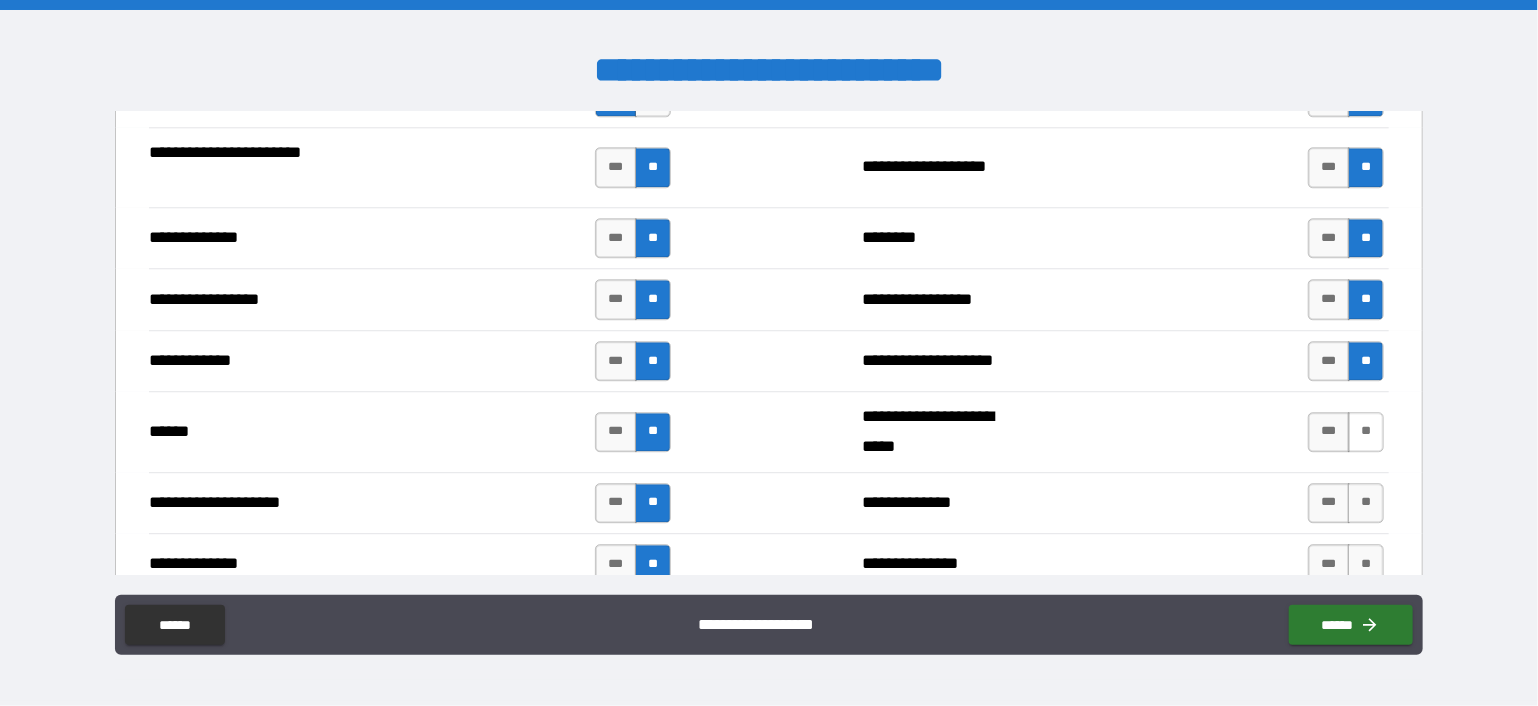 drag, startPoint x: 1347, startPoint y: 406, endPoint x: 1356, endPoint y: 464, distance: 58.694122 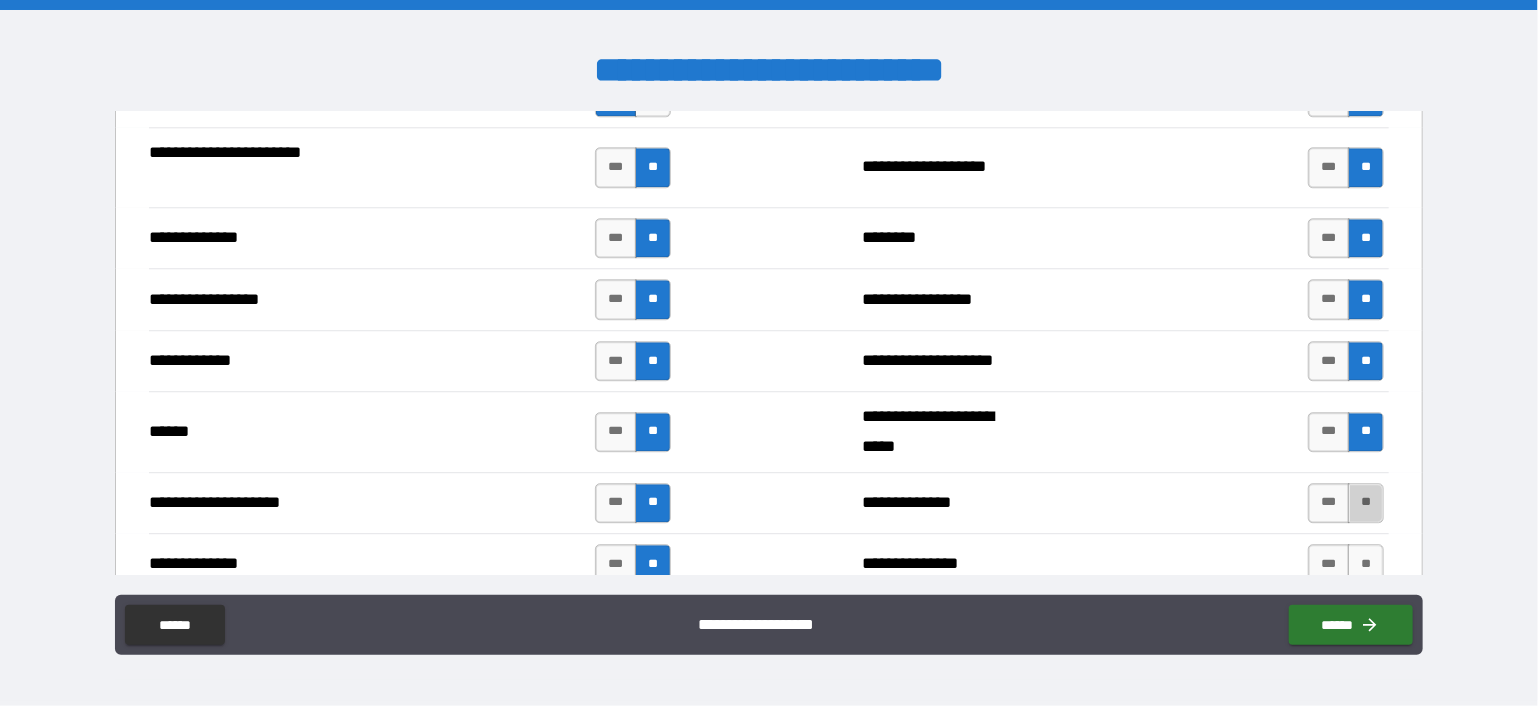 drag, startPoint x: 1356, startPoint y: 500, endPoint x: 1190, endPoint y: 479, distance: 167.32304 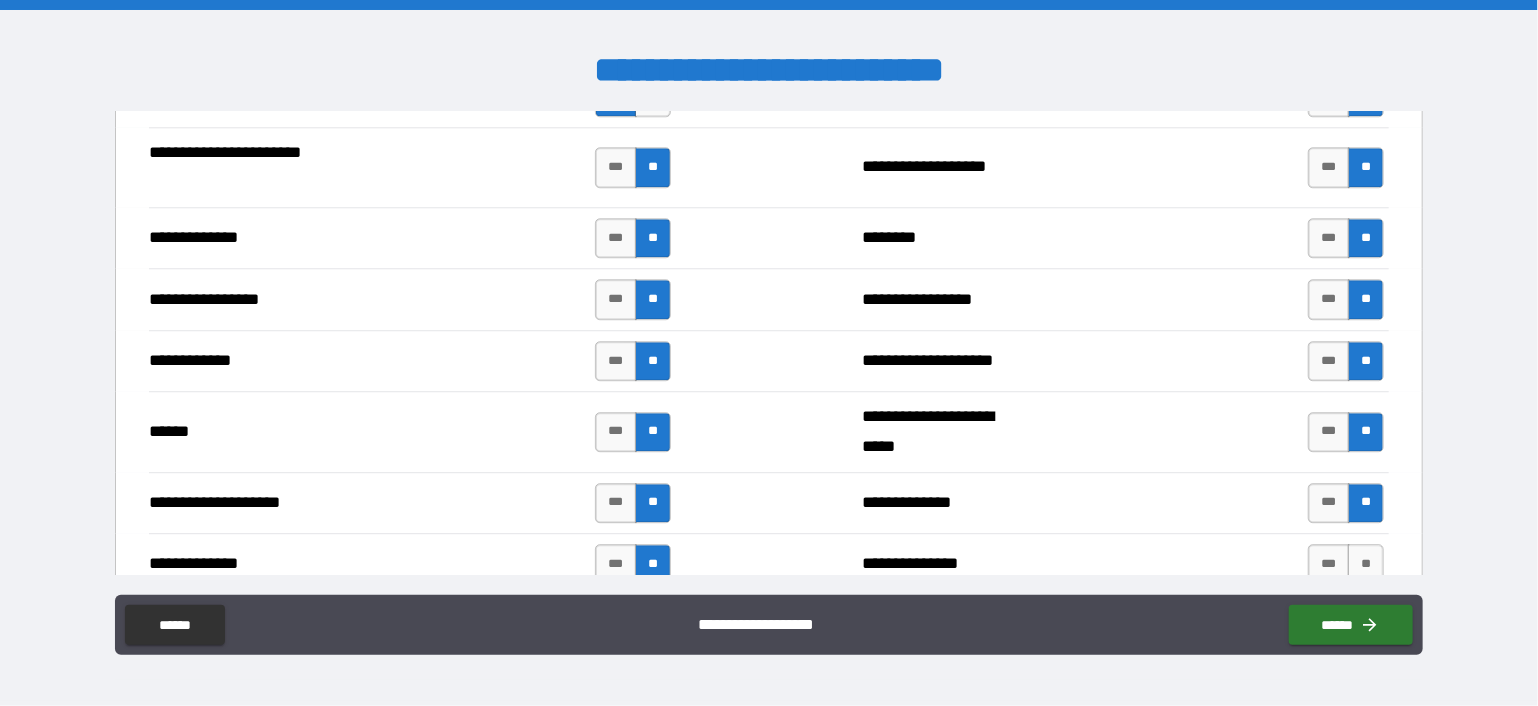 scroll, scrollTop: 2900, scrollLeft: 0, axis: vertical 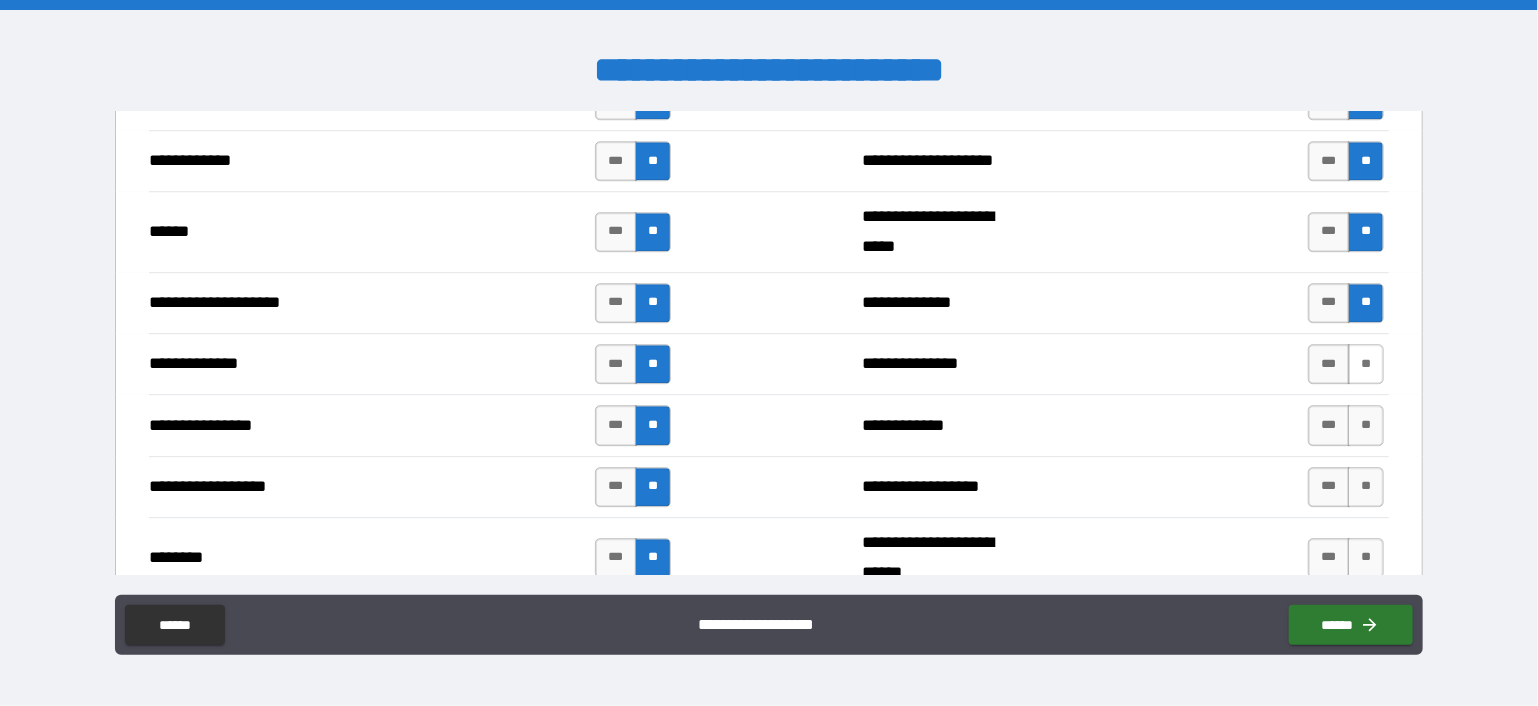 click on "**" at bounding box center [1366, 364] 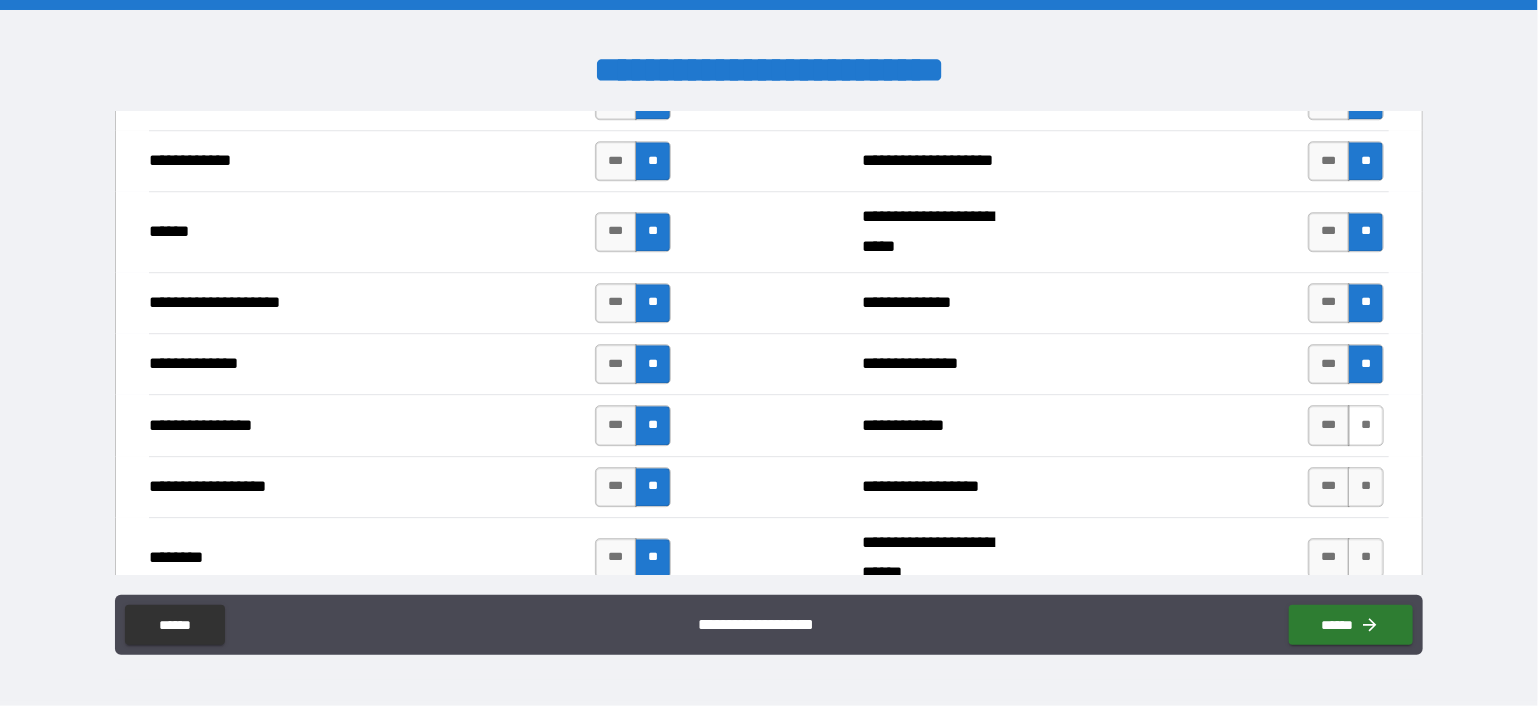 click on "**" at bounding box center (1366, 425) 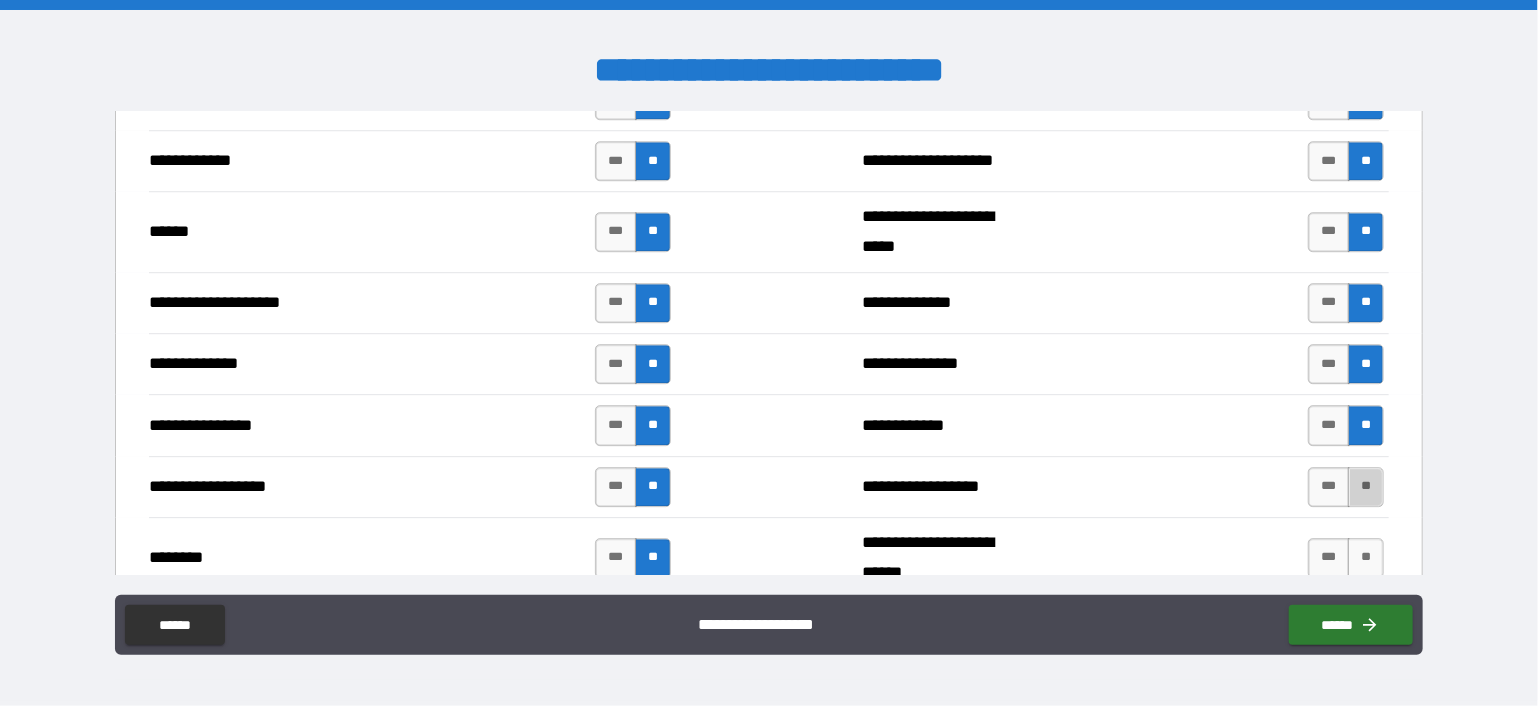 drag, startPoint x: 1355, startPoint y: 473, endPoint x: 1355, endPoint y: 516, distance: 43 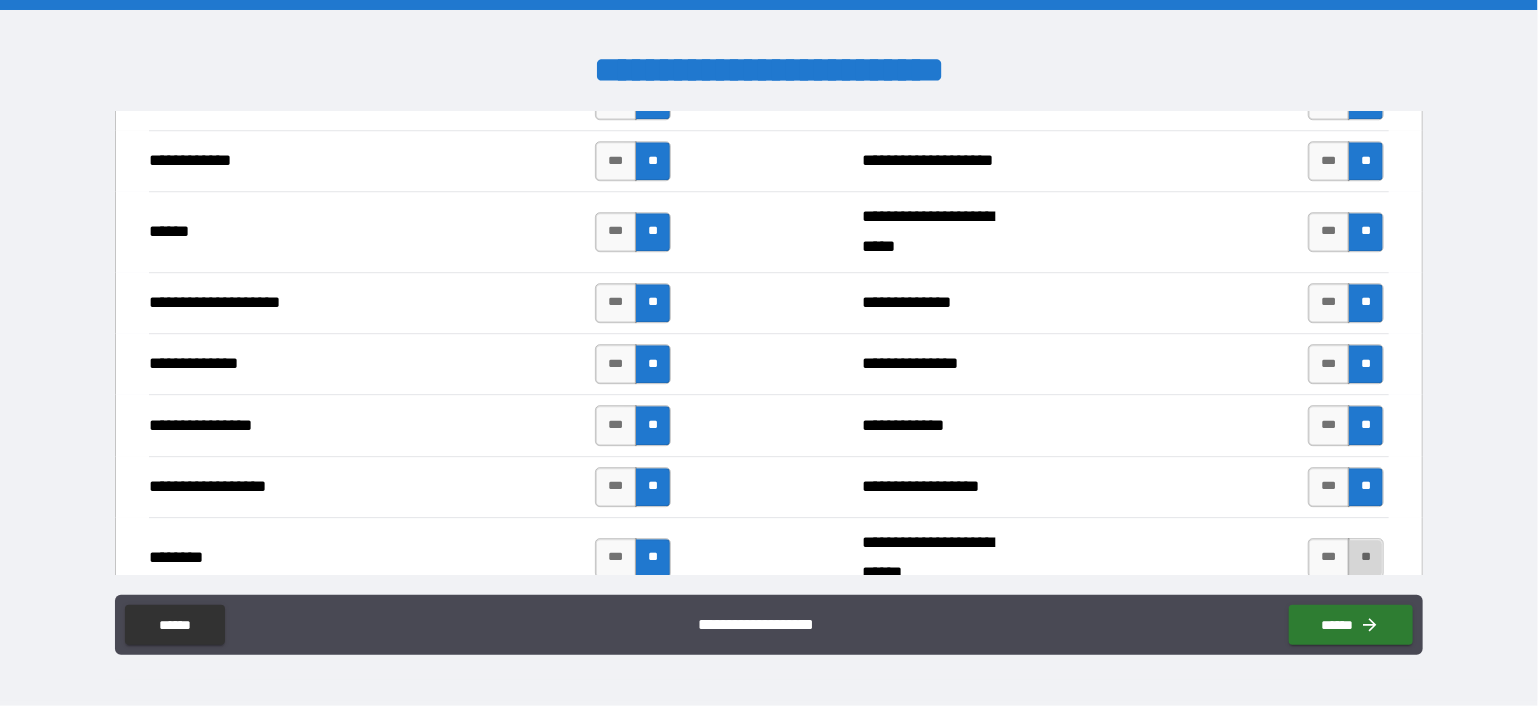 drag, startPoint x: 1349, startPoint y: 545, endPoint x: 1321, endPoint y: 543, distance: 28.071337 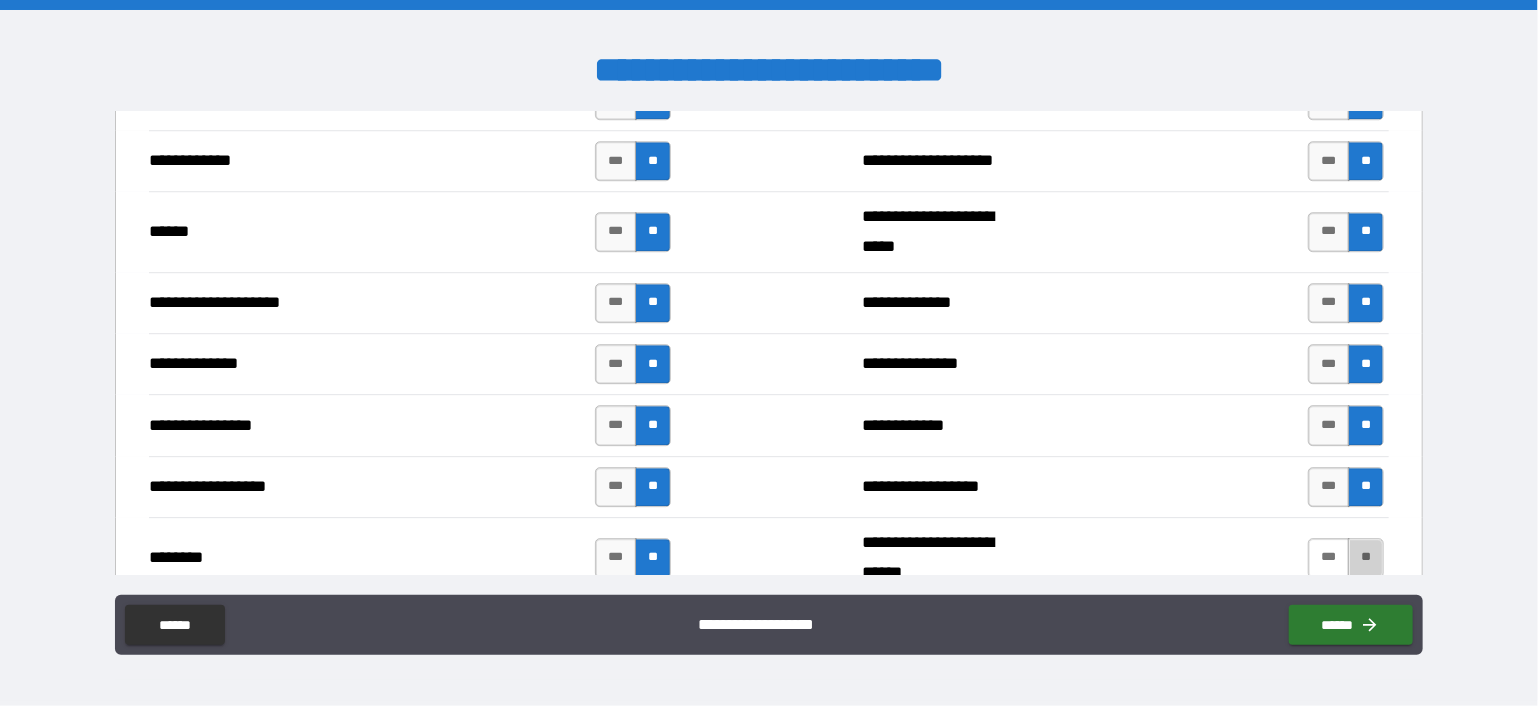 click on "**" at bounding box center [1366, 558] 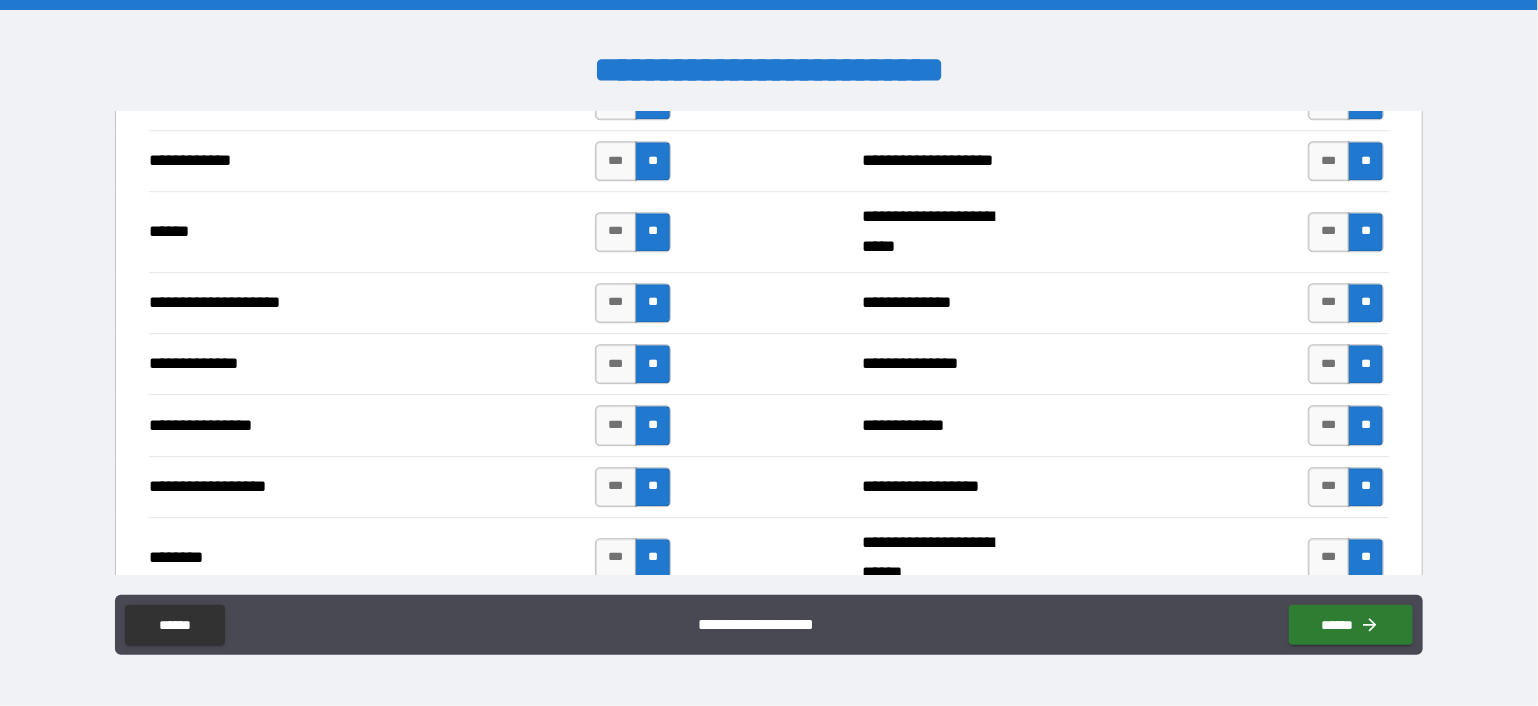 scroll, scrollTop: 3100, scrollLeft: 0, axis: vertical 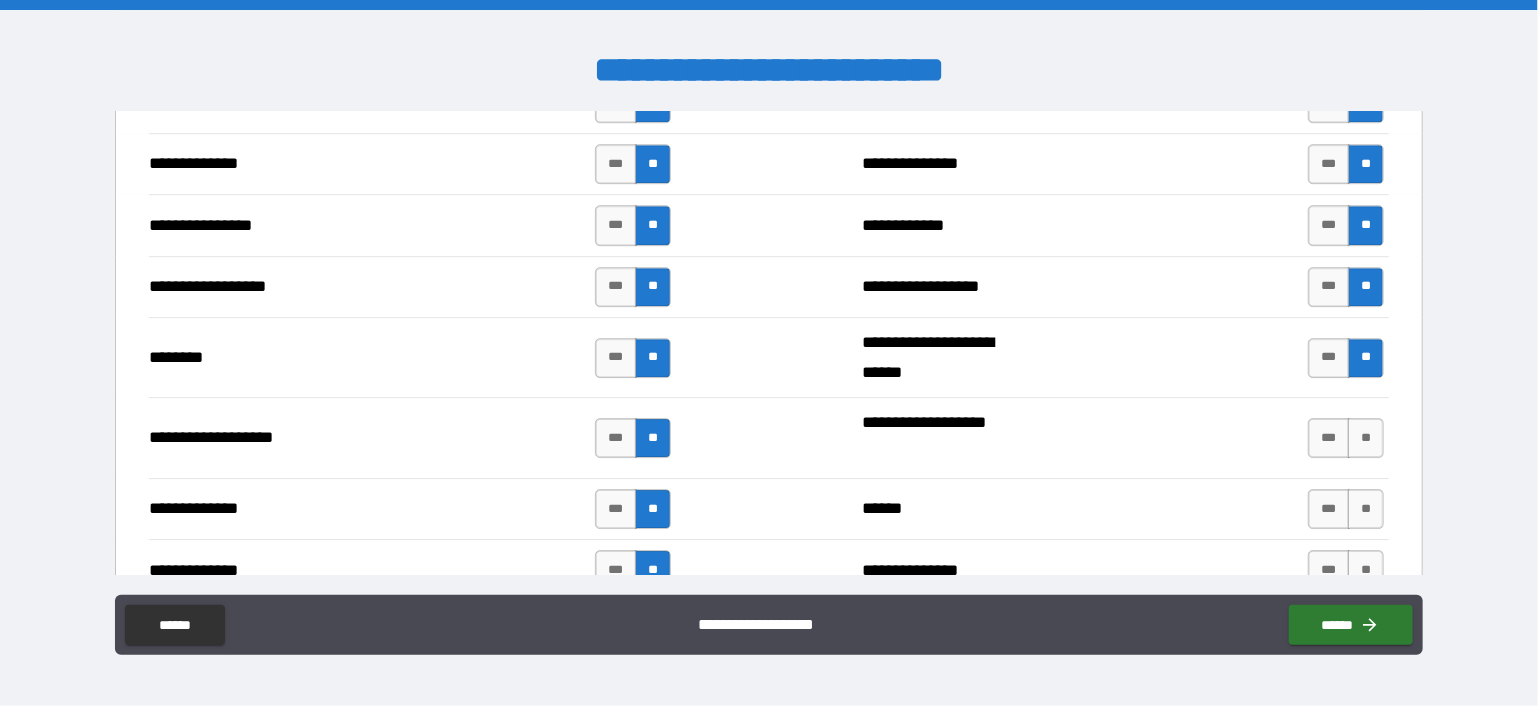 drag, startPoint x: 1358, startPoint y: 432, endPoint x: 1359, endPoint y: 465, distance: 33.01515 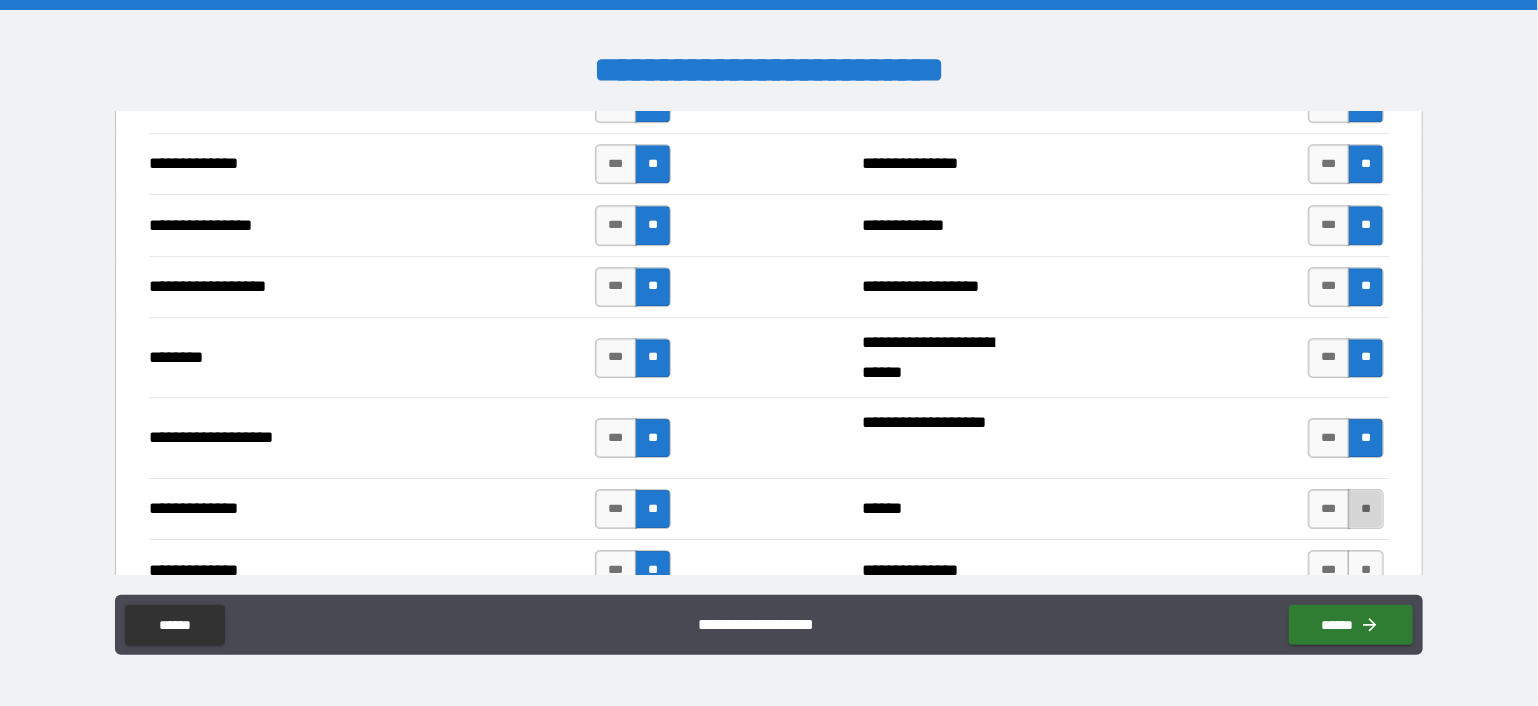 drag, startPoint x: 1359, startPoint y: 486, endPoint x: 1314, endPoint y: 488, distance: 45.044422 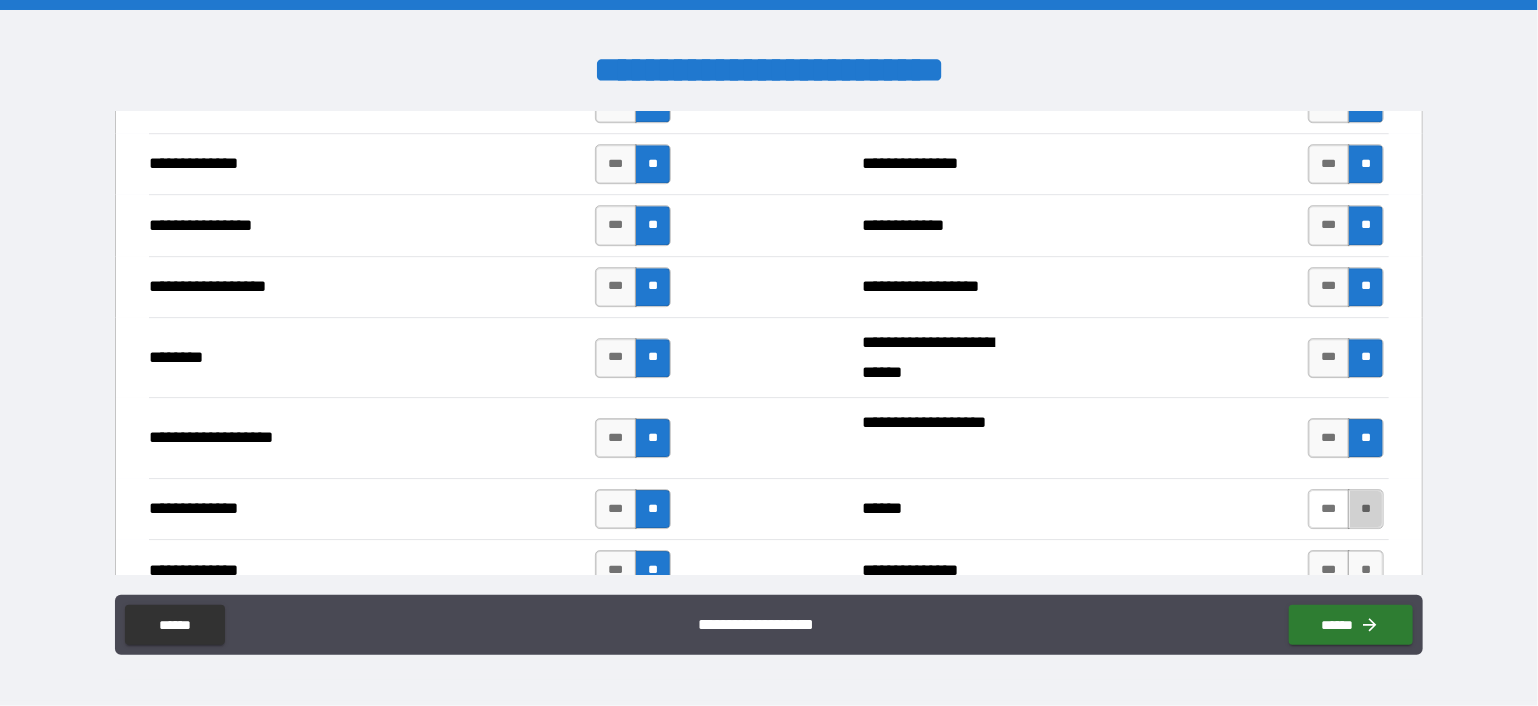 click on "**" at bounding box center (1366, 509) 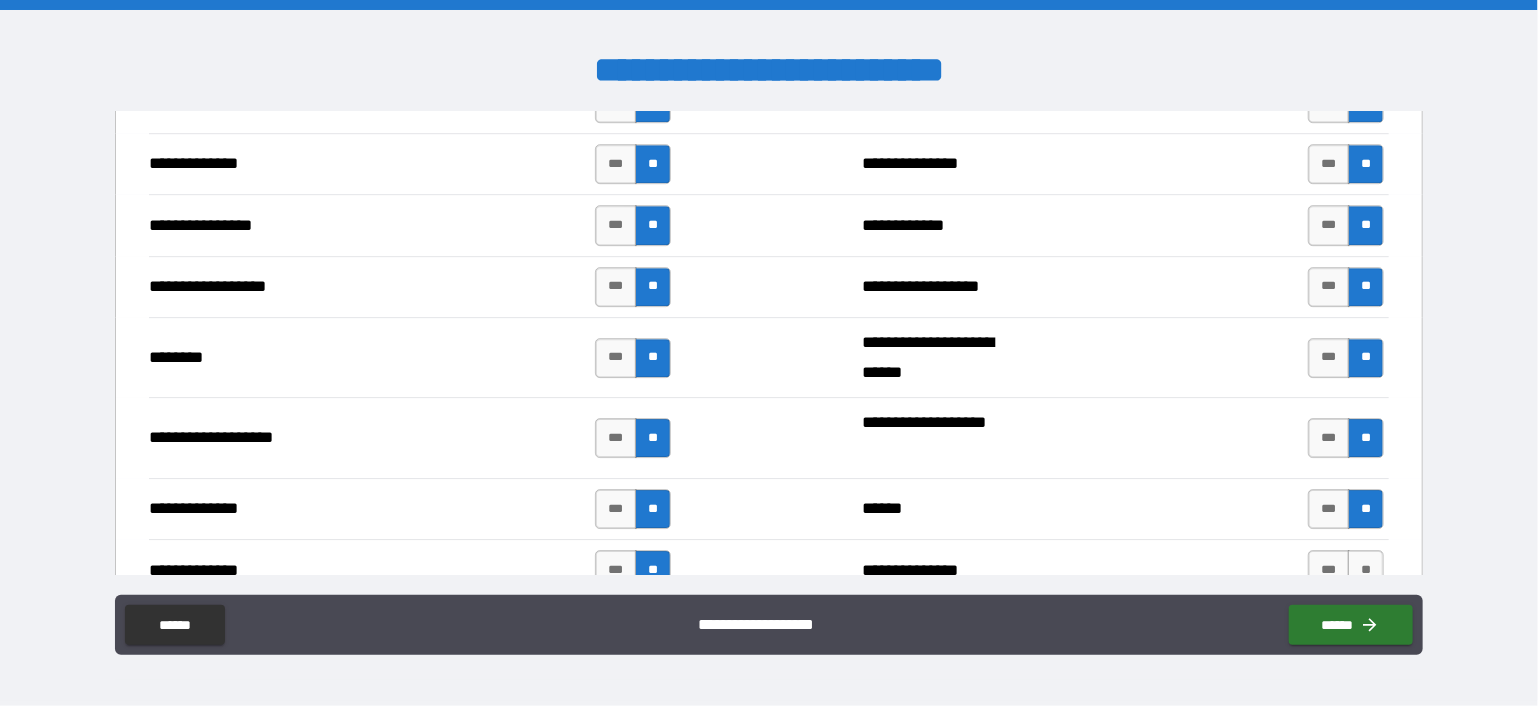 scroll, scrollTop: 3300, scrollLeft: 0, axis: vertical 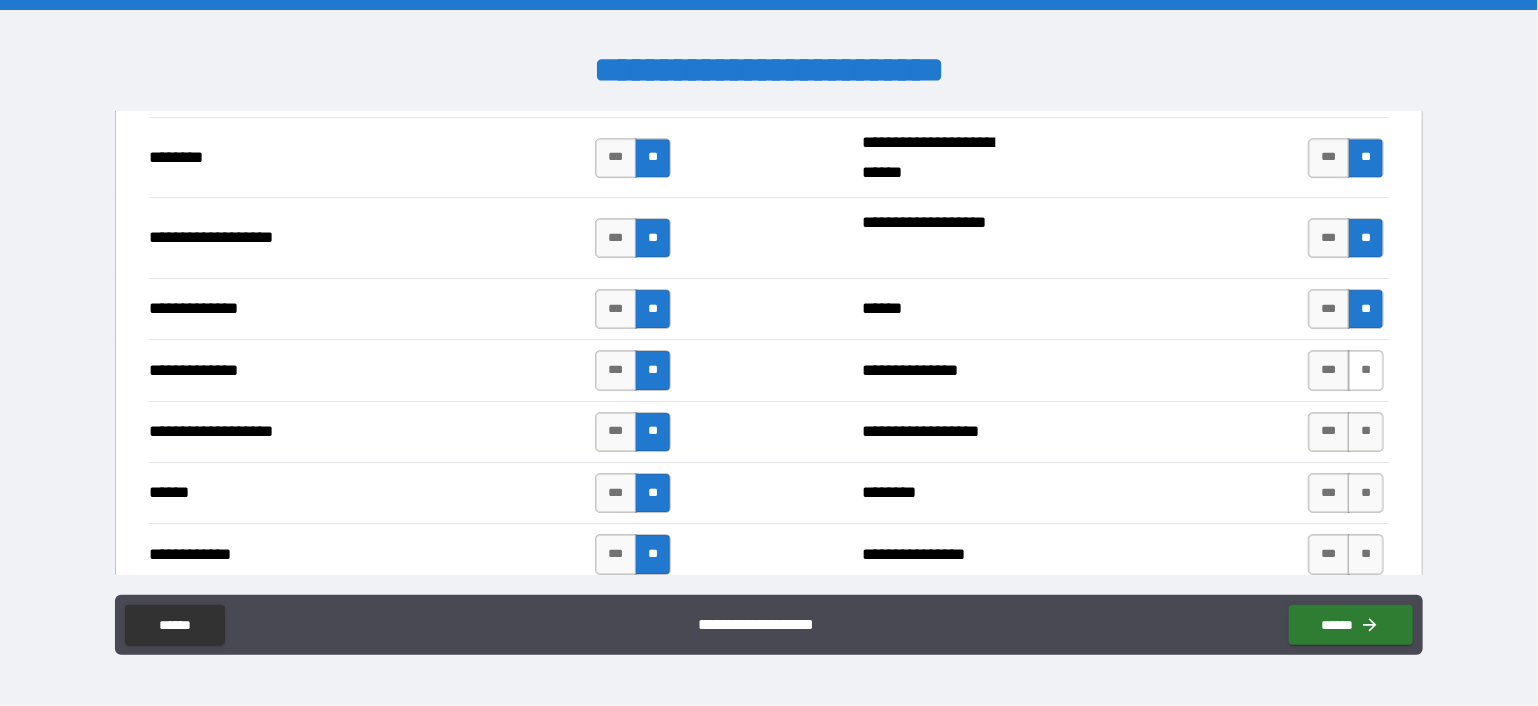 click on "**" at bounding box center [1366, 370] 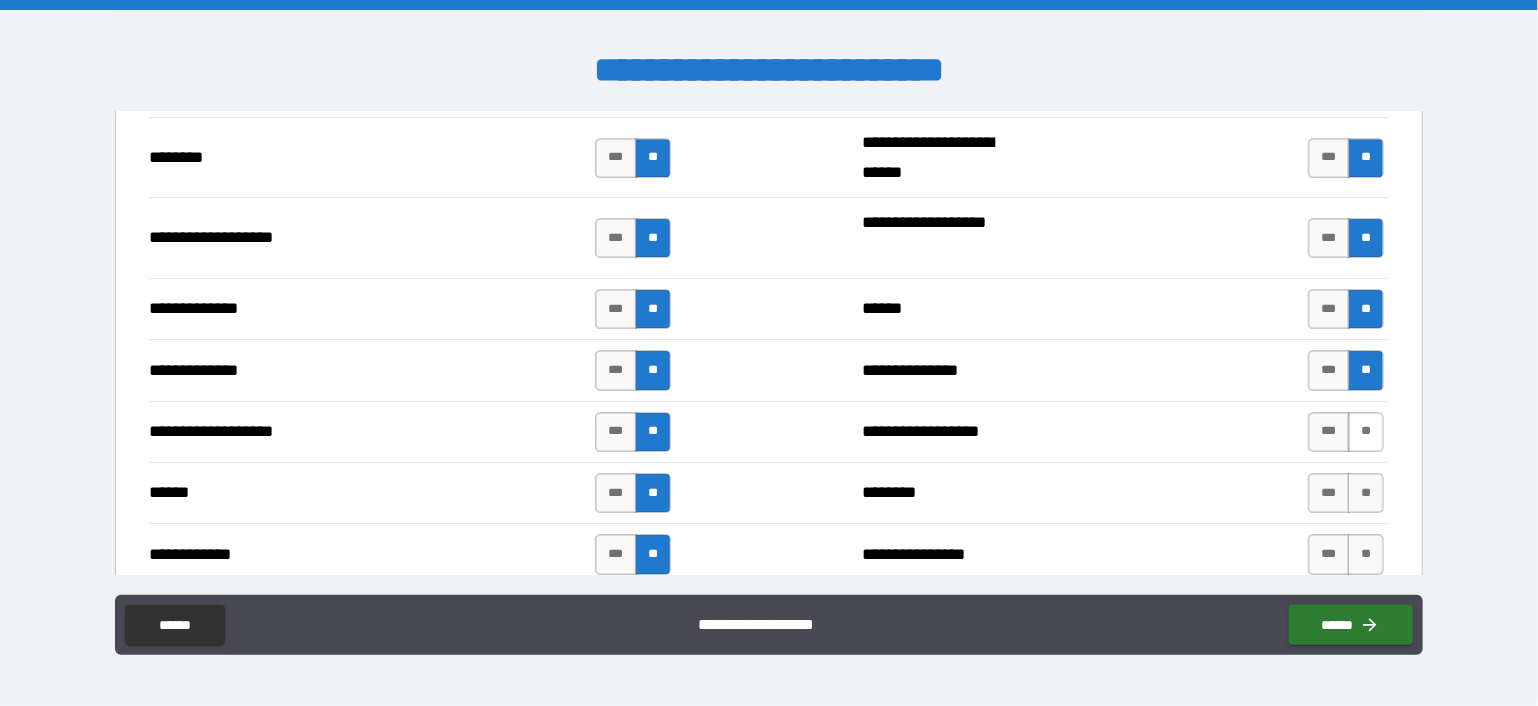 click on "**" at bounding box center (1366, 432) 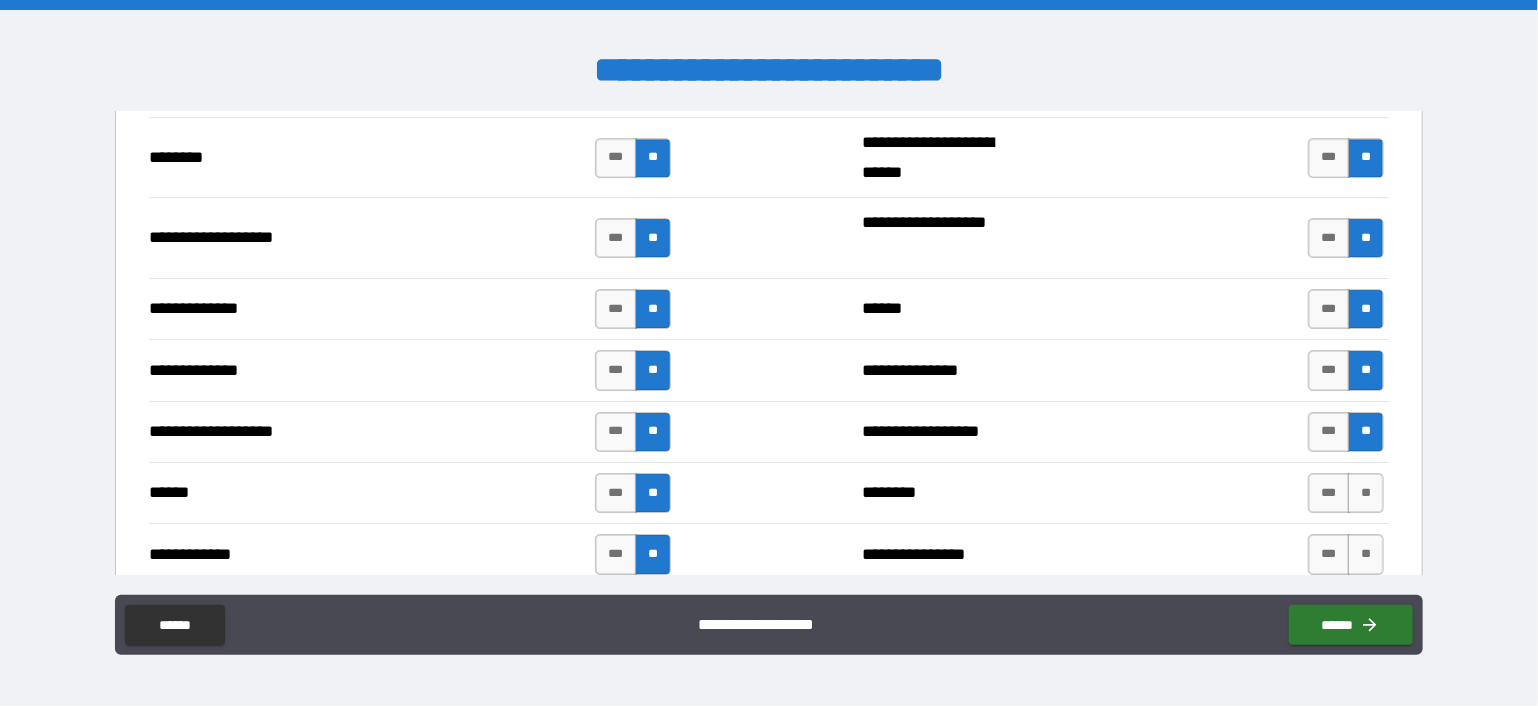 click on "**" at bounding box center (1366, 493) 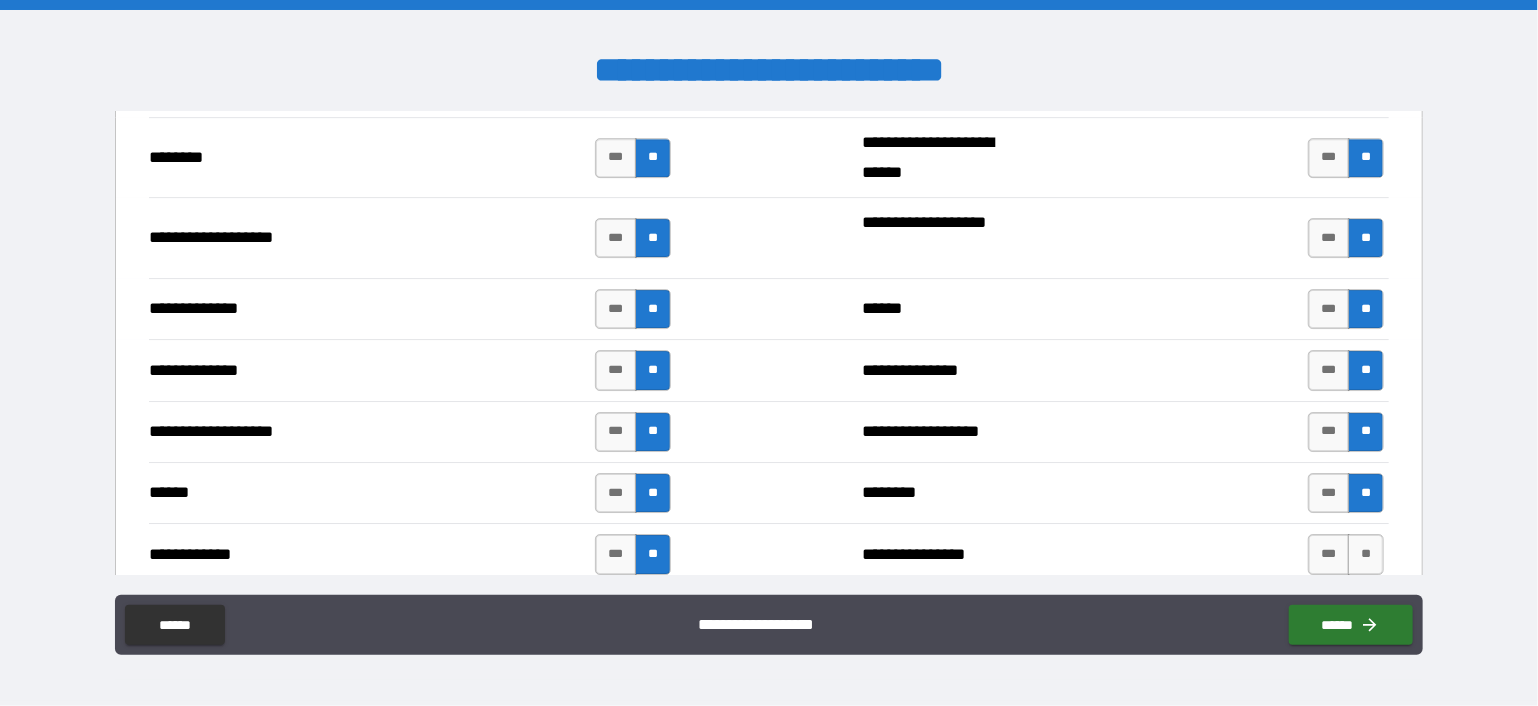 scroll, scrollTop: 3500, scrollLeft: 0, axis: vertical 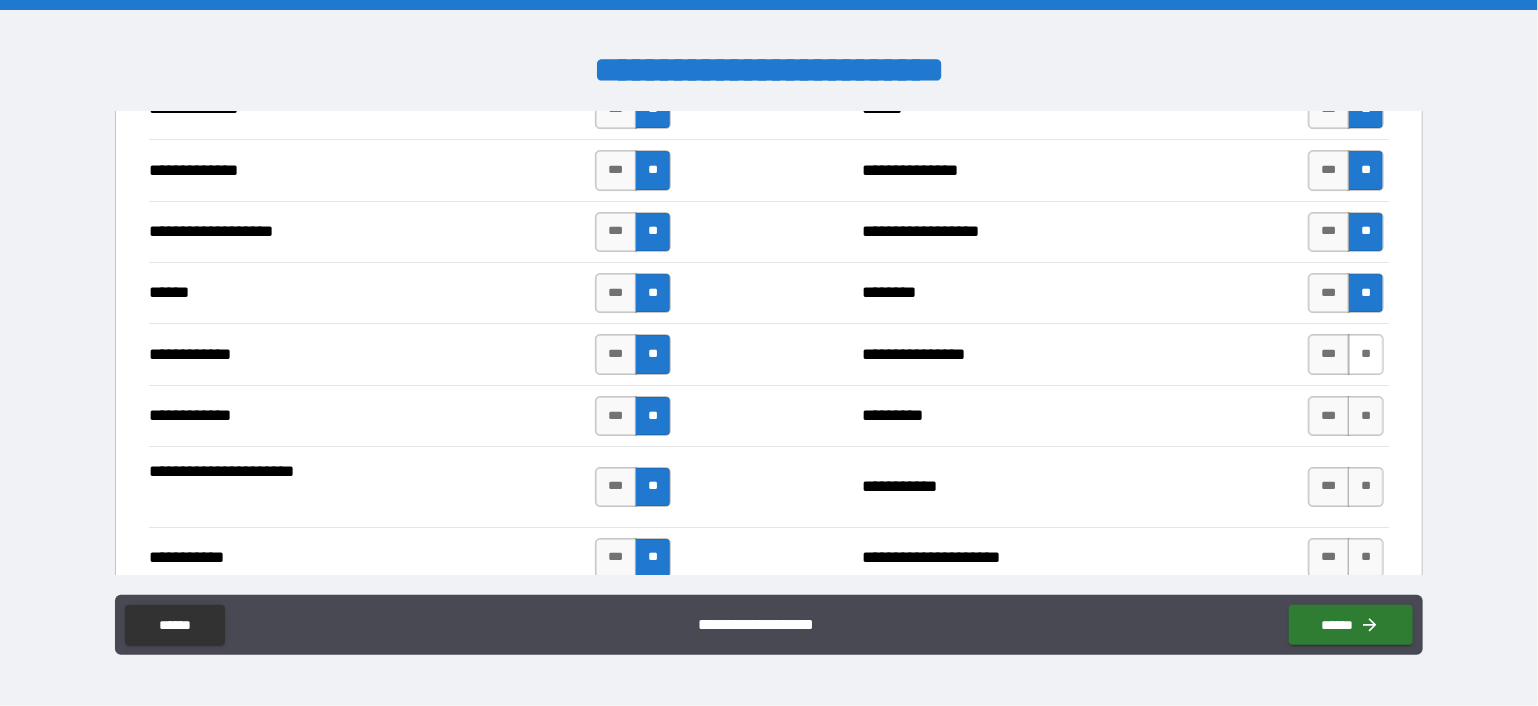 drag, startPoint x: 1355, startPoint y: 335, endPoint x: 1355, endPoint y: 383, distance: 48 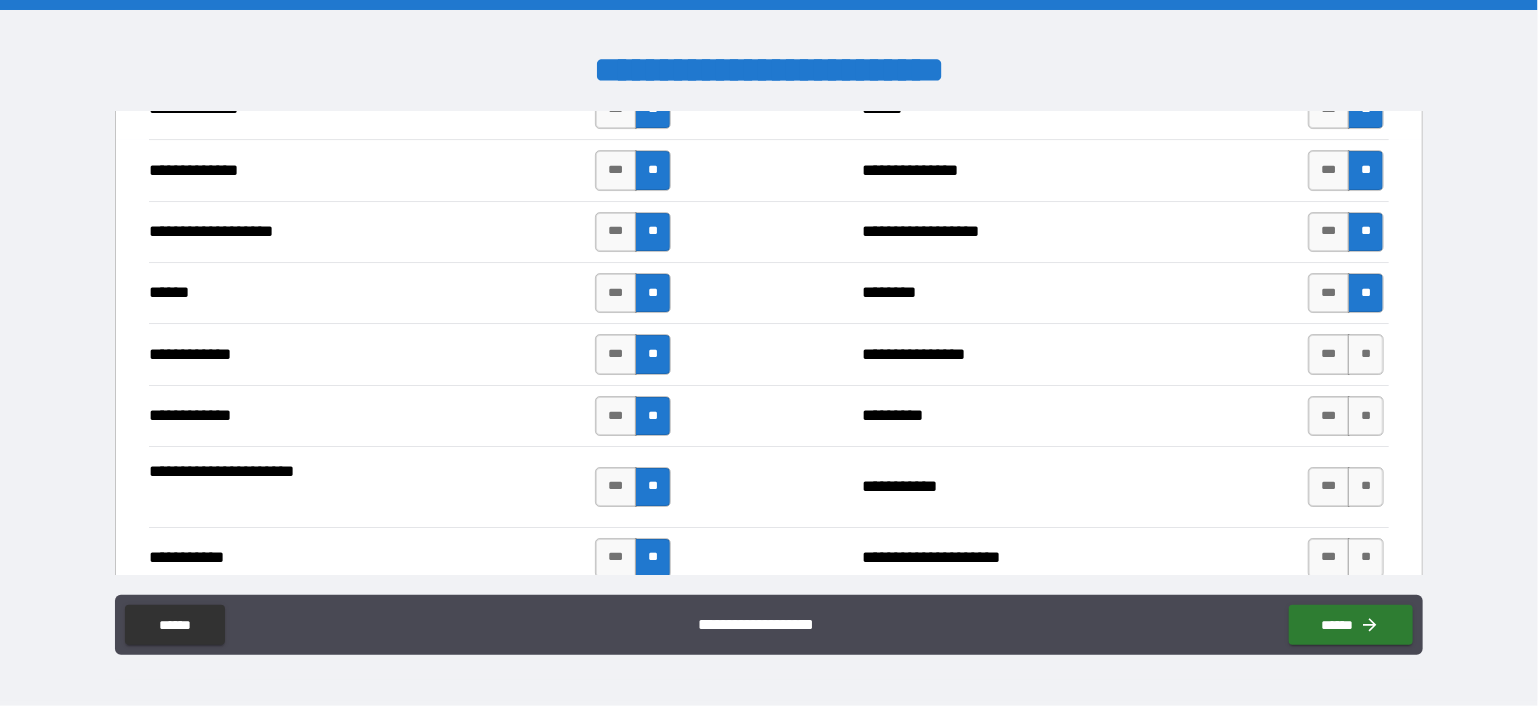 click on "**" at bounding box center (1366, 354) 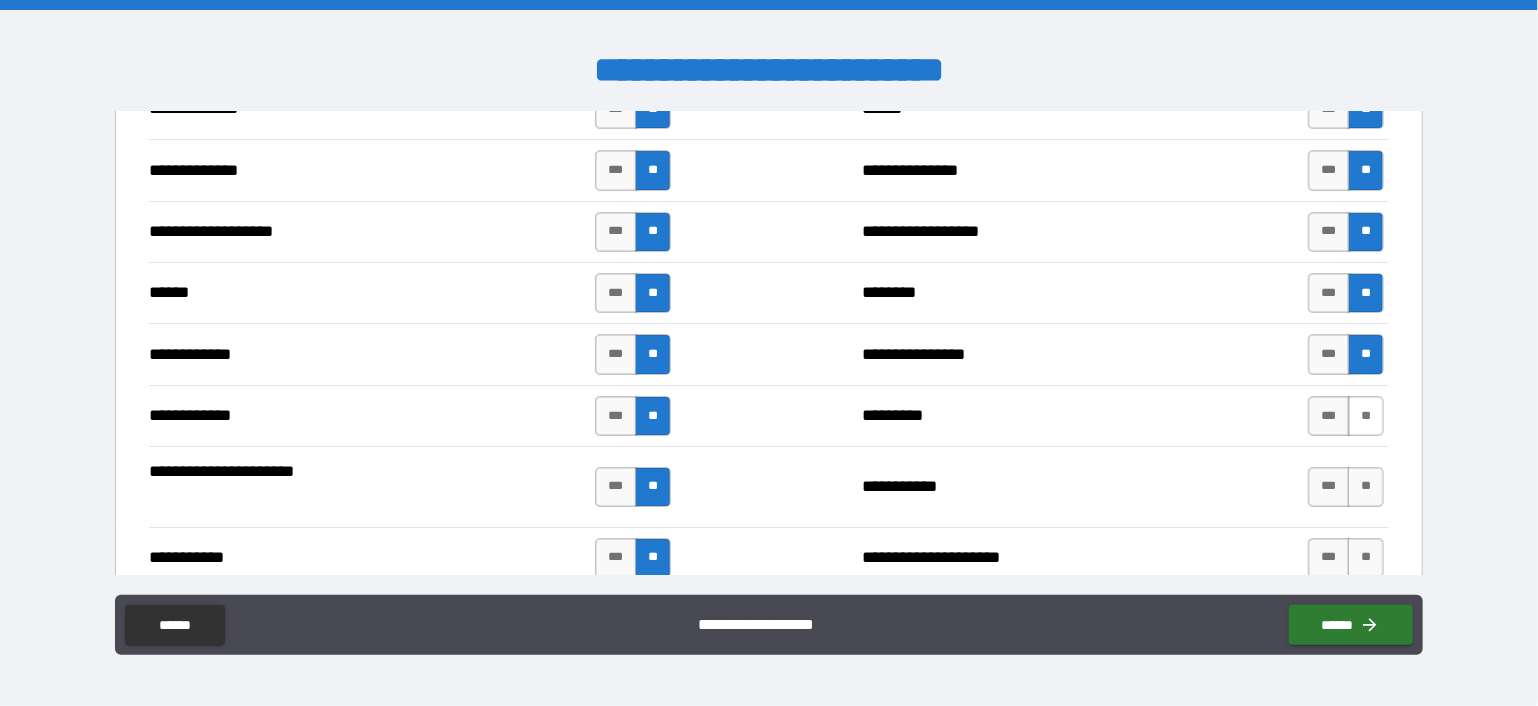 drag, startPoint x: 1352, startPoint y: 399, endPoint x: 1354, endPoint y: 411, distance: 12.165525 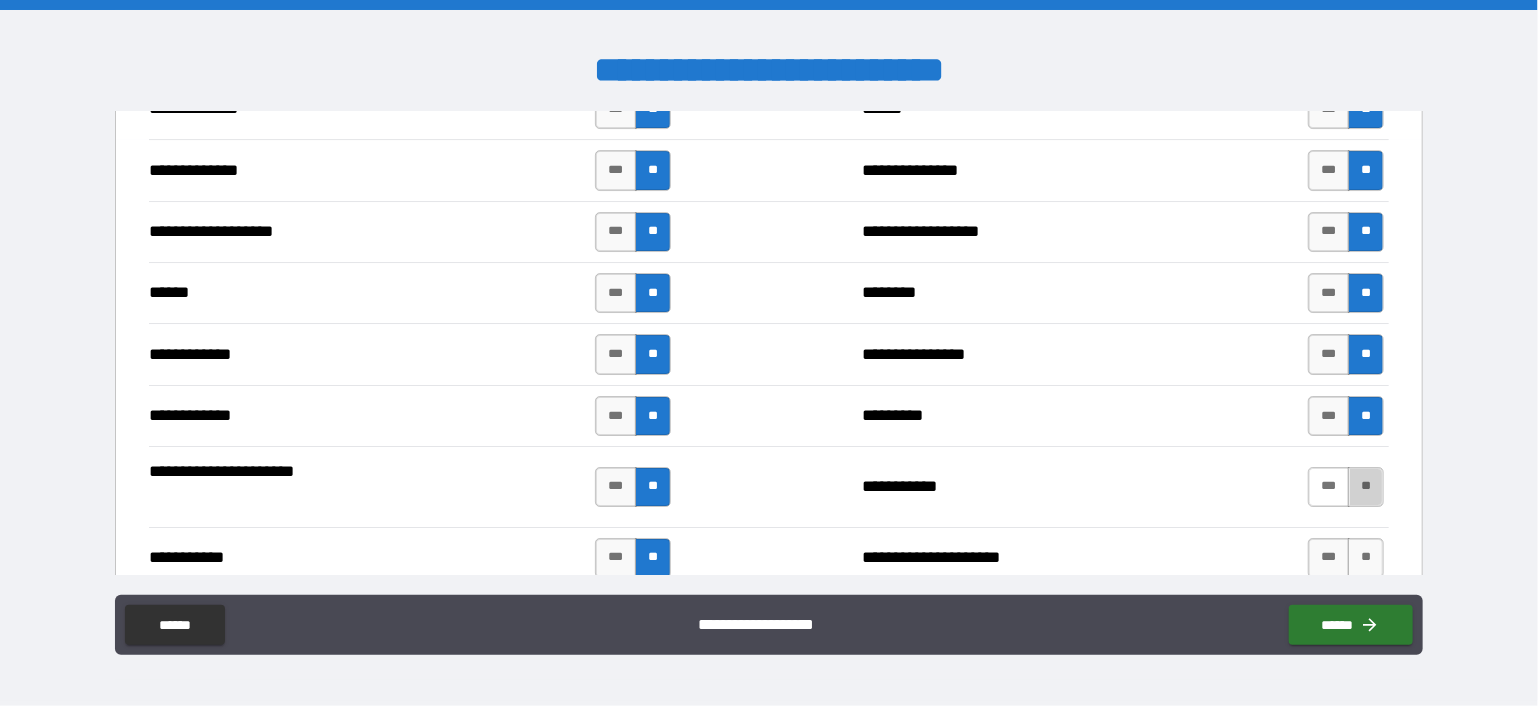 drag, startPoint x: 1353, startPoint y: 468, endPoint x: 1331, endPoint y: 491, distance: 31.827662 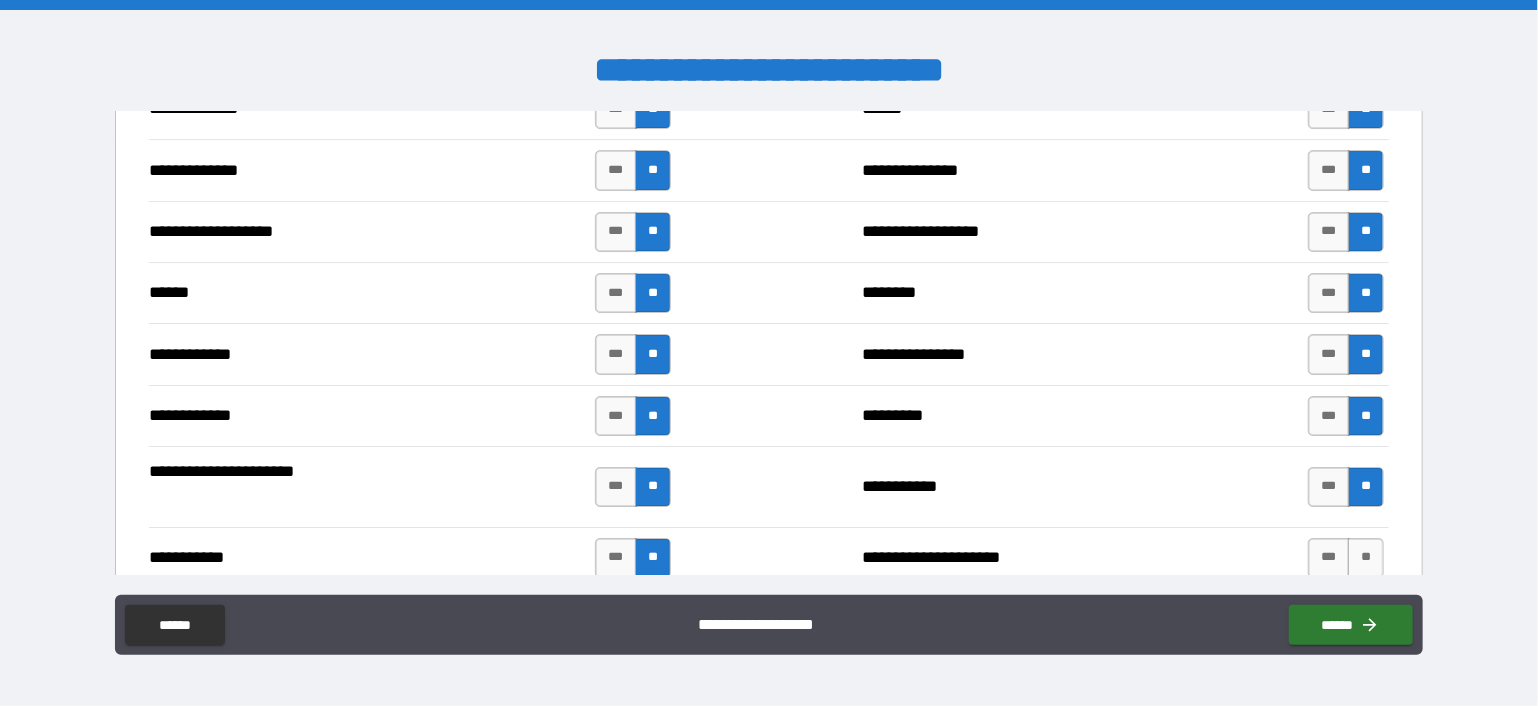 scroll, scrollTop: 3700, scrollLeft: 0, axis: vertical 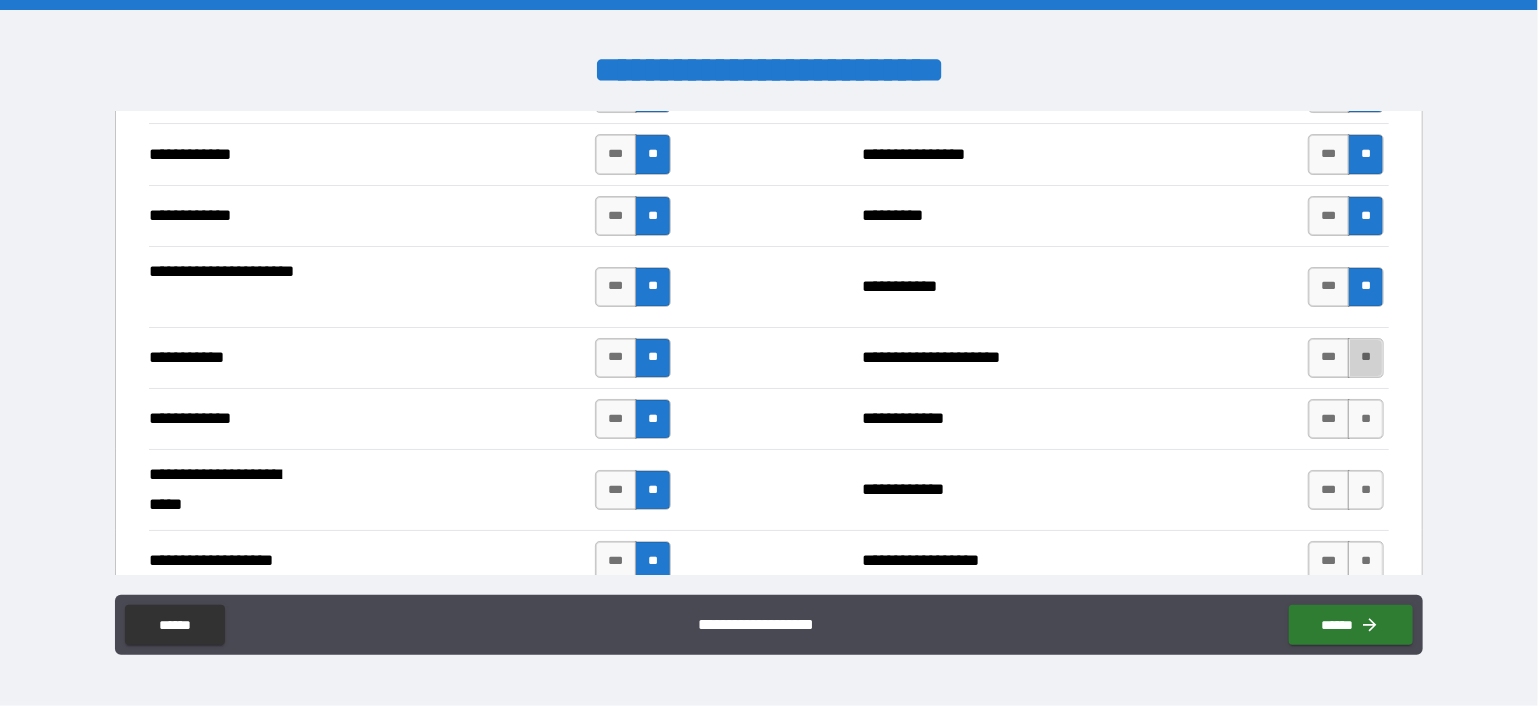 drag, startPoint x: 1359, startPoint y: 341, endPoint x: 1356, endPoint y: 384, distance: 43.104523 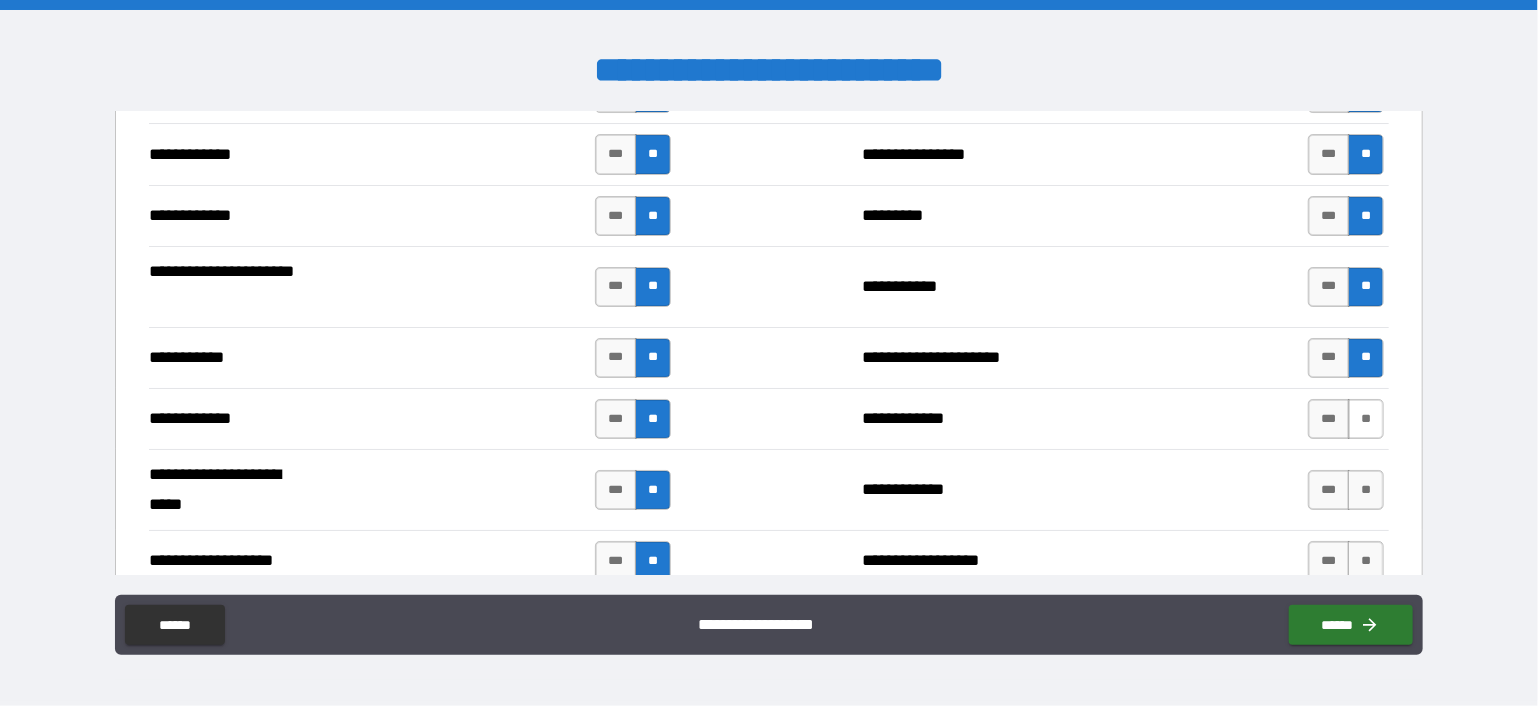 click on "**" at bounding box center (1366, 419) 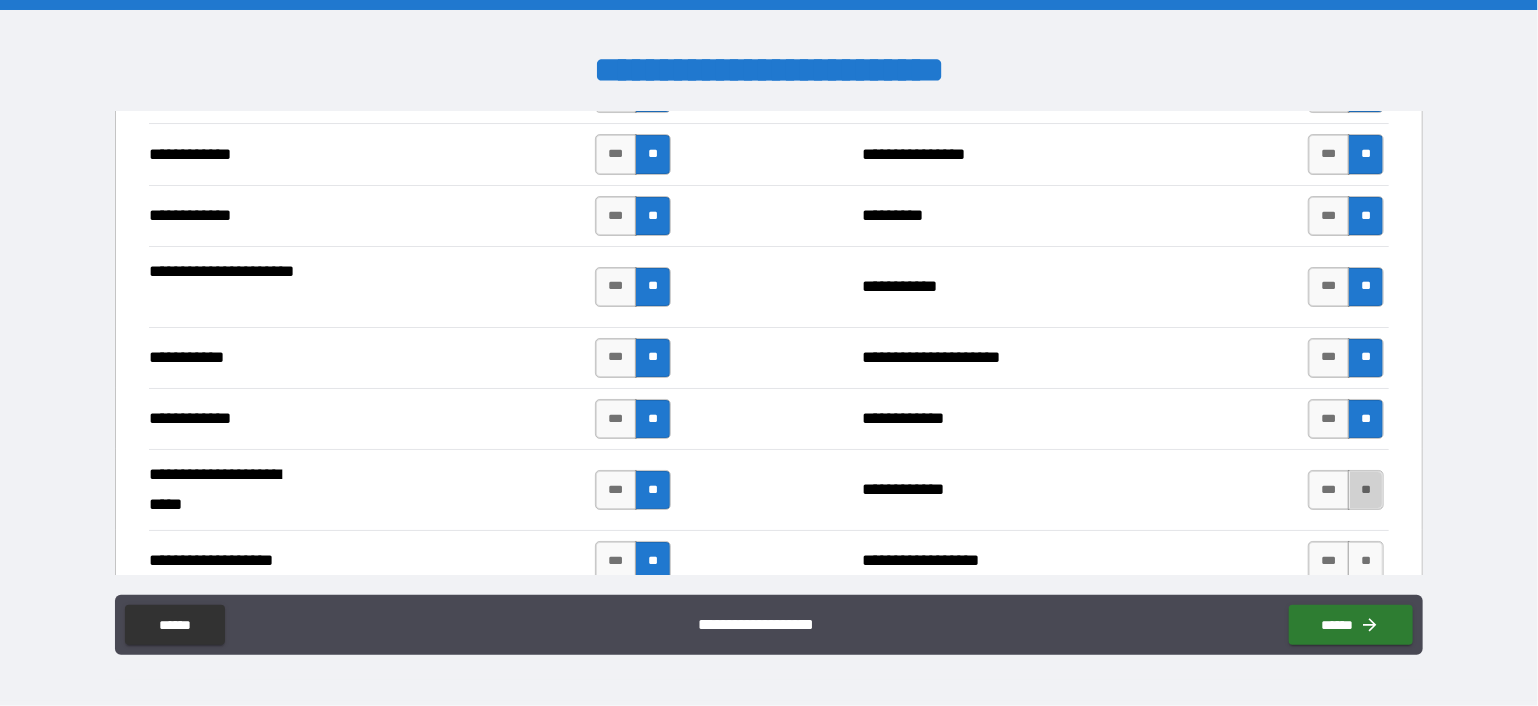 drag, startPoint x: 1355, startPoint y: 476, endPoint x: 1248, endPoint y: 479, distance: 107.042046 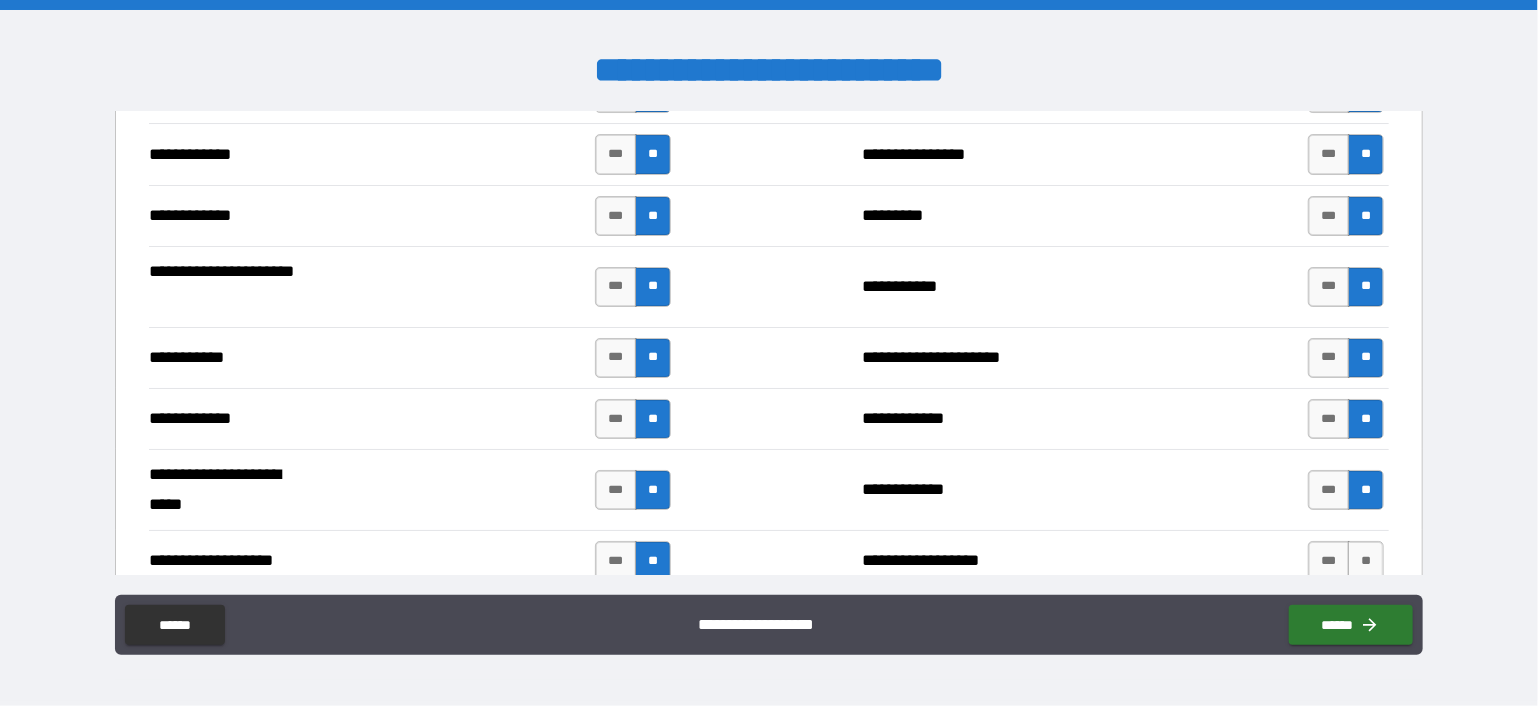 scroll, scrollTop: 3900, scrollLeft: 0, axis: vertical 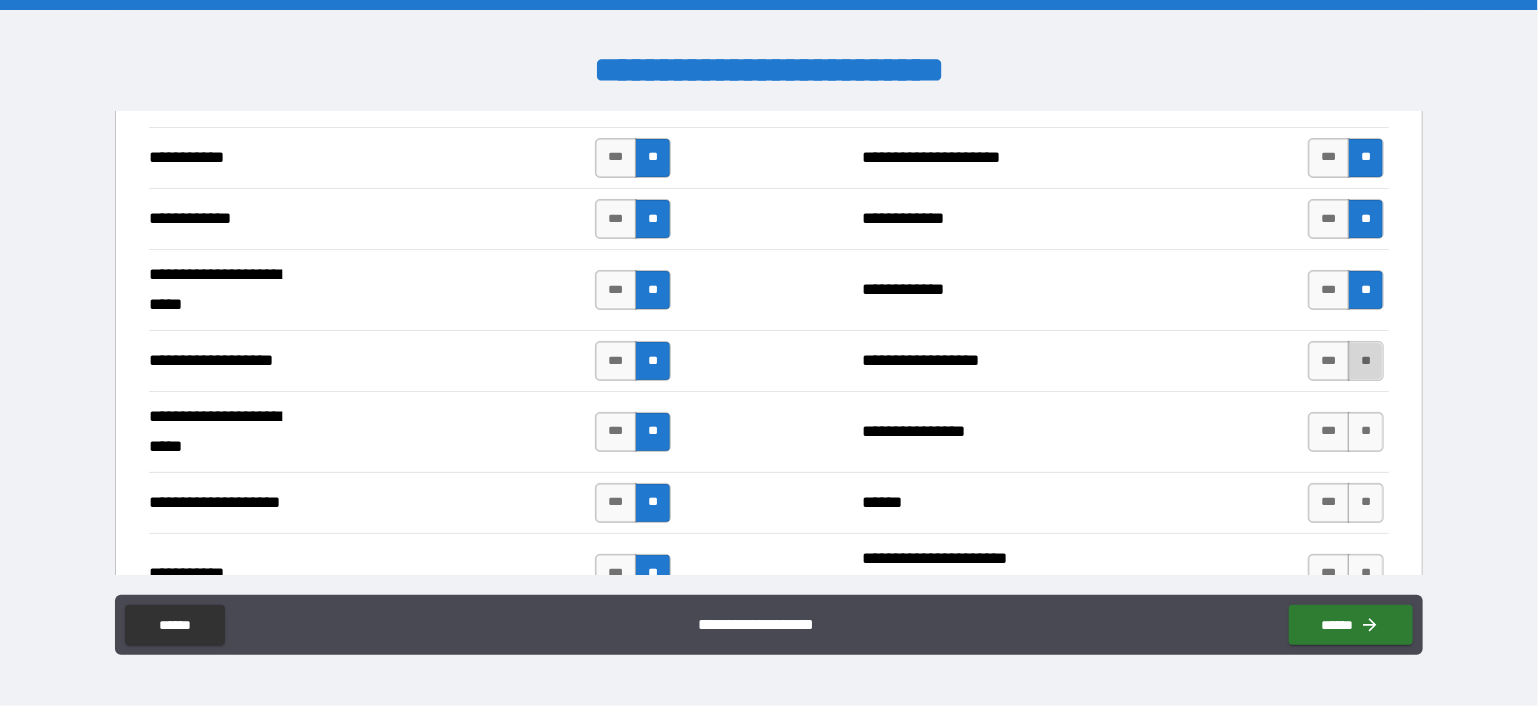 click on "**" at bounding box center [1366, 361] 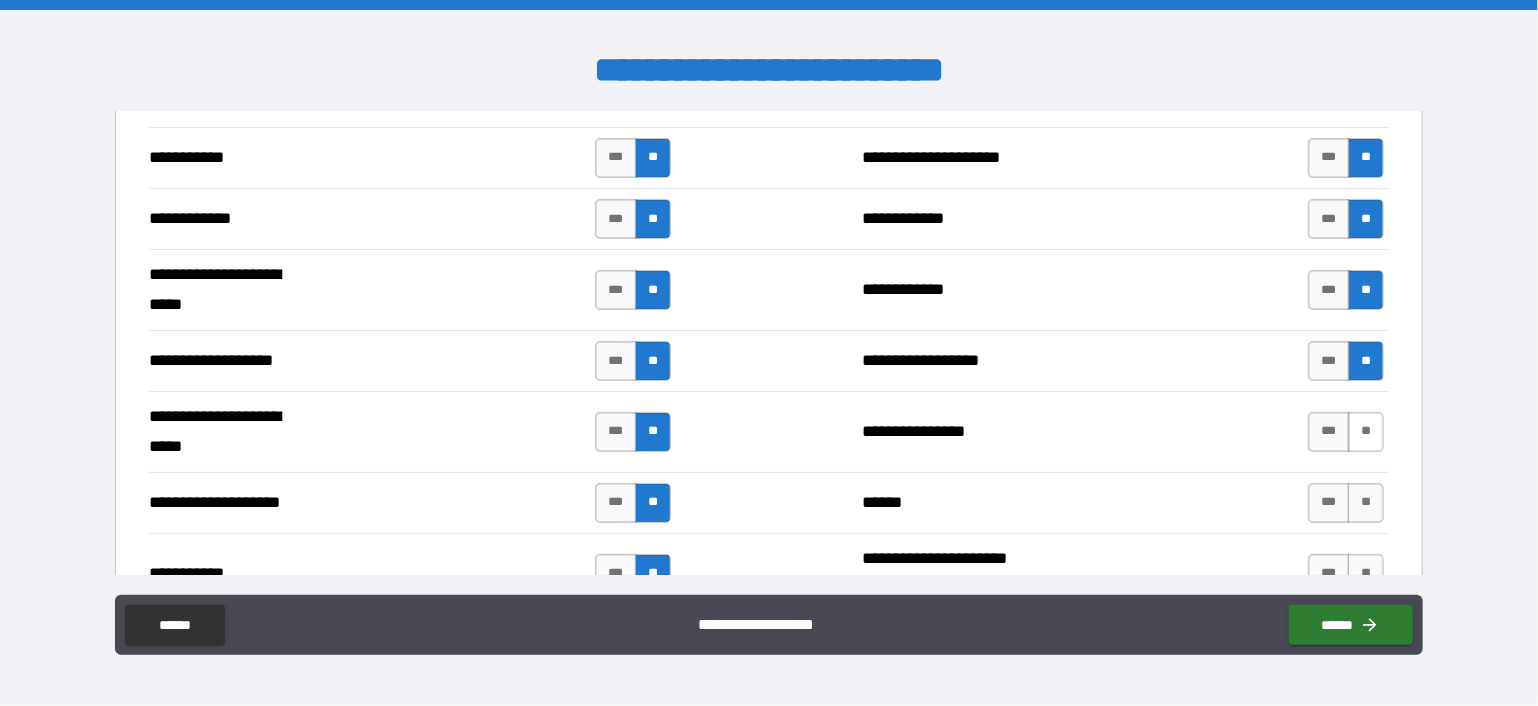 drag, startPoint x: 1343, startPoint y: 406, endPoint x: 1345, endPoint y: 419, distance: 13.152946 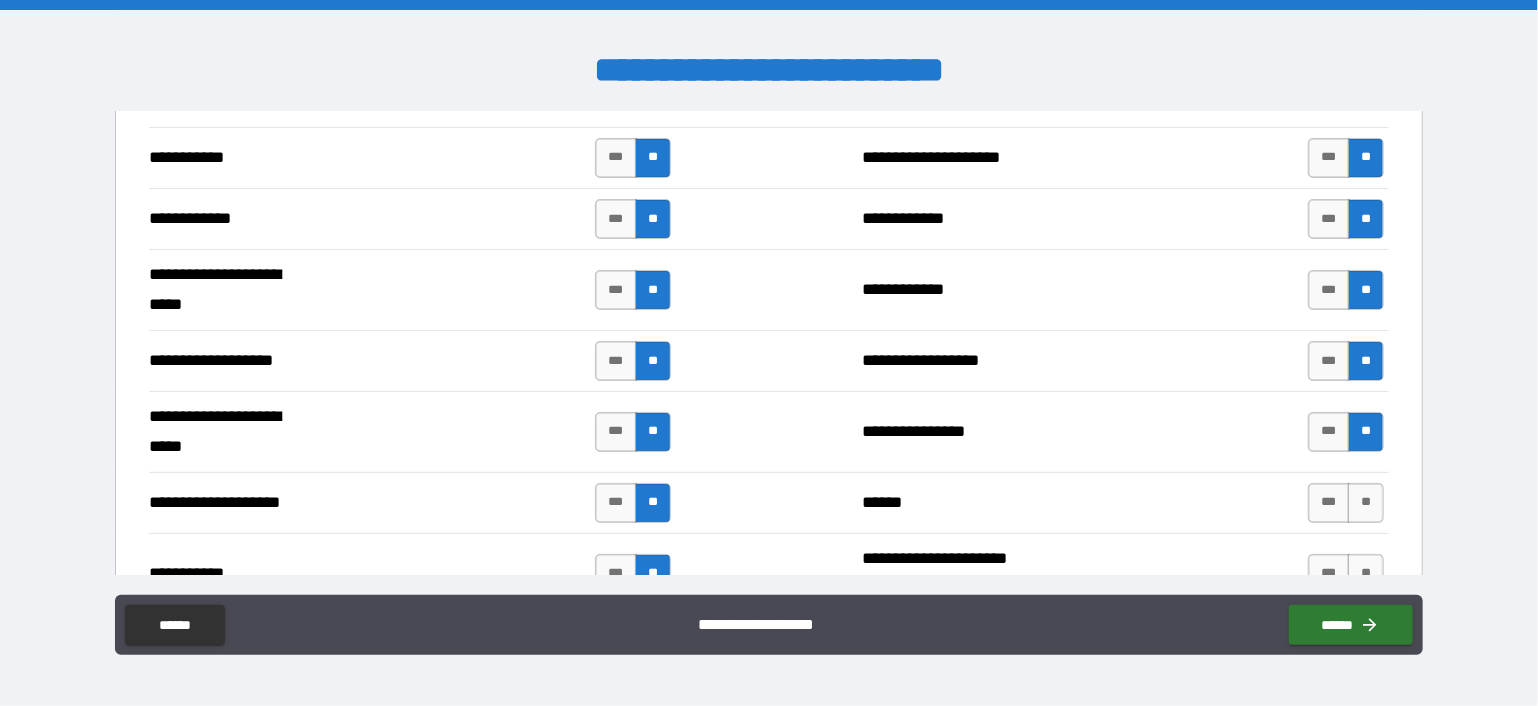 drag, startPoint x: 1351, startPoint y: 489, endPoint x: 1208, endPoint y: 477, distance: 143.50261 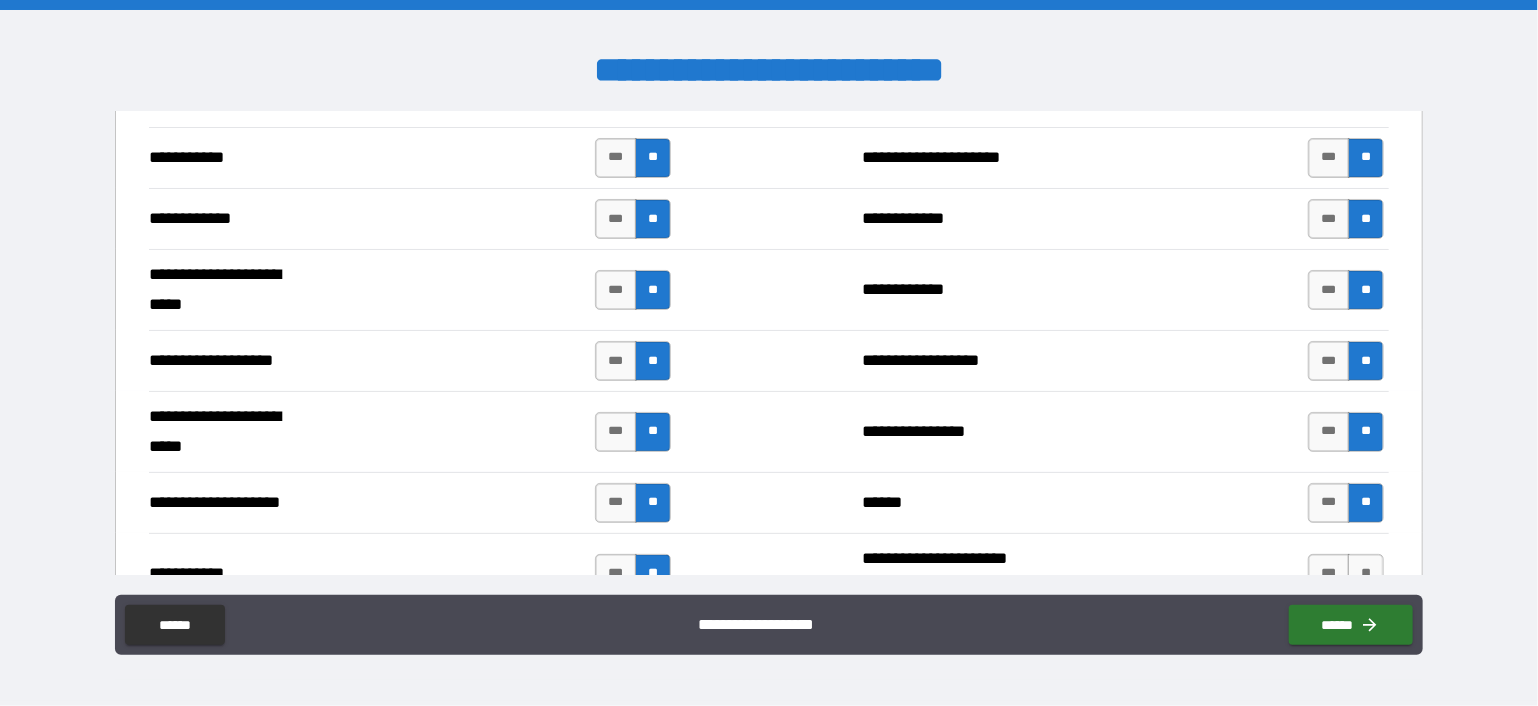 scroll, scrollTop: 4100, scrollLeft: 0, axis: vertical 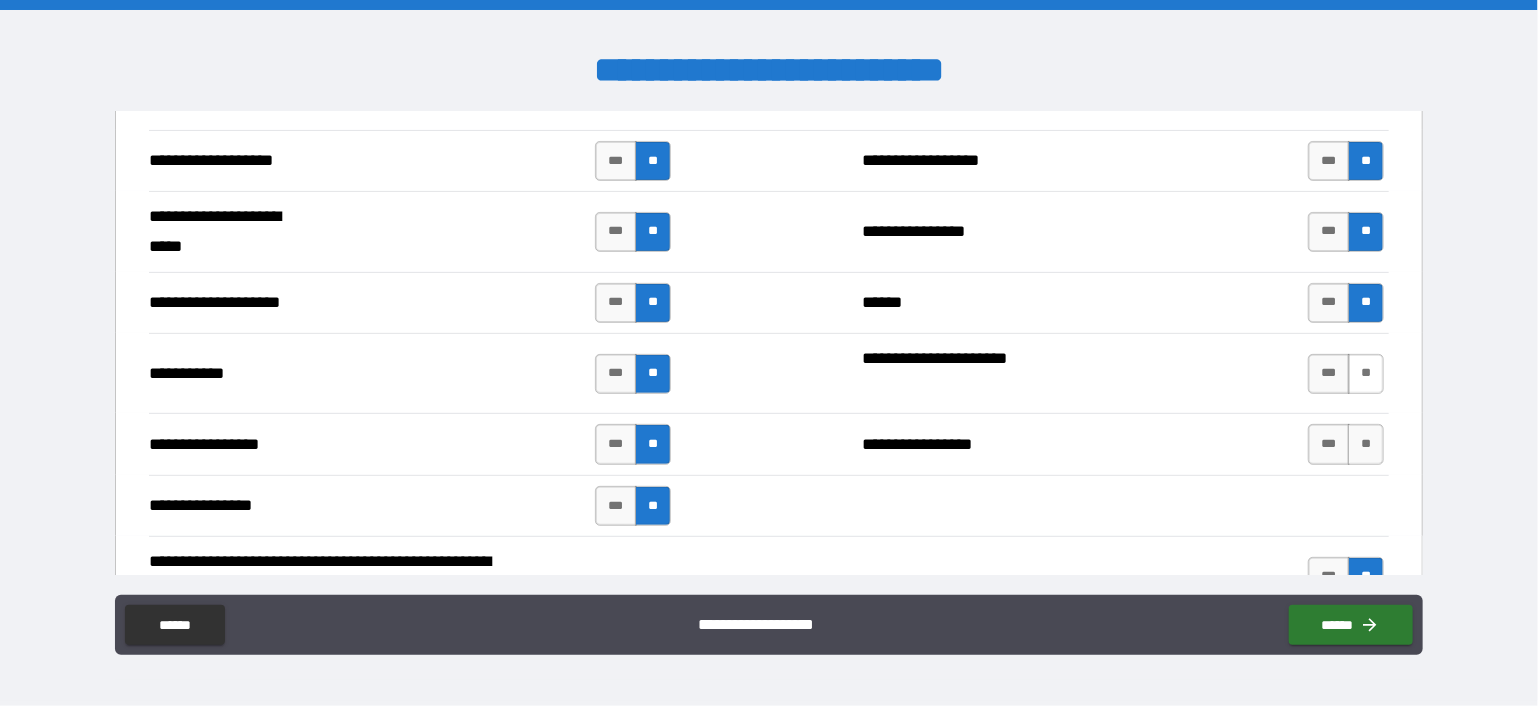 click on "**" at bounding box center [1366, 374] 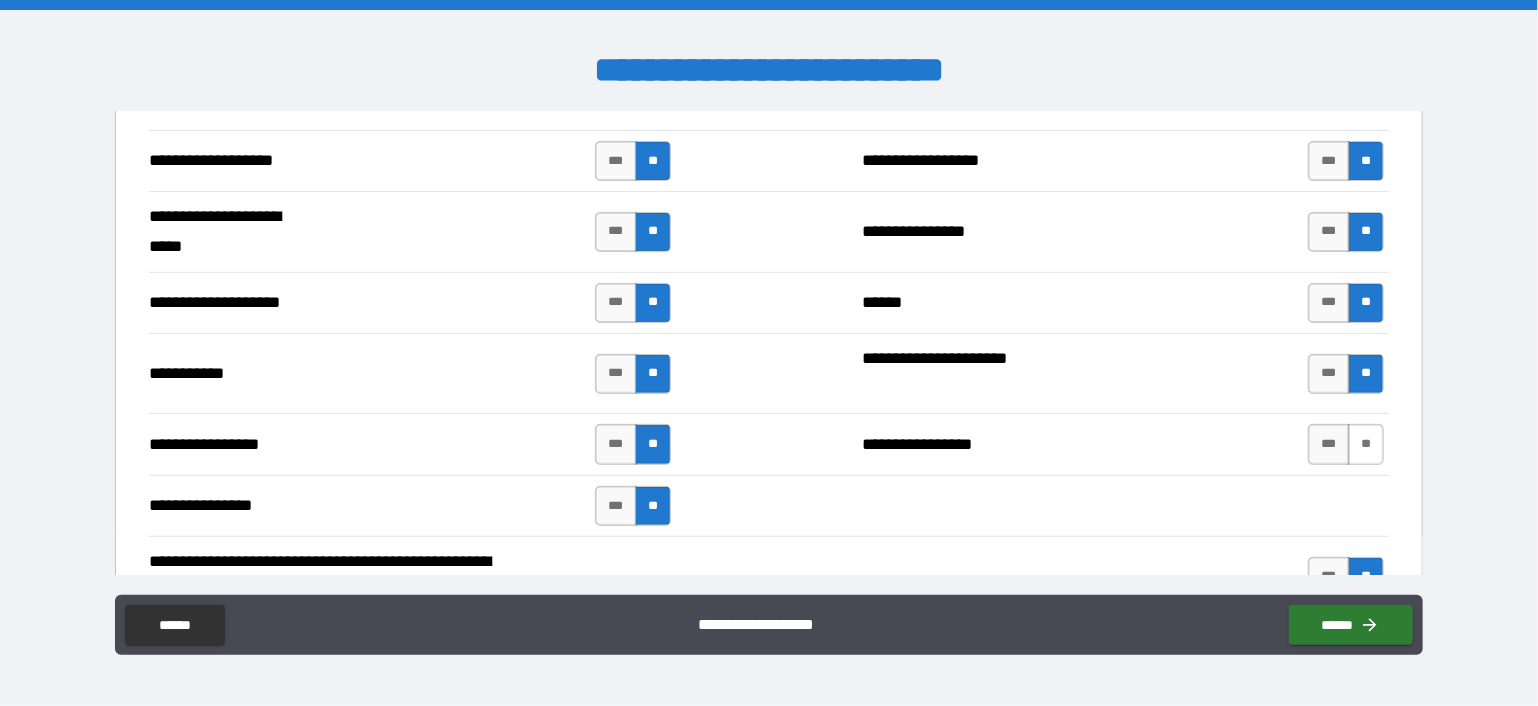 click on "**" at bounding box center [1366, 444] 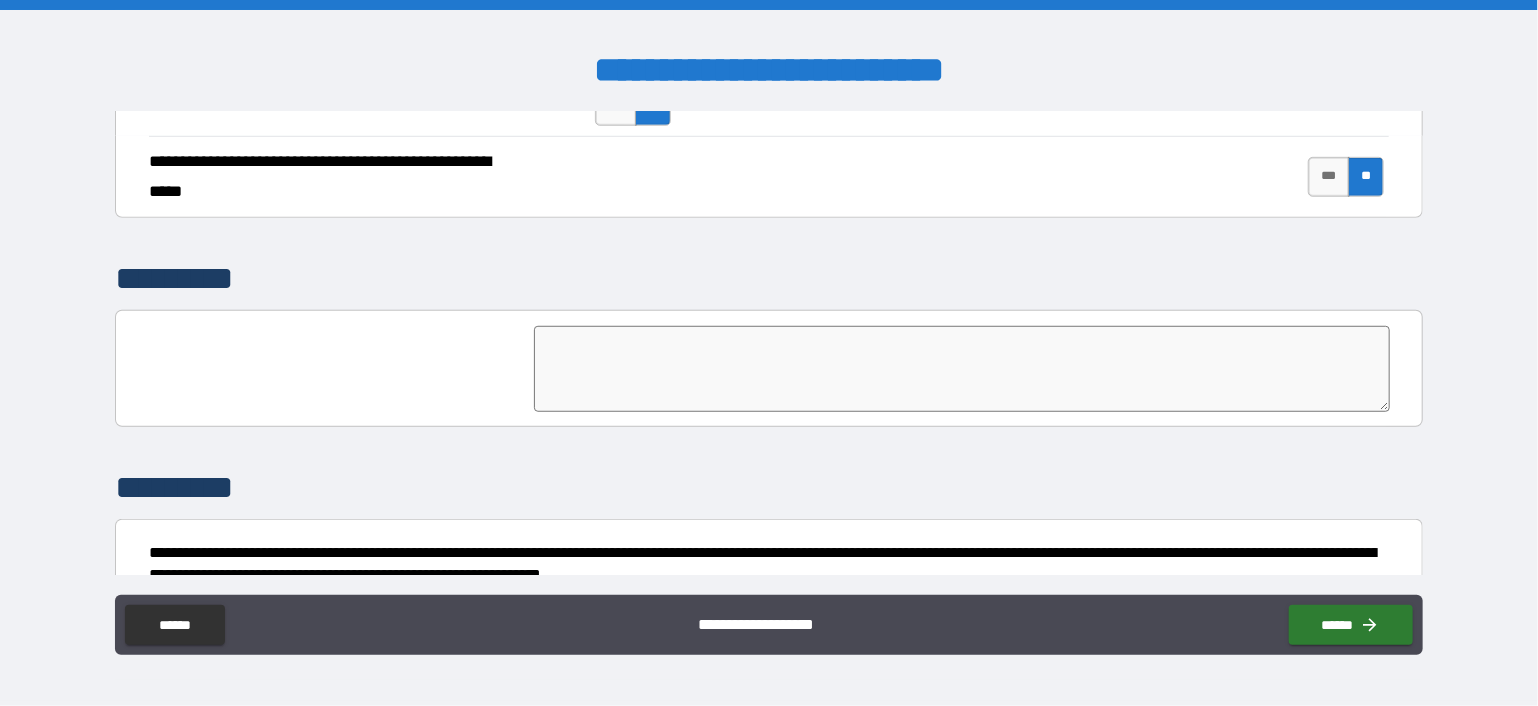 scroll, scrollTop: 4588, scrollLeft: 0, axis: vertical 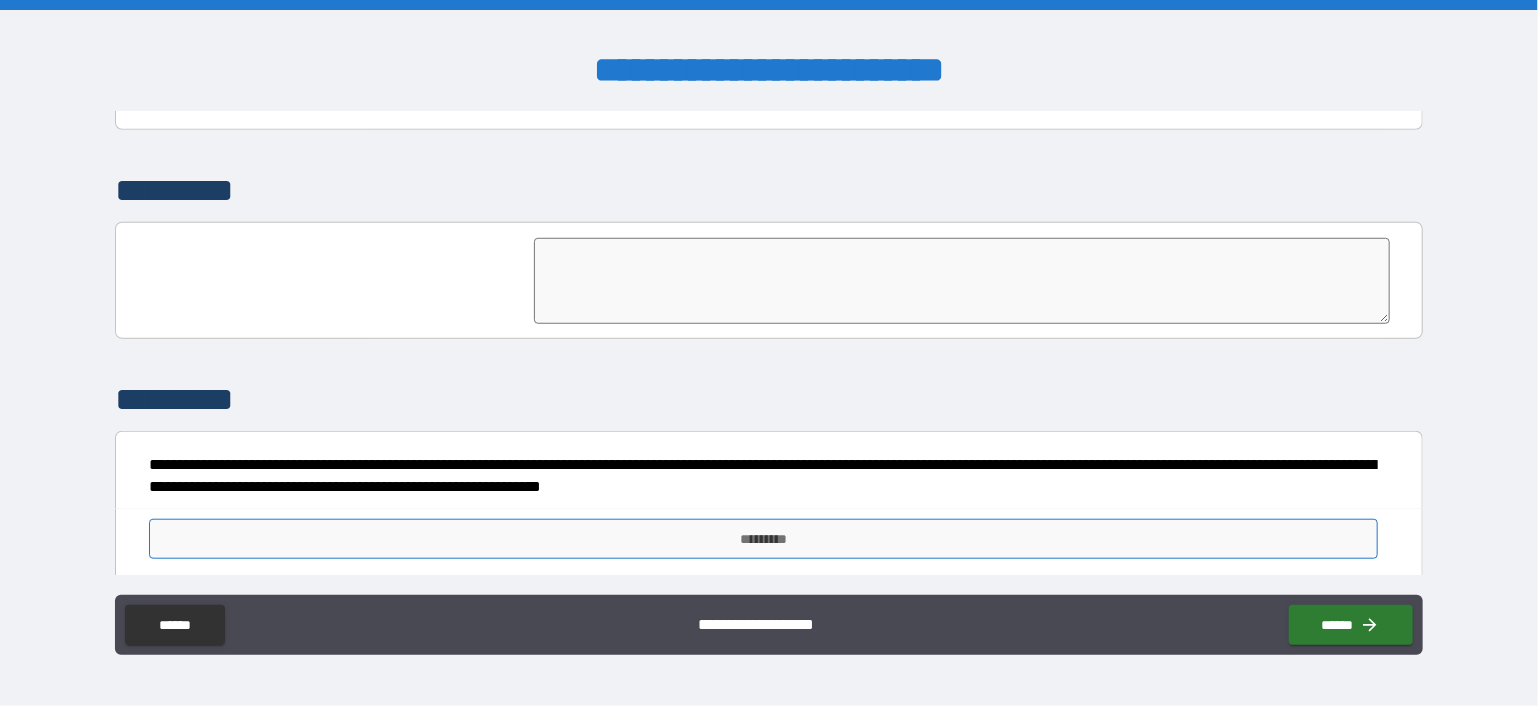 click on "*********" at bounding box center (763, 539) 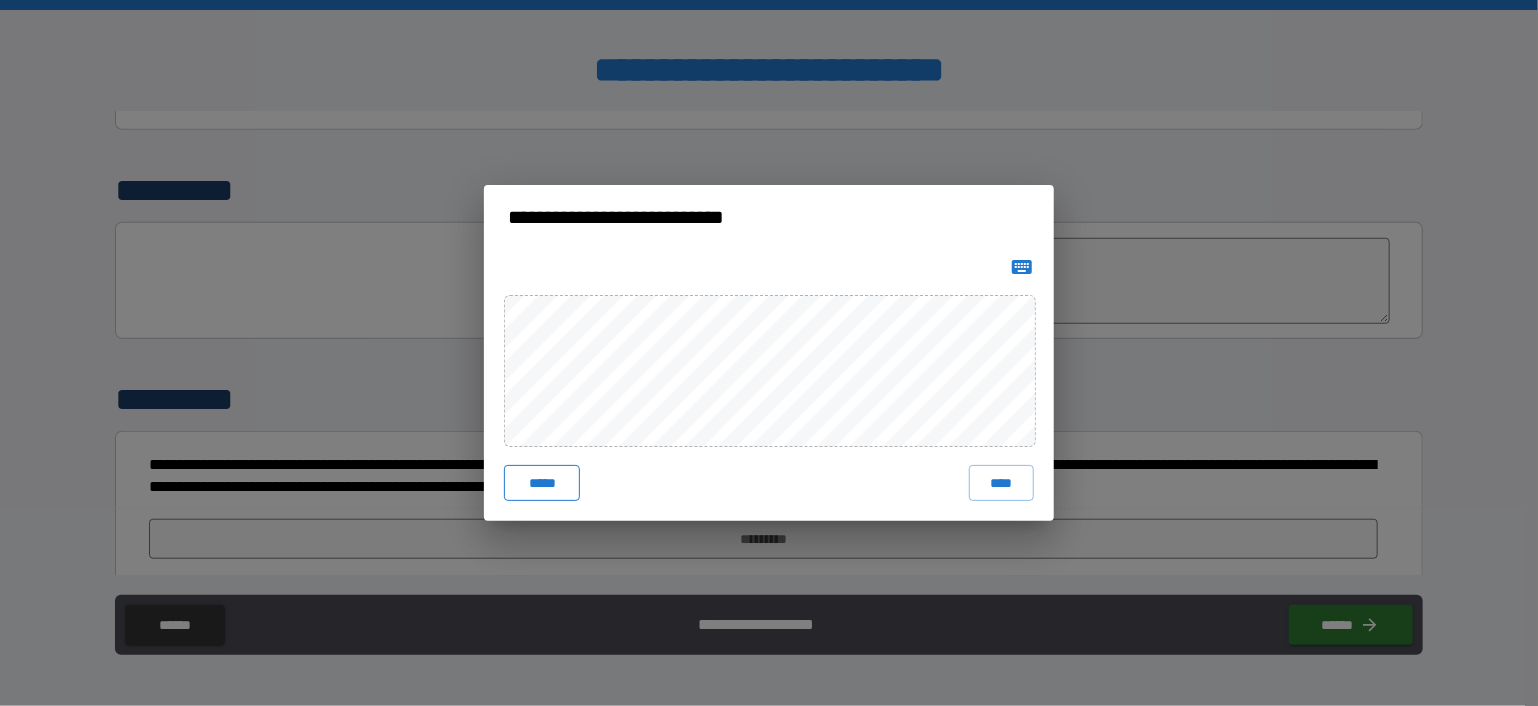 click on "***** ****" at bounding box center (769, 385) 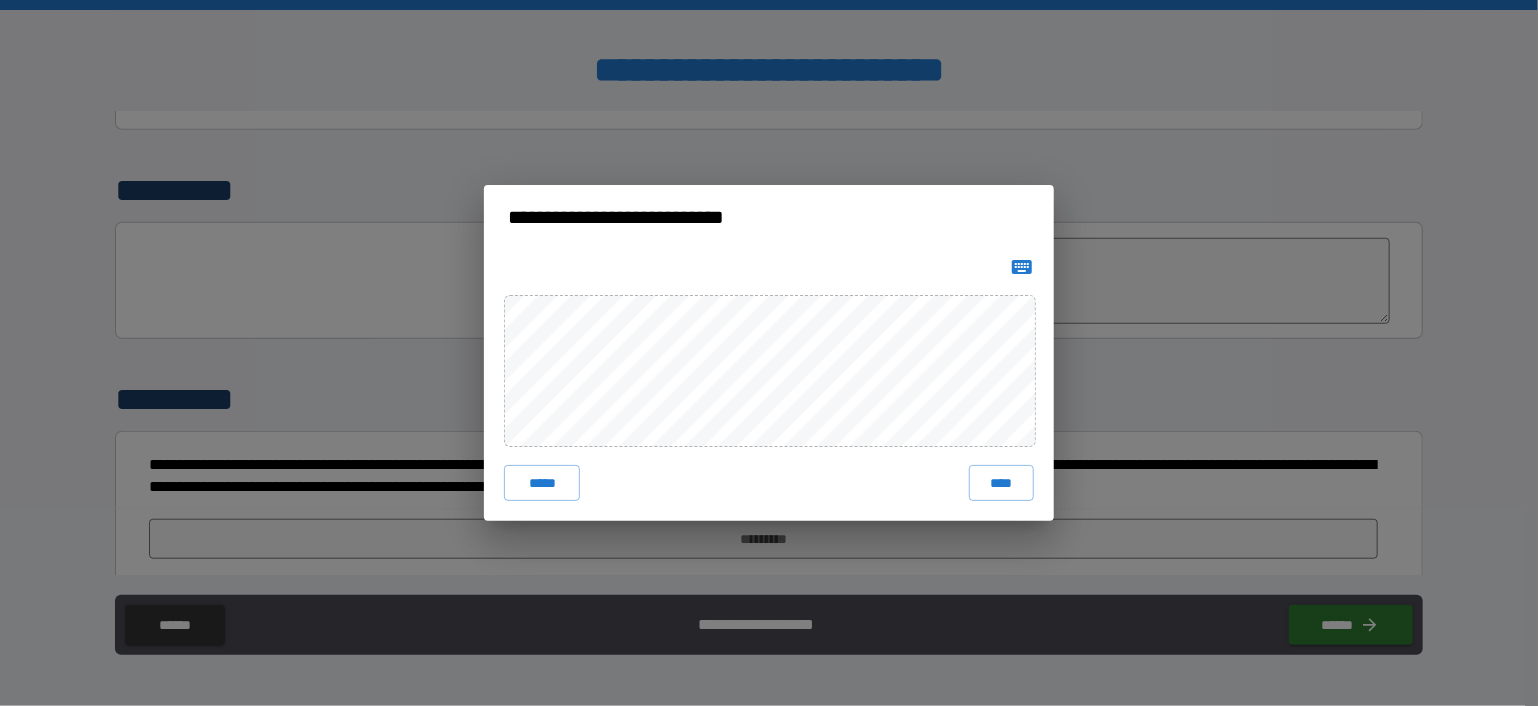 click on "***** ****" at bounding box center (769, 385) 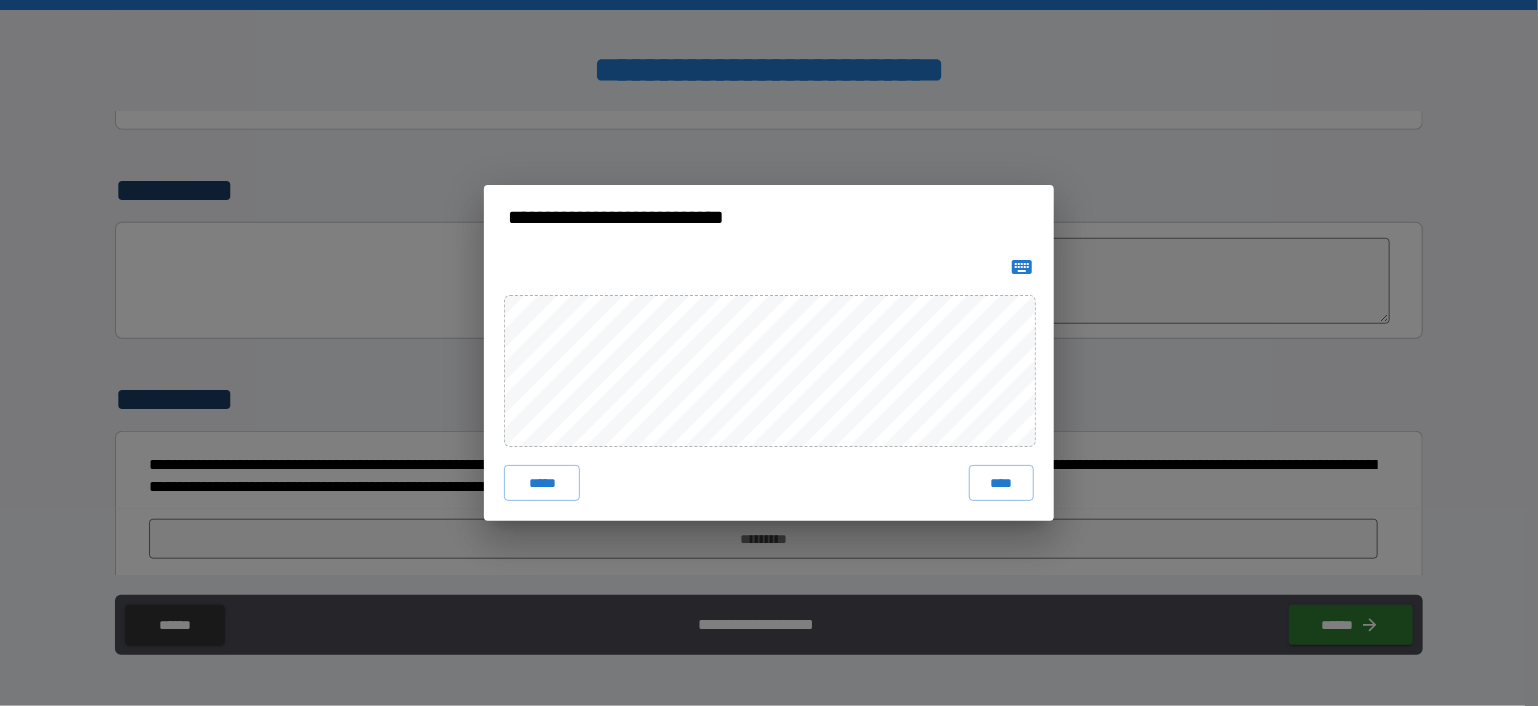 click on "****" at bounding box center [1001, 483] 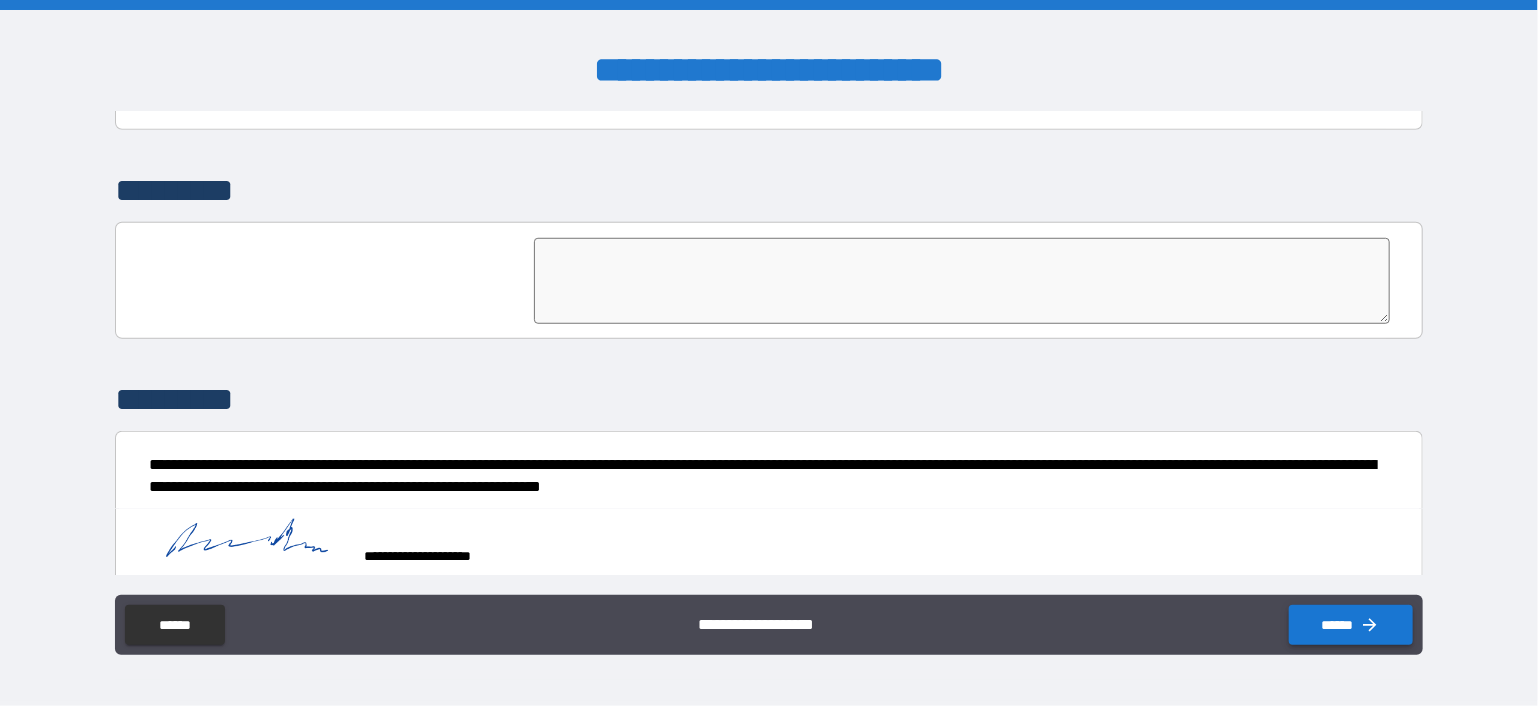 click on "******" at bounding box center [1351, 625] 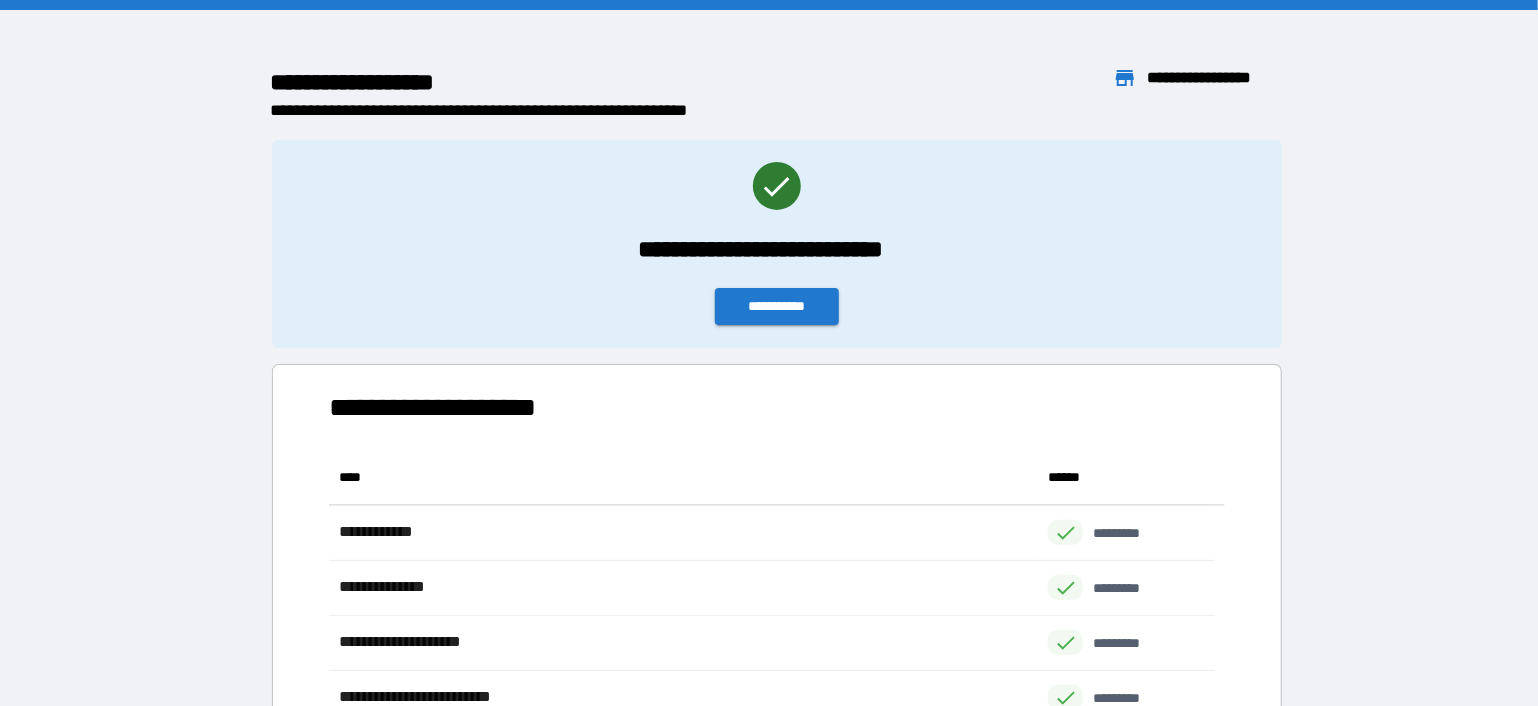 scroll, scrollTop: 16, scrollLeft: 16, axis: both 